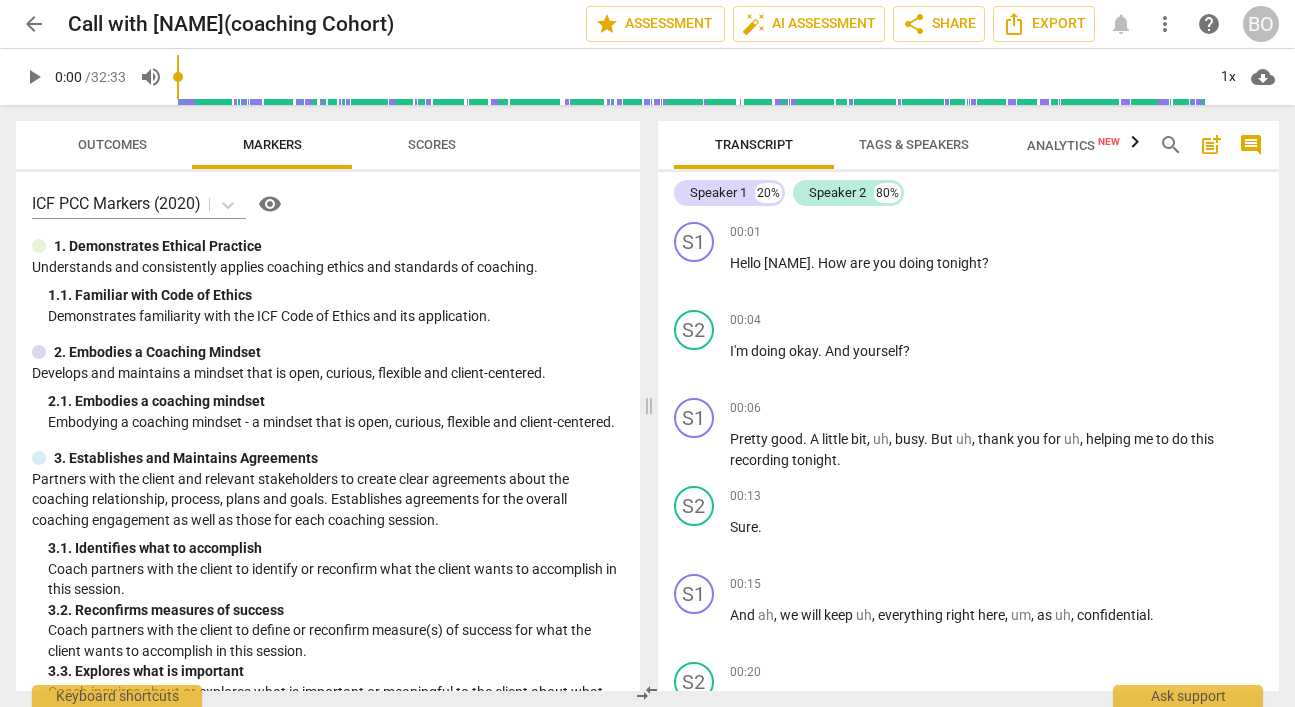 scroll, scrollTop: 0, scrollLeft: 0, axis: both 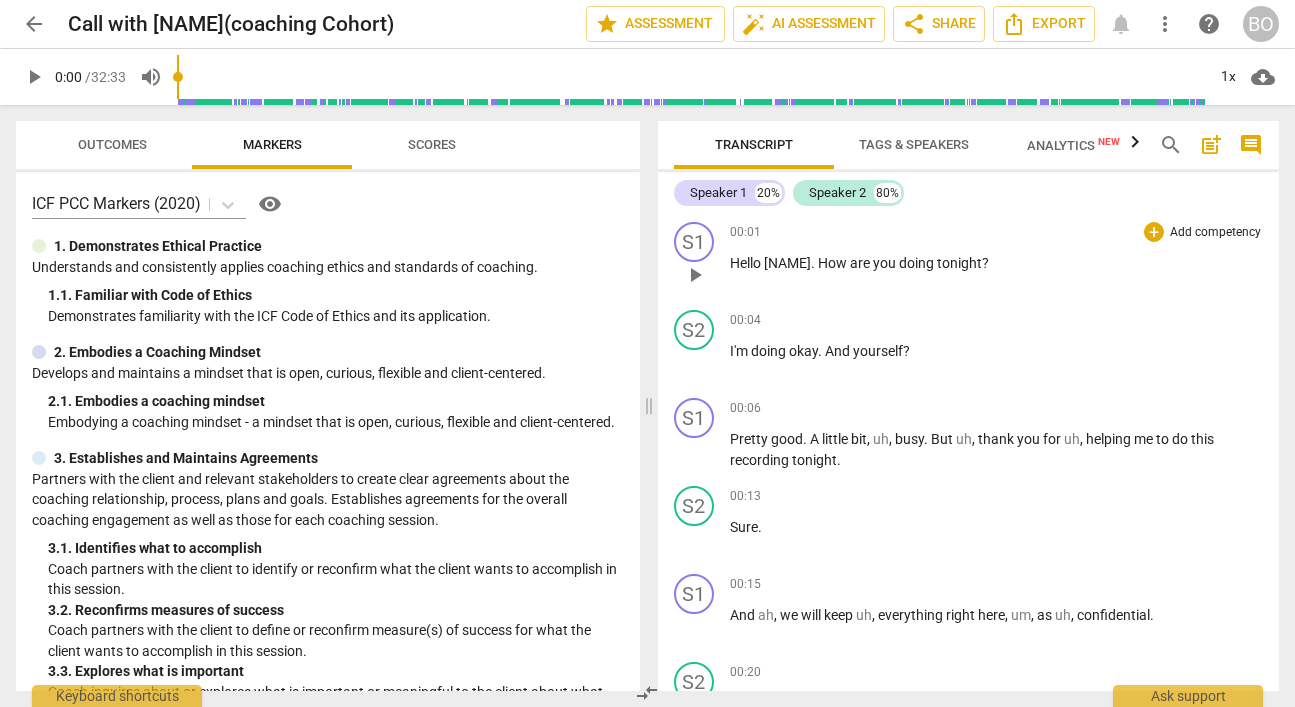click on "00:01 + Add competency keyboard_arrow_right" at bounding box center [997, 232] 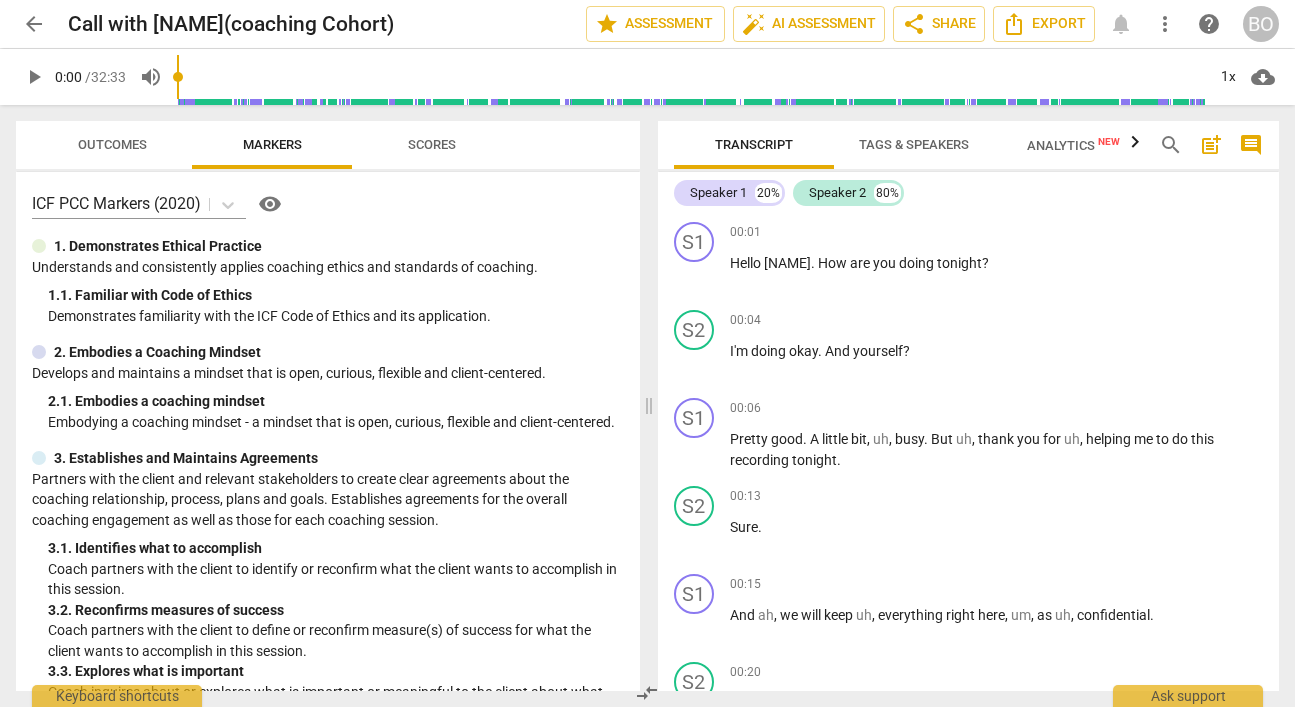 click on "Tags & Speakers" at bounding box center [914, 144] 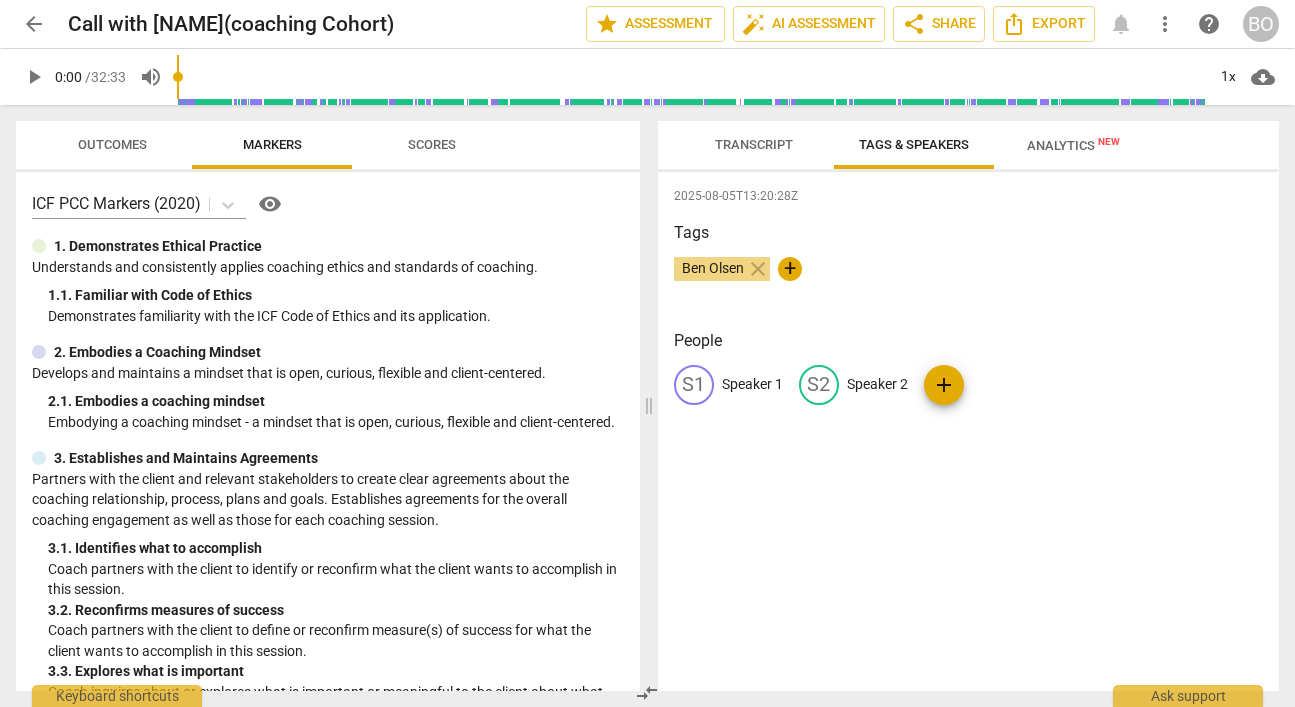 click on "Speaker 1" at bounding box center (752, 384) 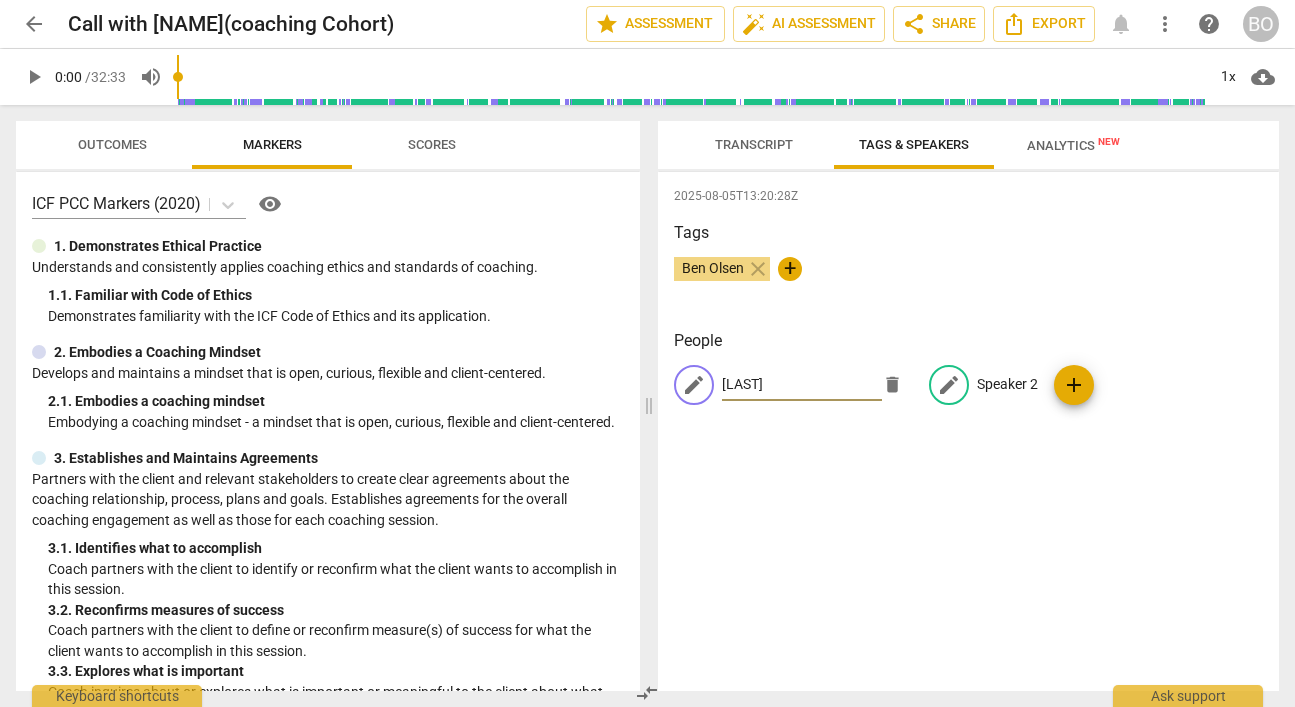 type on "[LAST]" 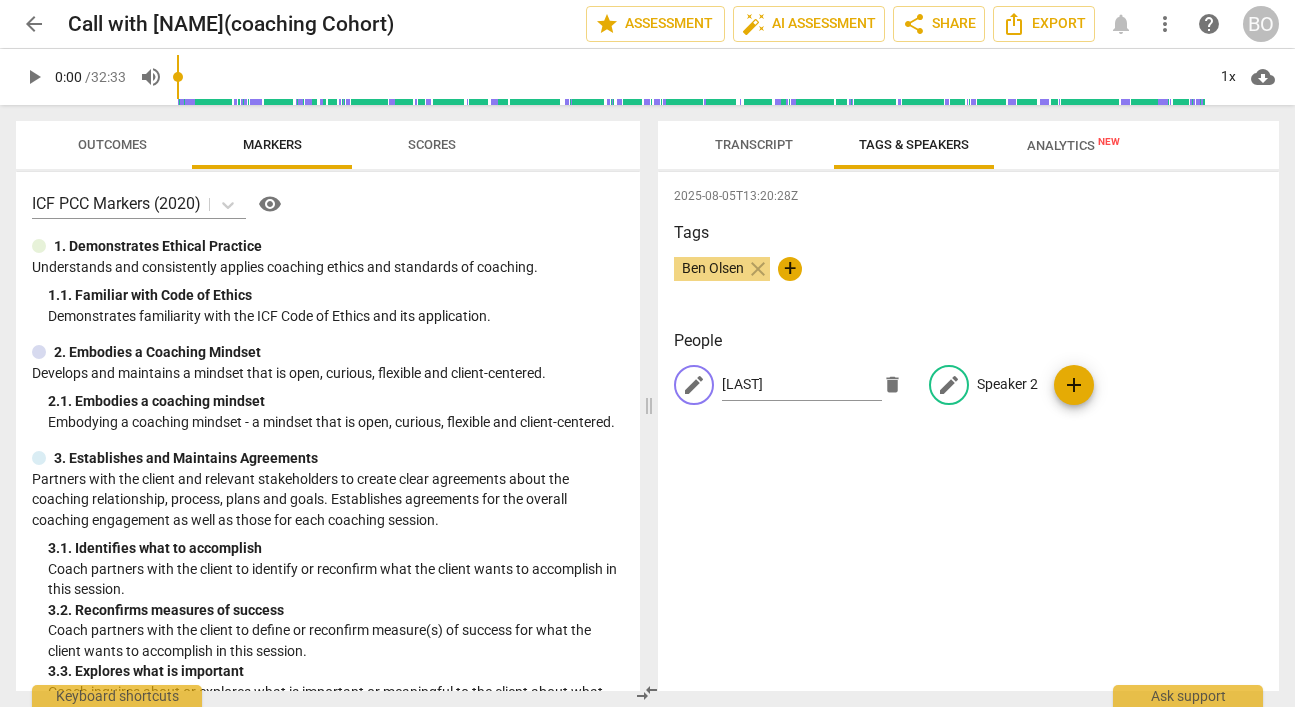 click on "Speaker 2" at bounding box center [1007, 384] 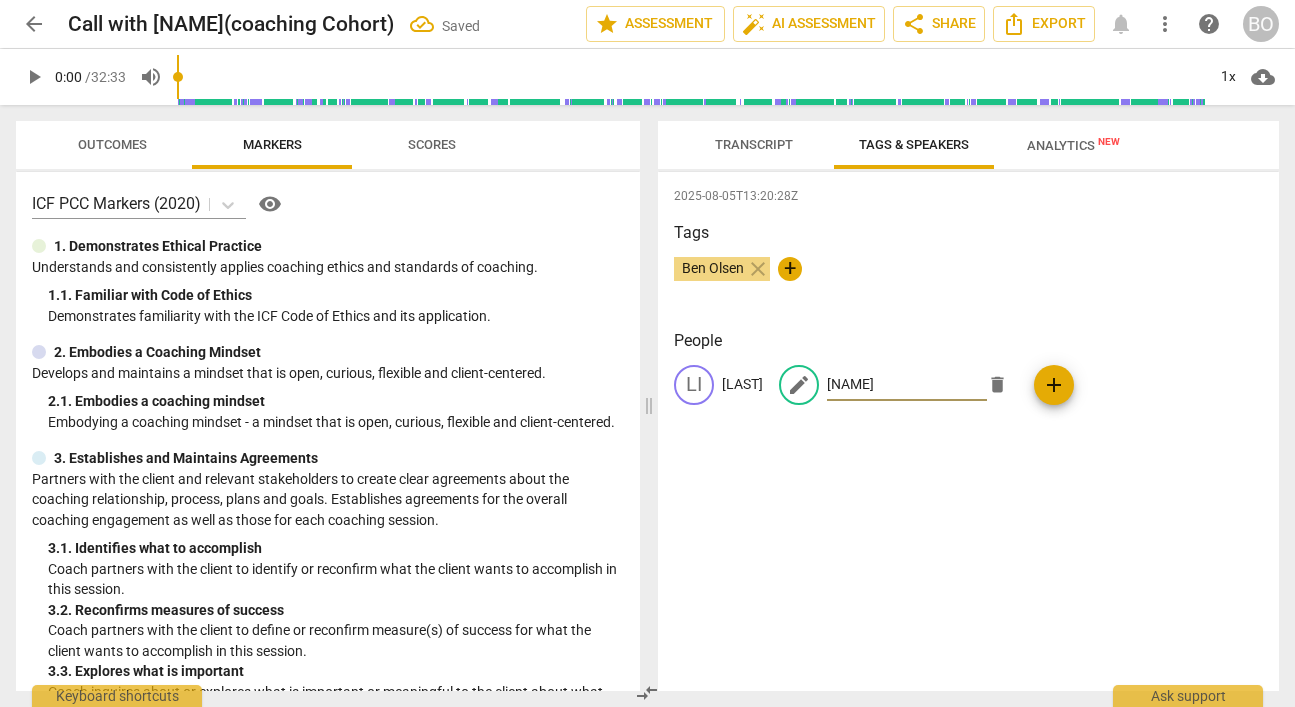 type on "[NAME]" 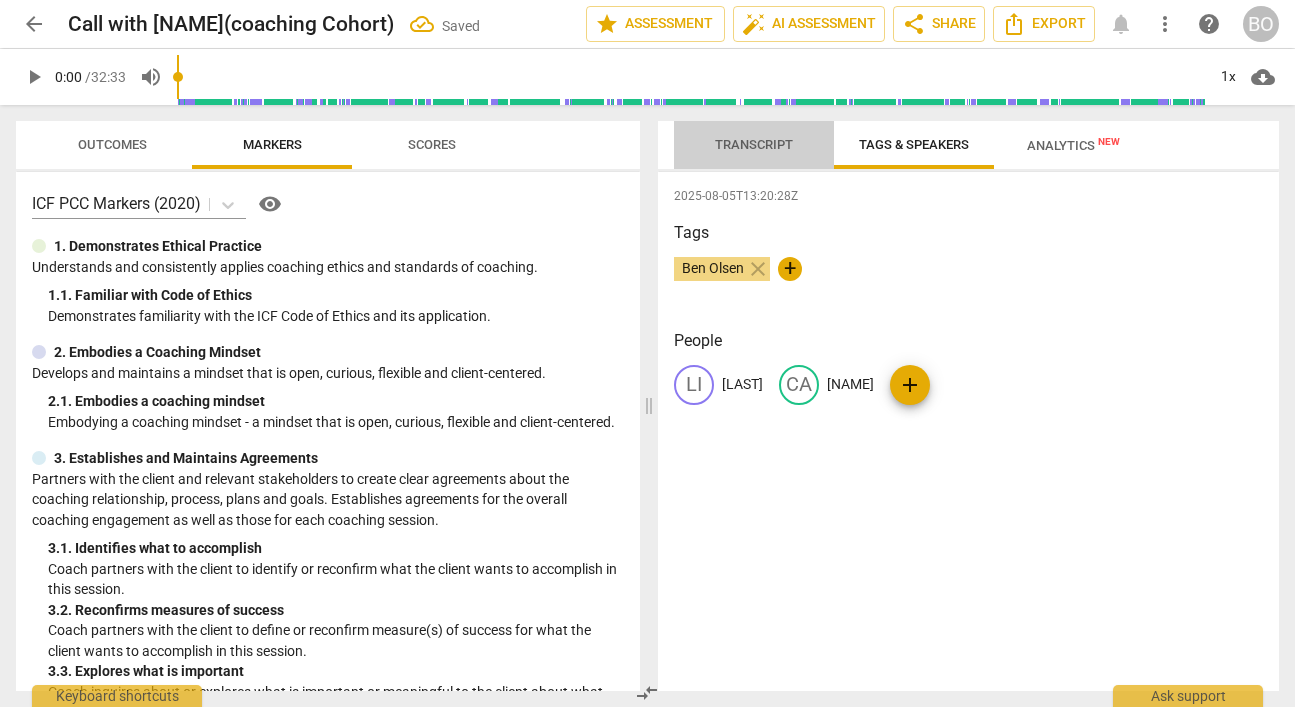 click on "Transcript" at bounding box center [754, 144] 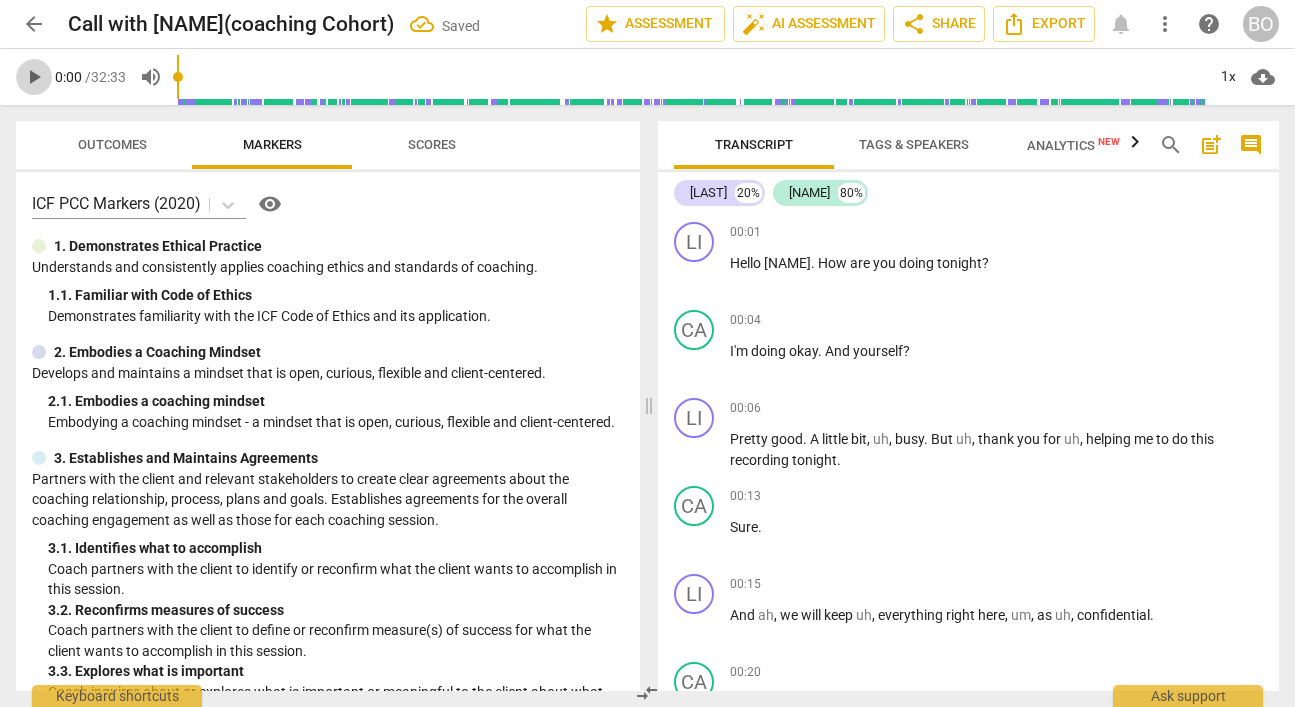 click on "play_arrow" at bounding box center [34, 77] 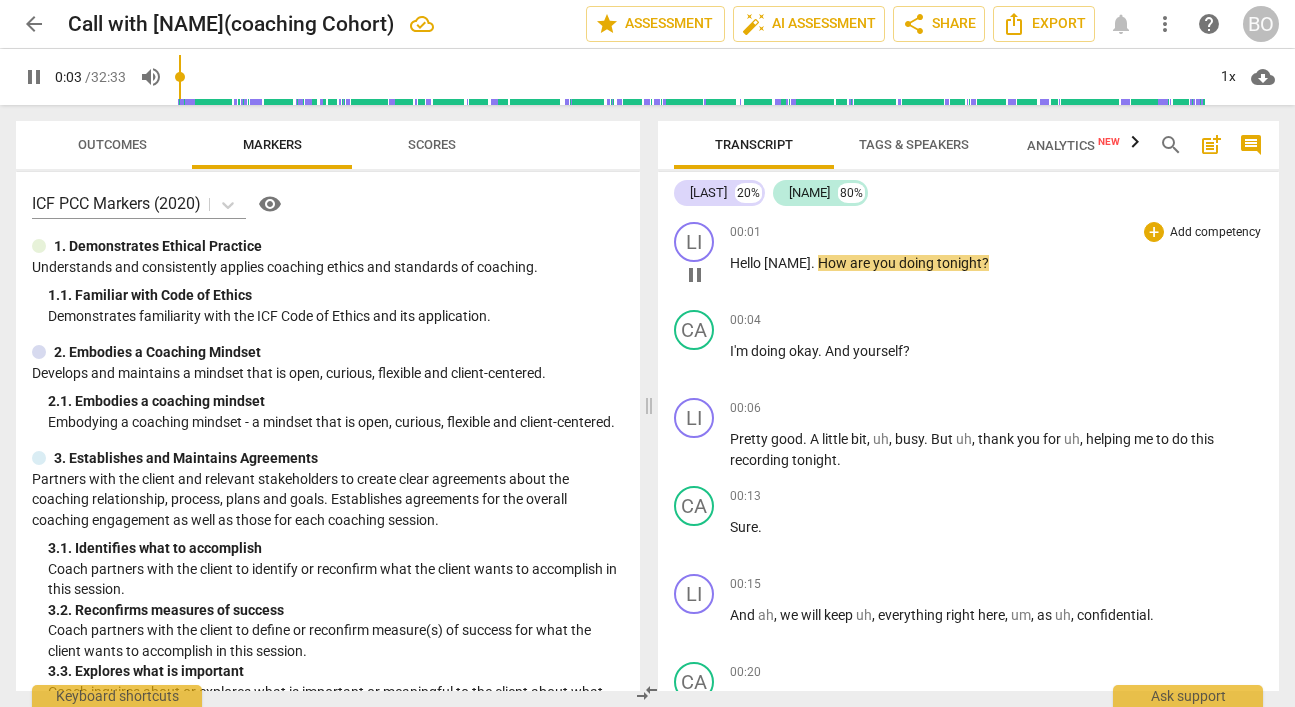 click on "pause" at bounding box center (695, 275) 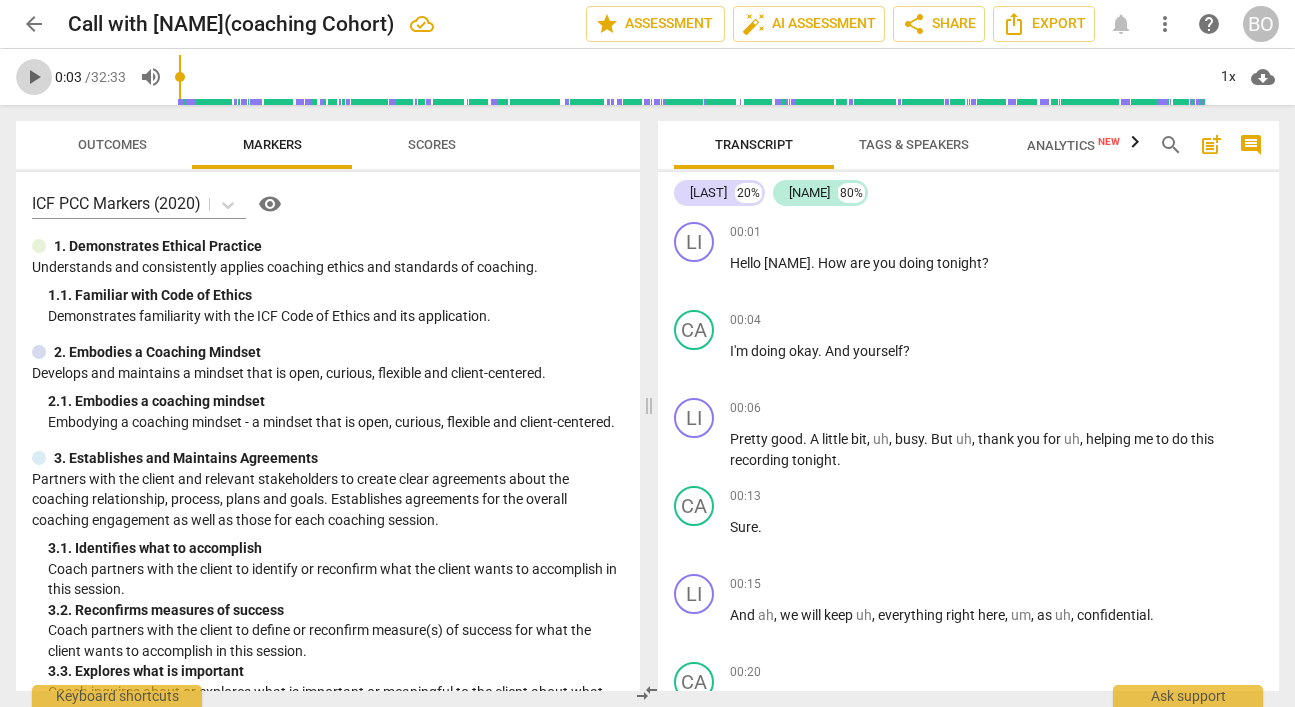 click on "play_arrow" at bounding box center (34, 77) 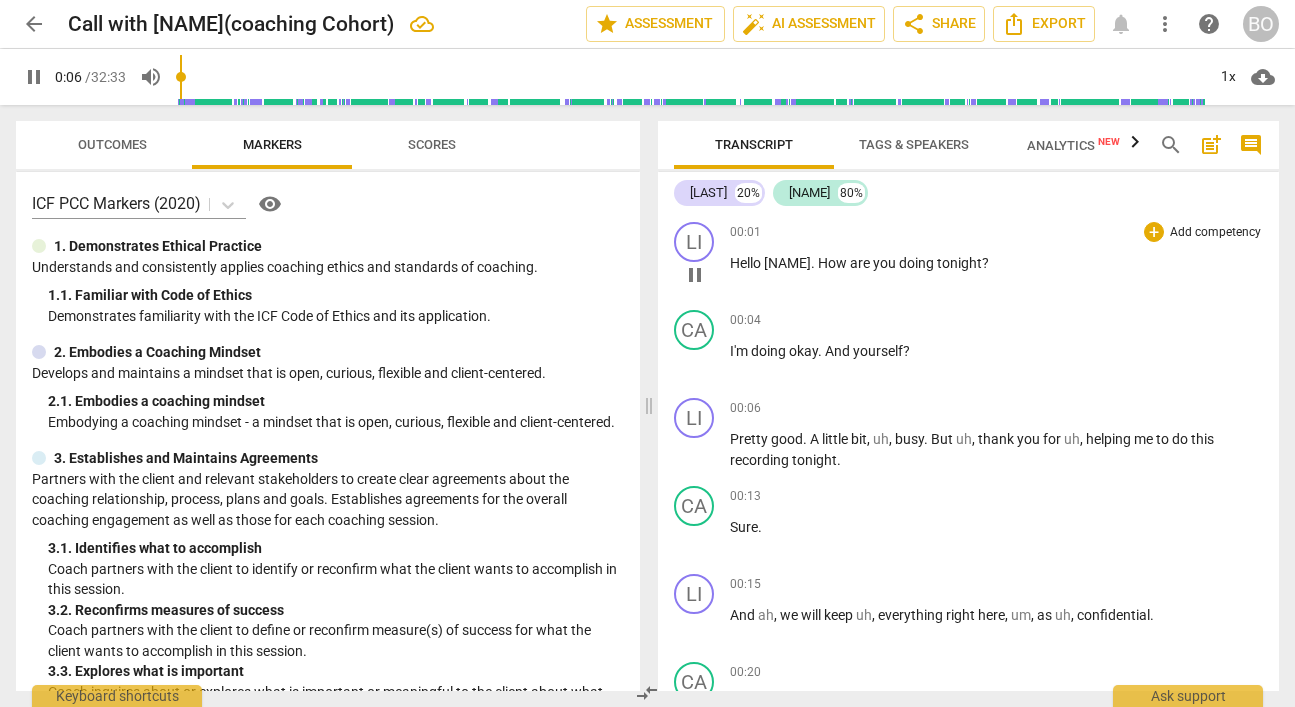 click on "Hello" at bounding box center [747, 263] 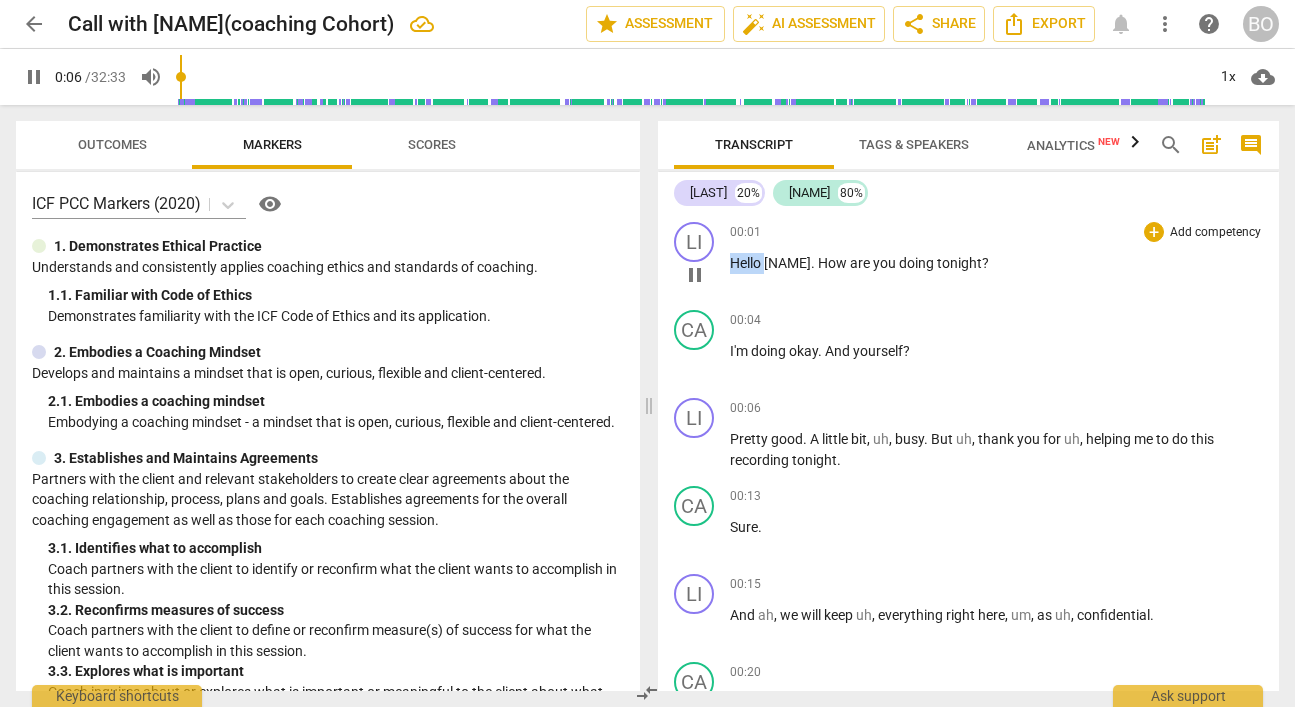 click on "Hello" at bounding box center [747, 263] 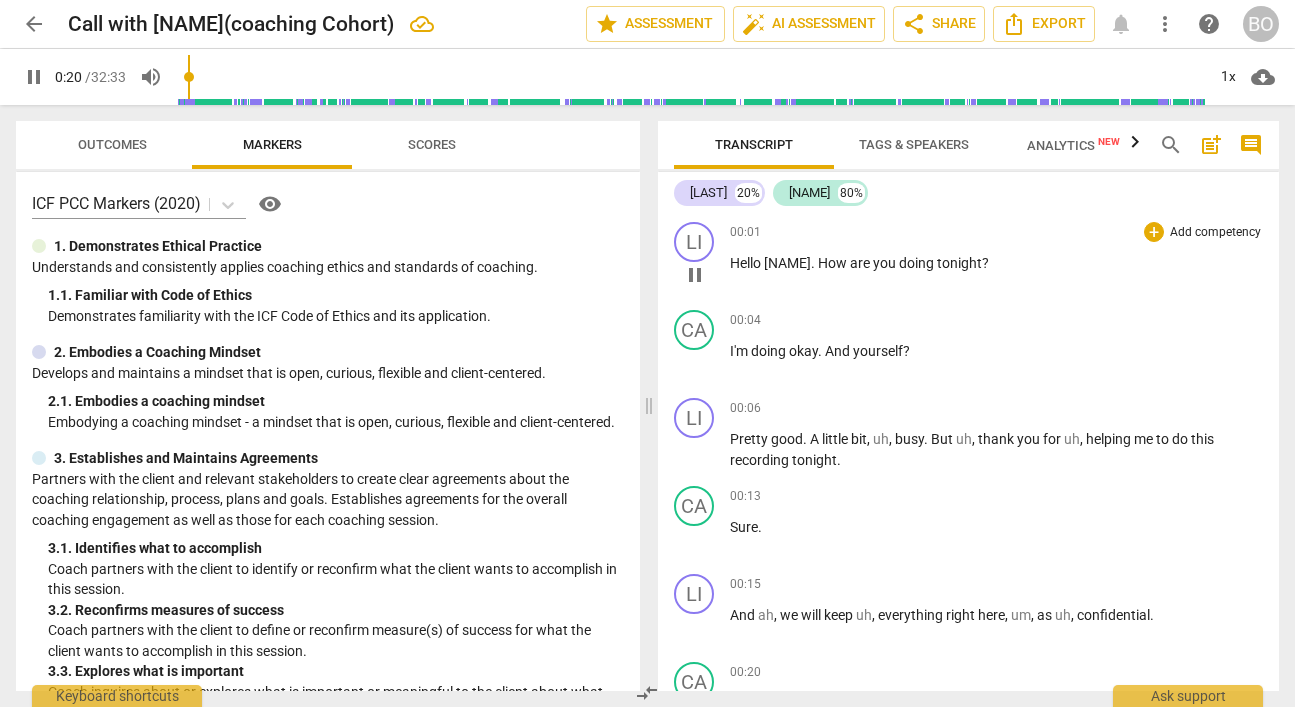 scroll, scrollTop: 480, scrollLeft: 0, axis: vertical 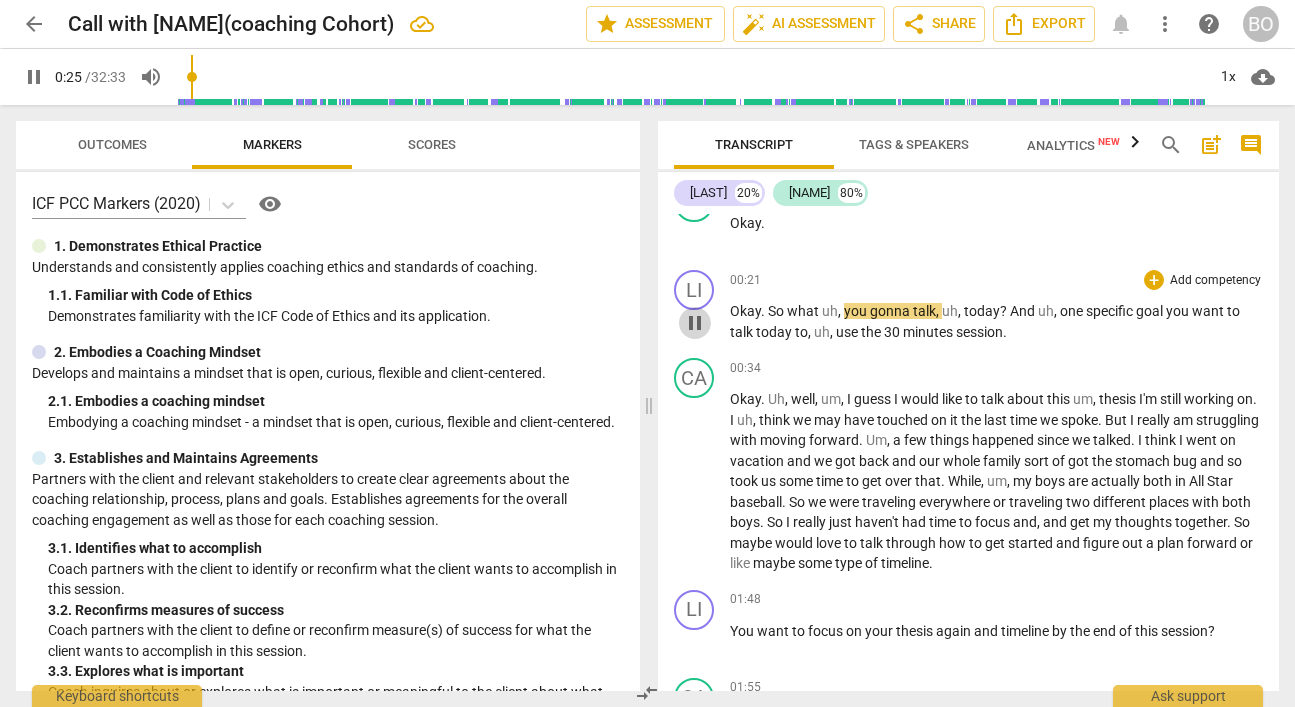 click on "pause" at bounding box center [695, 323] 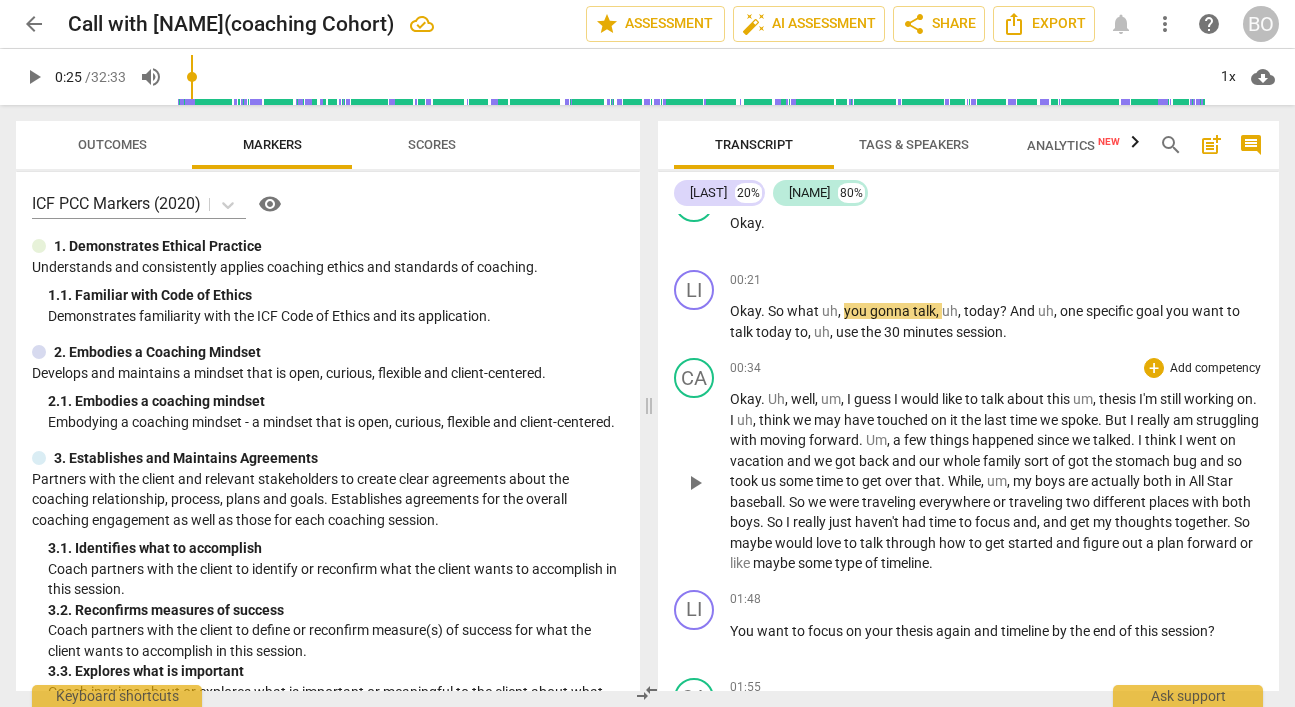 scroll, scrollTop: 280, scrollLeft: 0, axis: vertical 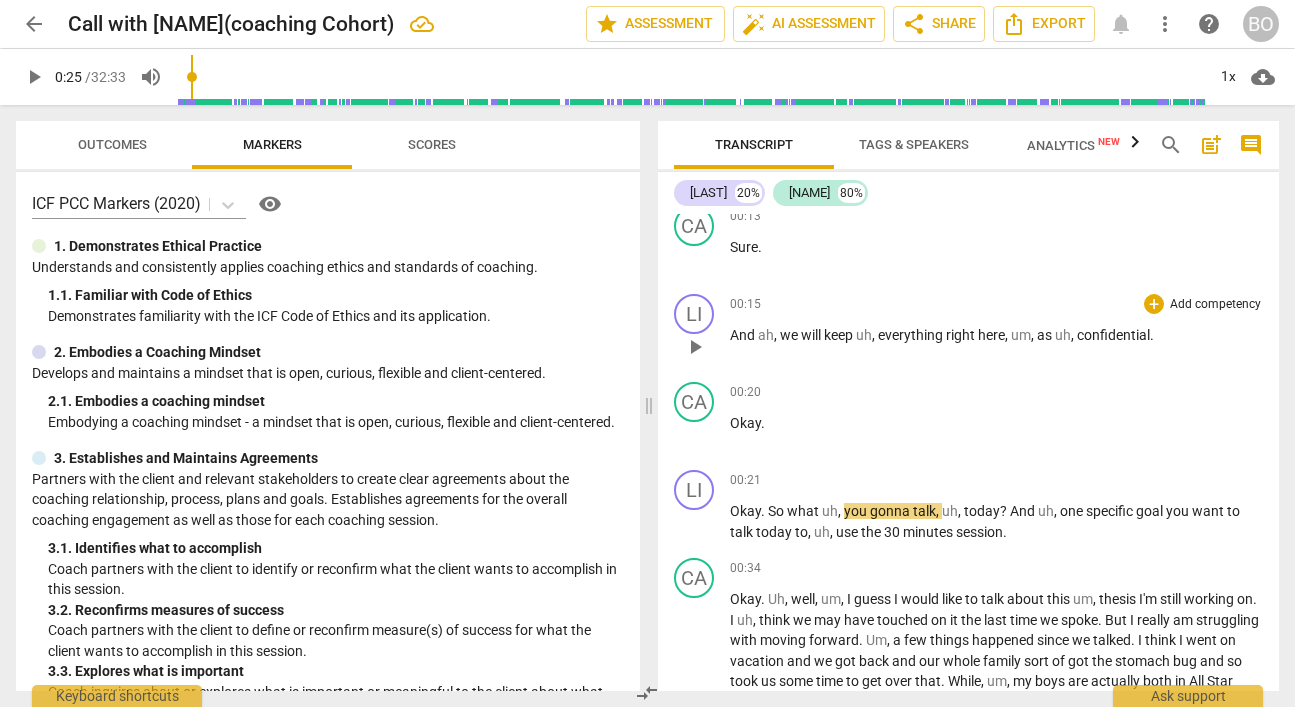 click on "And ah , we will keep uh , everything right here , um , as uh , confidential ." at bounding box center [997, 335] 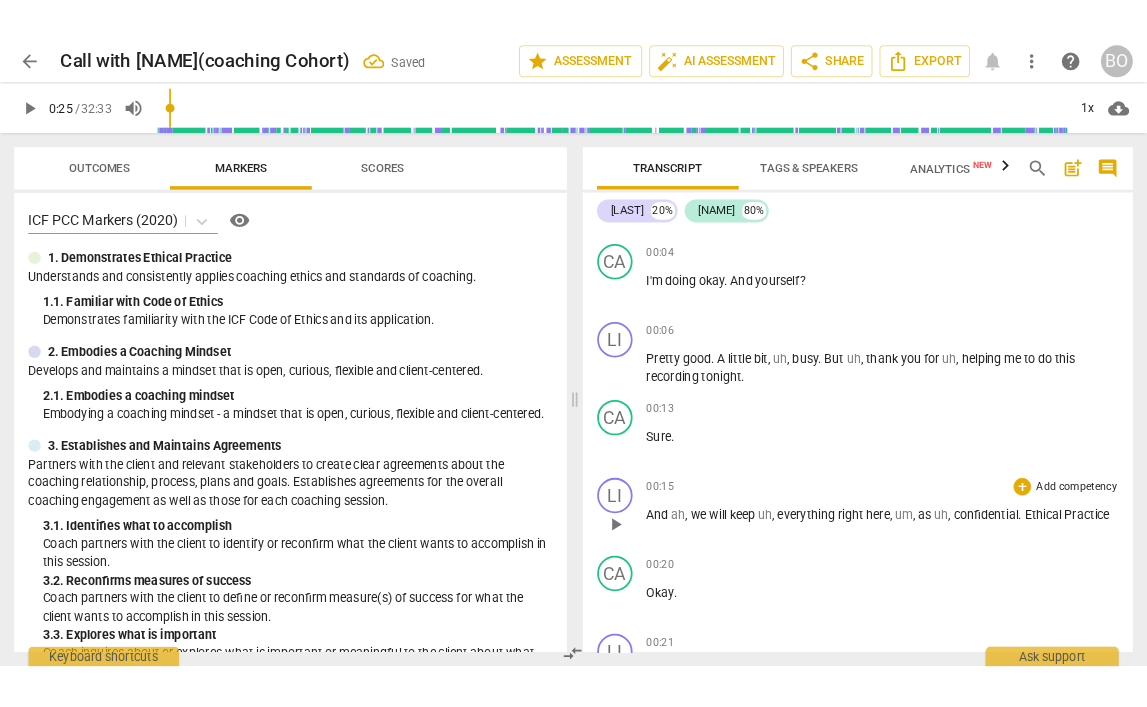 scroll, scrollTop: 0, scrollLeft: 0, axis: both 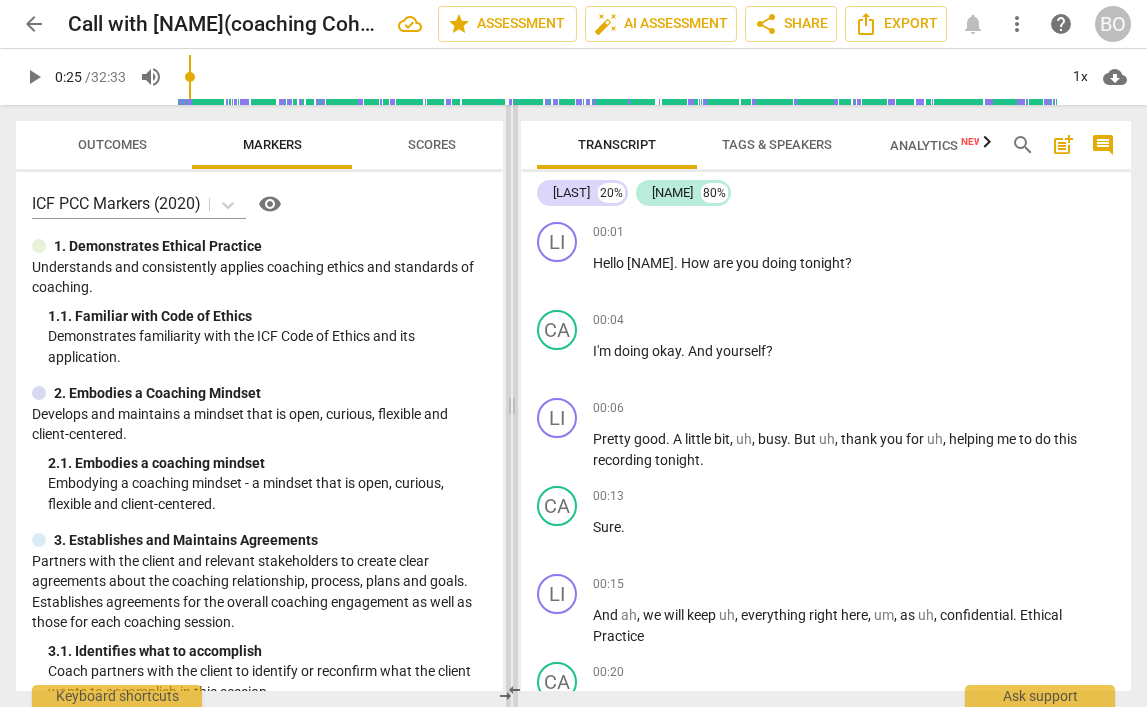drag, startPoint x: 574, startPoint y: 414, endPoint x: 511, endPoint y: 412, distance: 63.03174 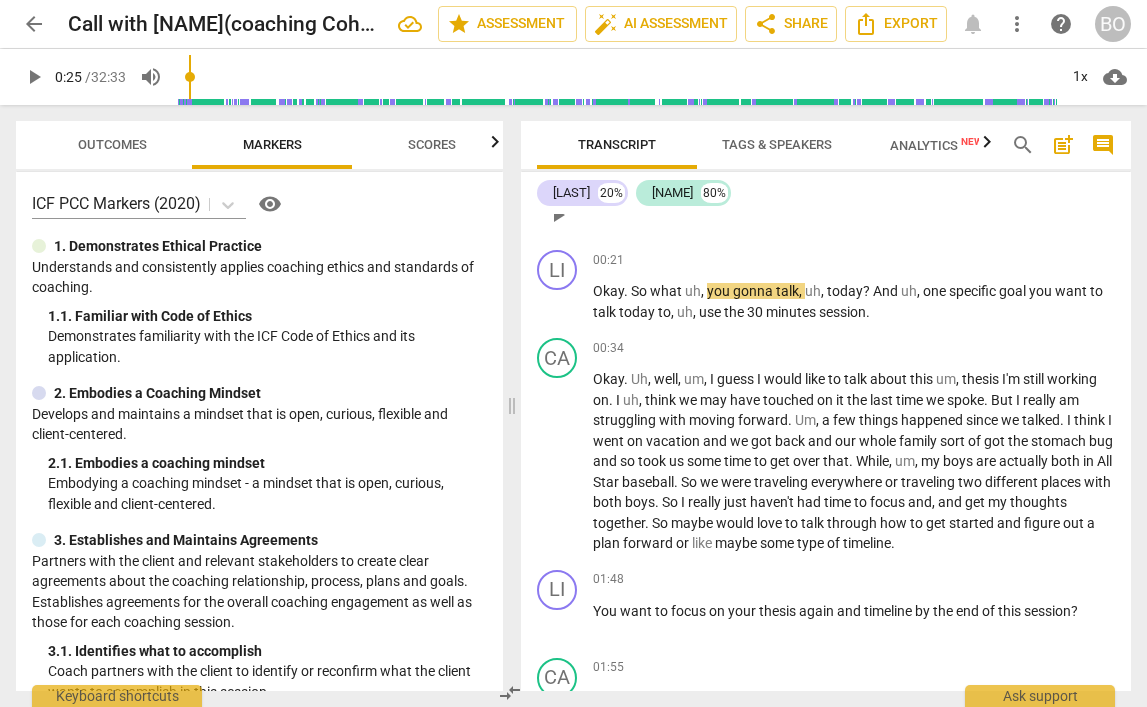 scroll, scrollTop: 400, scrollLeft: 0, axis: vertical 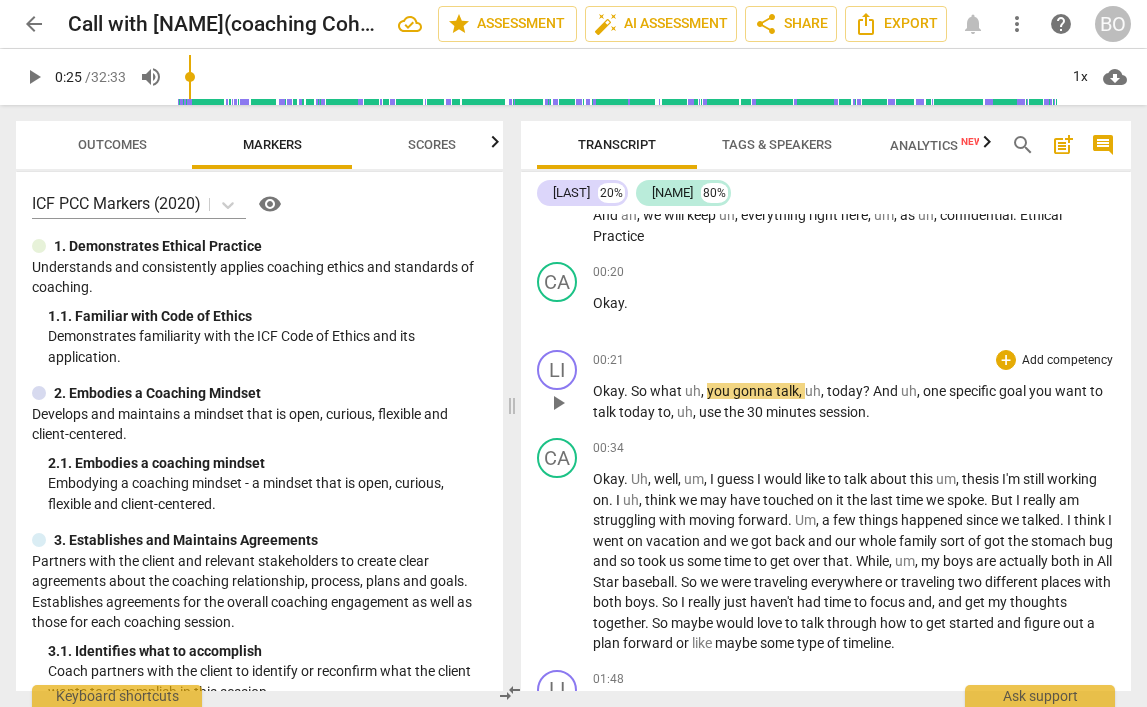 click on "play_arrow" at bounding box center (558, 403) 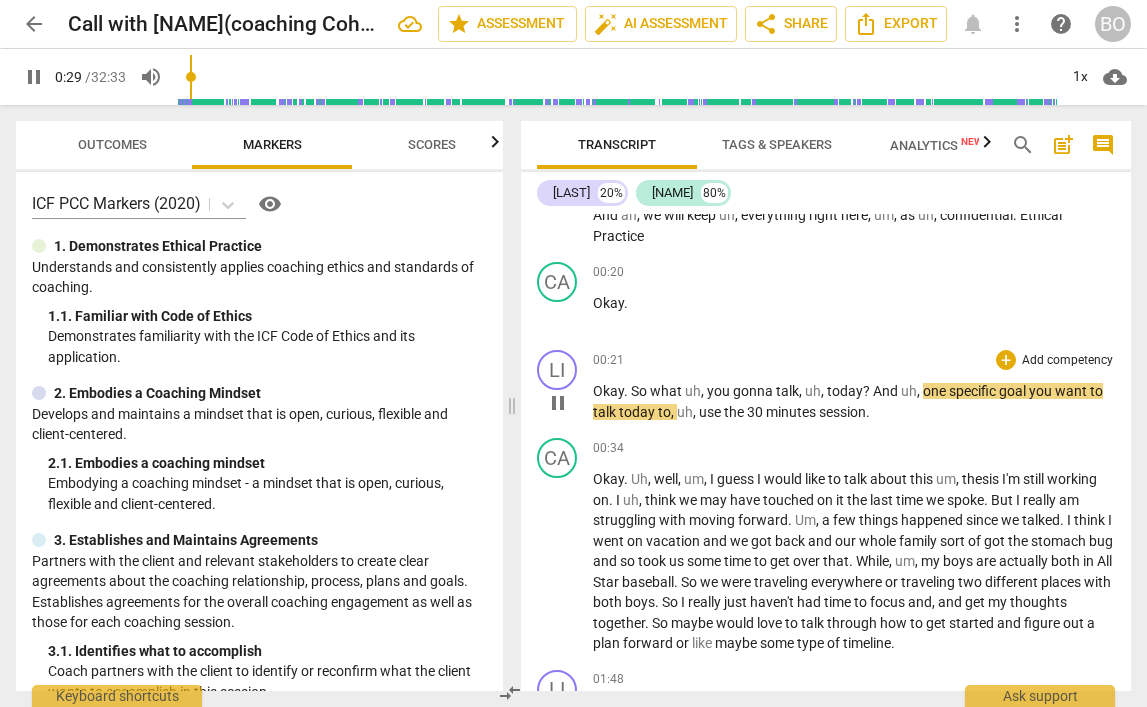 click on "So" at bounding box center [640, 391] 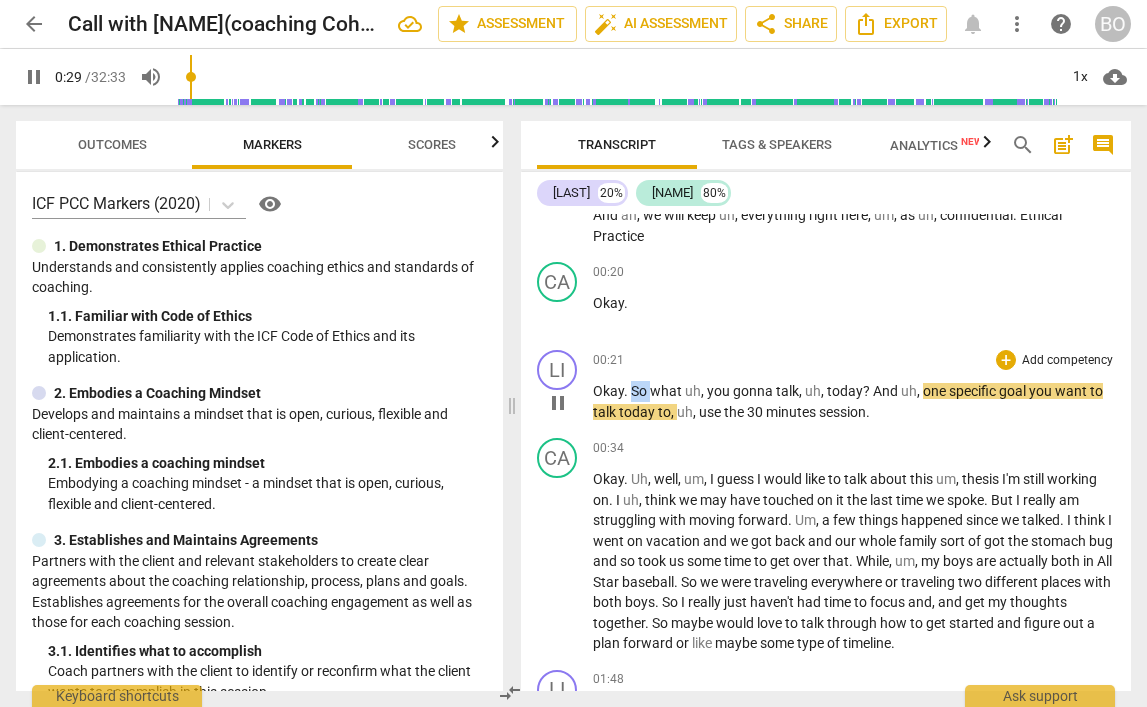 click on "So" at bounding box center [640, 391] 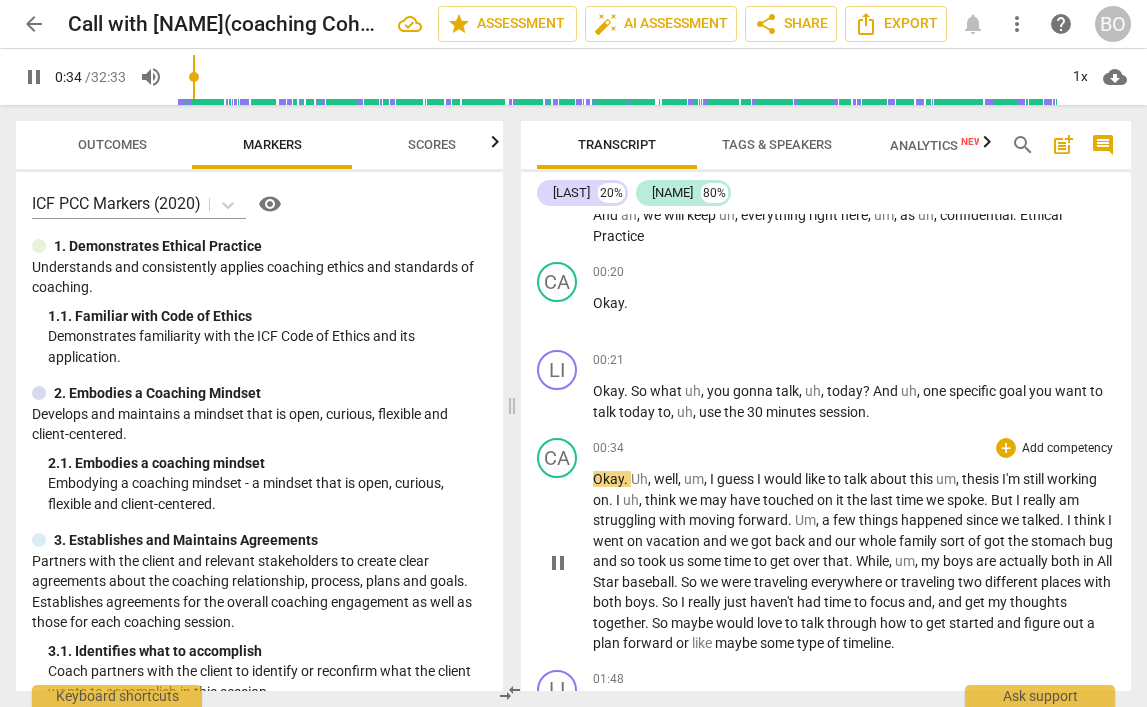 click on "pause" at bounding box center [558, 563] 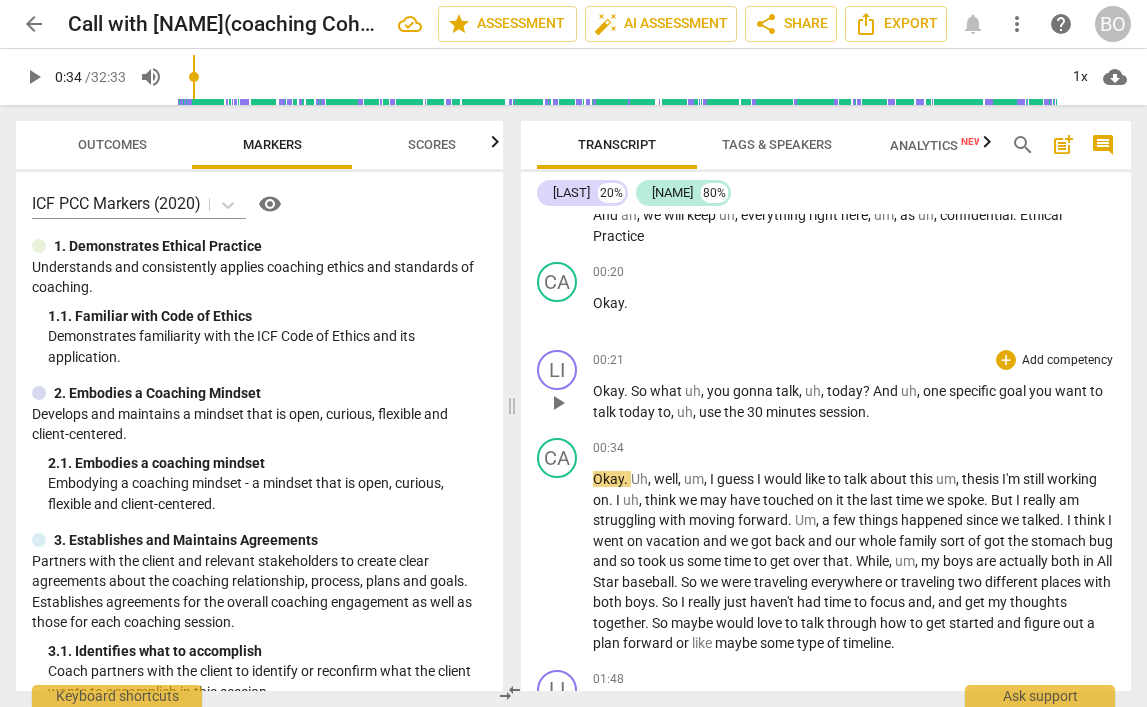 click on "Okay .   So   what   uh ,   you   gonna   talk ,   uh ,   today ?   And   uh ,   one   specific   goal   you   want   to   talk   today   to ,   uh ,   use   the   30   minutes   session ." at bounding box center [854, 401] 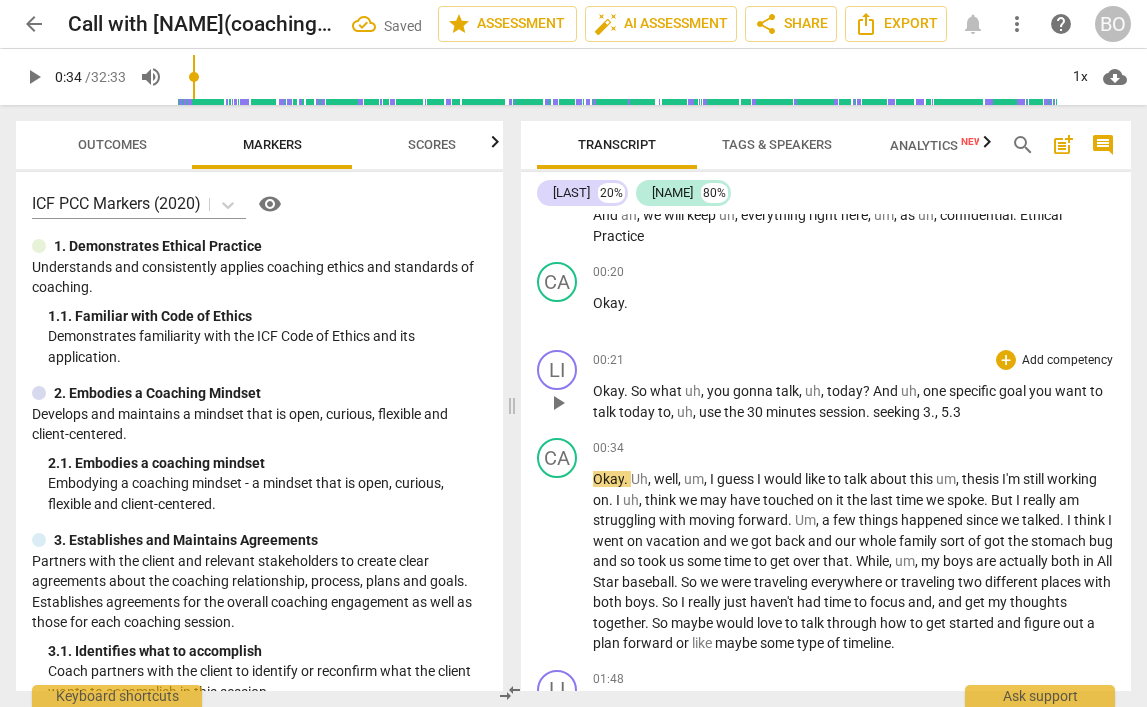 click on ". seeking 3., 5.3" at bounding box center [913, 412] 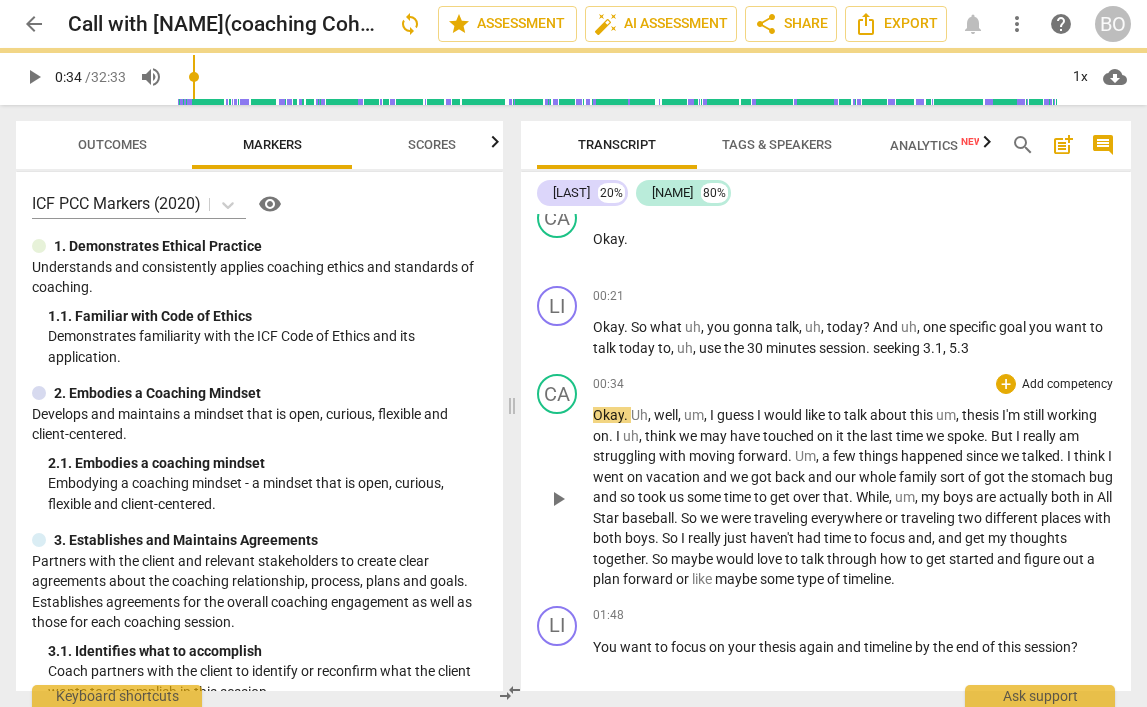 scroll, scrollTop: 500, scrollLeft: 0, axis: vertical 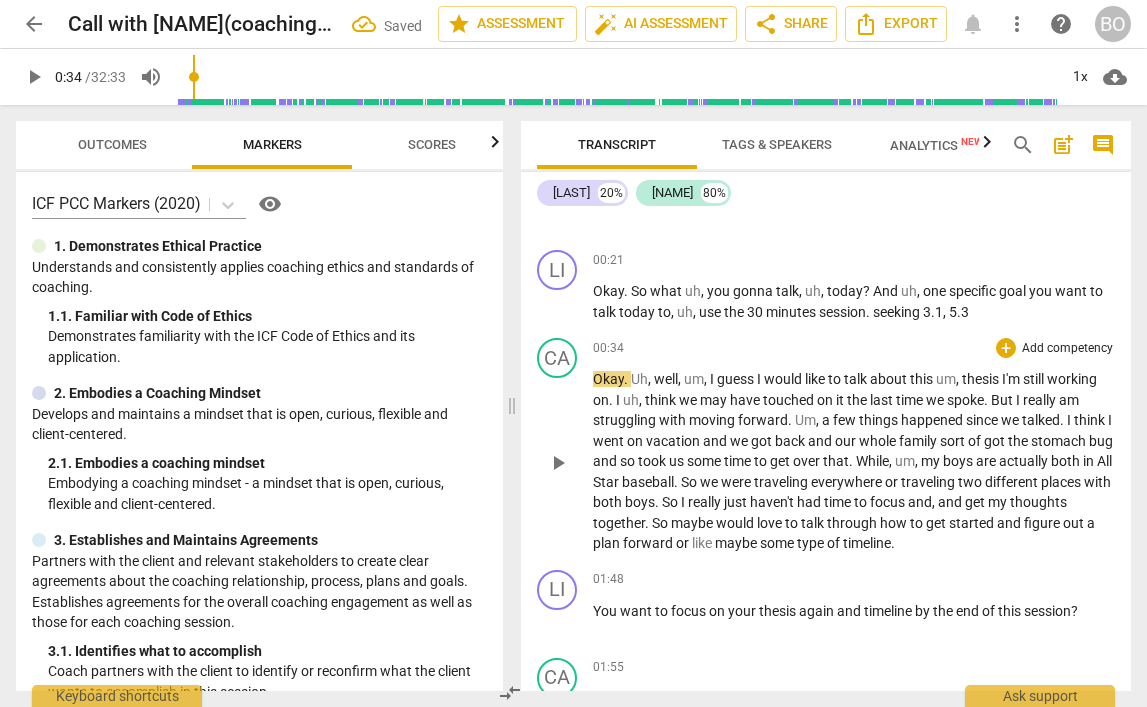 click on "play_arrow" at bounding box center [558, 463] 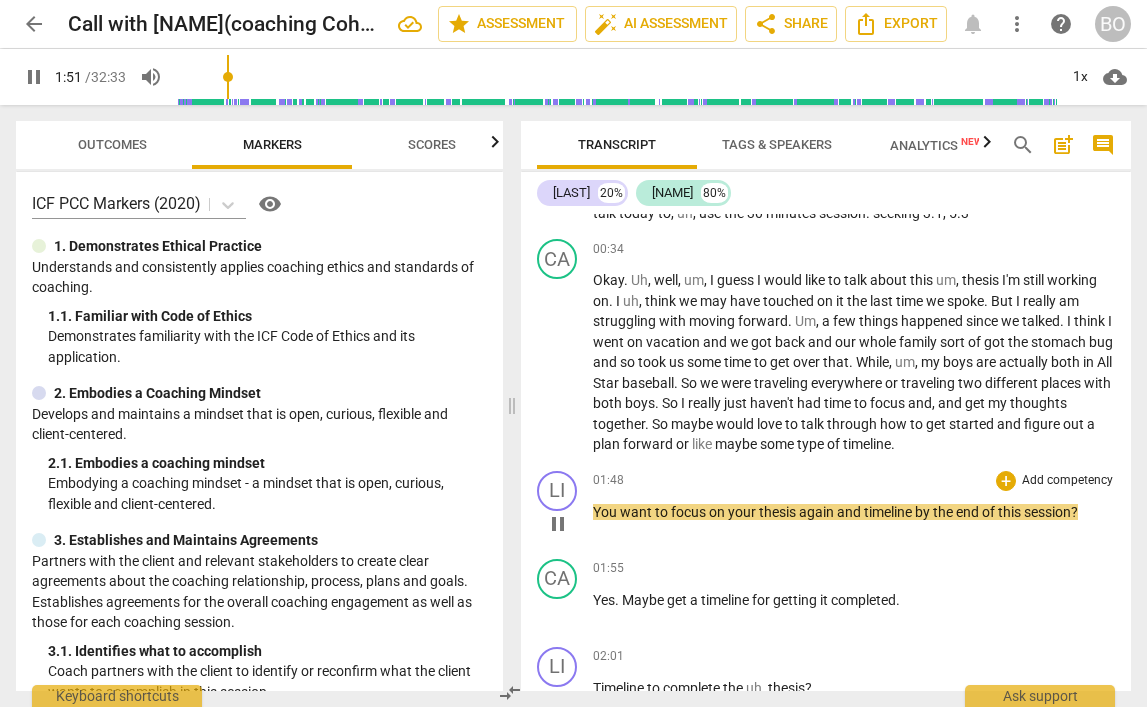 scroll, scrollTop: 600, scrollLeft: 0, axis: vertical 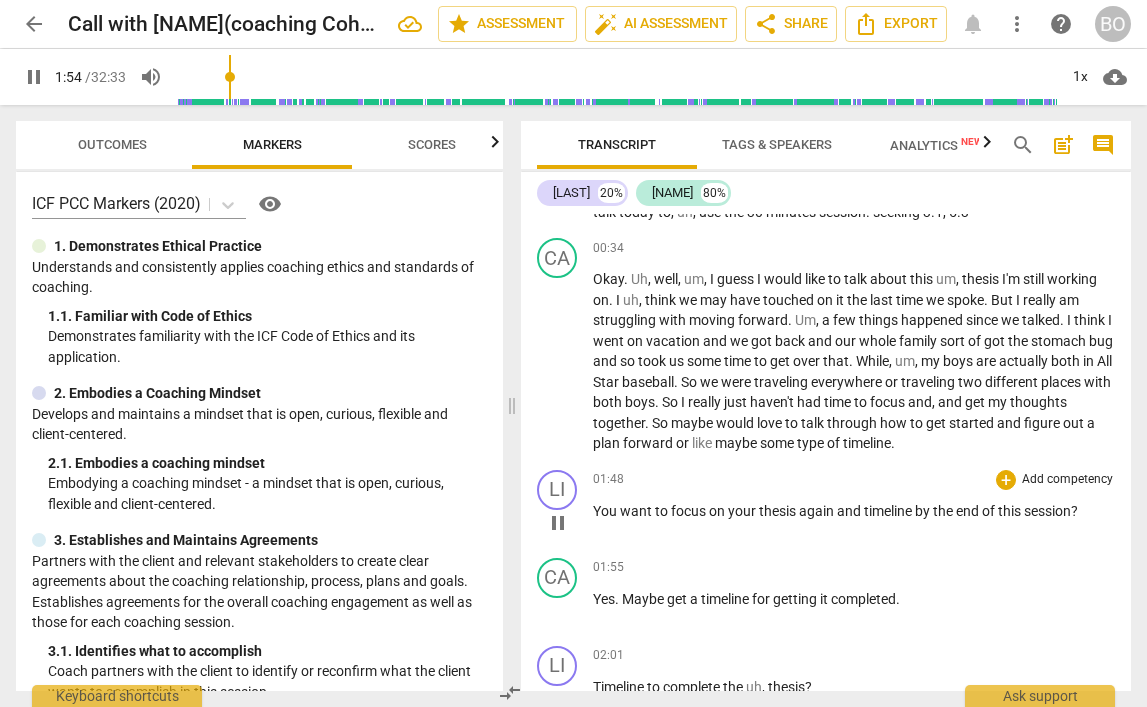 click on "pause" at bounding box center [558, 523] 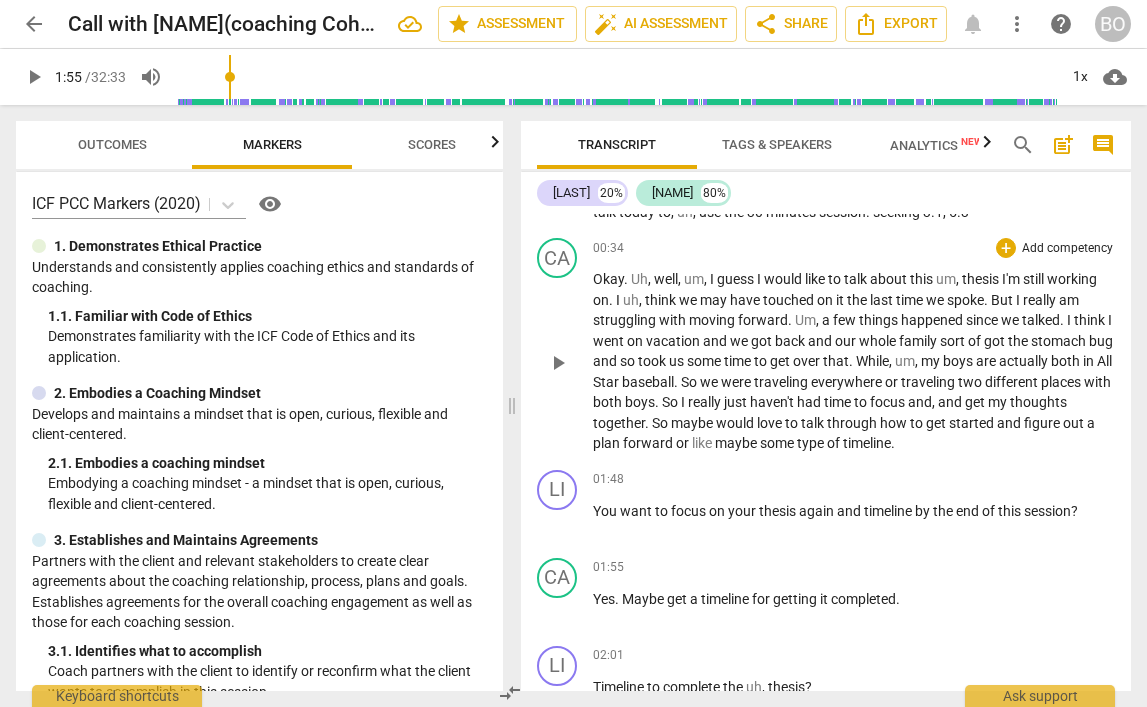 scroll, scrollTop: 700, scrollLeft: 0, axis: vertical 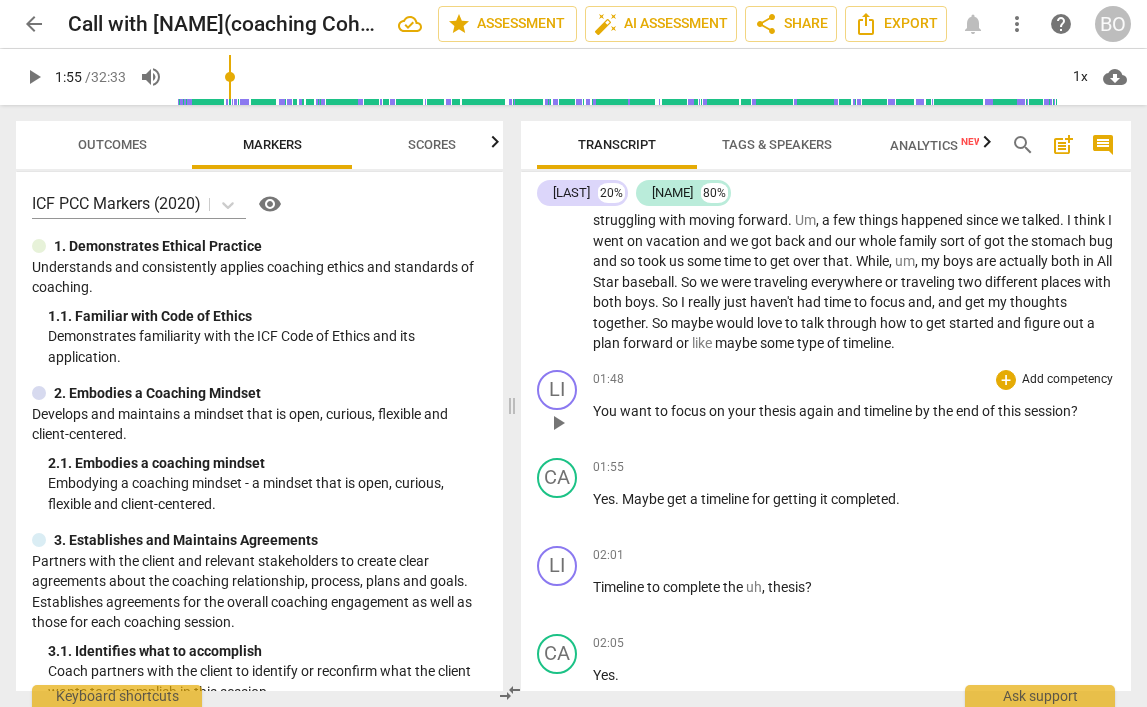 click on "You want to focus on your thesis again and timeline by the end of this session ?" at bounding box center (854, 411) 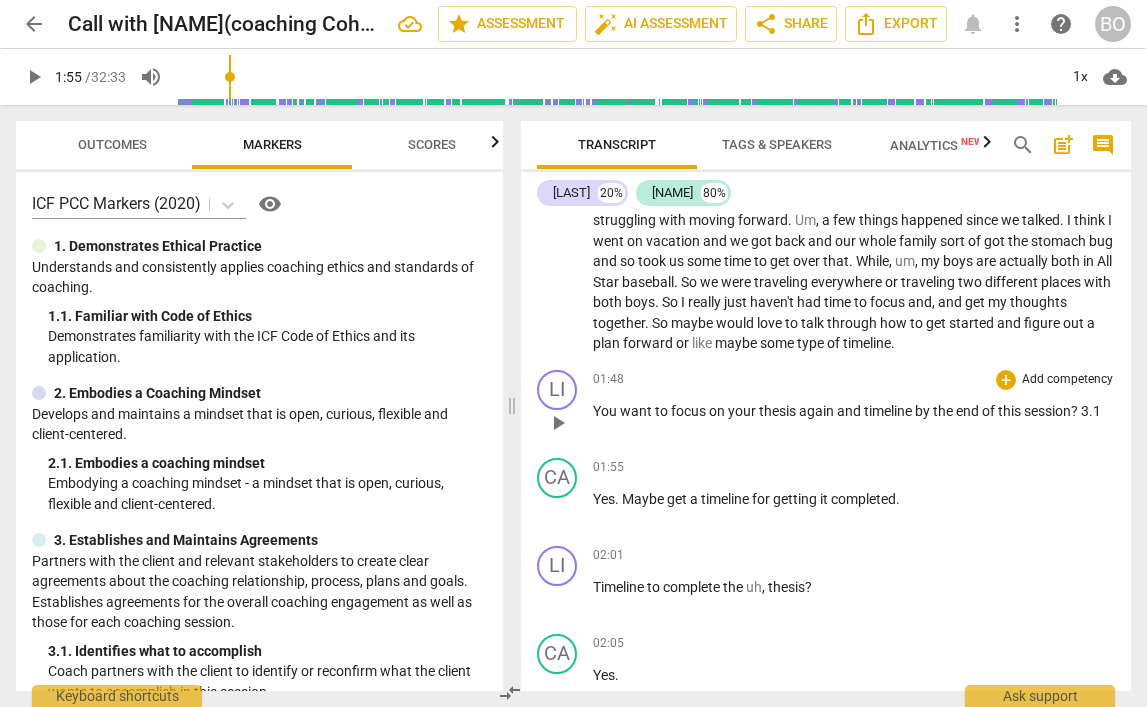 click on "LI play_arrow pause 01:48 + Add competency keyboard_arrow_right You want to focus on your thesis again and timeline by the end of this session ? 3.1" at bounding box center [826, 406] 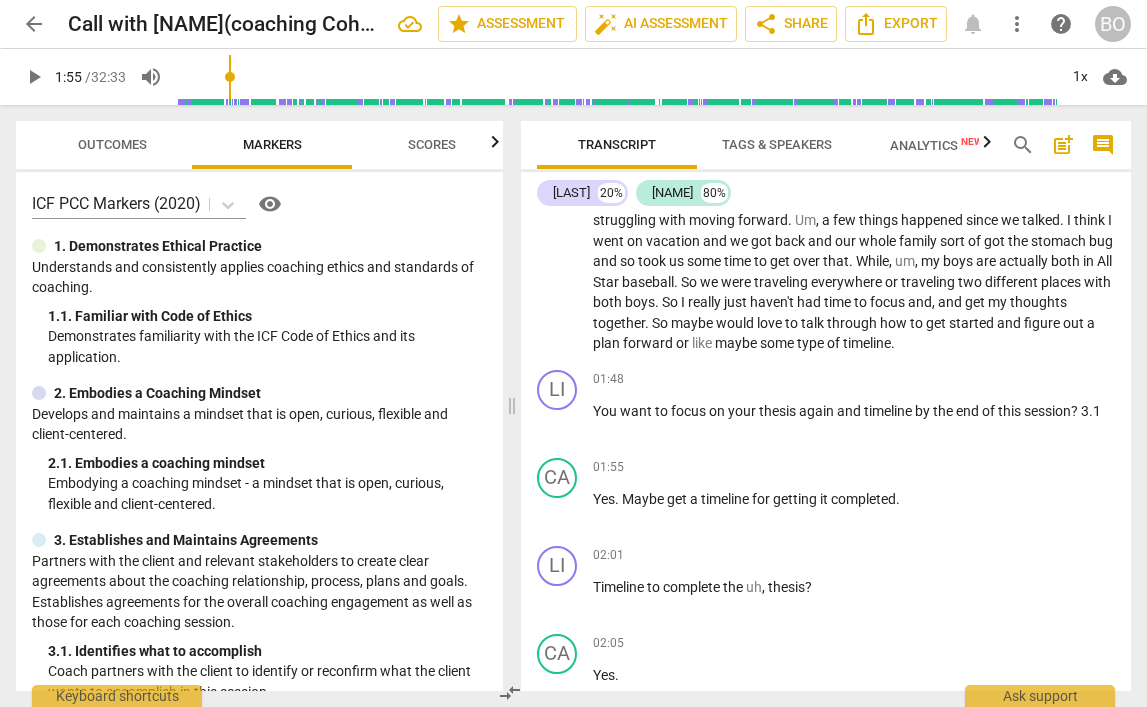 click on "3.1" at bounding box center [1091, 411] 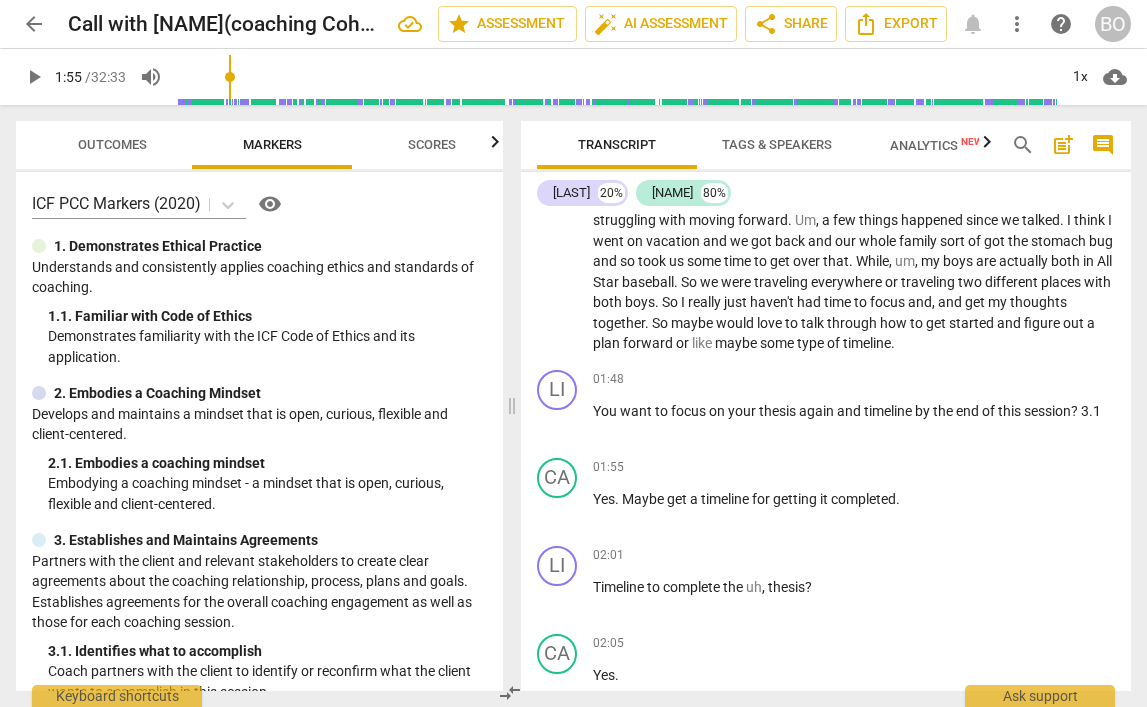 type 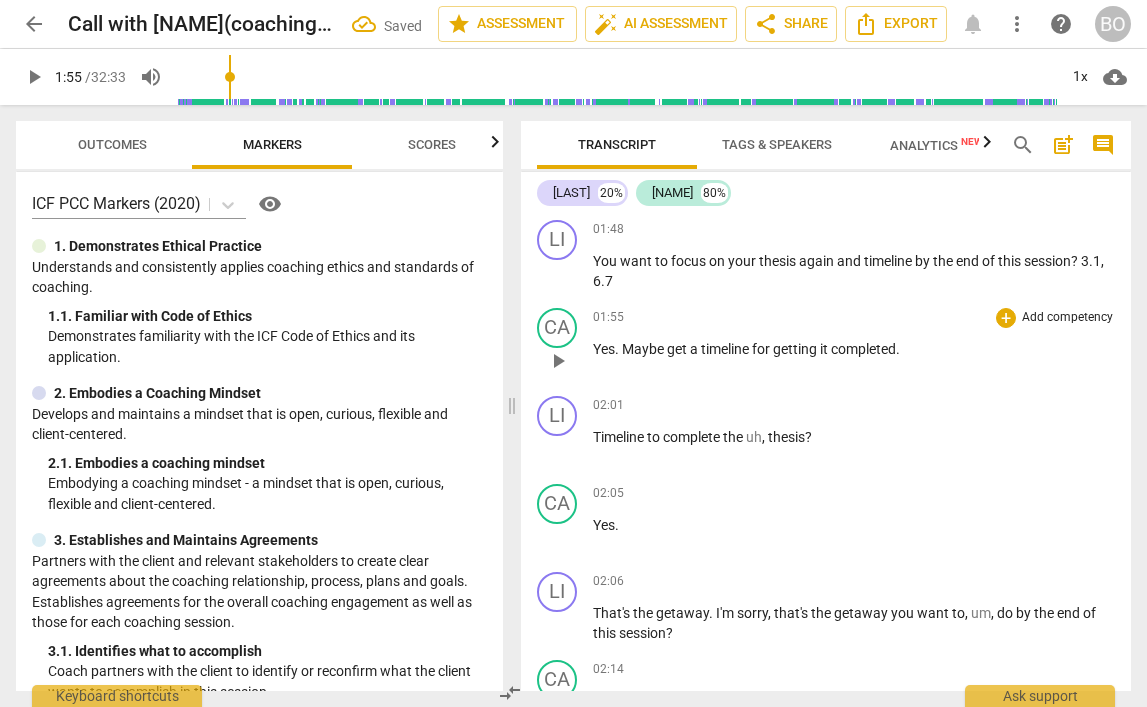 scroll, scrollTop: 800, scrollLeft: 0, axis: vertical 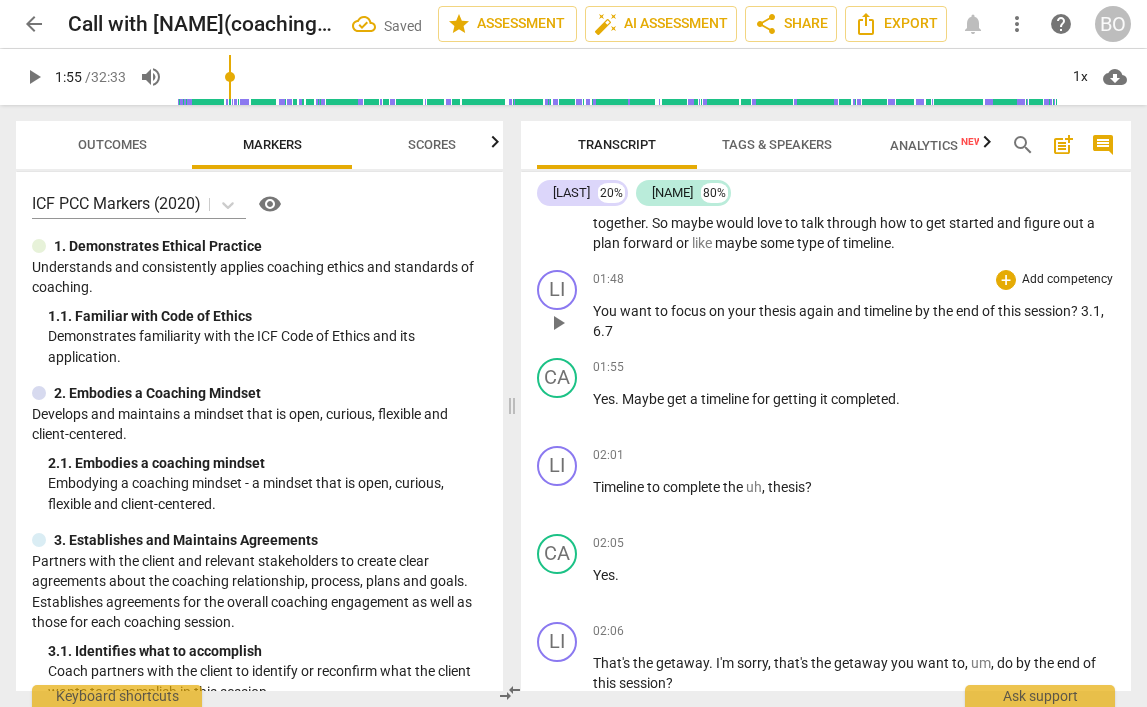 click on "play_arrow" at bounding box center (558, 323) 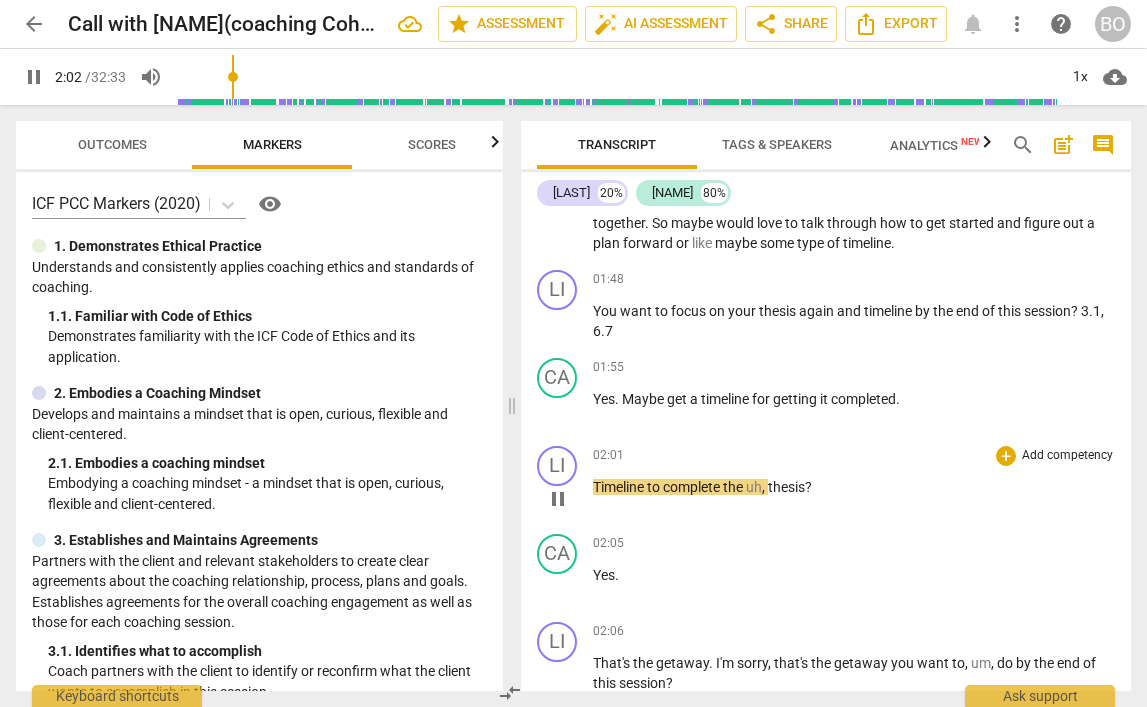 click on "Timeline to complete the uh , thesis ?" at bounding box center (854, 487) 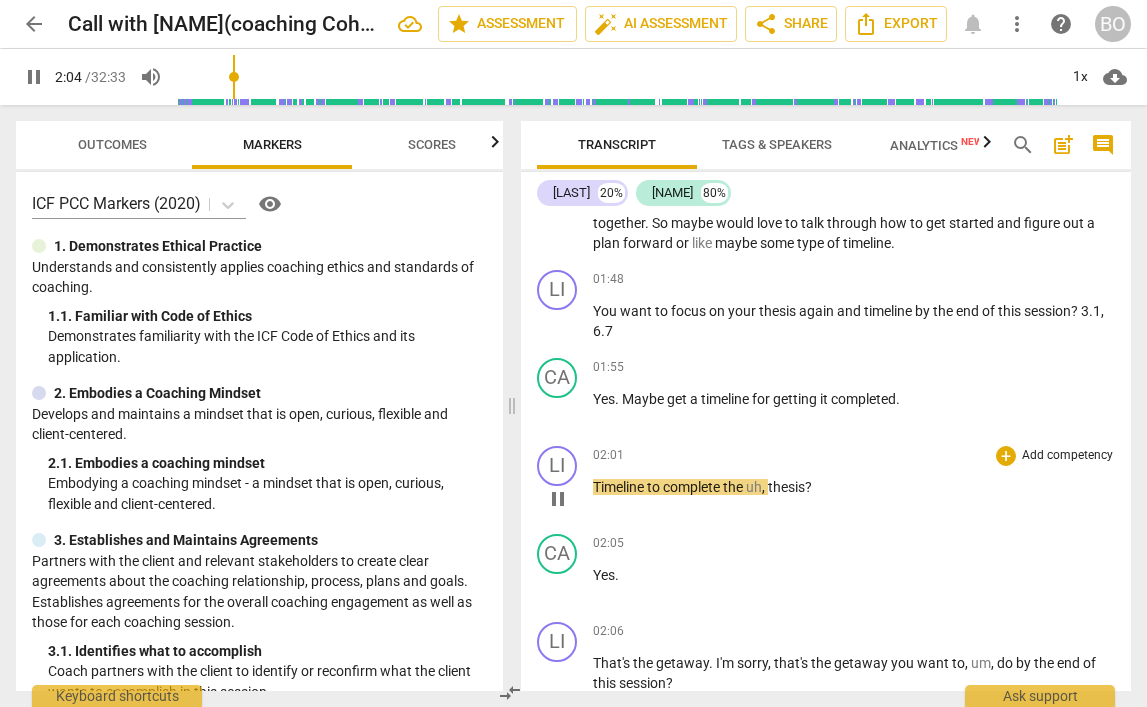 type on "125" 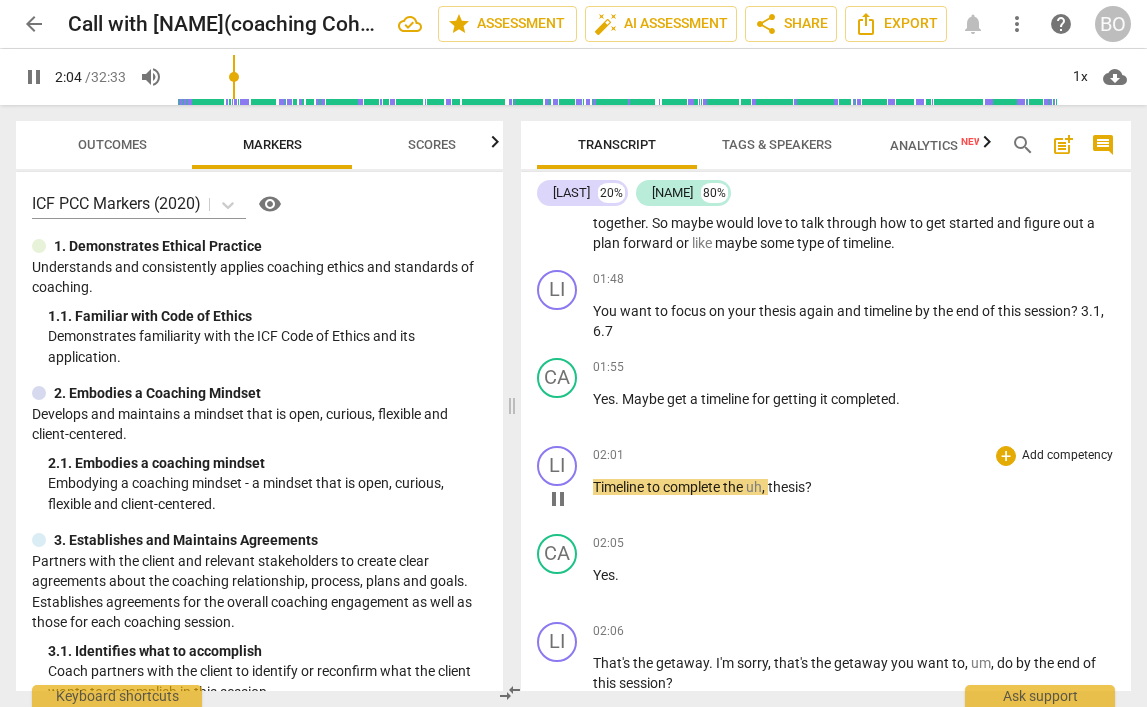 type 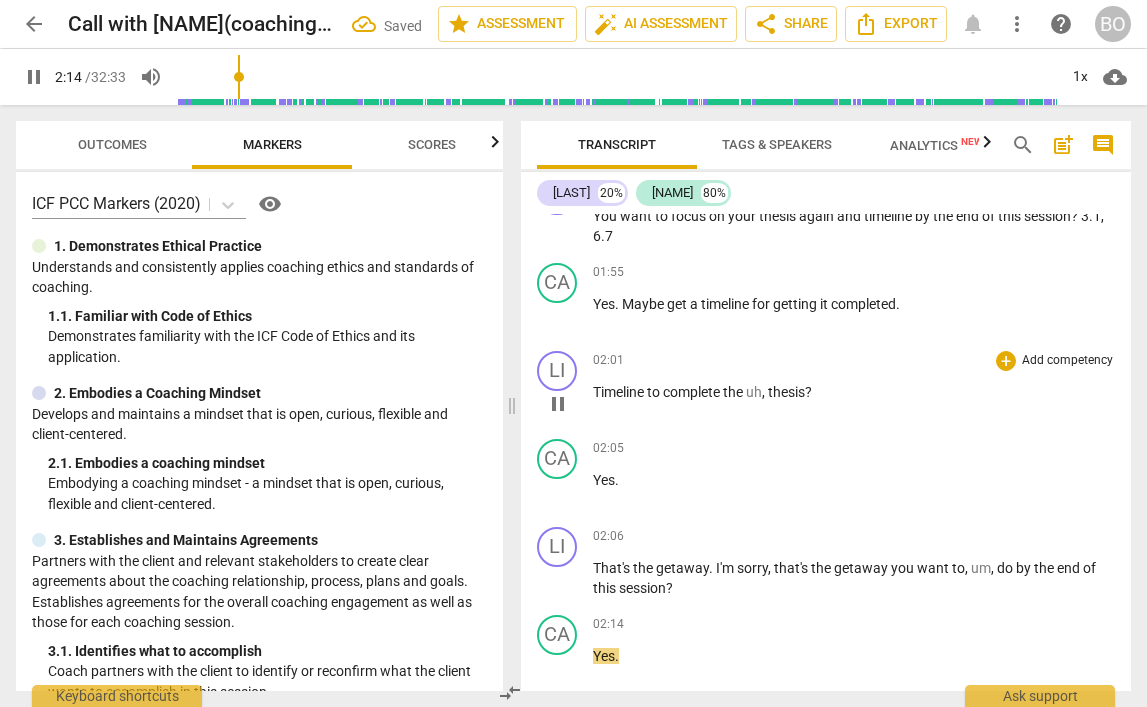 scroll, scrollTop: 900, scrollLeft: 0, axis: vertical 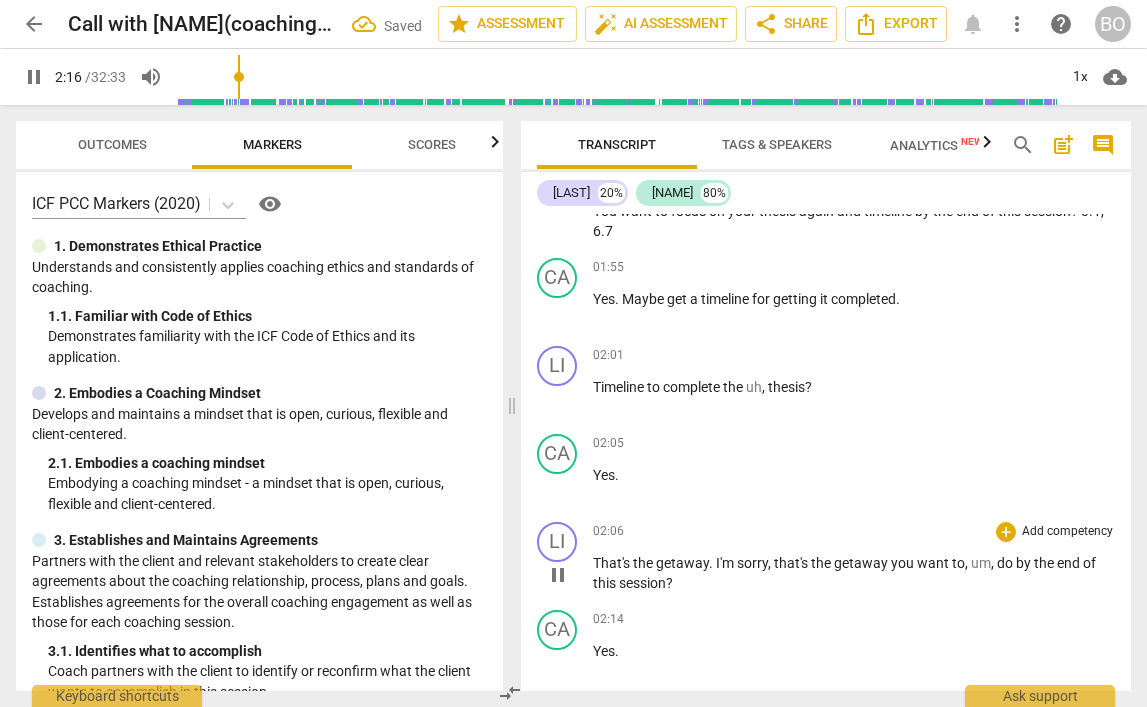 click on "That's   the   getaway .   I'm   sorry ,   that's   the   getaway   you   want   to ,   um ,   do   by   the   end   of   this   session ?" at bounding box center [854, 573] 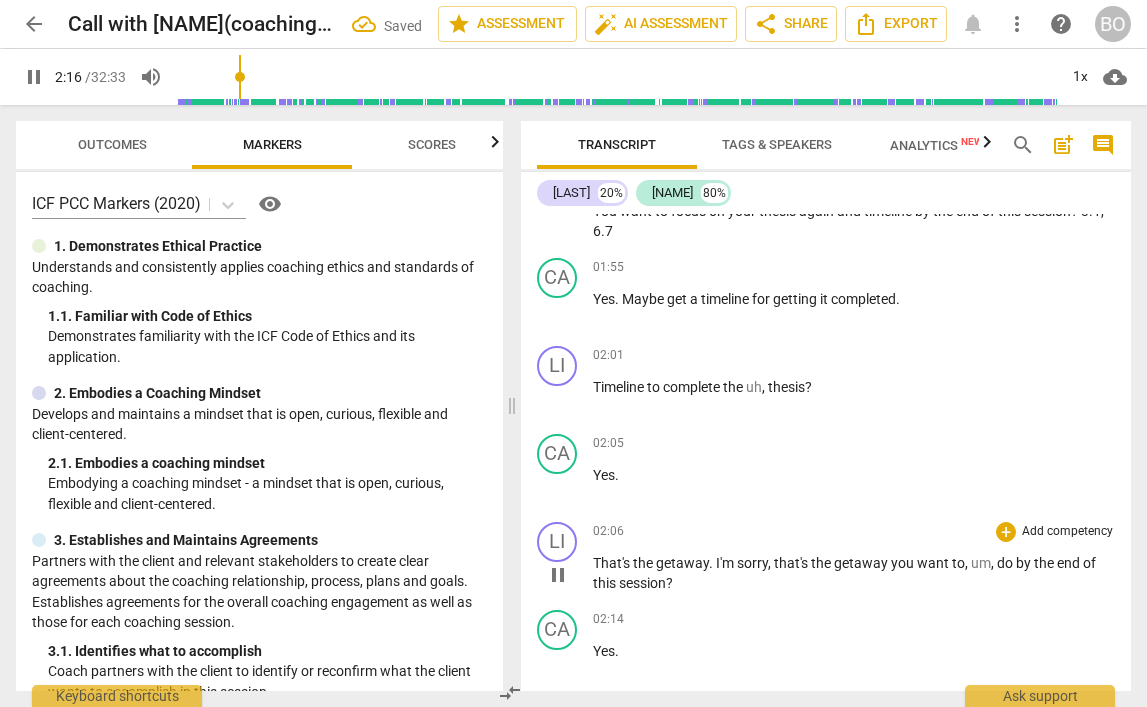 type 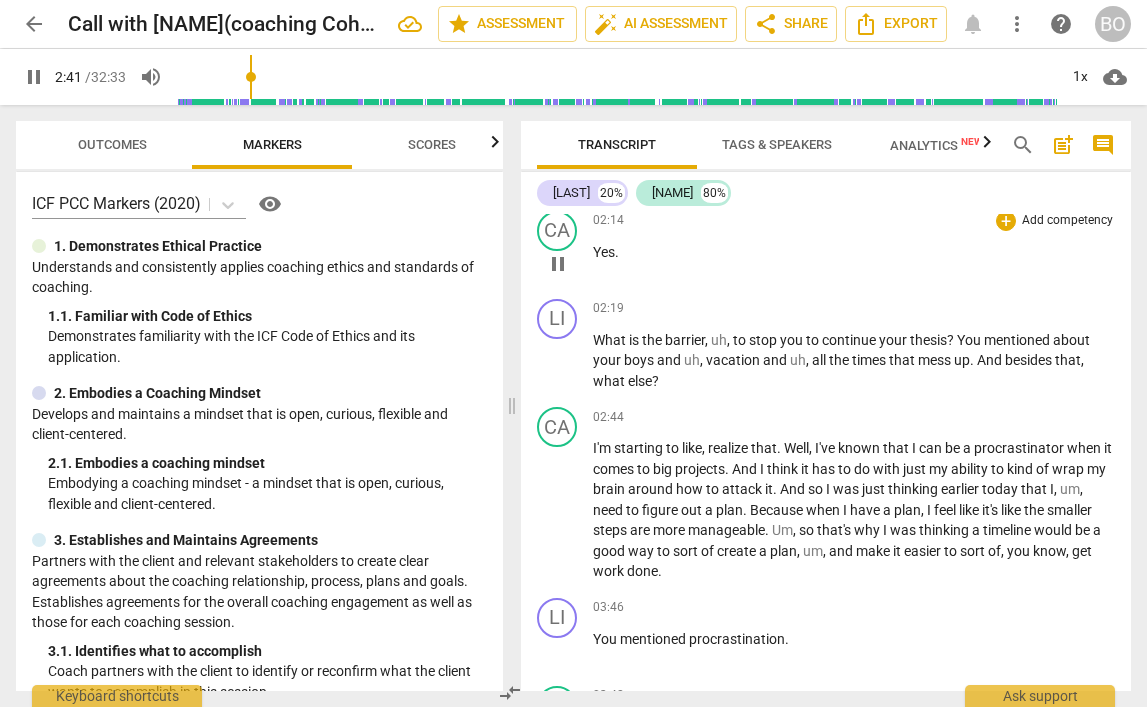 scroll, scrollTop: 1300, scrollLeft: 0, axis: vertical 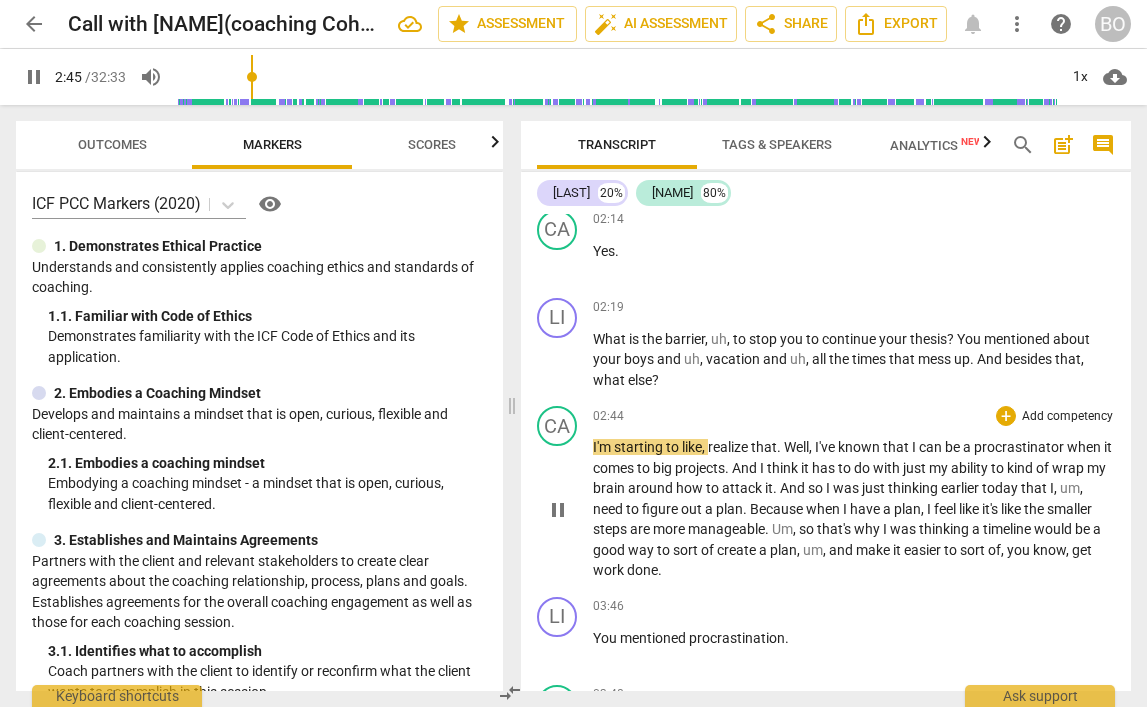 click on "pause" at bounding box center (558, 510) 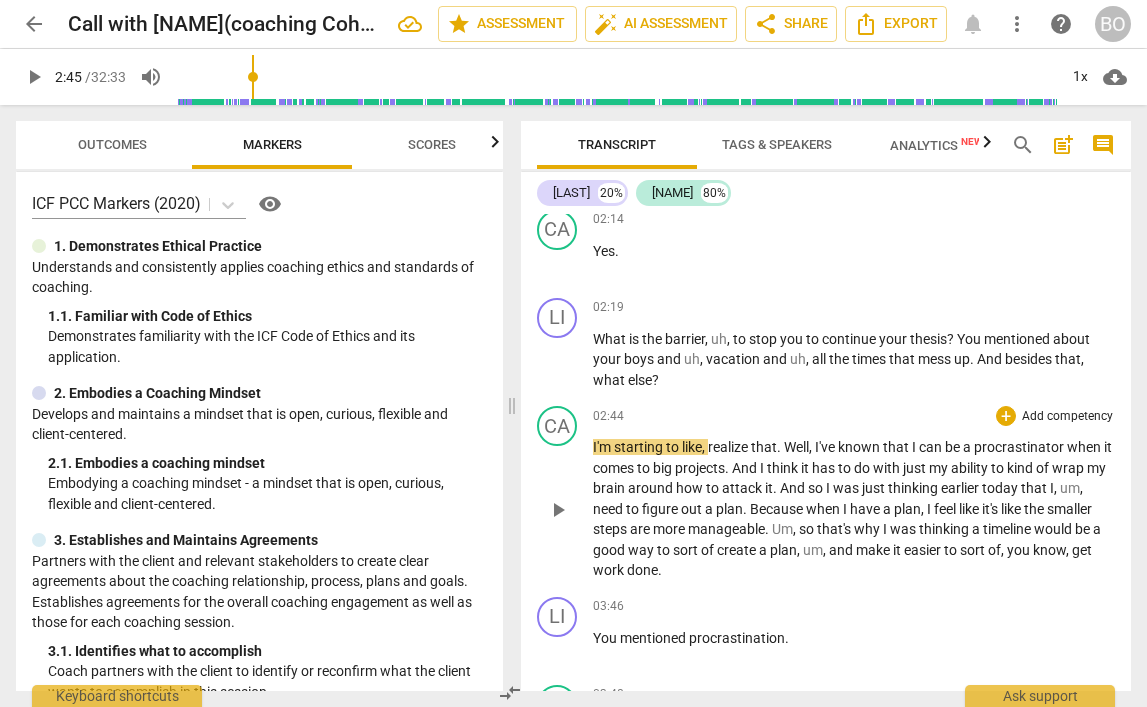 type on "166" 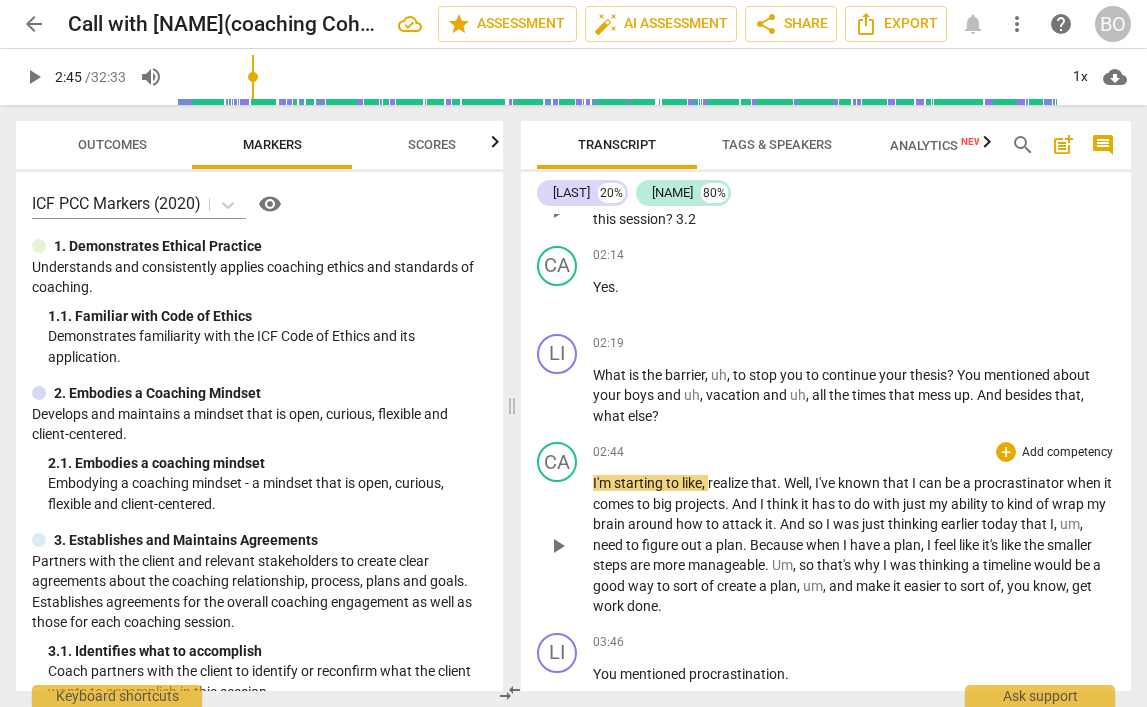 scroll, scrollTop: 1300, scrollLeft: 0, axis: vertical 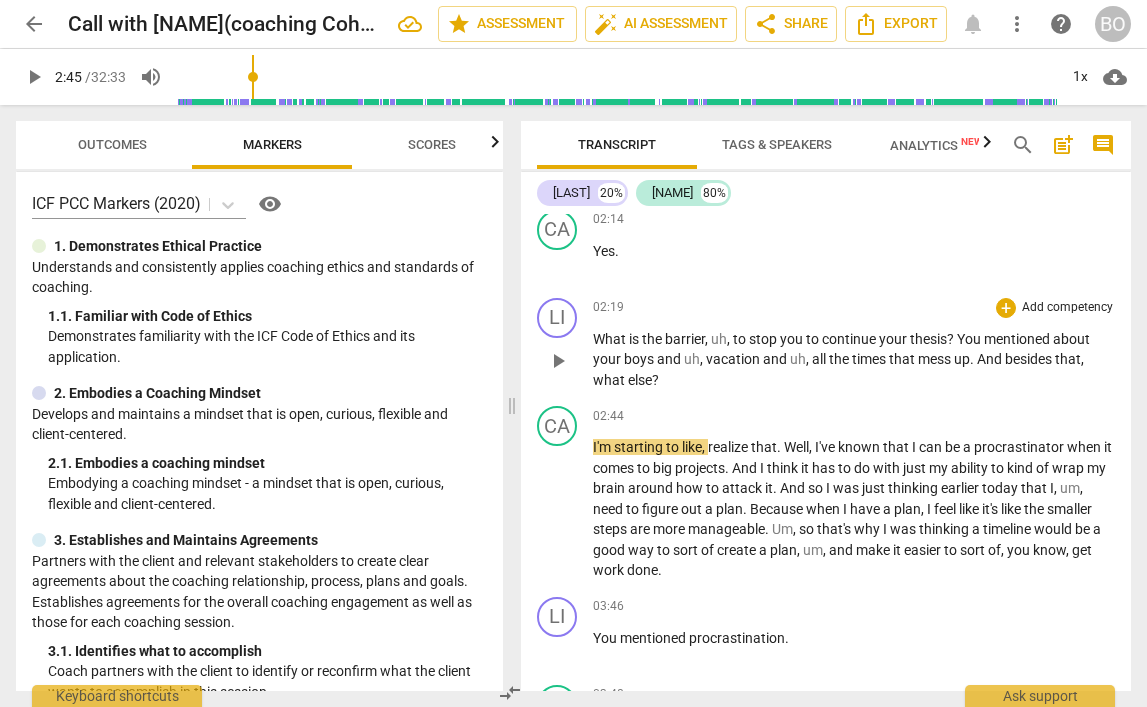 click on "What is the barrier , uh , to stop you to continue your thesis ? You mentioned about your boys and uh , vacation and uh , all the times that mess up . And besides that , what else ?" at bounding box center [854, 360] 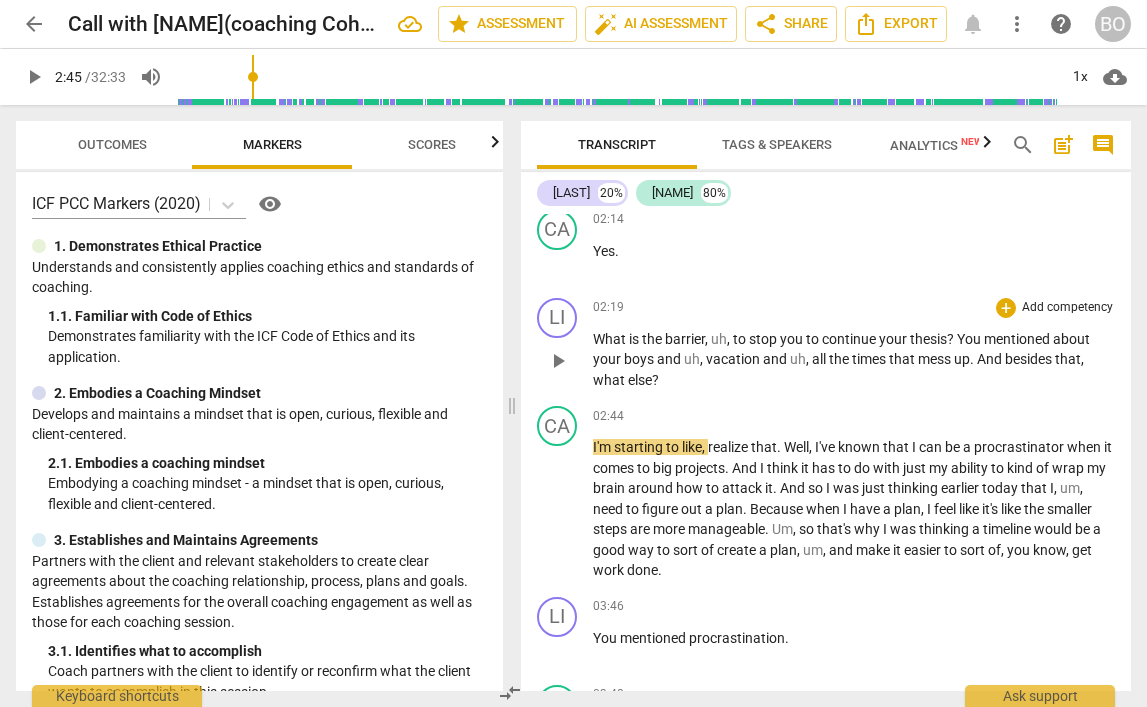 type 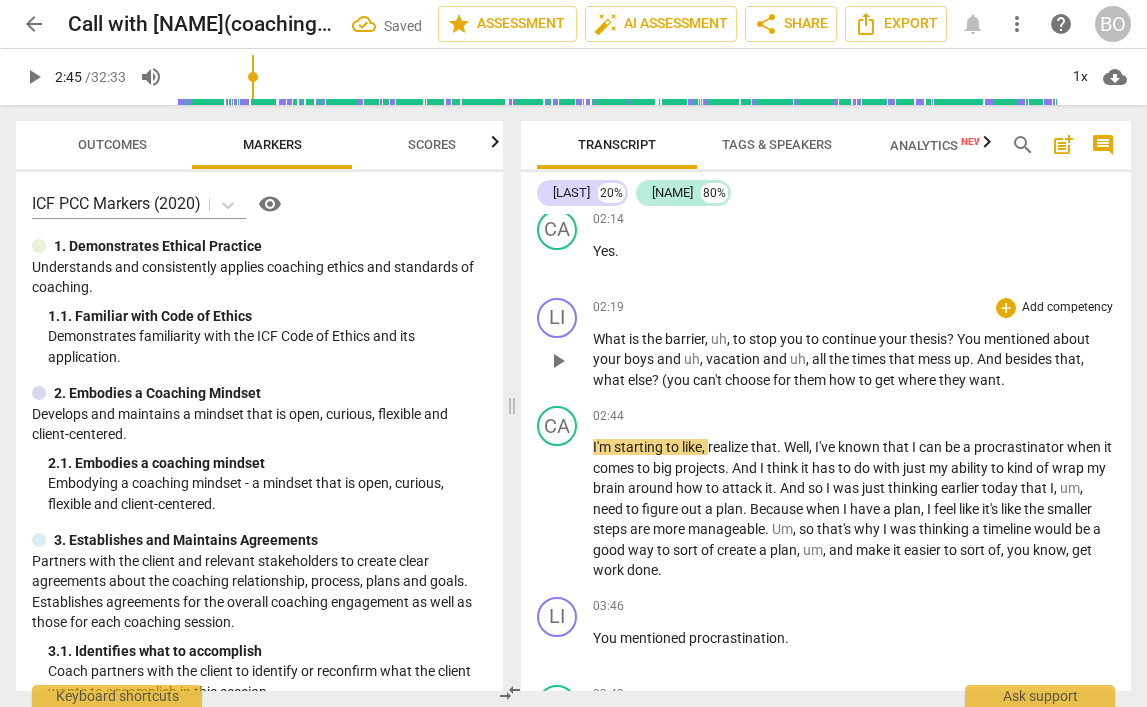 click on "? (you can't choose for them how to get where they want." at bounding box center (828, 380) 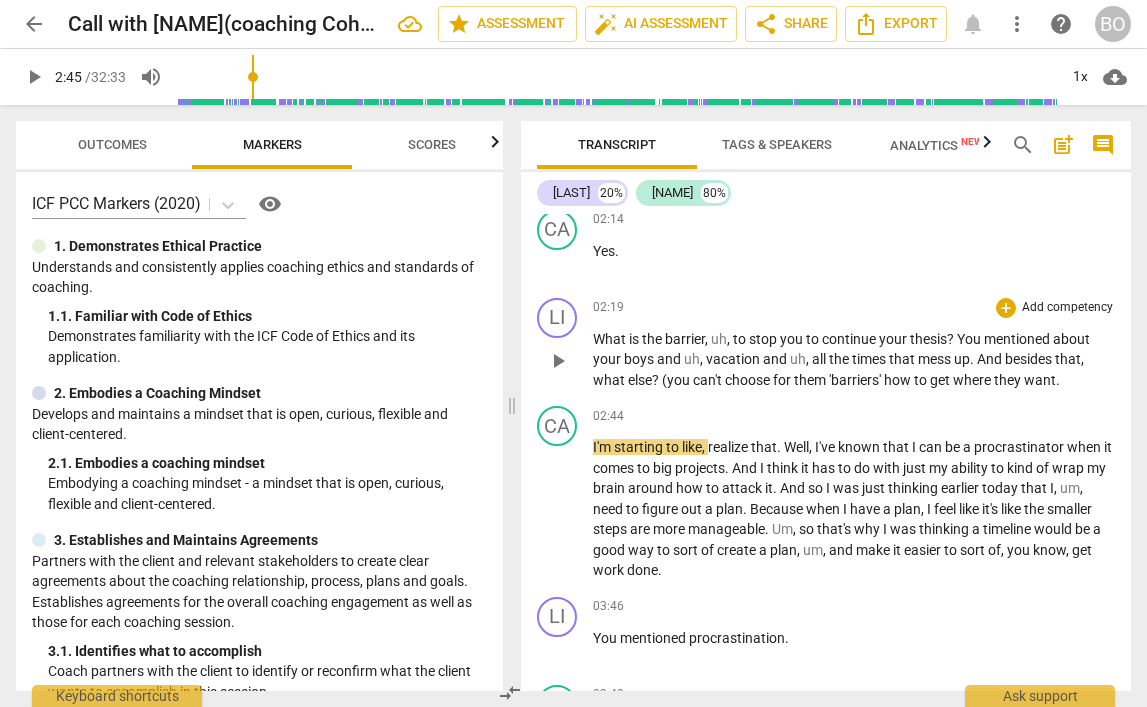 click on "? (you can't choose for them 'barriers' how to get where they want." at bounding box center [856, 380] 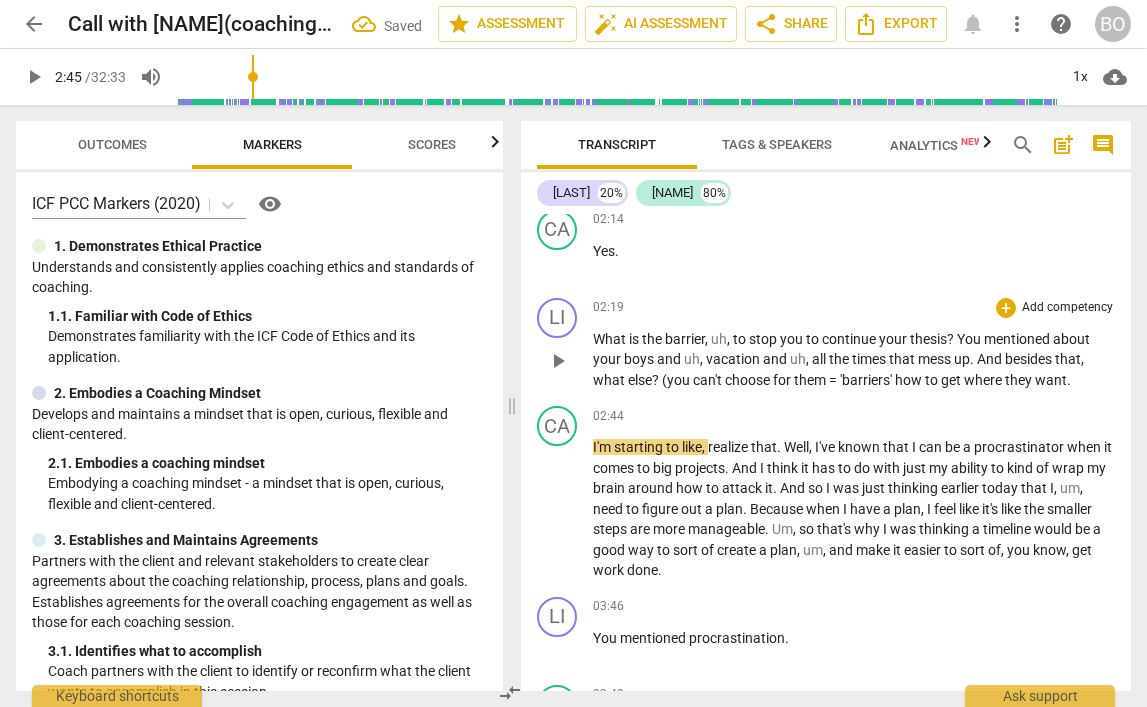 click on "? (you can't choose for them = 'barriers' how to get where they want." at bounding box center (861, 380) 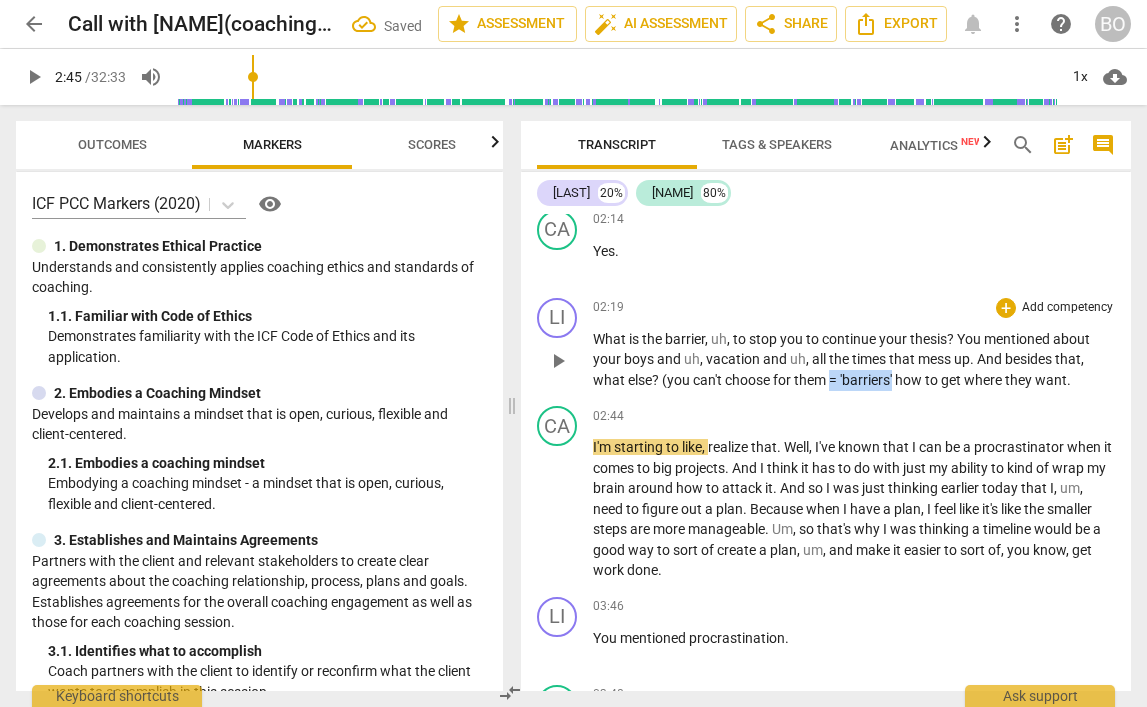 drag, startPoint x: 895, startPoint y: 374, endPoint x: 829, endPoint y: 374, distance: 66 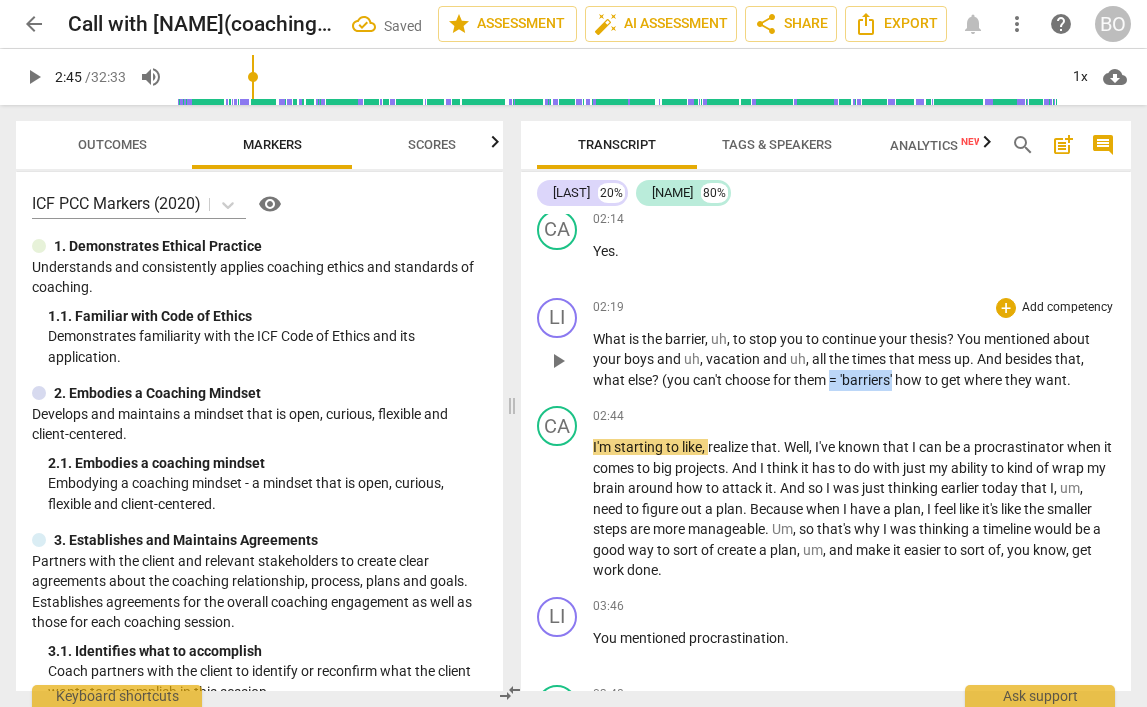 click on "? (you can't choose for them = 'barriers' how to get where they want." at bounding box center [861, 380] 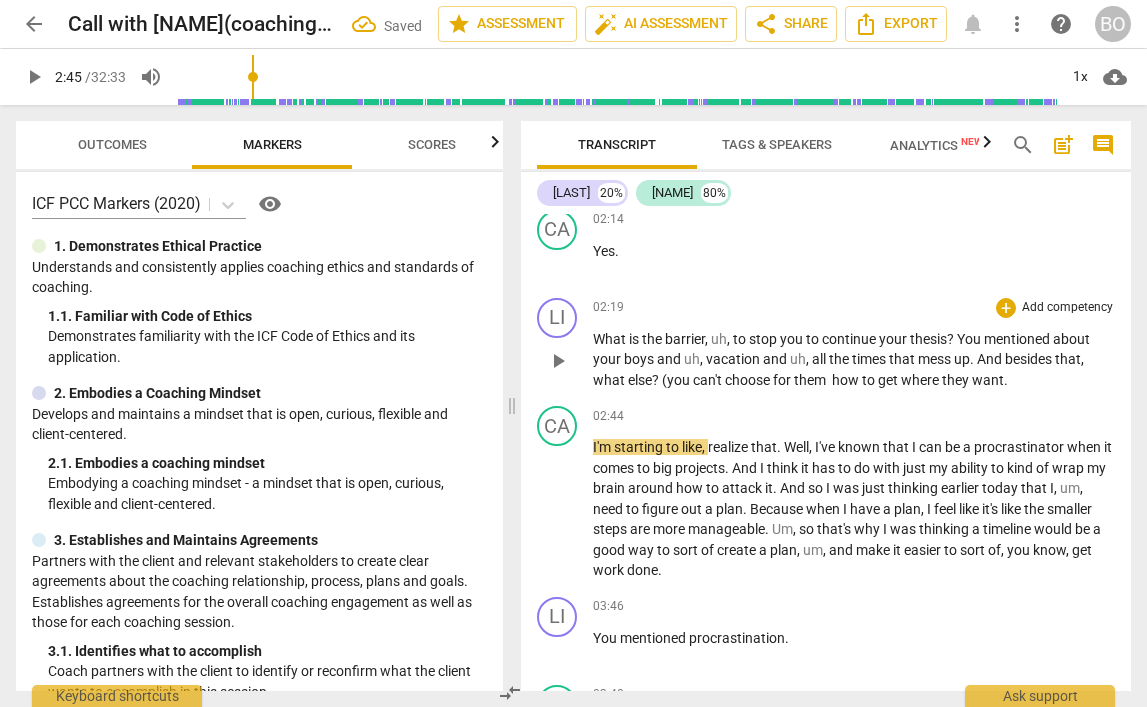 click on "What is the barrier , uh , to stop you to continue your thesis ? You mentioned about your boys and uh , vacation and uh , all the times that mess up . And besides that , what else ? (you can't choose for them how to get where they want." at bounding box center [854, 360] 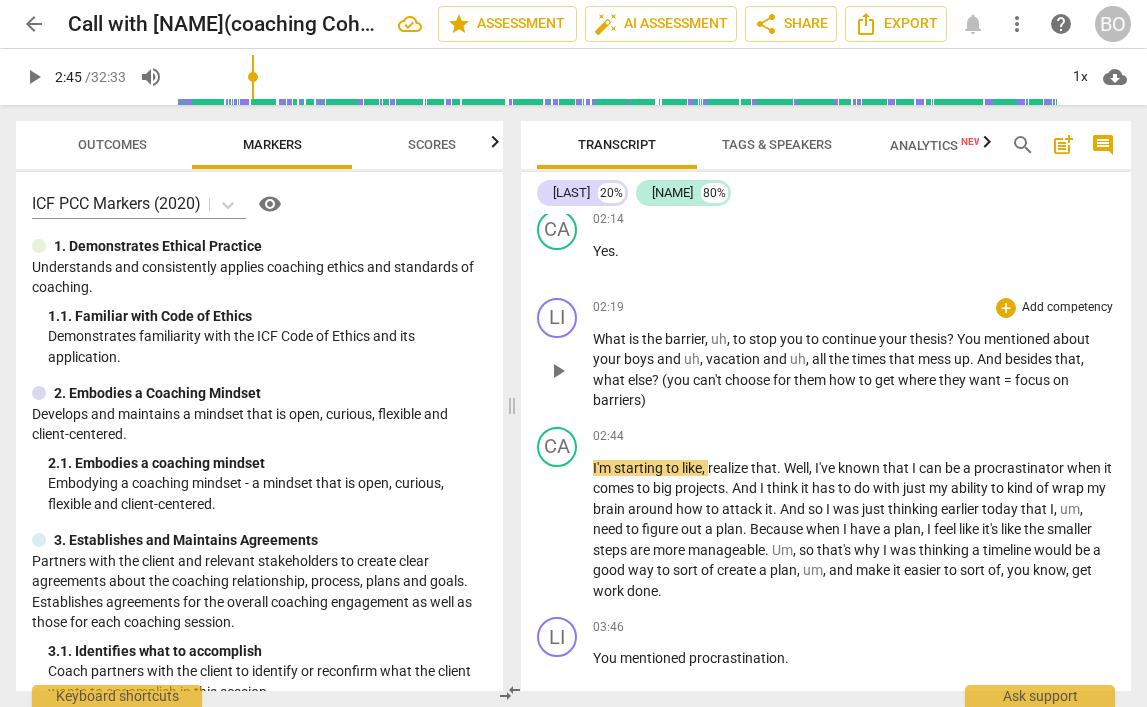 click on "What is the barrier , uh , to stop you to continue your thesis ? You mentioned about your boys and uh , vacation and uh , all the times that mess up . And besides that , what else ? (you can't choose for them how to get where they want = focus on barriers)" at bounding box center [854, 370] 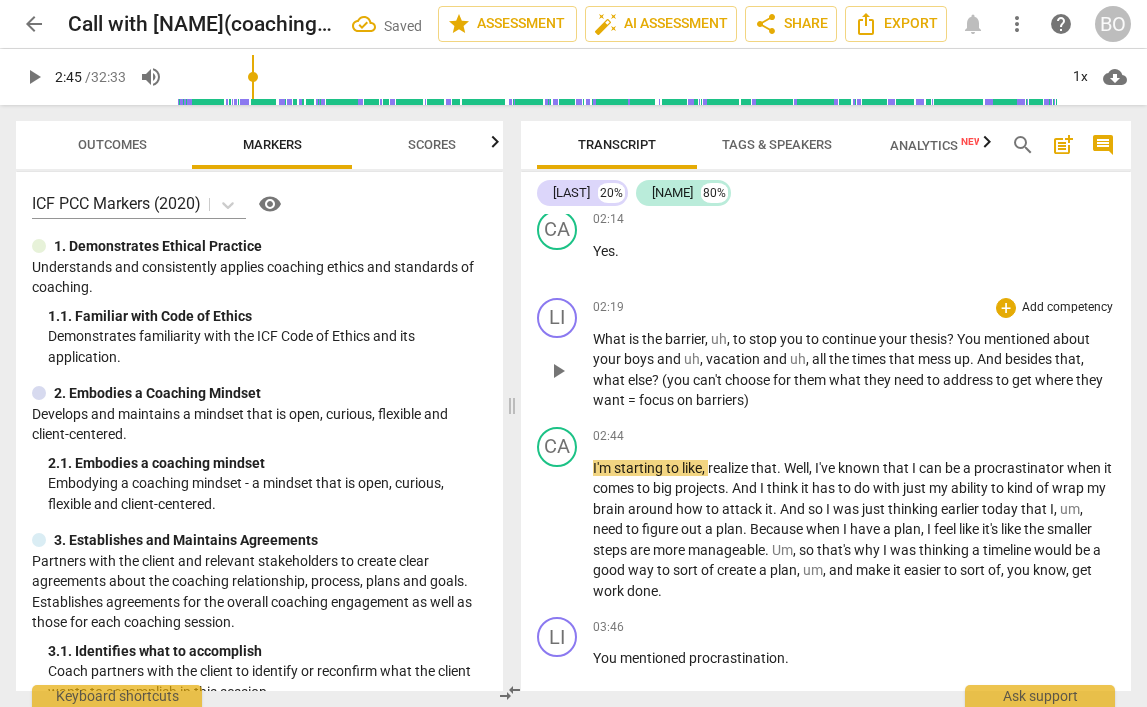 click on "? (you can't choose for them what they need to address to get where they want = focus on barriers)" at bounding box center (848, 390) 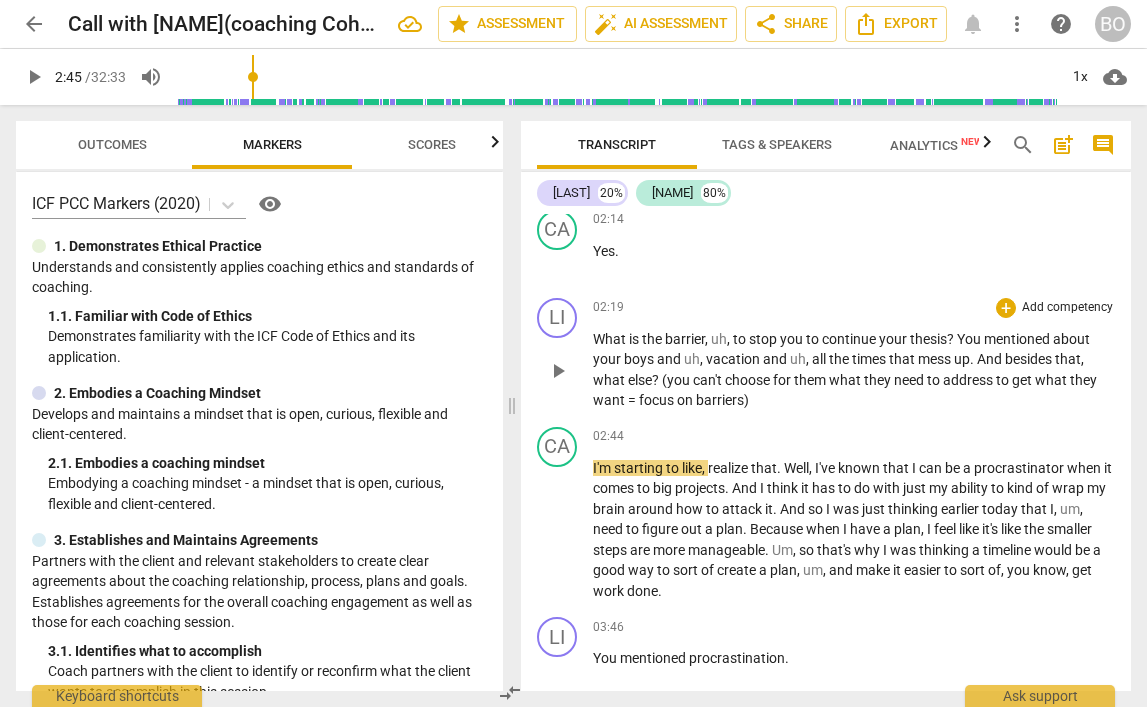 click on "What is the barrier , uh , to stop you to continue your thesis ? You mentioned about your boys and uh , vacation and uh , all the times that mess up . And besides that , what else ? (you can't choose for them what they need to address to get what they want = focus on barriers)" at bounding box center [854, 370] 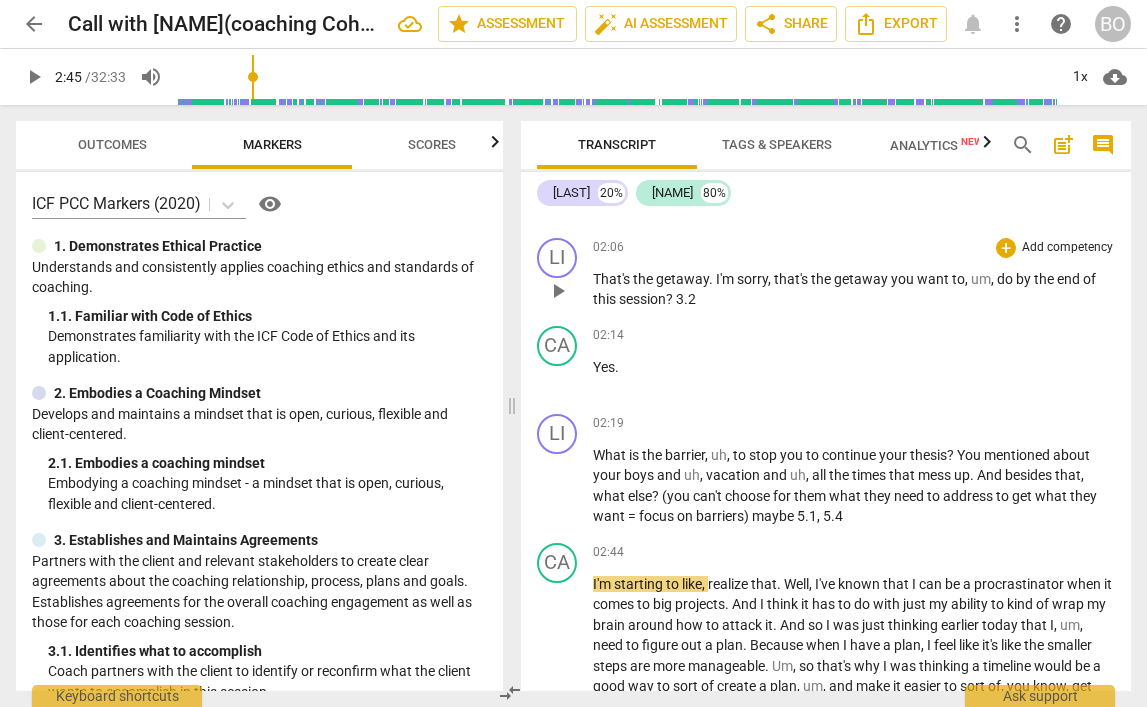 scroll, scrollTop: 1200, scrollLeft: 0, axis: vertical 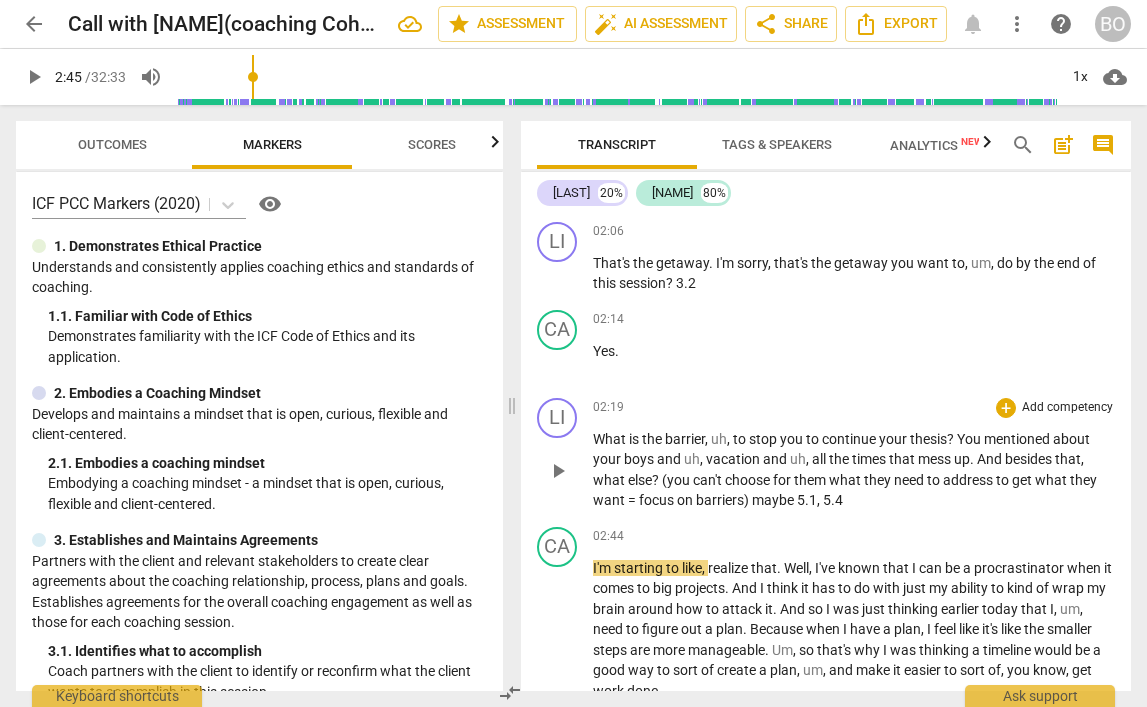 click on "? (you can't choose for them what they need to address to get what they want = focus on barriers) maybe 5.1, 5.4" at bounding box center (845, 490) 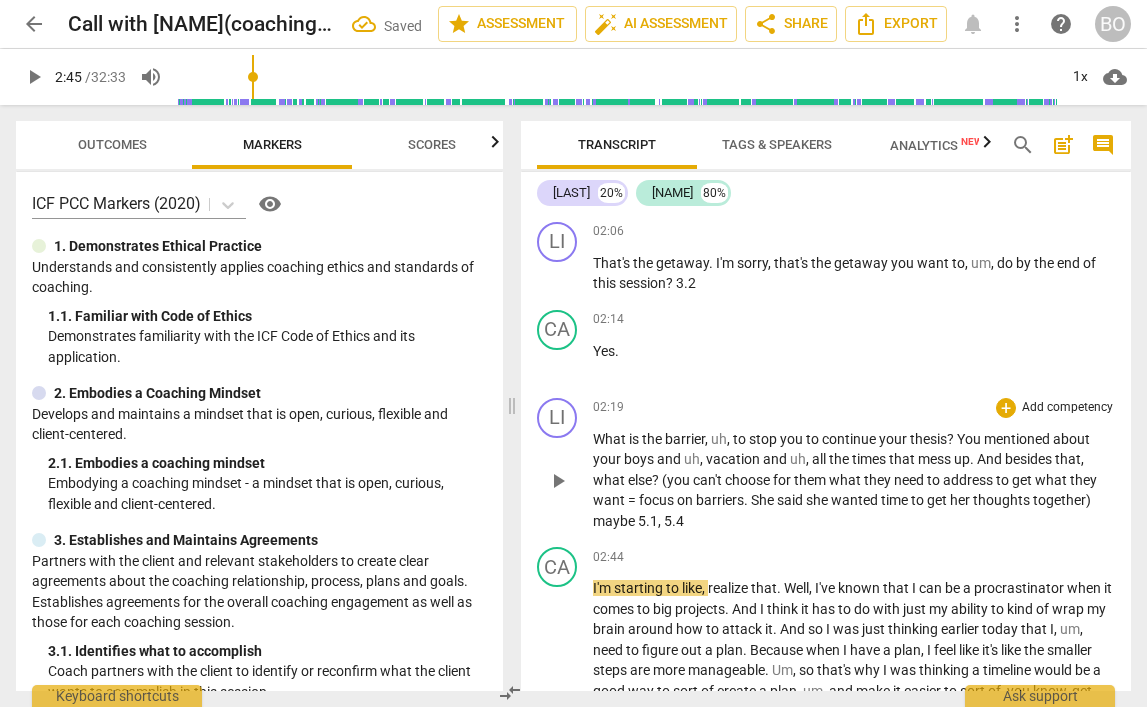 click on "? (you can't choose for them what they need to address to get what they want = focus on barriers. She said she wanted time to get her thoughts together) maybe 5.1, 5.4" at bounding box center (845, 500) 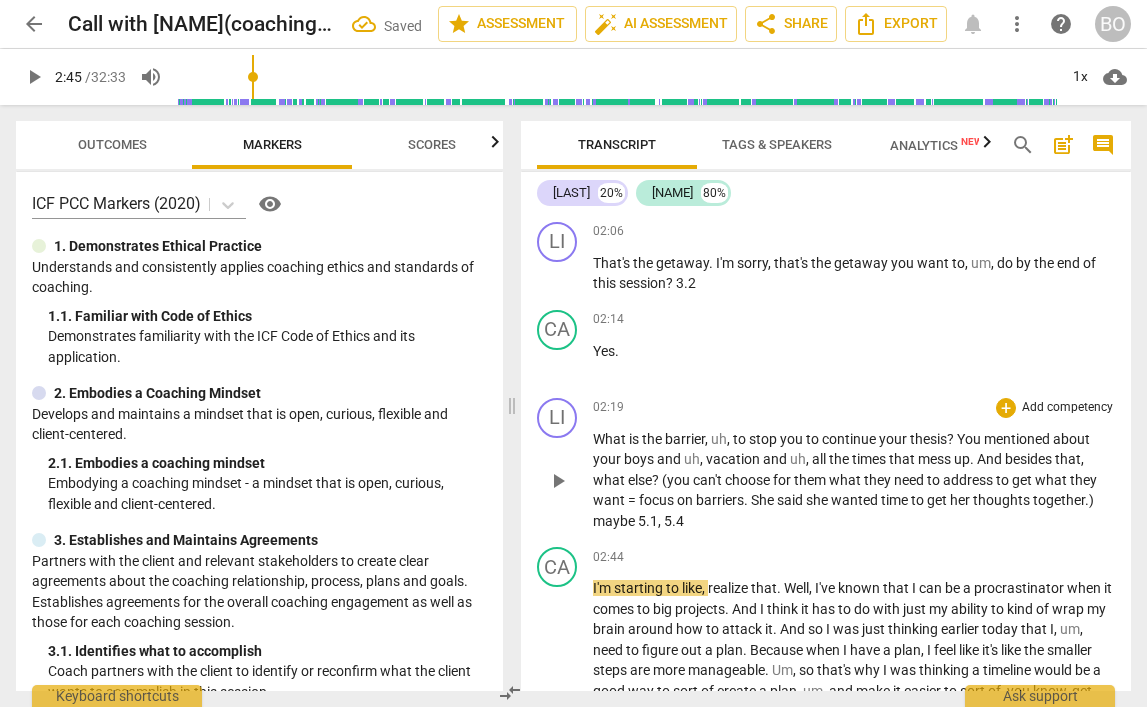 click on "? (you can't choose for them what they need to address to get what they want = focus on barriers. She said she wanted time to get her thoughts together.) maybe 5.1, 5.4" at bounding box center (845, 500) 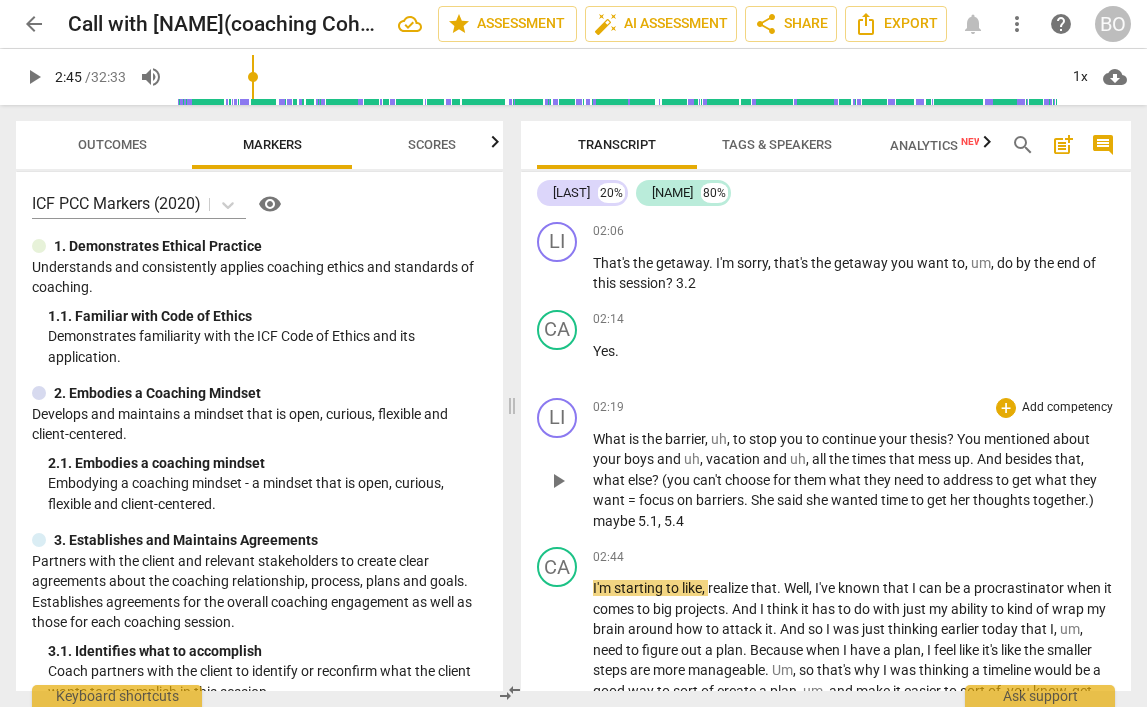 click on "? (you can't choose for them what they need to address to get what they want = focus on barriers. She said she wanted time to get her thoughts together.) maybe 5.1, 5.4" at bounding box center [845, 500] 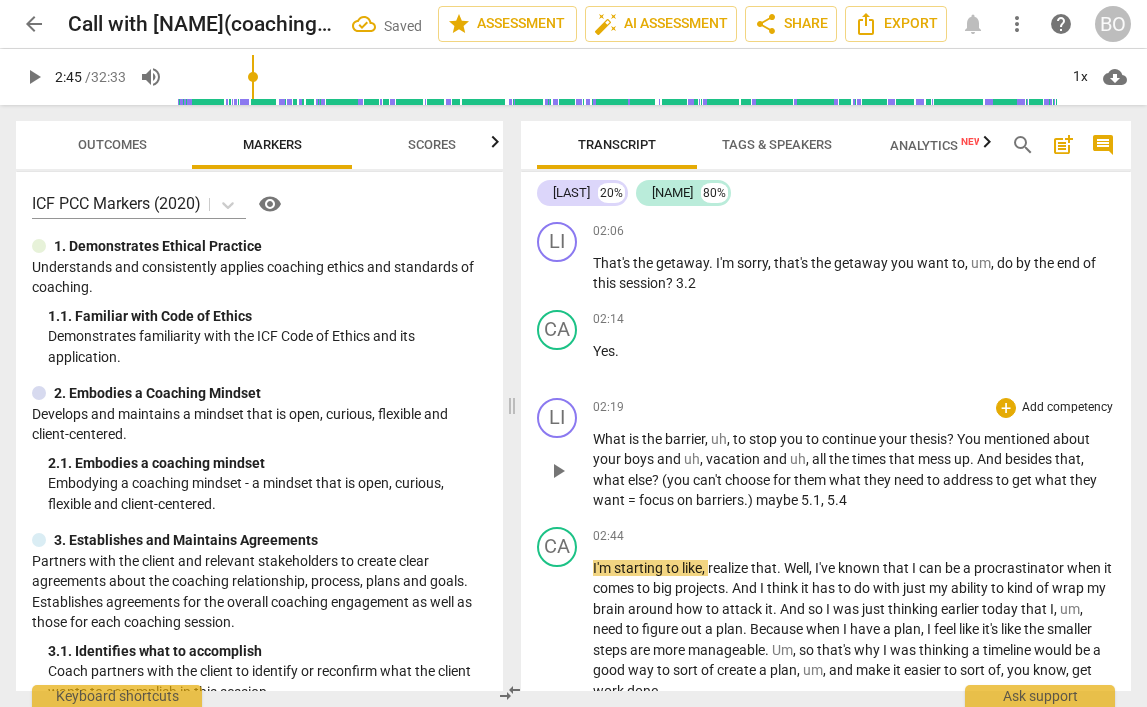 click on "What   is   the   barrier ,   uh ,   to   stop   you   to   continue   your   thesis ?   You   mentioned   about   your   boys   and   uh ,   vacation   and   uh ,   all   the   times   that   mess   up .   And   besides   that ,   what   else ? (you can't choose for them what they need to address to get what they want = focus on barriers.) maybe 5.1, 5.4" at bounding box center [854, 470] 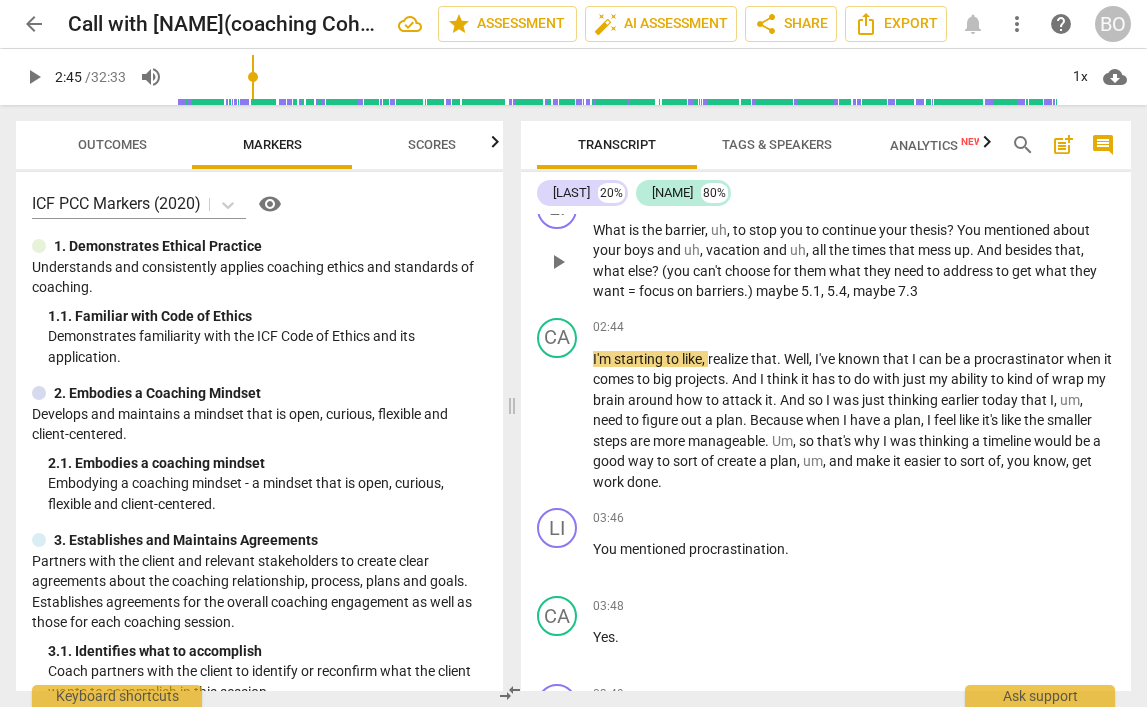 scroll, scrollTop: 1500, scrollLeft: 0, axis: vertical 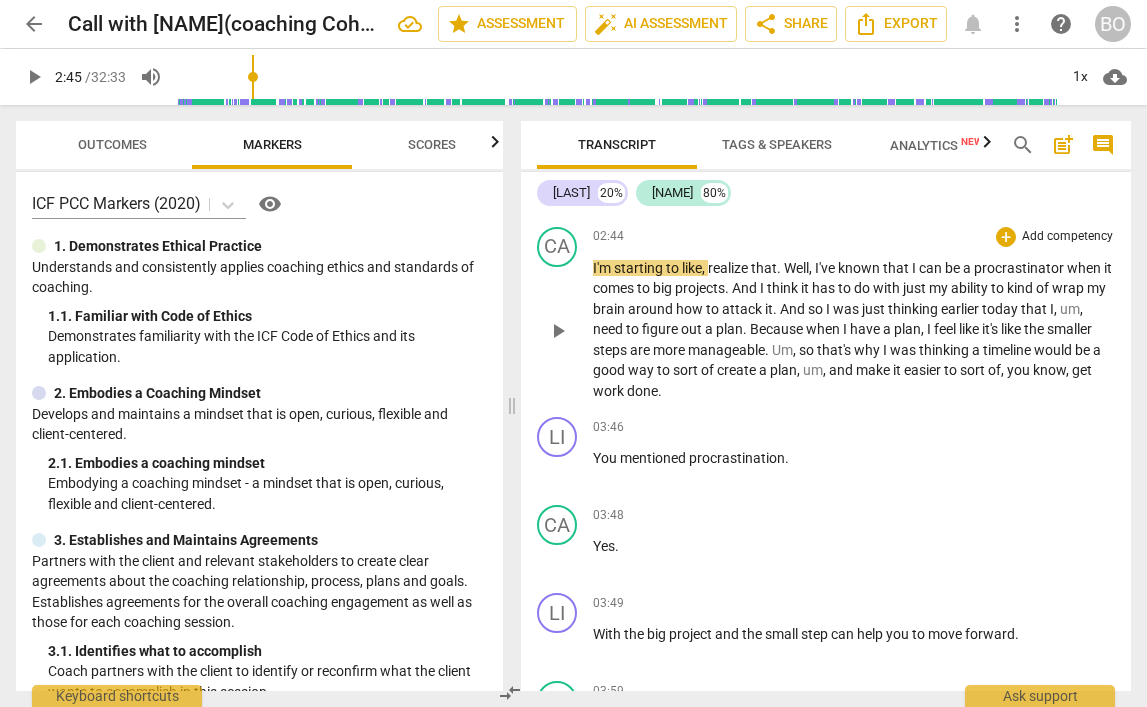 click on "I'm" at bounding box center [603, 268] 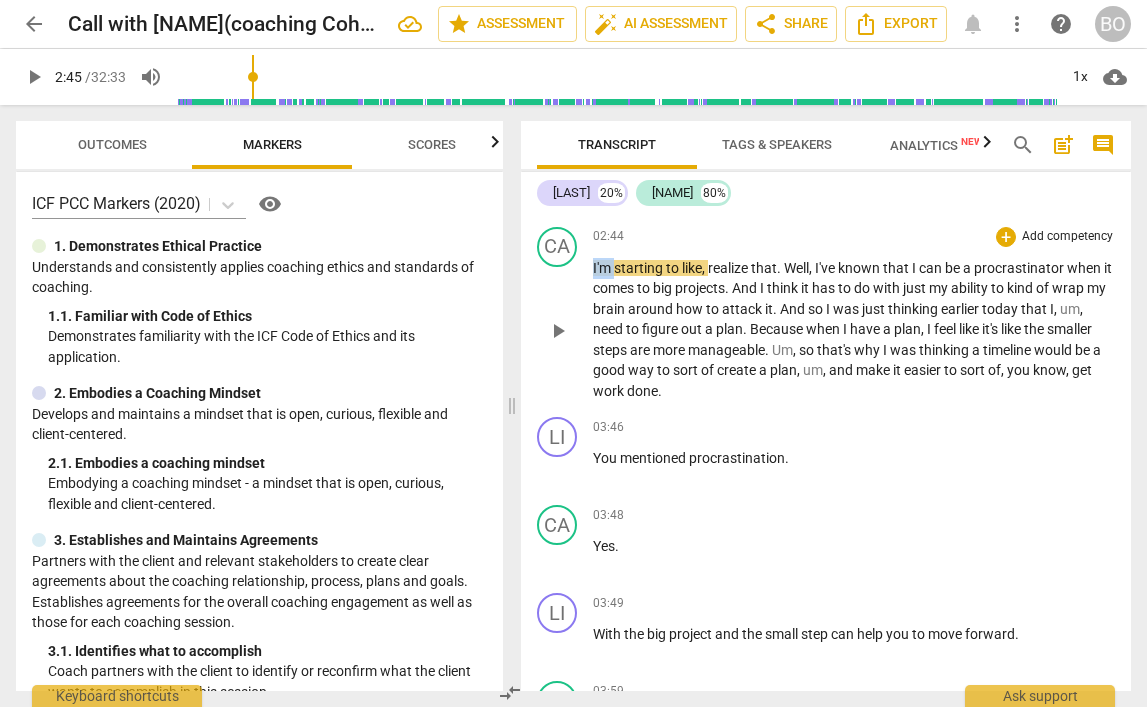 click on "I'm" at bounding box center (603, 268) 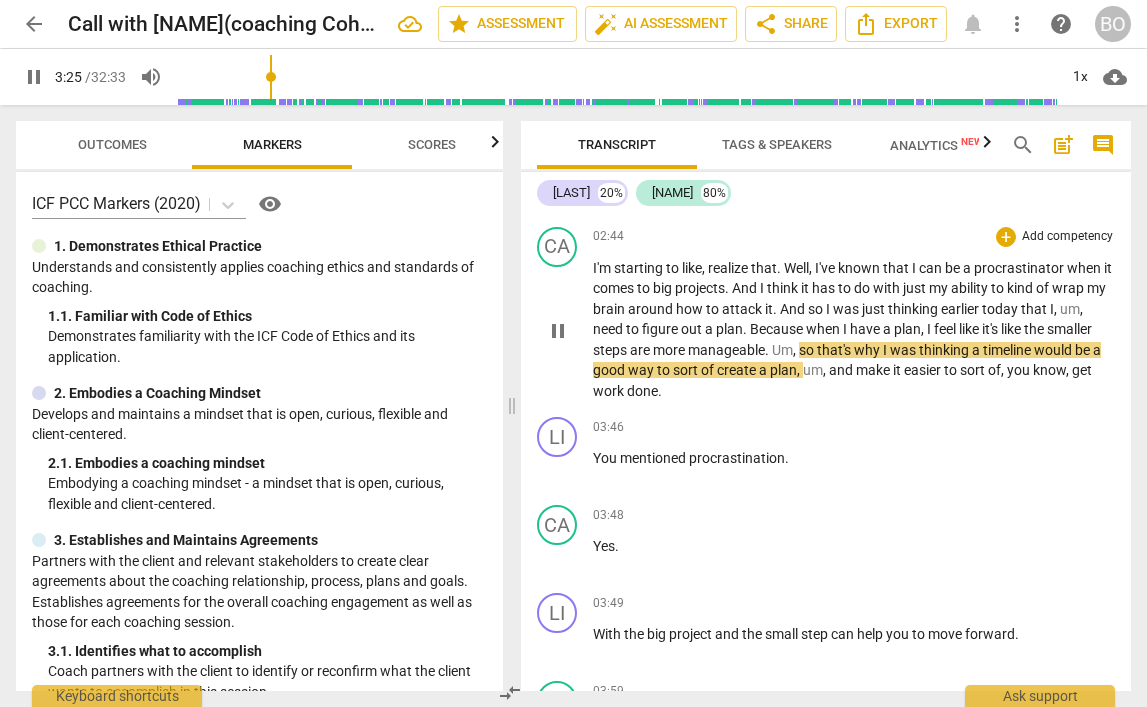 click on "I'm" at bounding box center [603, 268] 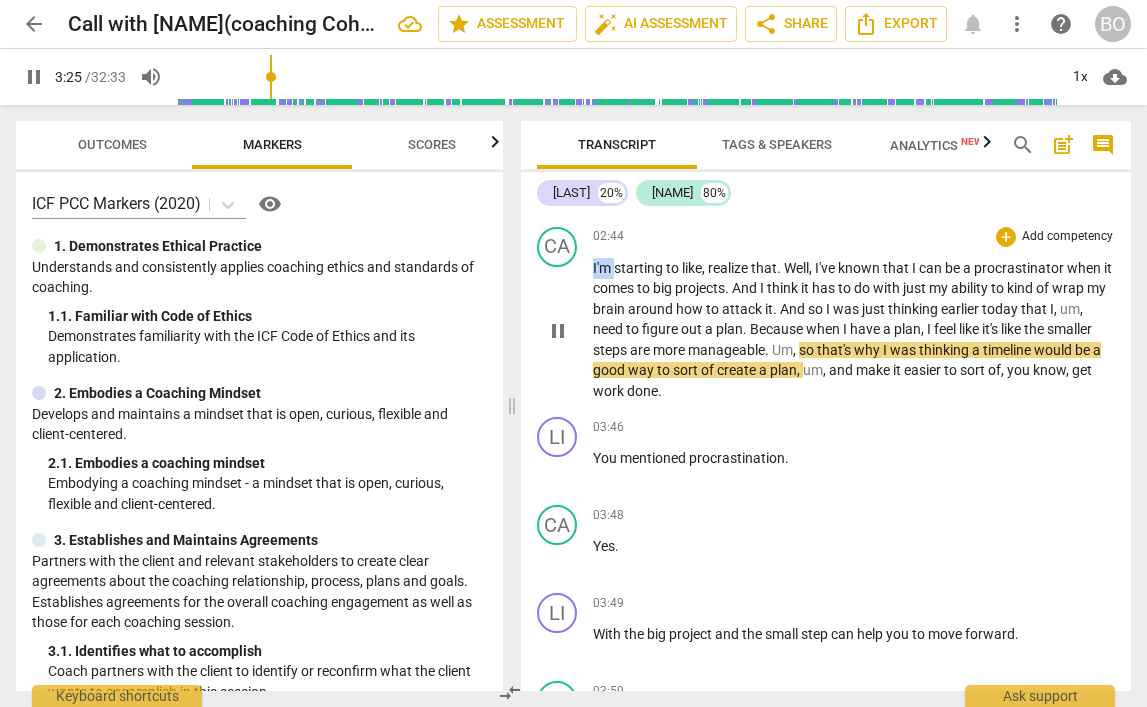 click on "I'm" at bounding box center (603, 268) 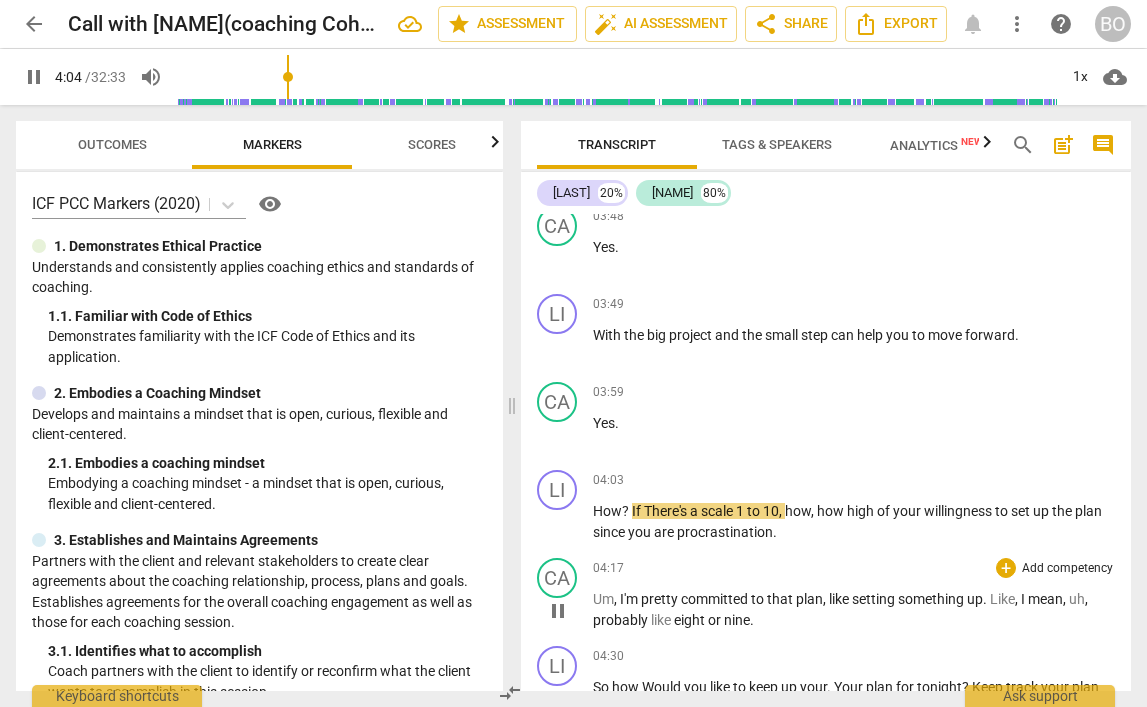 scroll, scrollTop: 1699, scrollLeft: 0, axis: vertical 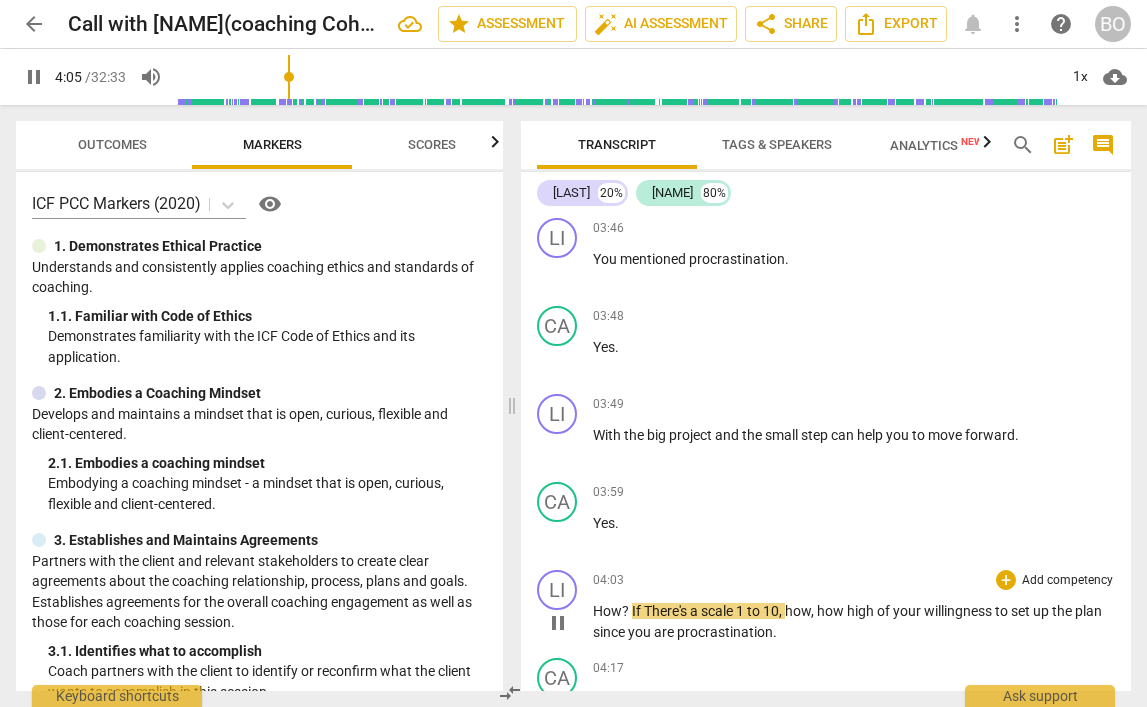 click on "pause" at bounding box center [558, 623] 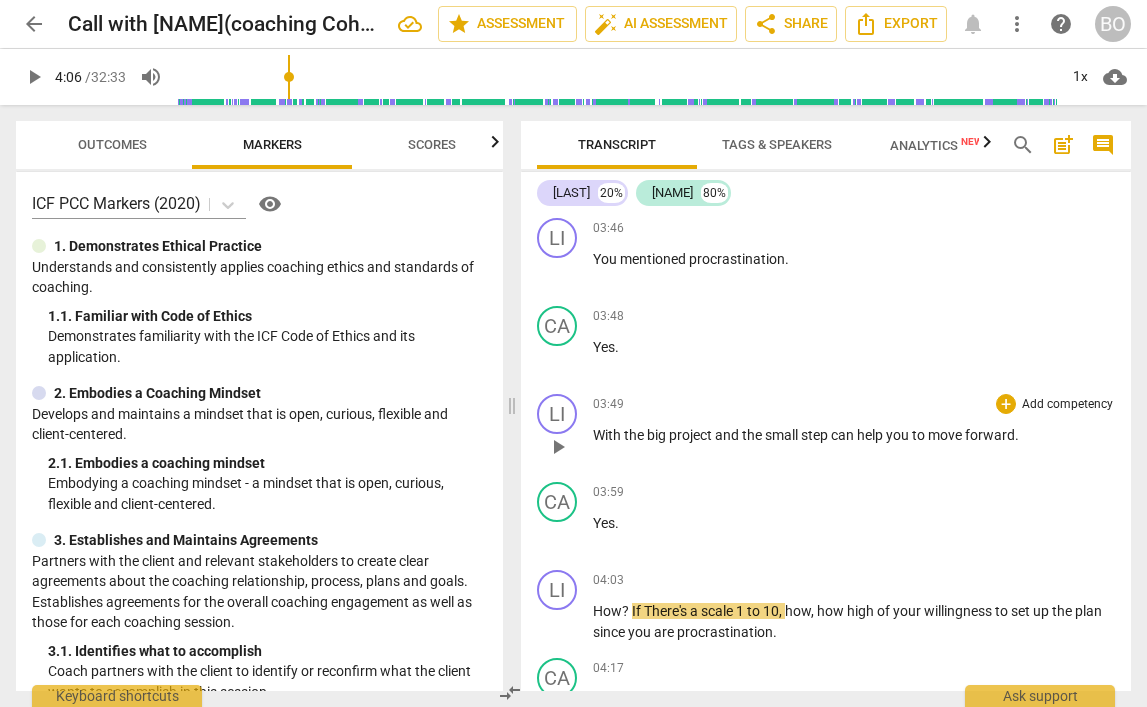 click on "With the big project and the small step can help you to move forward ." at bounding box center [854, 435] 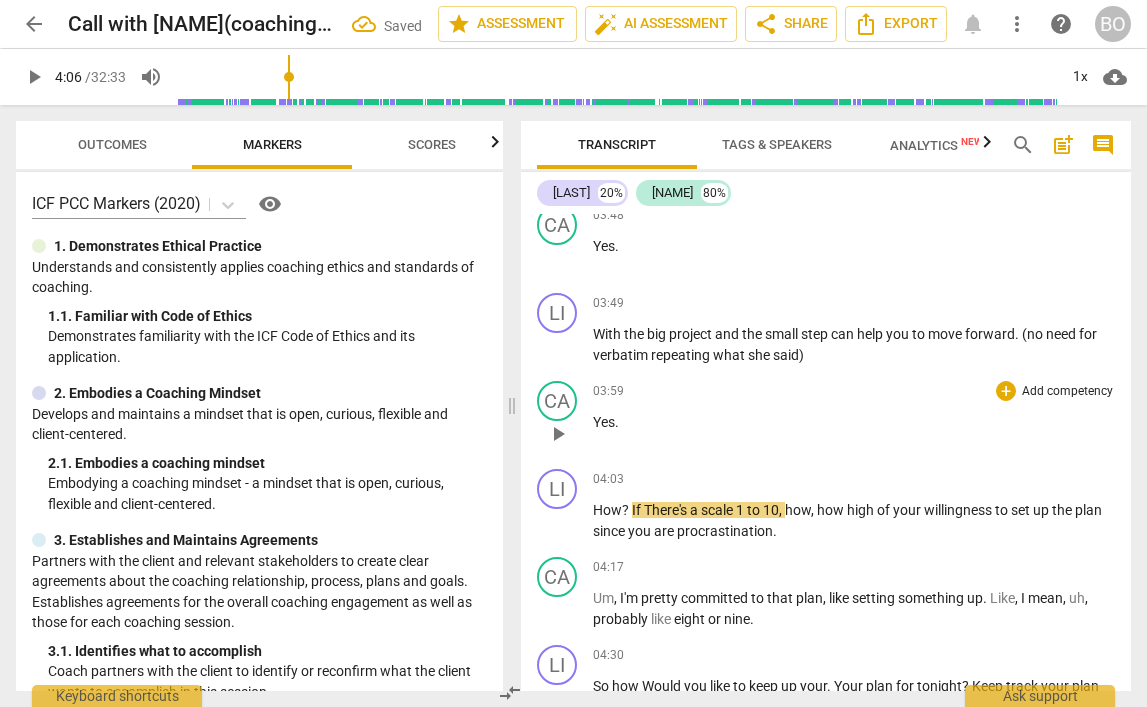 scroll, scrollTop: 1799, scrollLeft: 0, axis: vertical 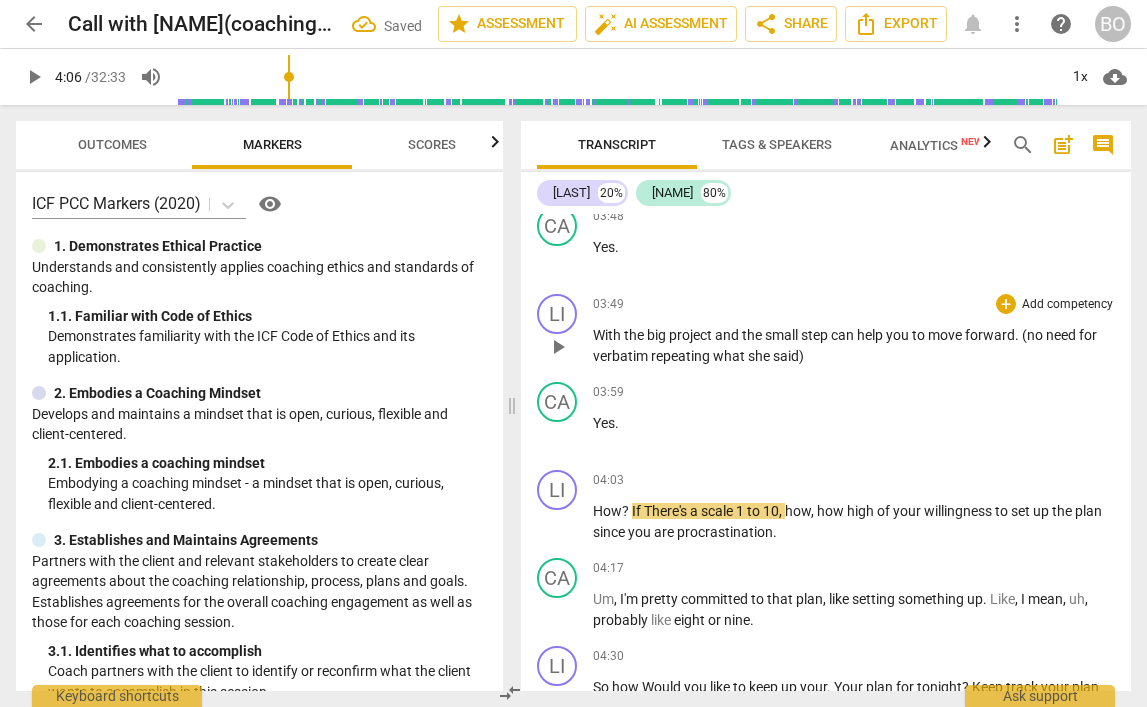click on ". (no need for verbatim repeating what she said)" at bounding box center [845, 345] 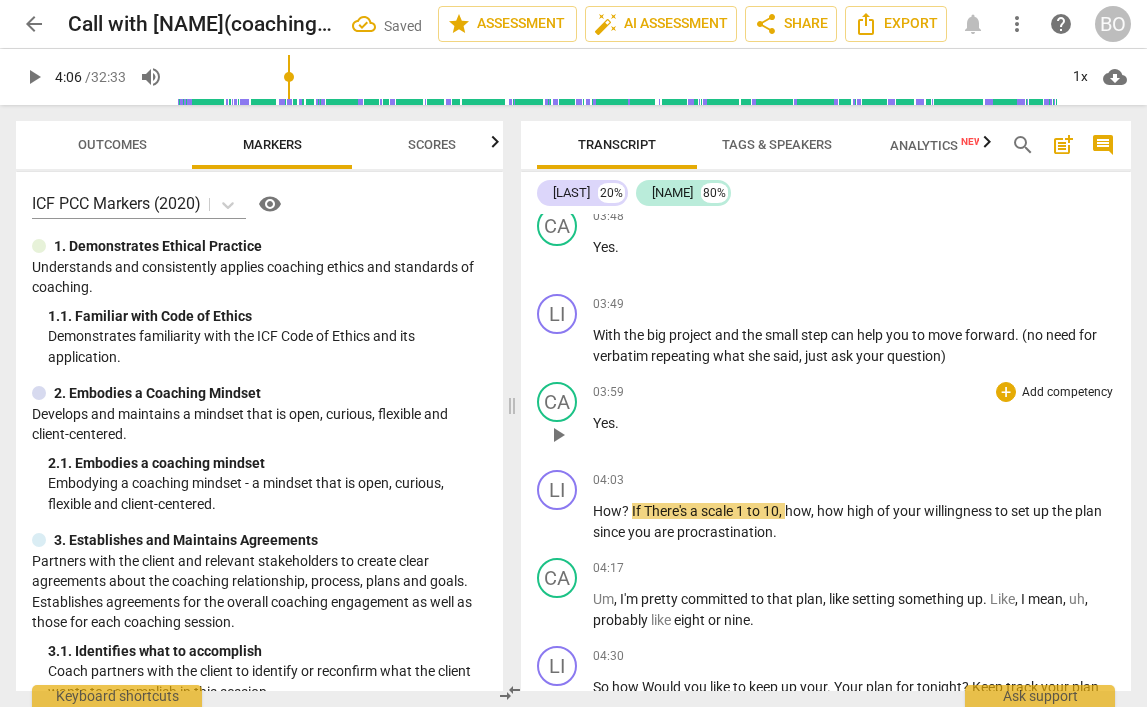 scroll, scrollTop: 1899, scrollLeft: 0, axis: vertical 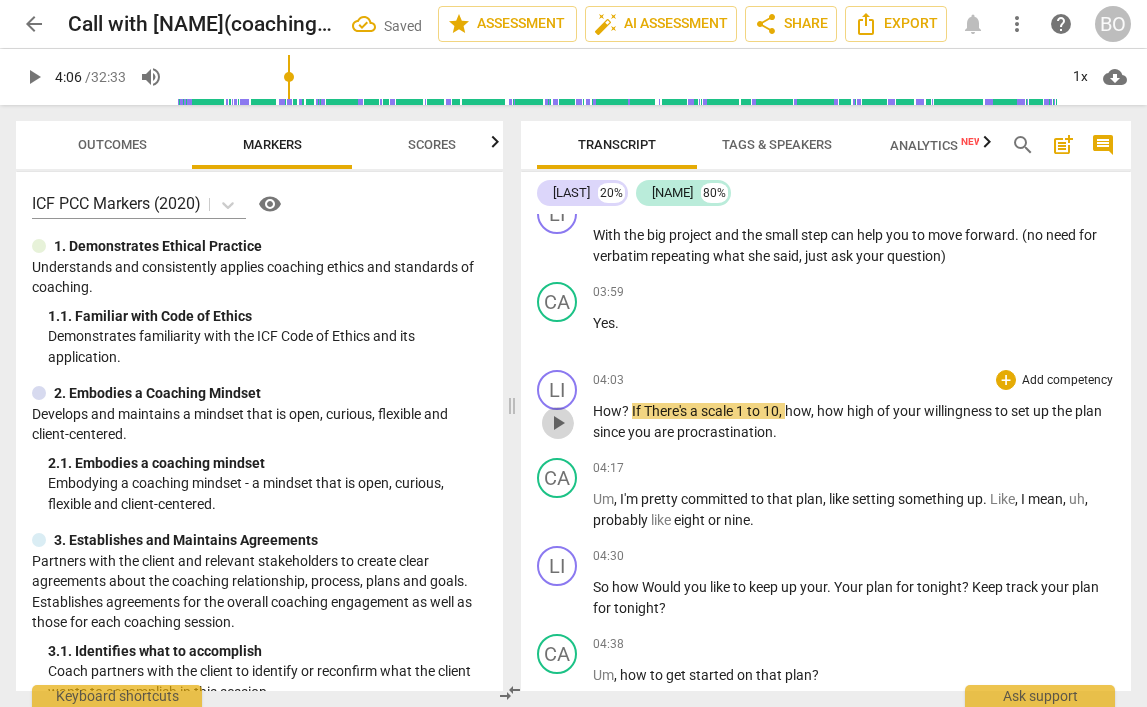 click on "play_arrow" at bounding box center (558, 423) 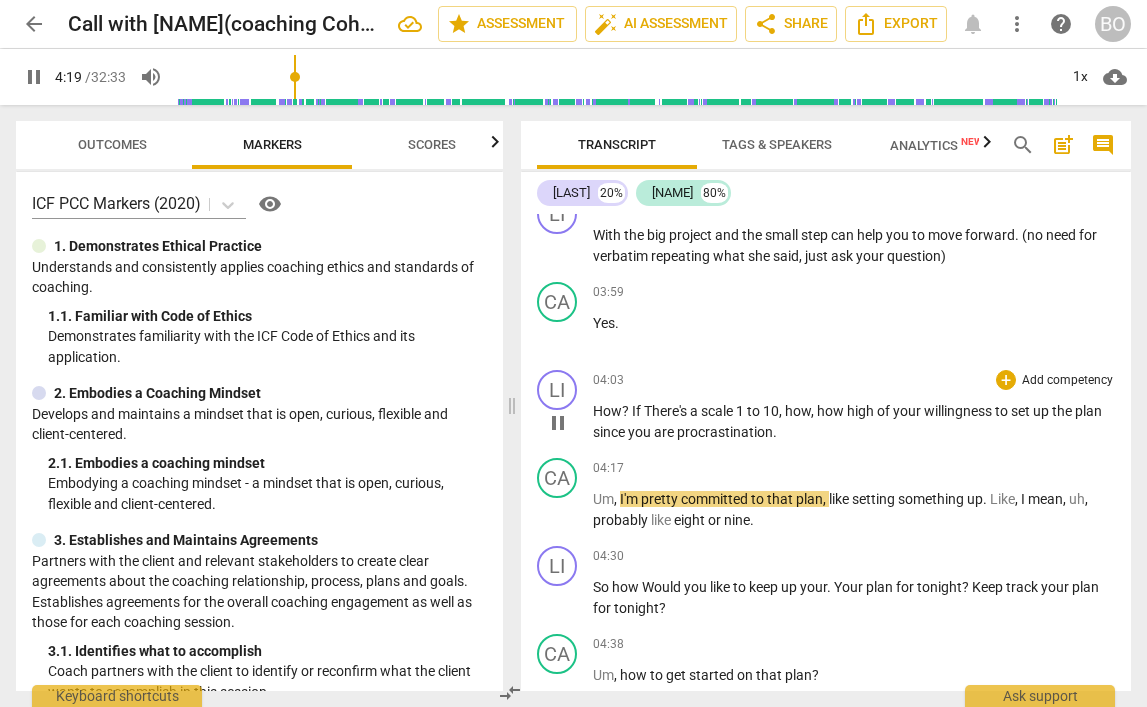 click on "pause" at bounding box center [558, 423] 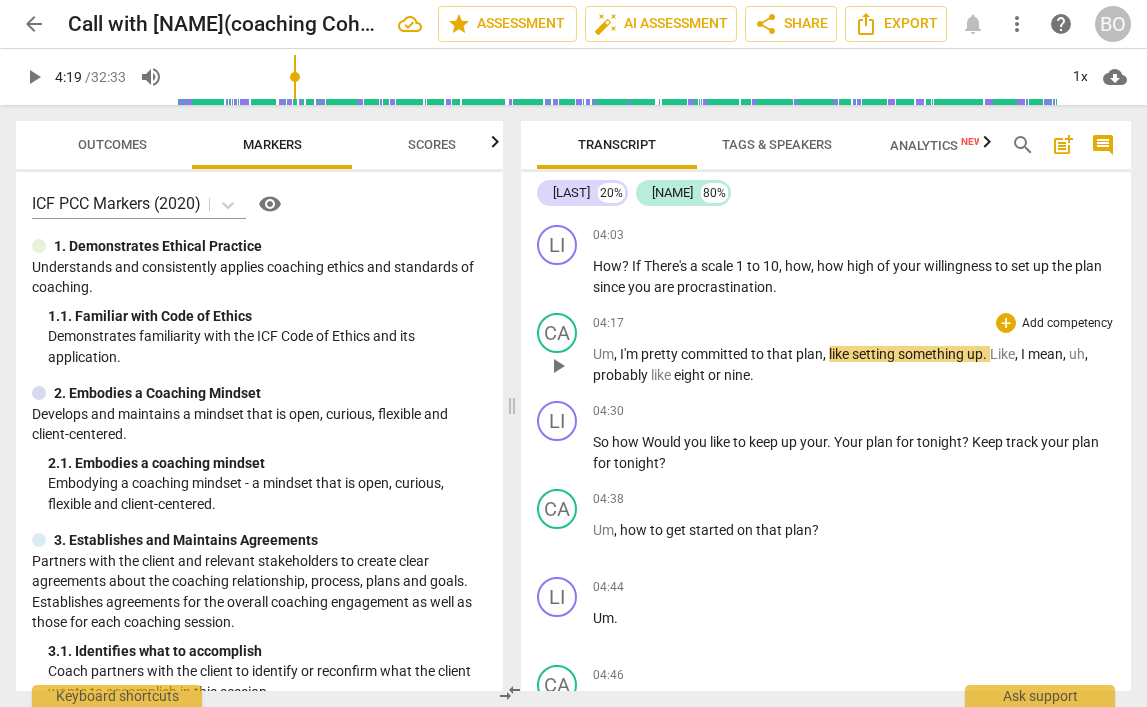 scroll, scrollTop: 1999, scrollLeft: 0, axis: vertical 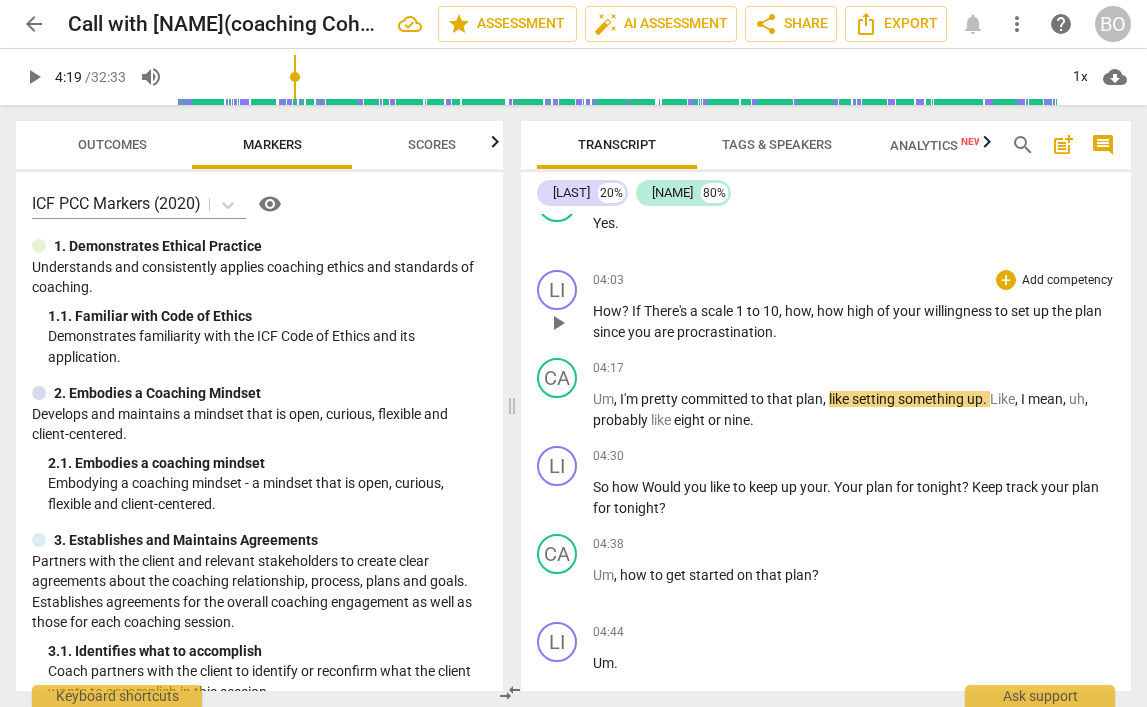 click on "How ?   If   There's   a   scale   1   to   10 ,   how ,   how   high   of   your   willingness   to   set   up   the   plan   since   you   are   procrastination ." at bounding box center (854, 321) 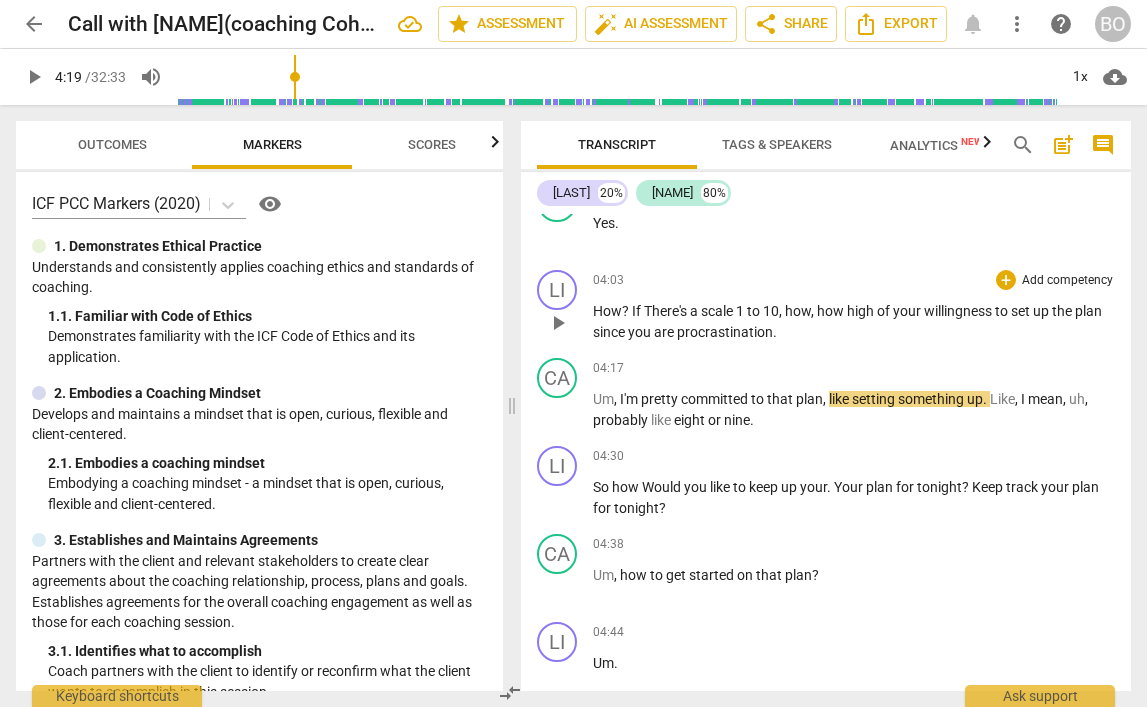 type 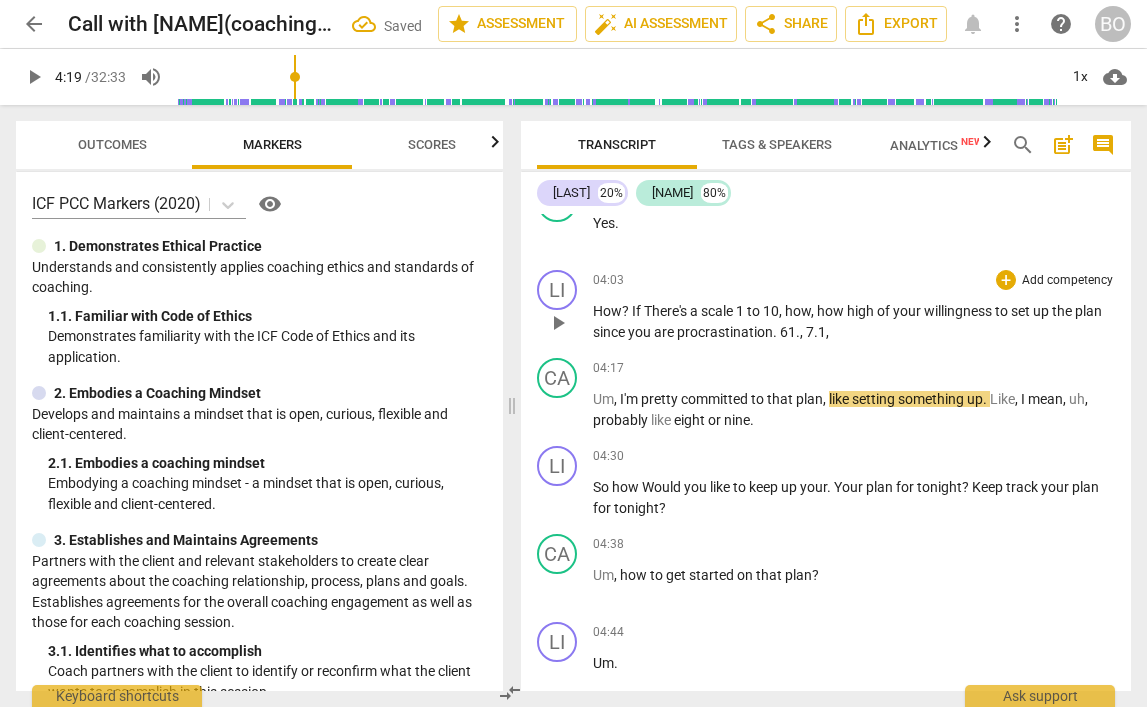 click on ". 61., 7.1," at bounding box center [801, 332] 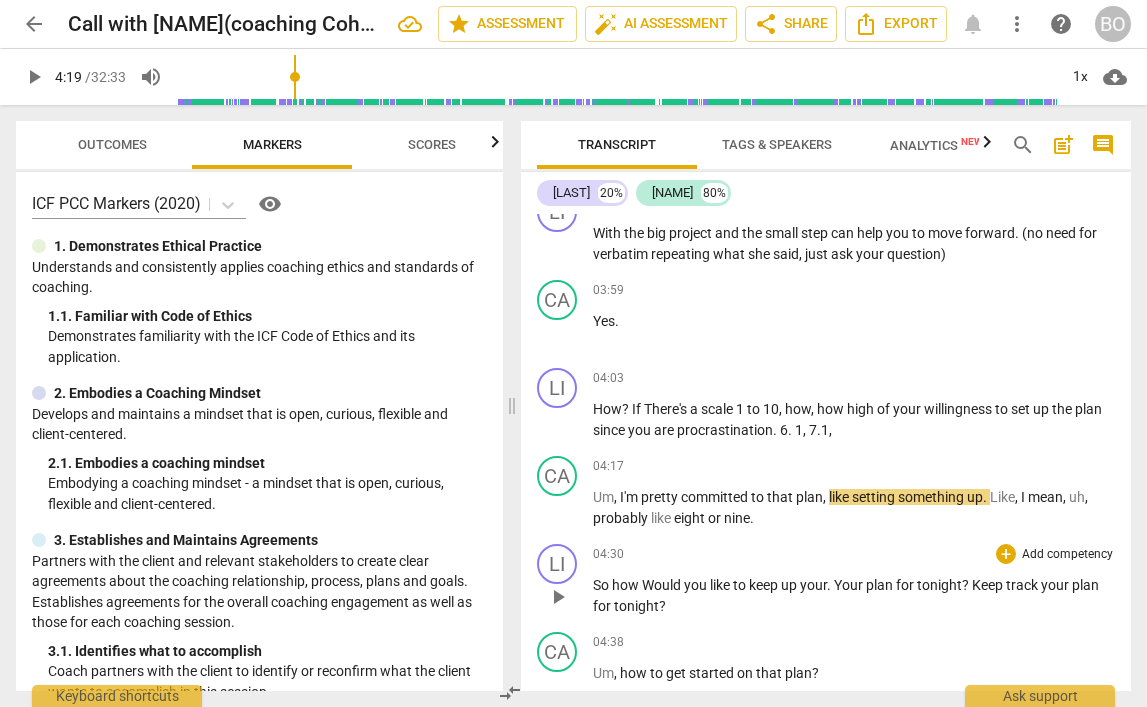 scroll, scrollTop: 1899, scrollLeft: 0, axis: vertical 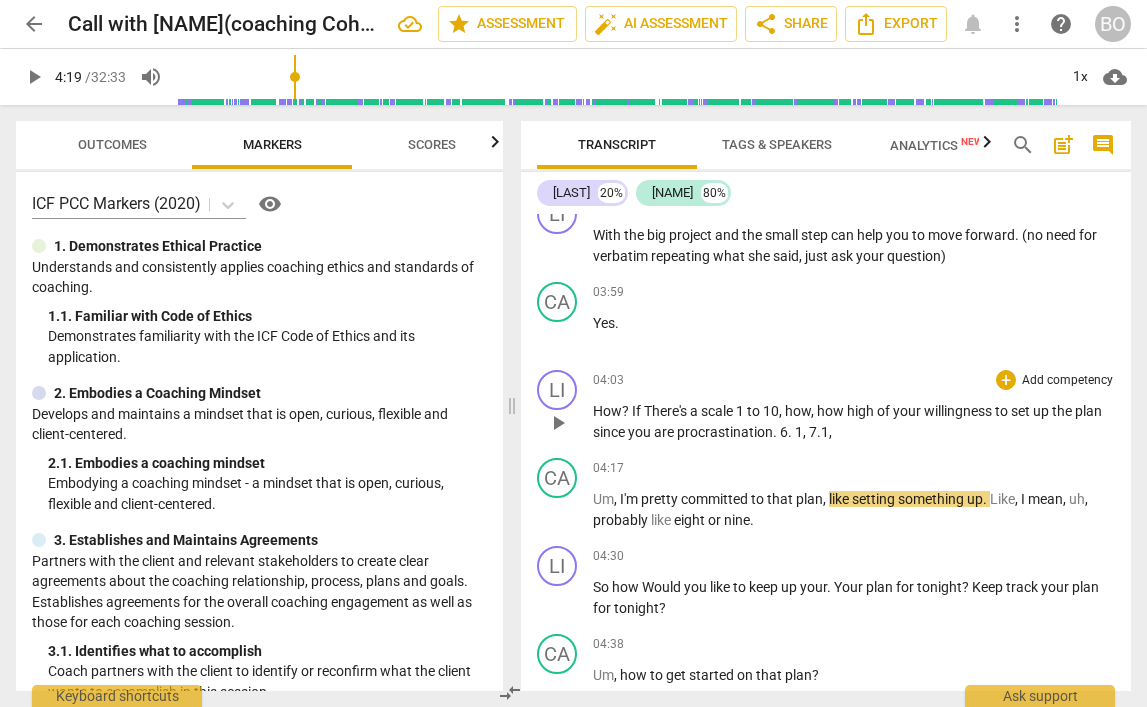 click on "How ? If There's a scale 1 to 10 , how , how high of your willingness to set up the plan since you are procrastination . 6. 1, 7.1," at bounding box center [854, 421] 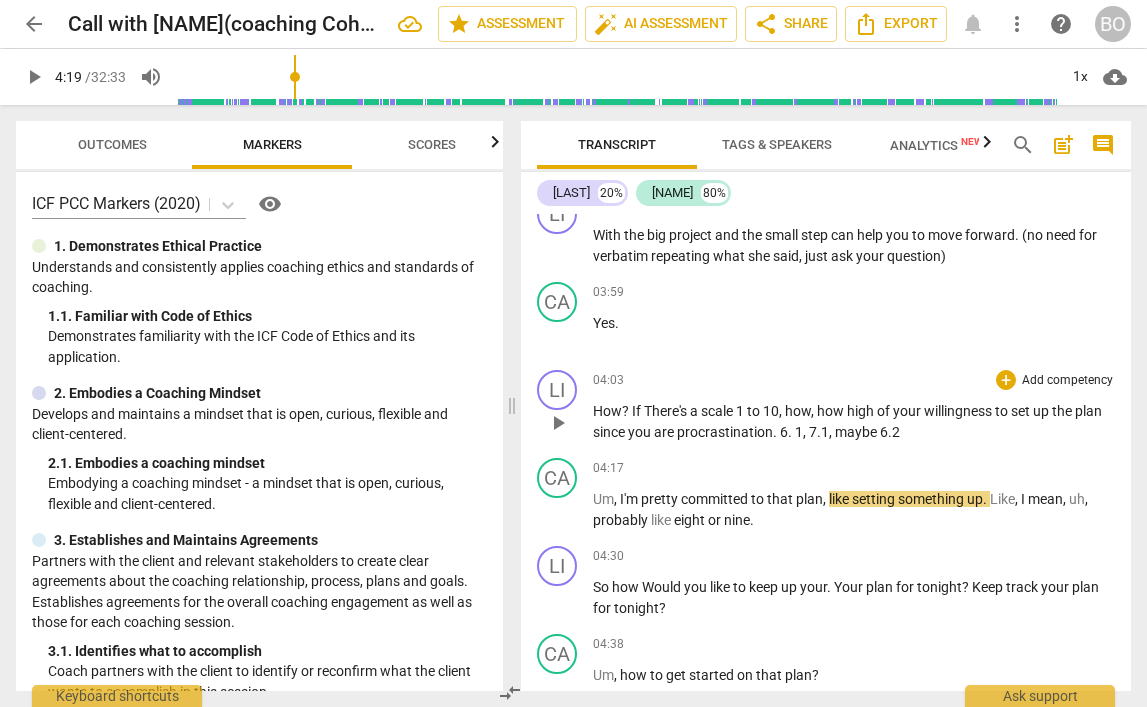 click on ". 6. 1, 7.1, maybe 6.2" at bounding box center (836, 432) 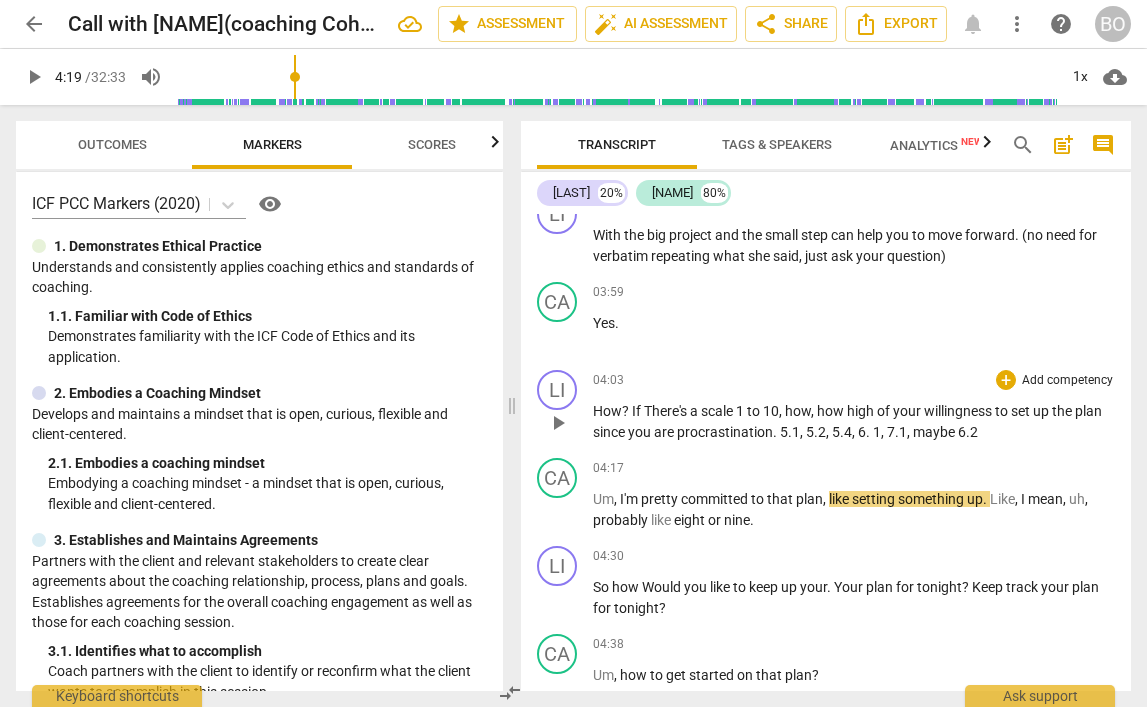 click on ". 5.1, 5.2, 5.4, 6. 1, 7.1, maybe 6.2" at bounding box center [875, 432] 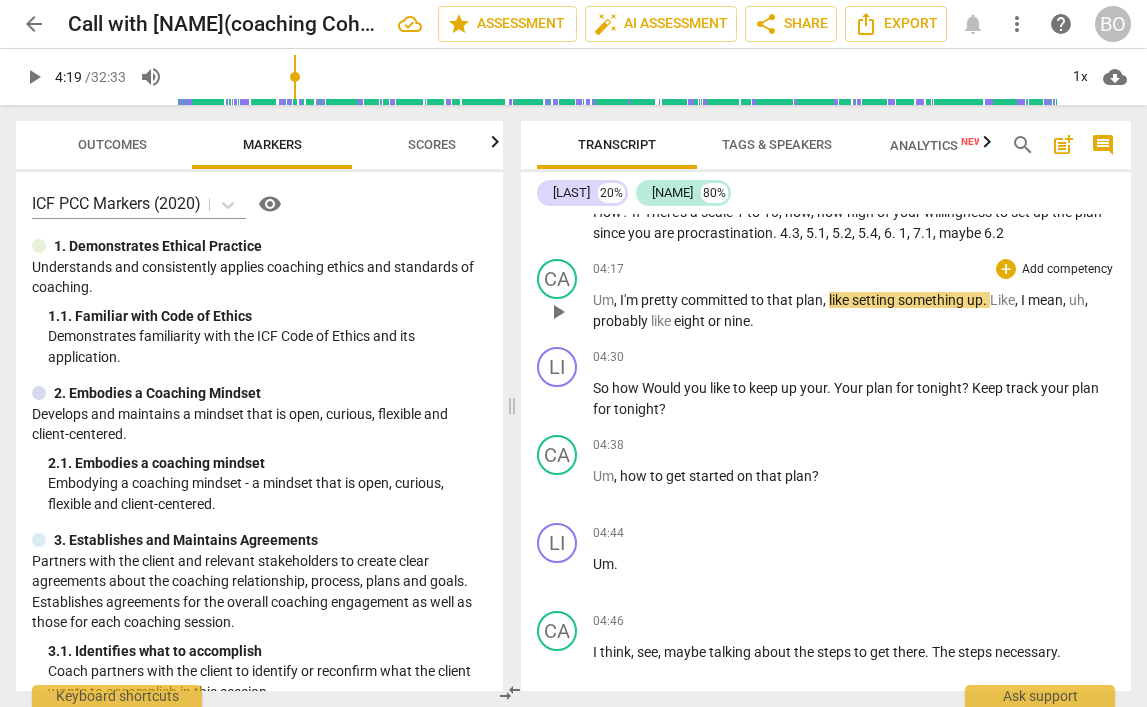 scroll, scrollTop: 2099, scrollLeft: 0, axis: vertical 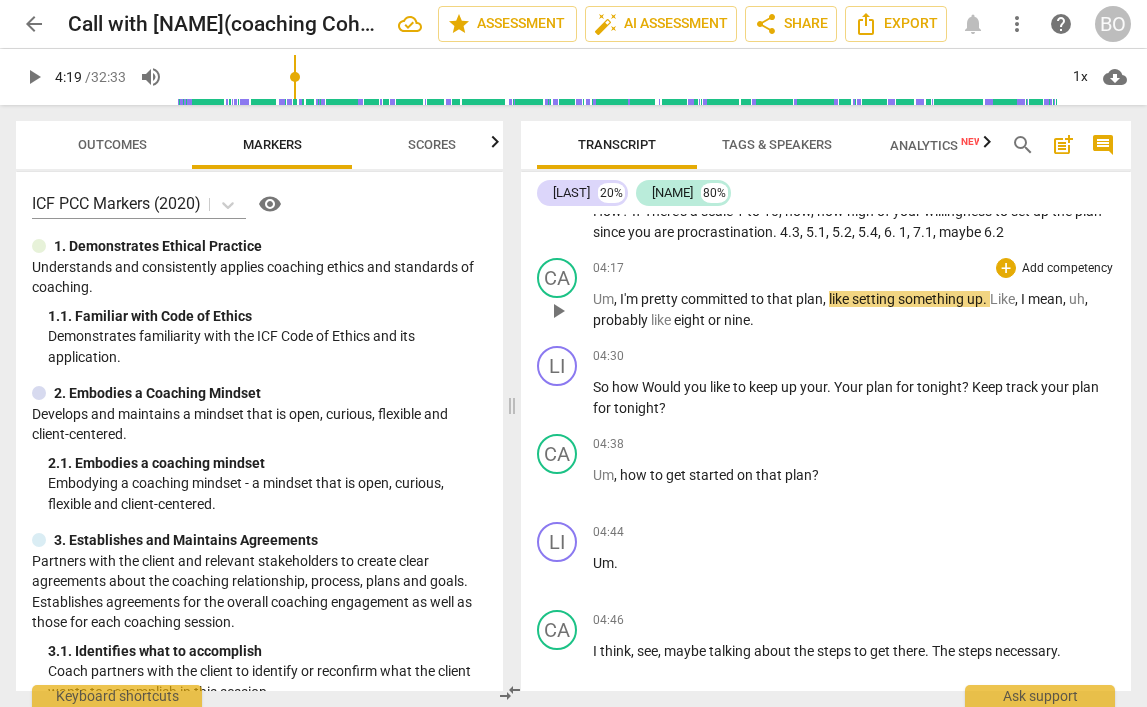 click on "Um" at bounding box center [603, 299] 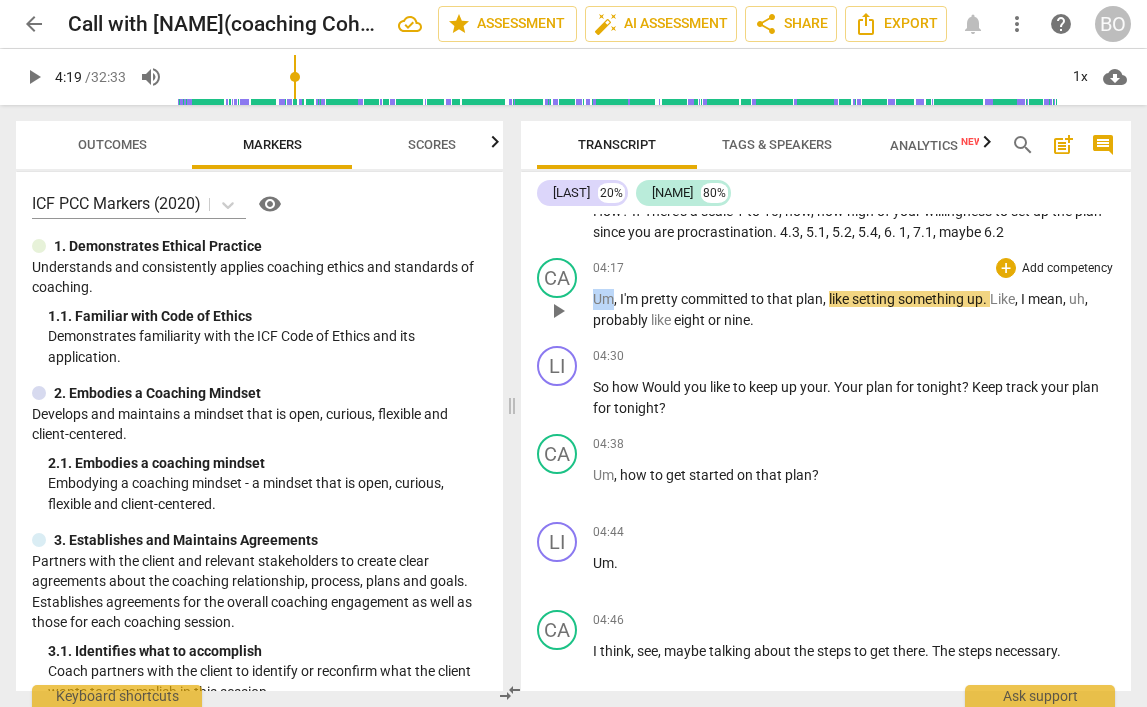 click on "Um" at bounding box center (603, 299) 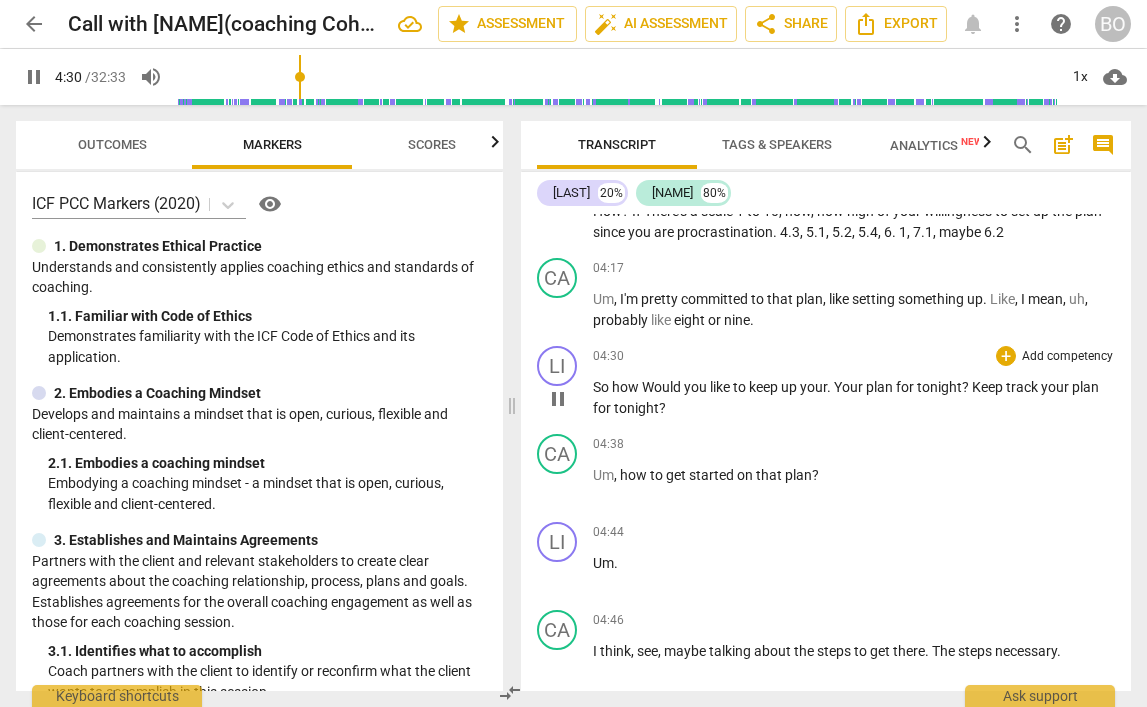 click on "Would" at bounding box center (663, 387) 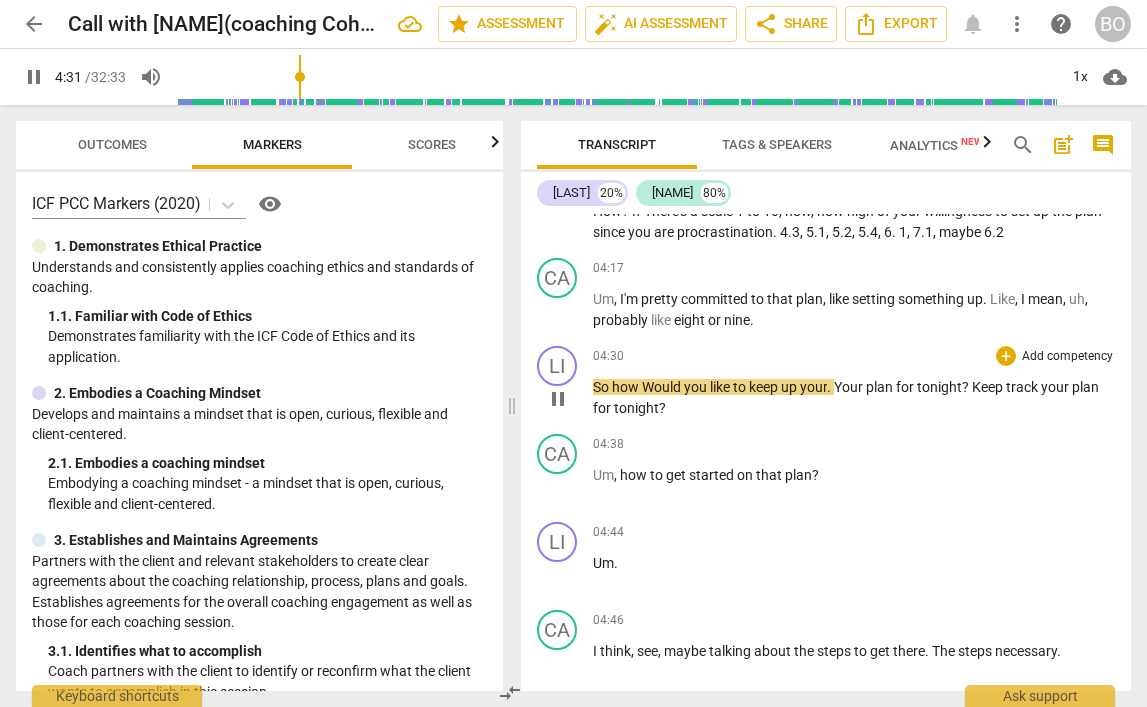 type 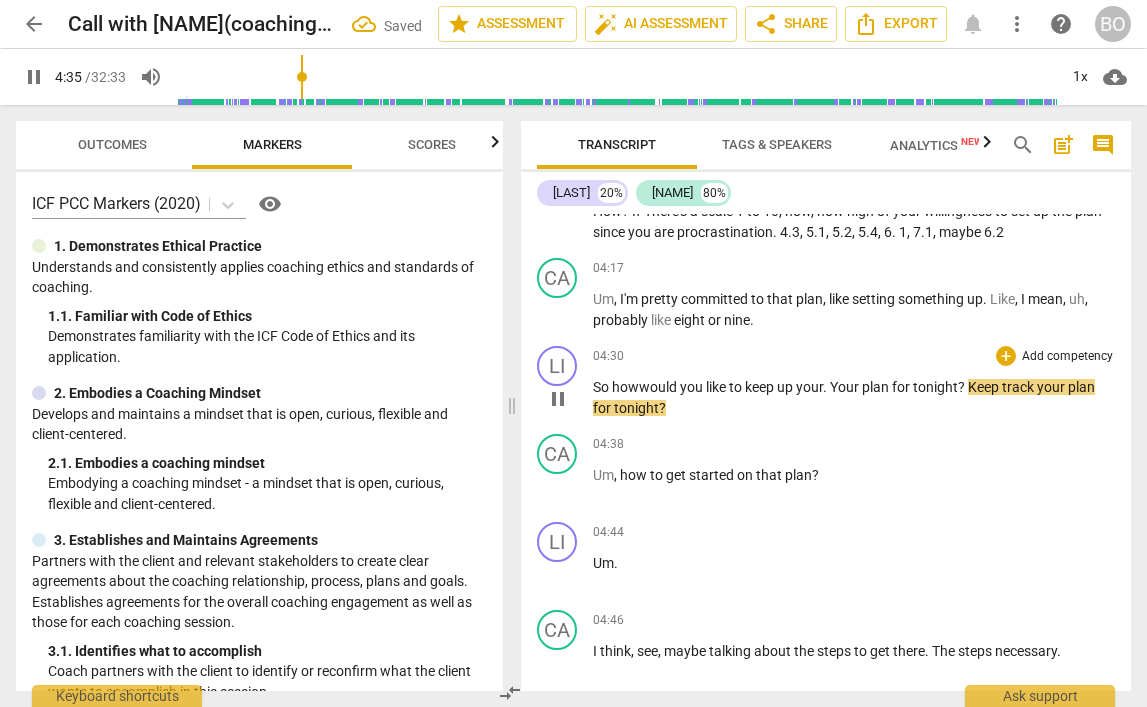 click on "Your" at bounding box center [846, 387] 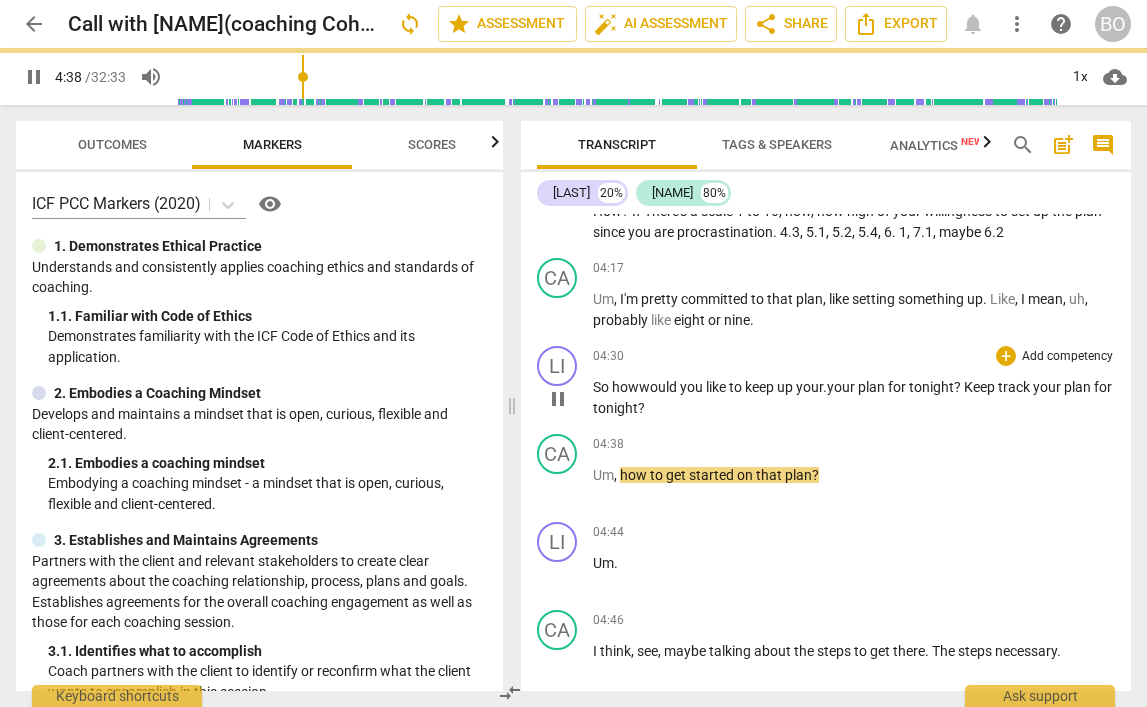 click on ".  y" at bounding box center (828, 387) 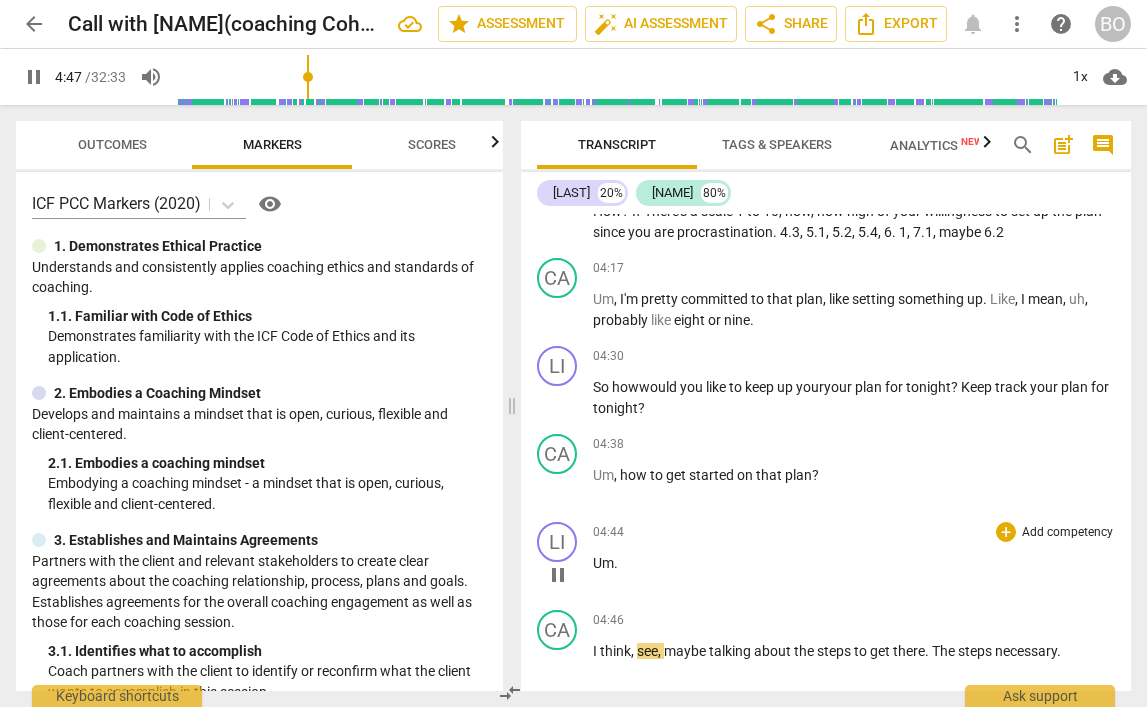 click on "Um" at bounding box center (603, 563) 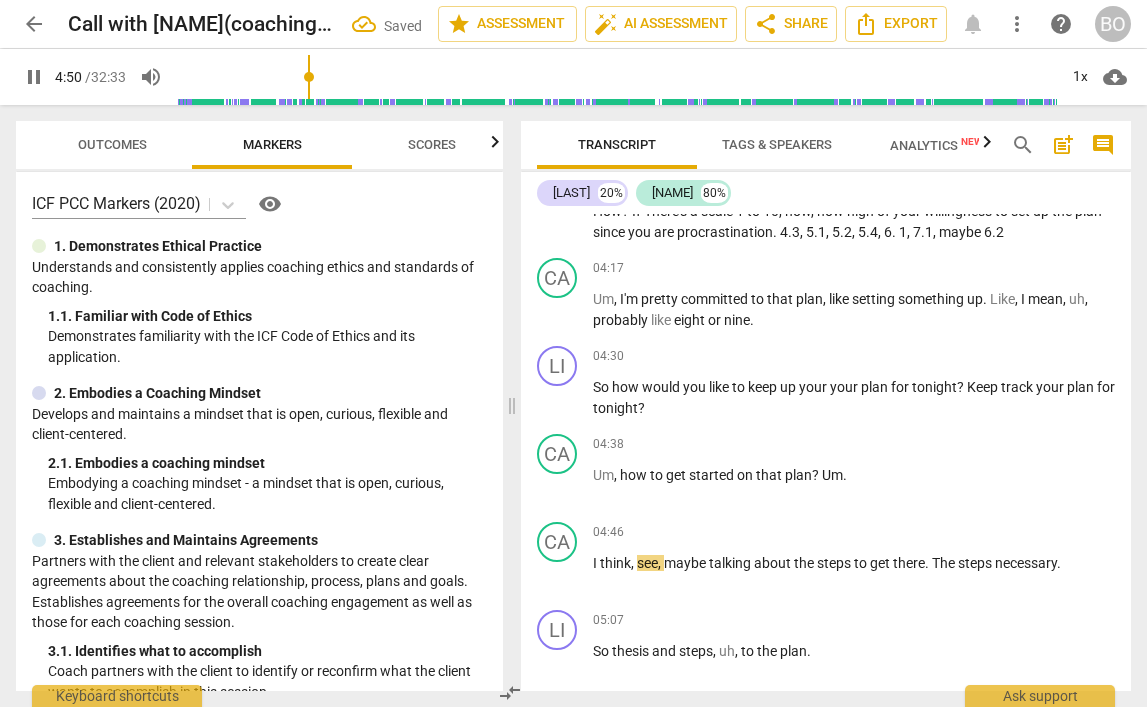 click on "I" at bounding box center [596, 563] 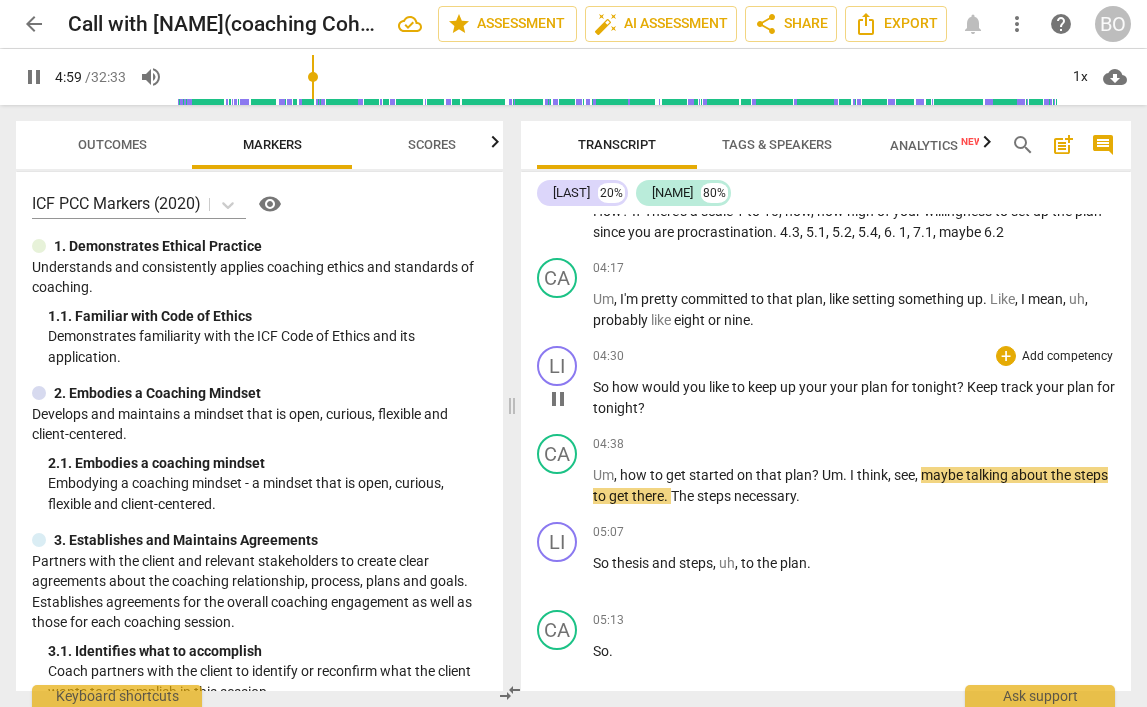 click on "Keep" at bounding box center [984, 387] 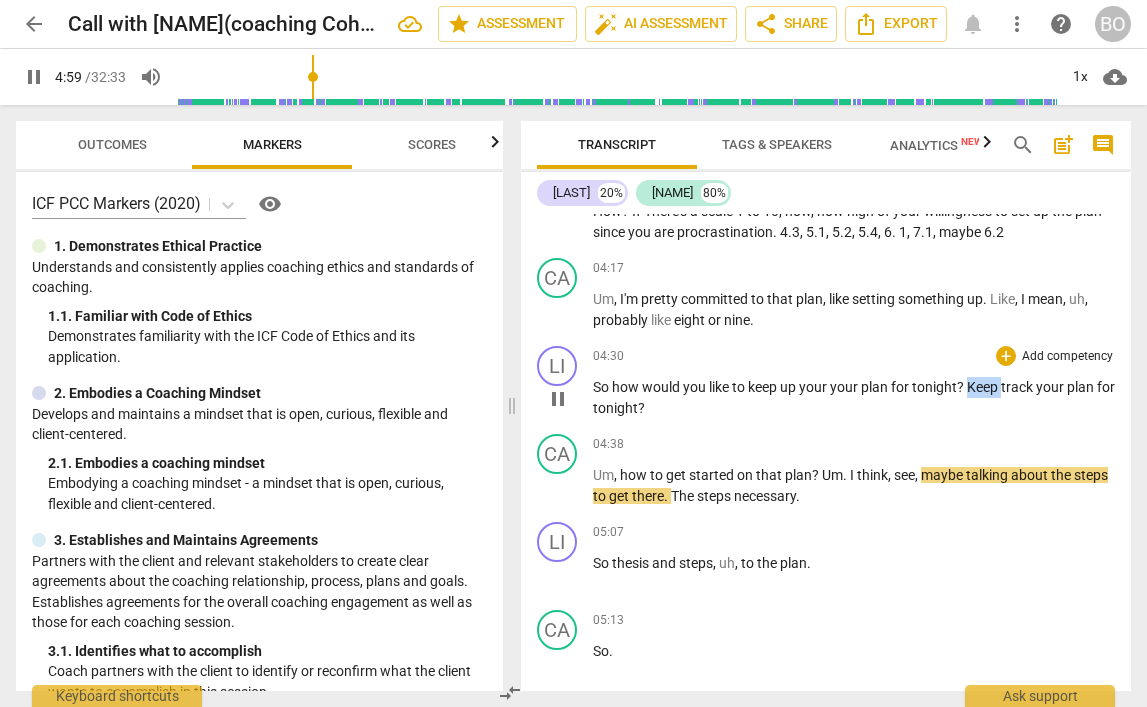 click on "Keep" at bounding box center [984, 387] 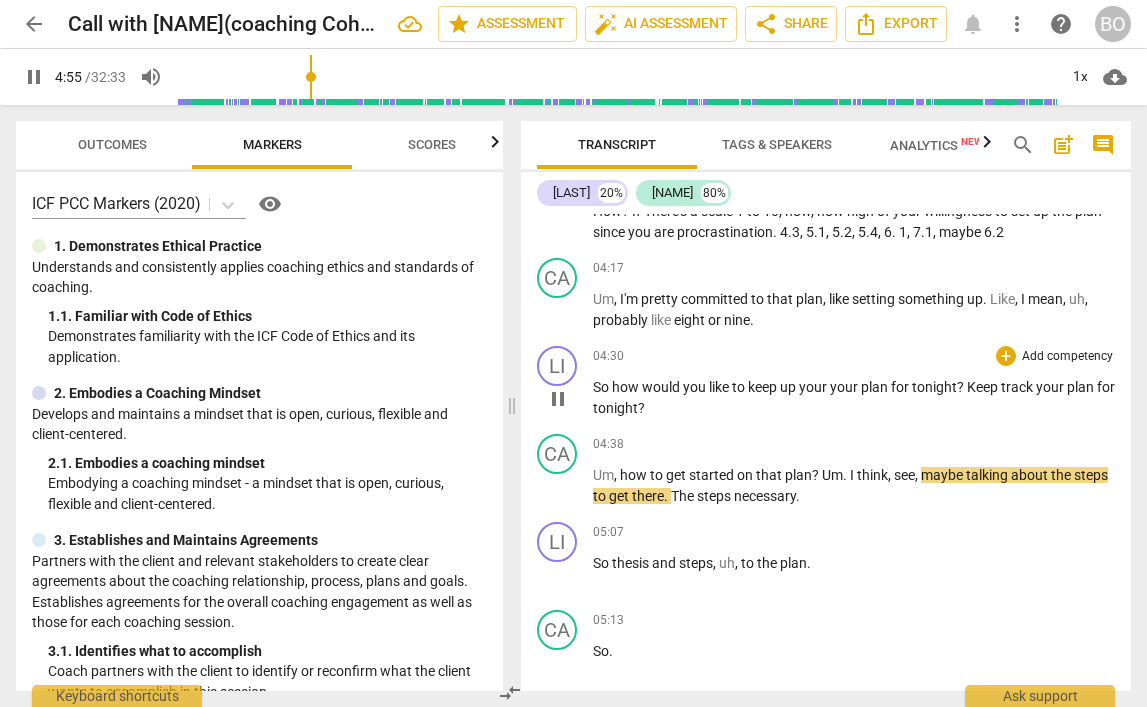 click on "So   how   would   you   like   to   keep   up   your   your   plan   for   tonight ?   Keep   track   your   plan   for   tonight ?" at bounding box center [854, 397] 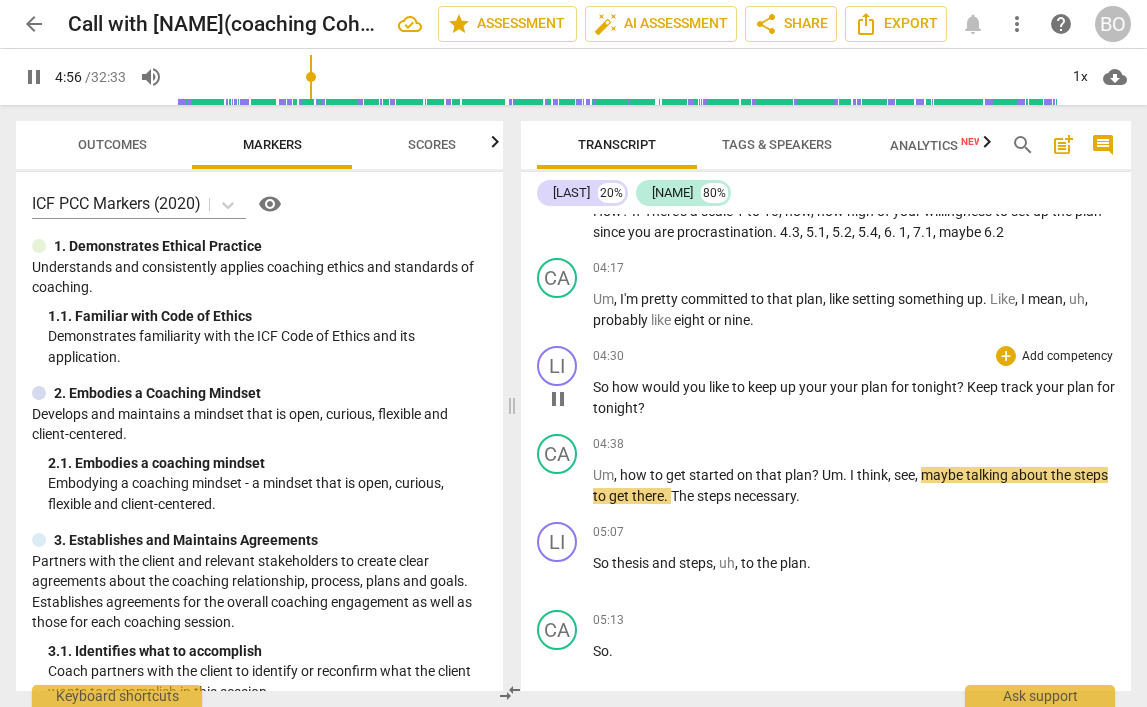type on "296" 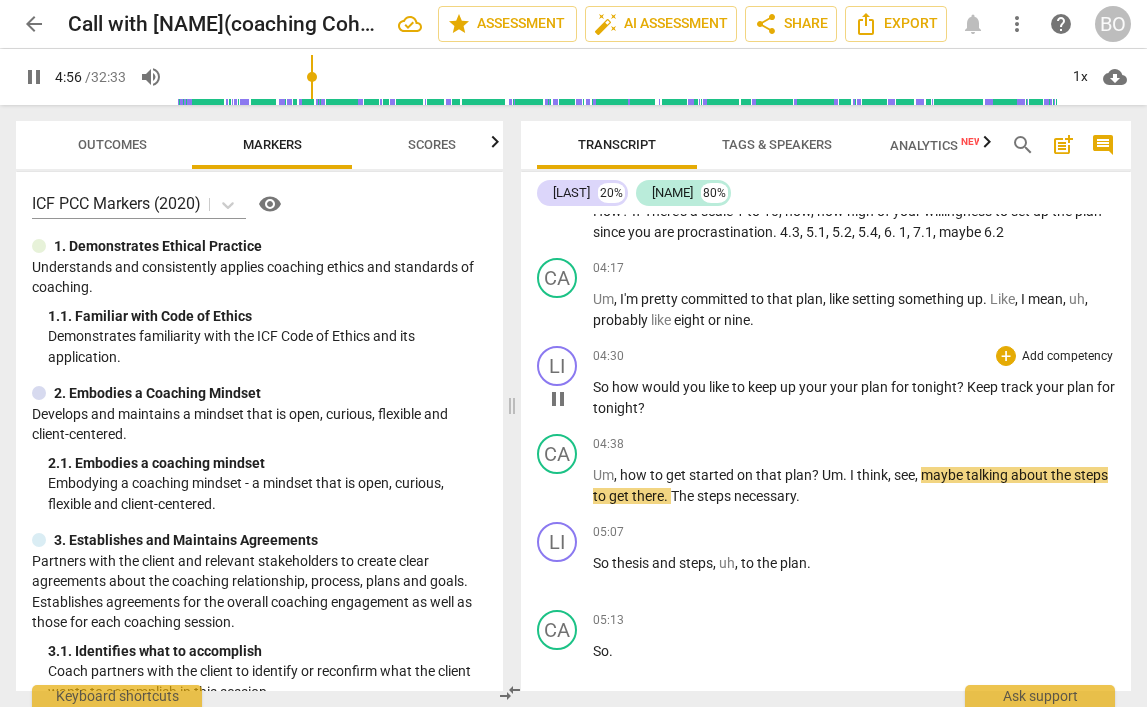 type 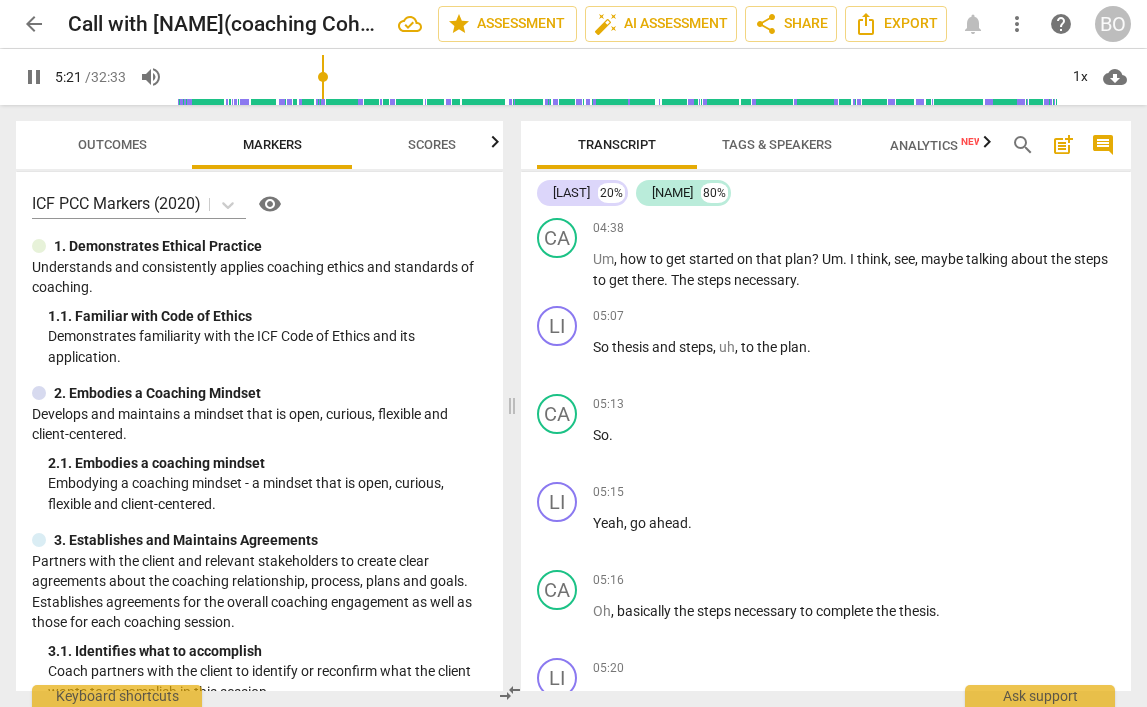 scroll, scrollTop: 2415, scrollLeft: 0, axis: vertical 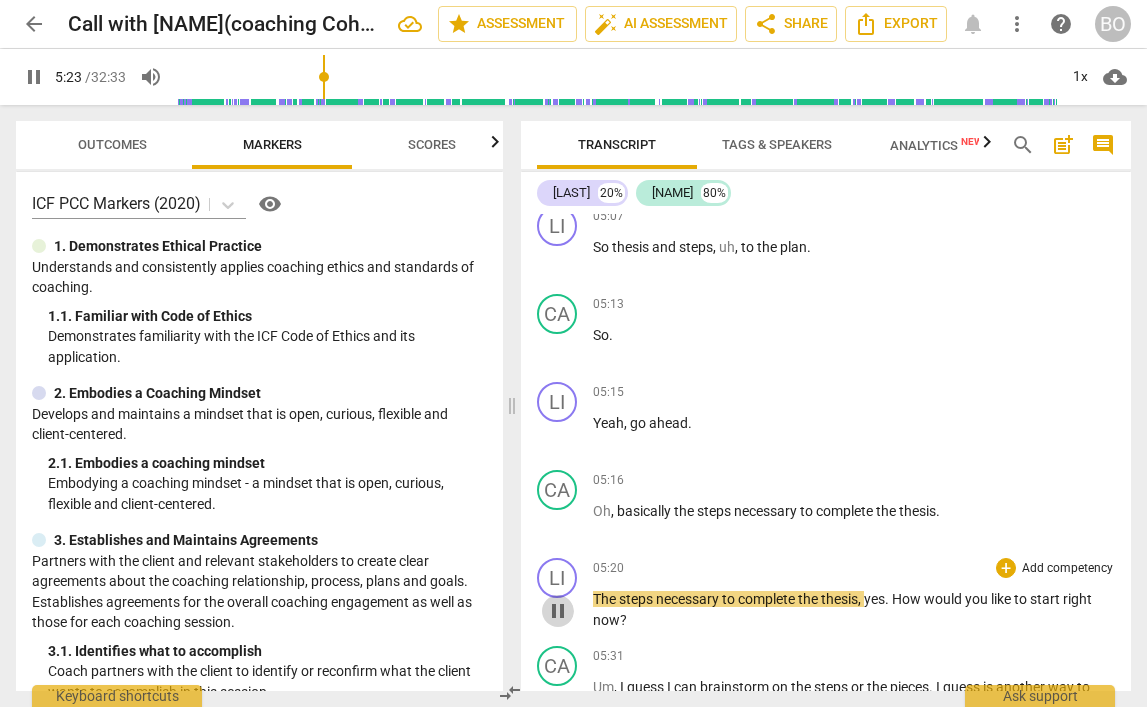 click on "pause" at bounding box center (558, 611) 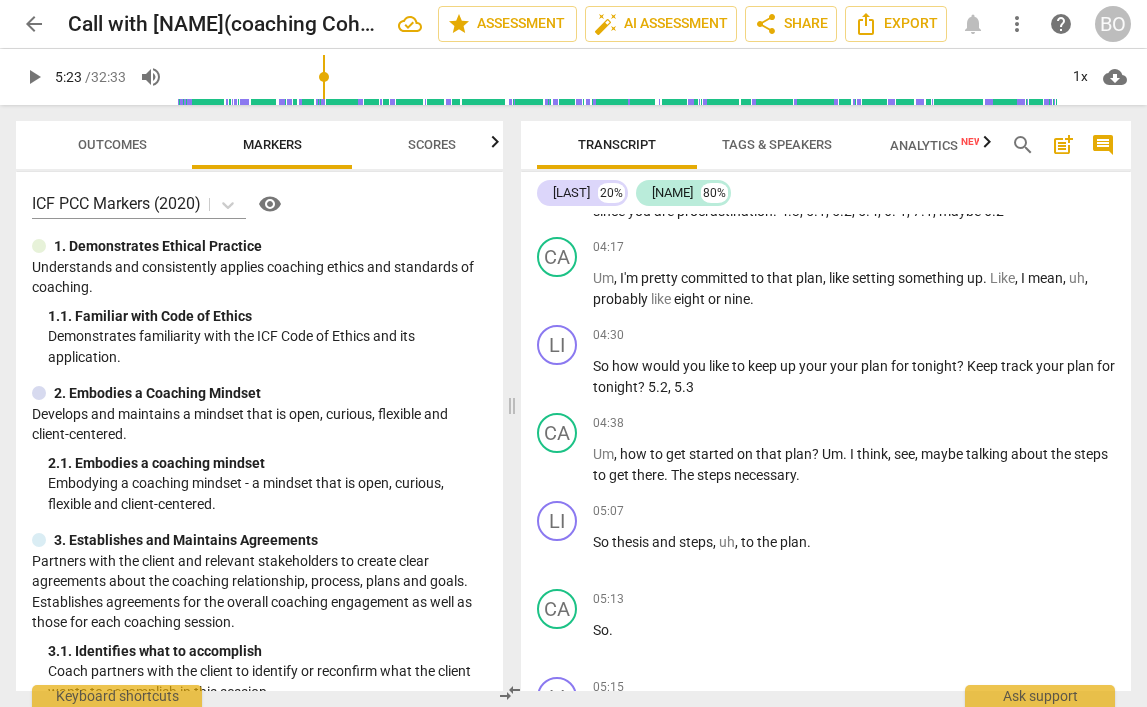 scroll, scrollTop: 2115, scrollLeft: 0, axis: vertical 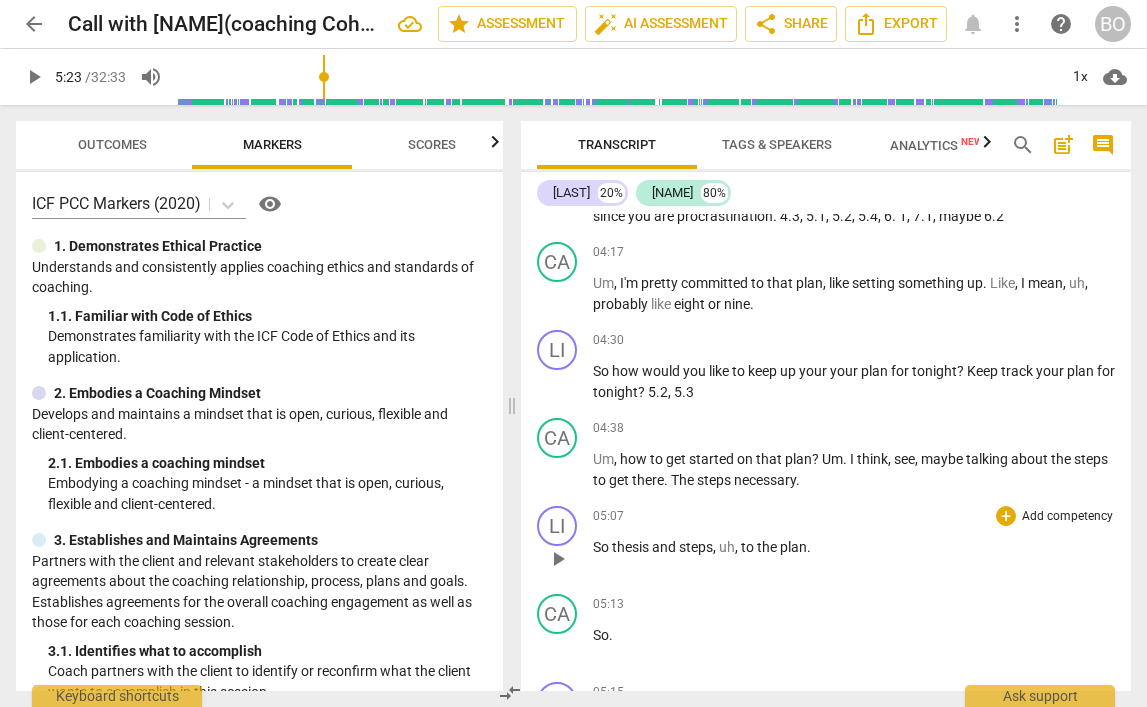 click on "So   thesis   and   steps ,   uh ,   to   the   plan ." at bounding box center [854, 547] 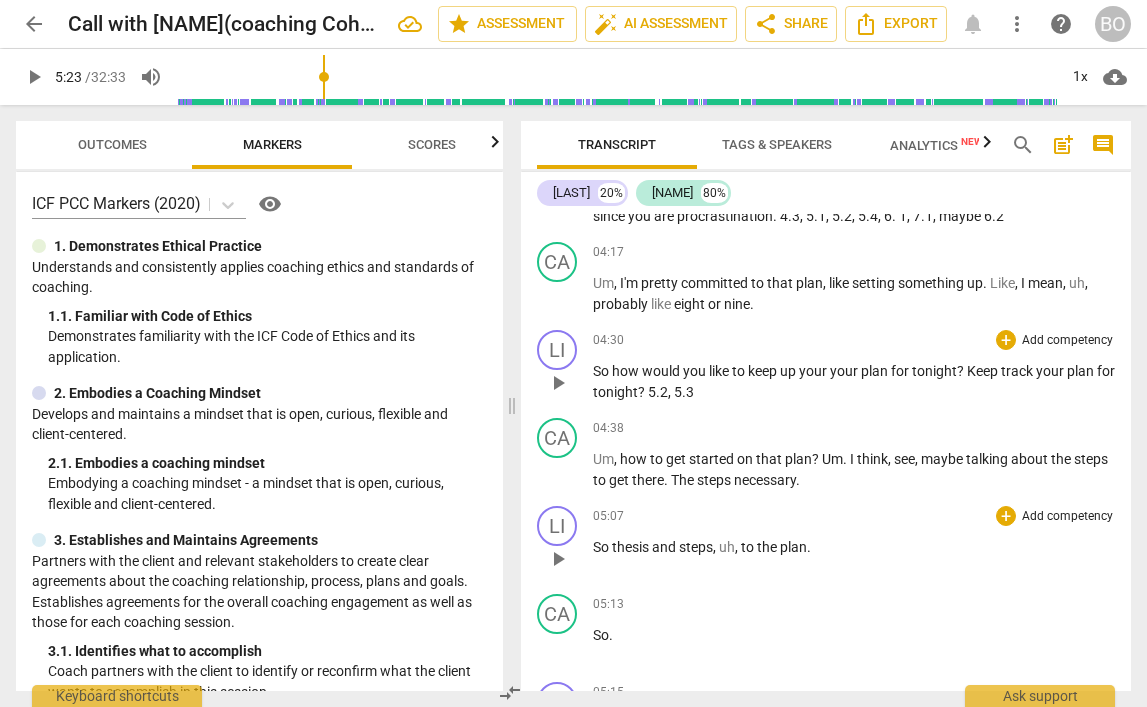 click on "So   how   would   you   like   to   keep   up   your   your   plan   for   tonight ?   Keep   track   your   plan   for   tonight ?   5.2 ,   5.3" at bounding box center [854, 381] 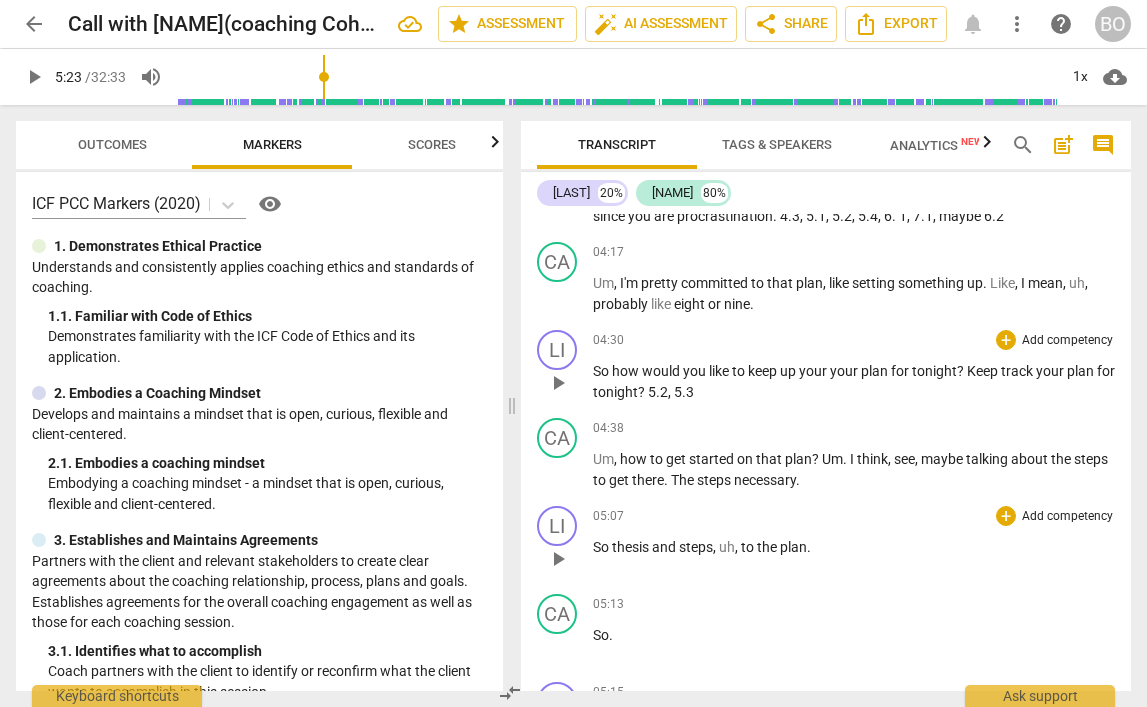type 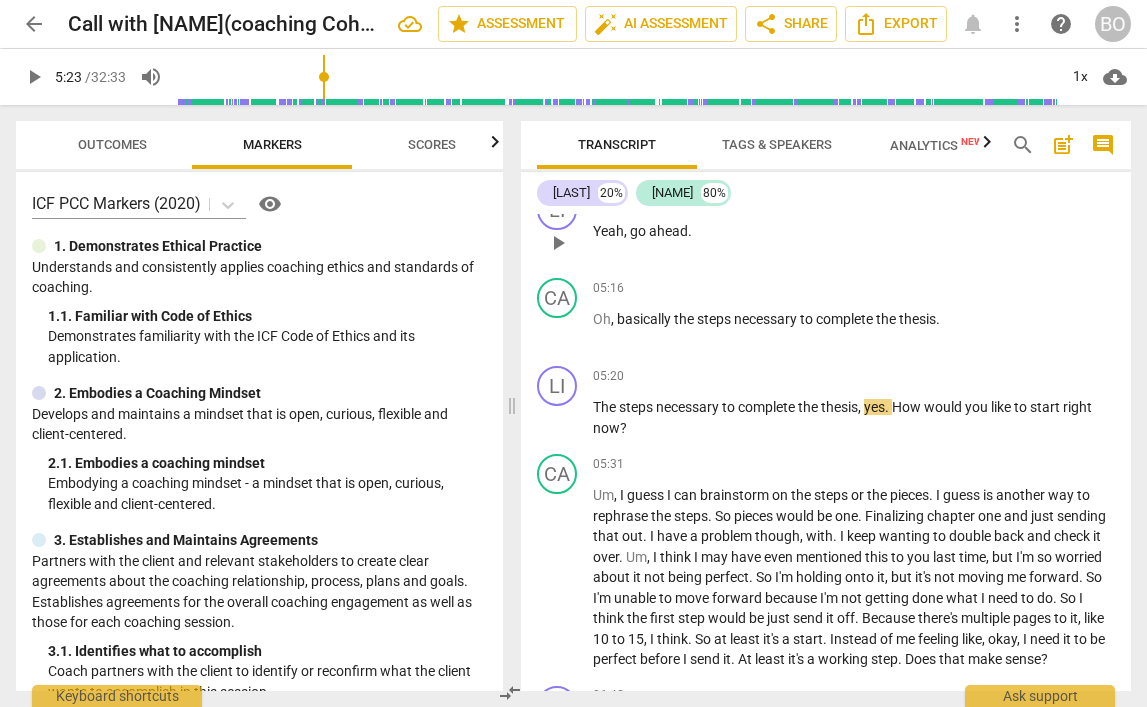 scroll, scrollTop: 2615, scrollLeft: 0, axis: vertical 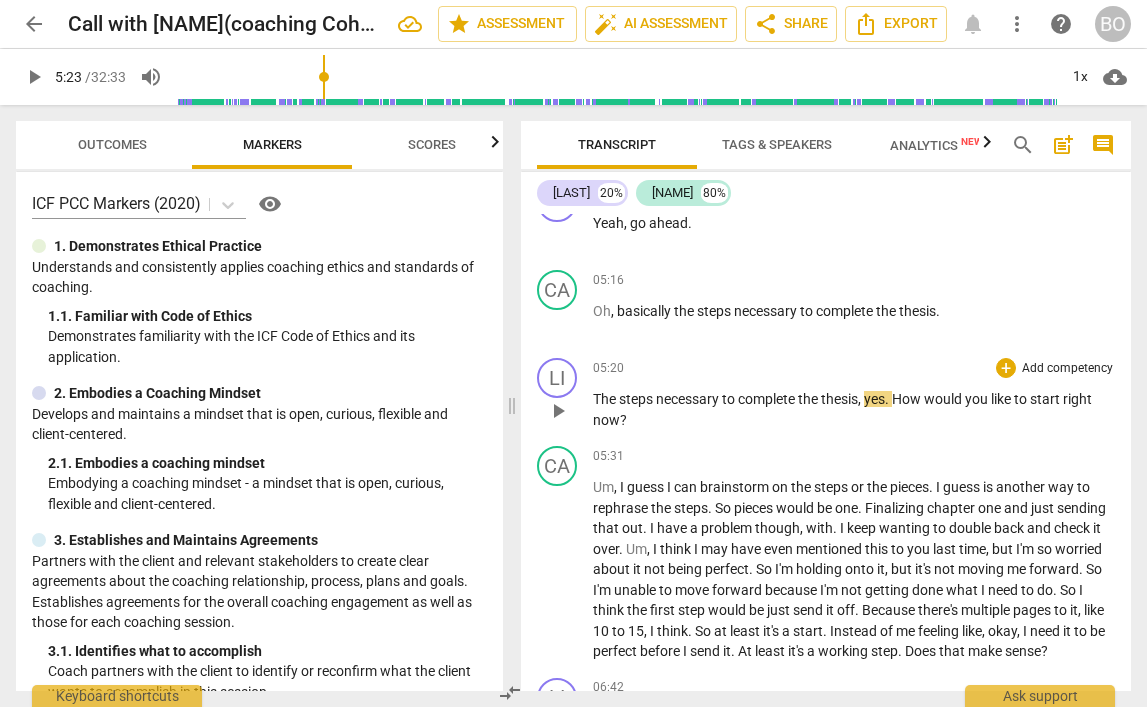 click on "necessary" at bounding box center (689, 399) 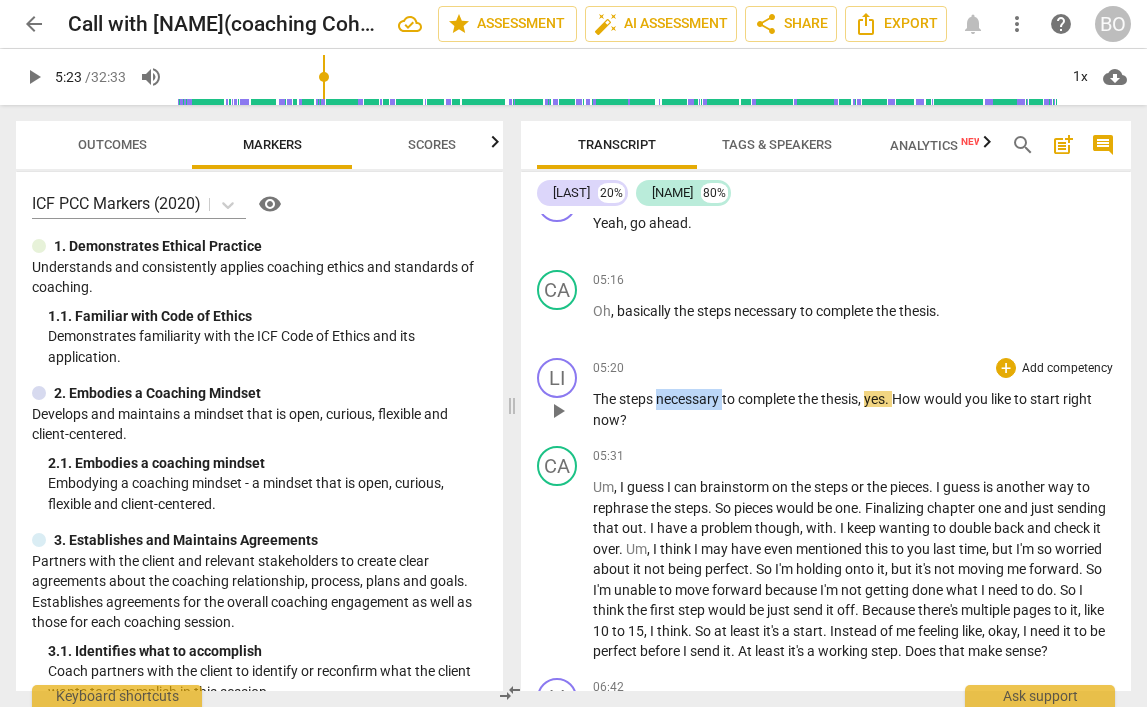 click on "necessary" at bounding box center (689, 399) 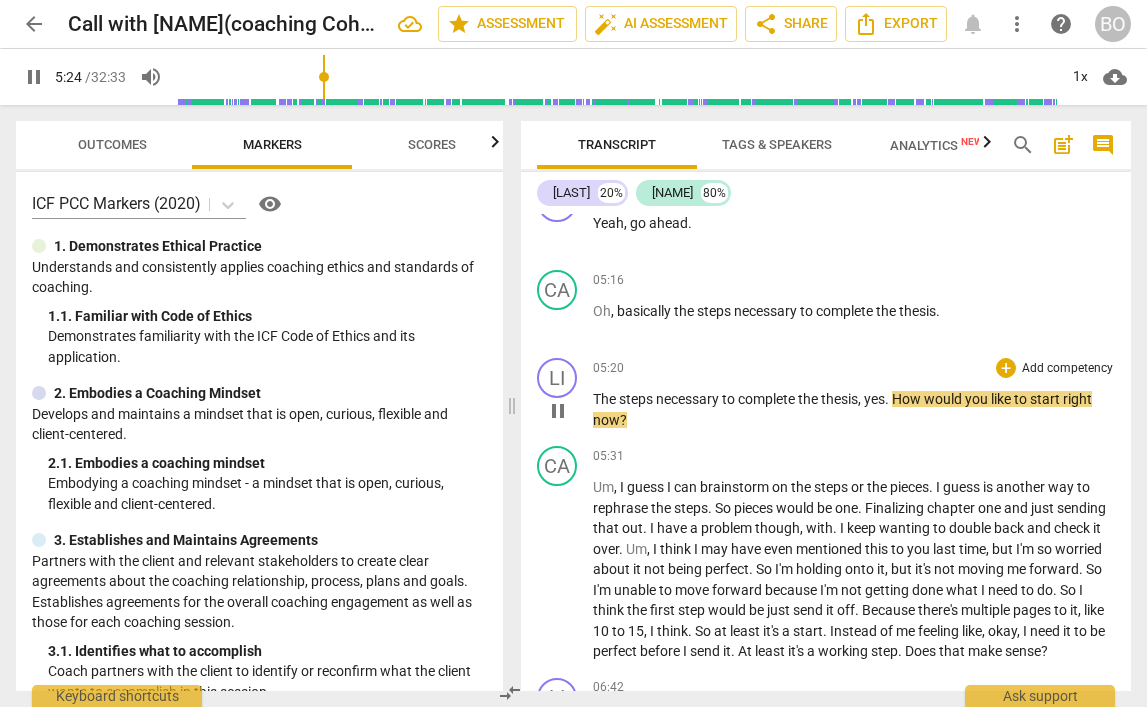 click on "yes" at bounding box center [874, 399] 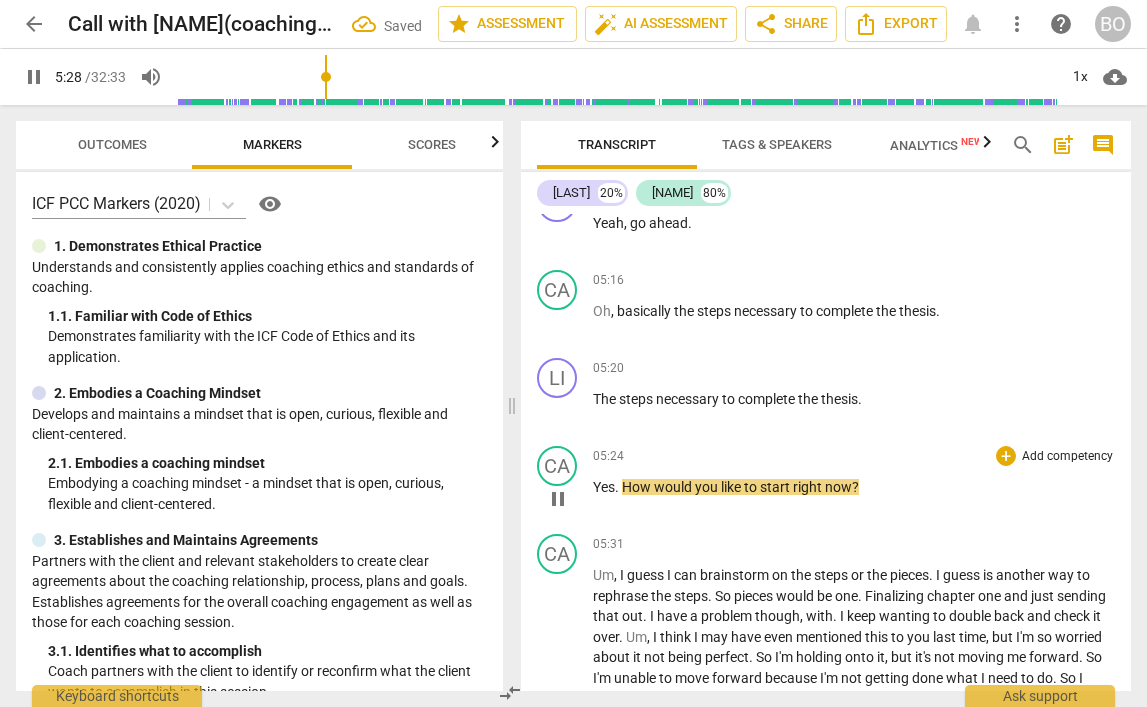 click on "How" at bounding box center (638, 487) 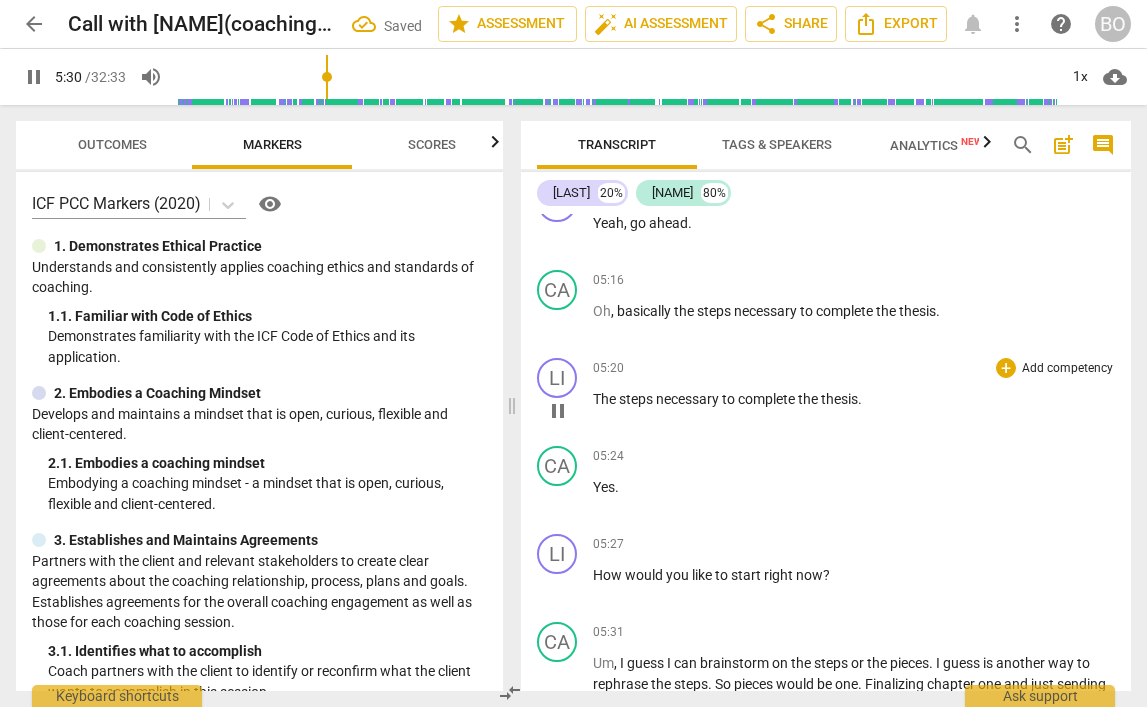 scroll, scrollTop: 2715, scrollLeft: 0, axis: vertical 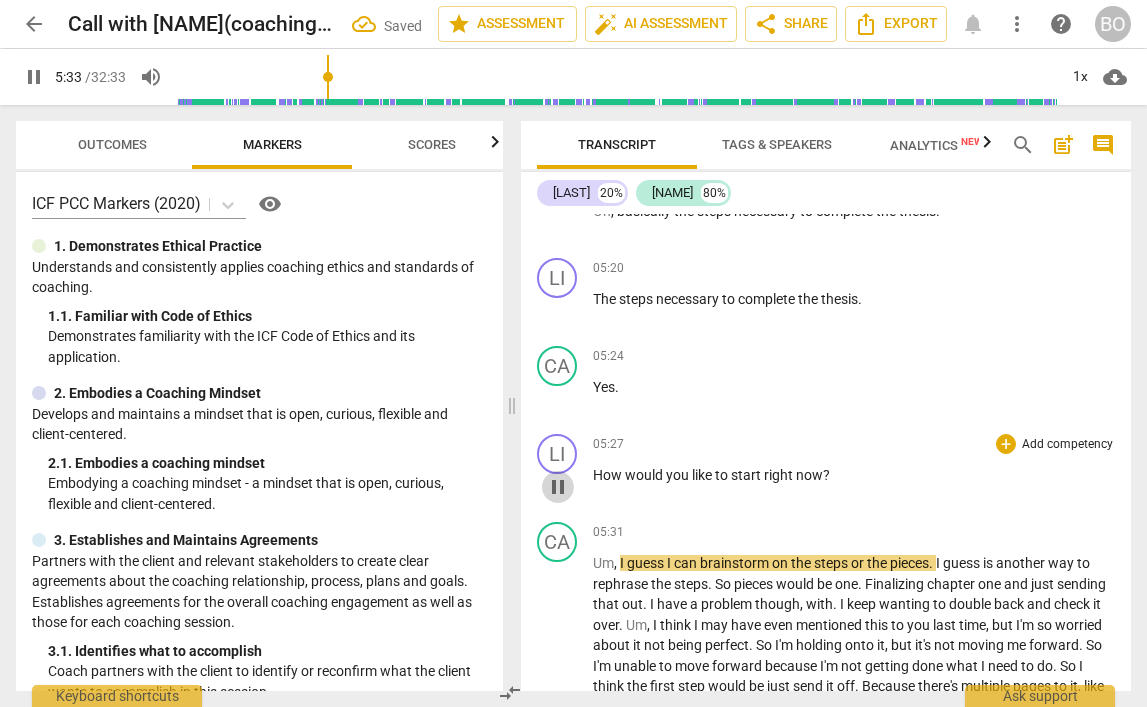click on "pause" at bounding box center [558, 487] 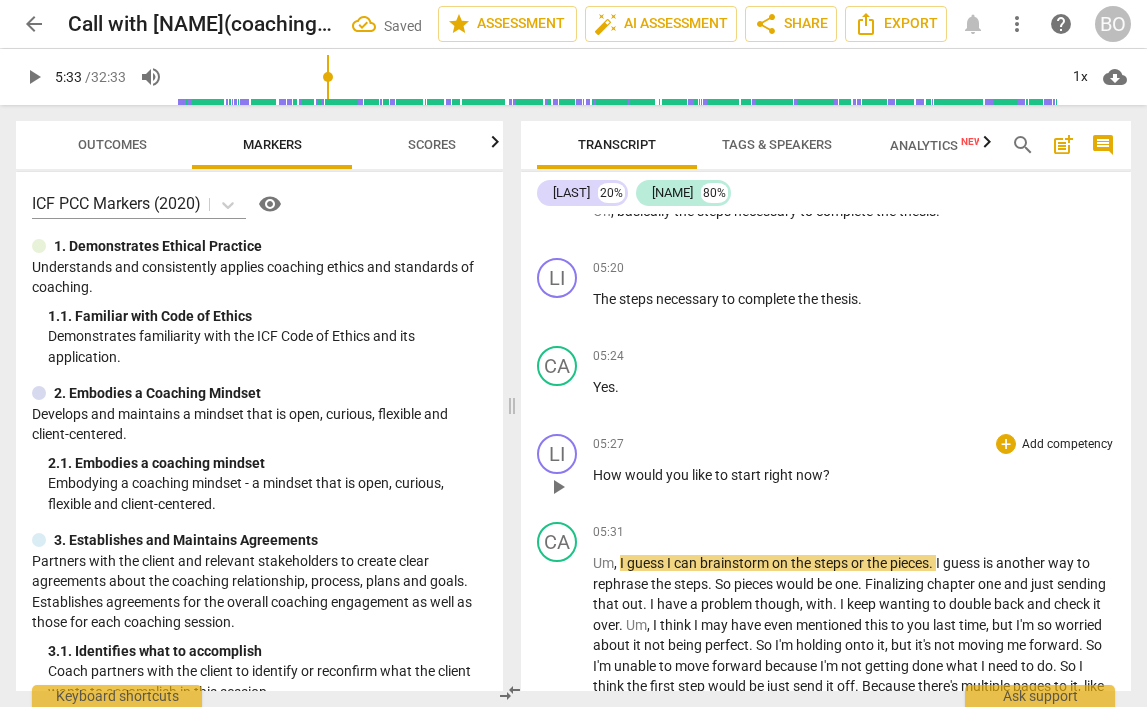 click on "How   would   you   like   to   start   right   now ?" at bounding box center (854, 475) 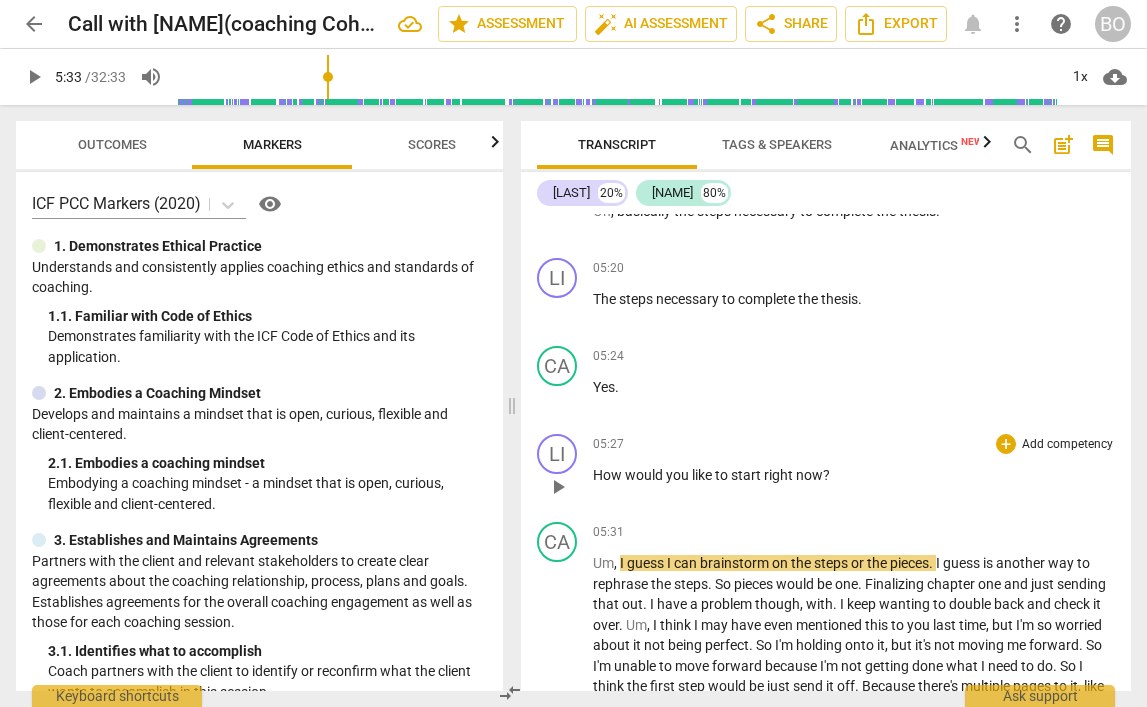 type 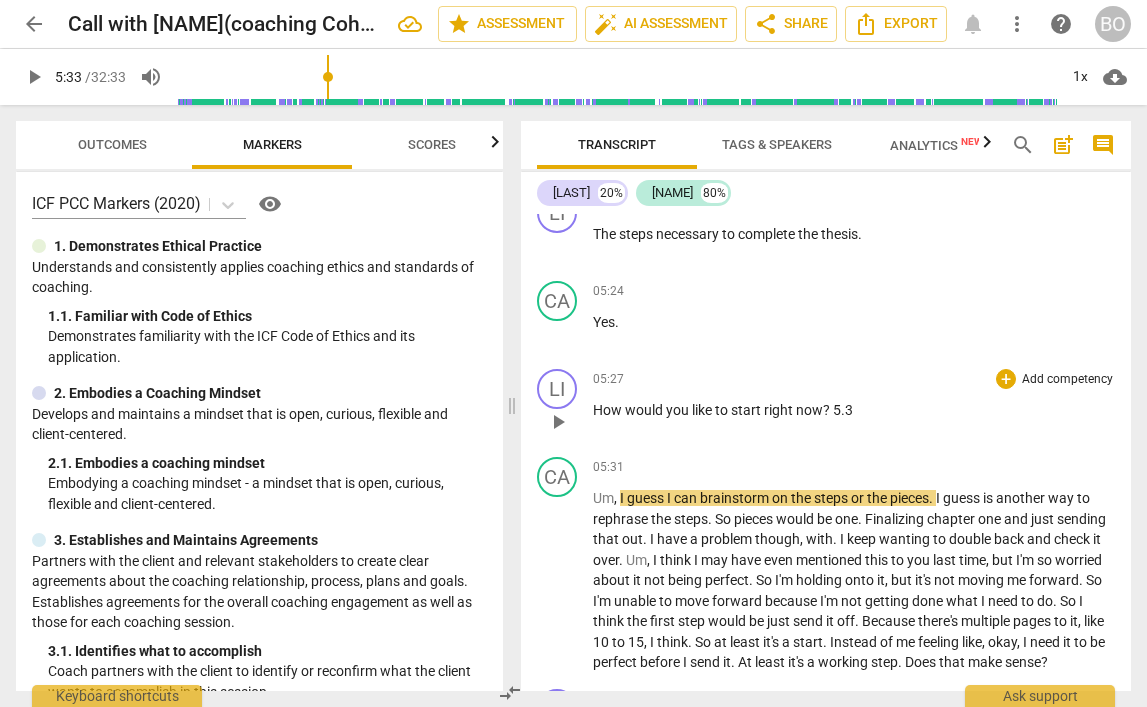 scroll, scrollTop: 2815, scrollLeft: 0, axis: vertical 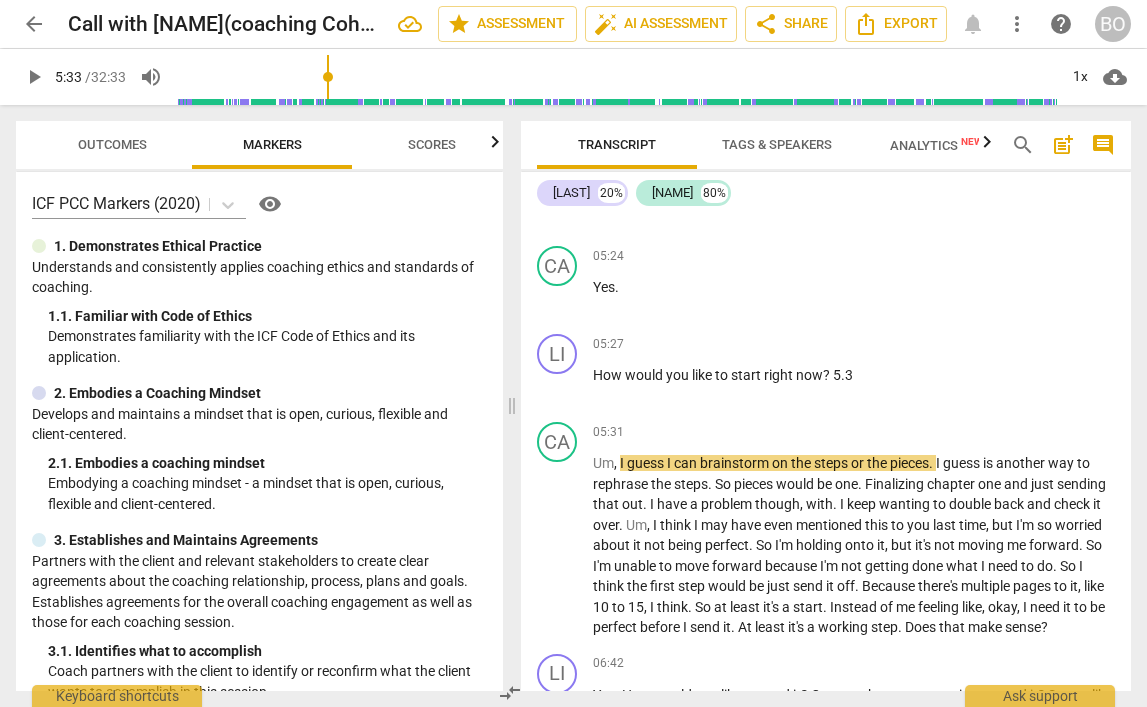 click on "How would you like to start right now ? 5.3" at bounding box center [854, 375] 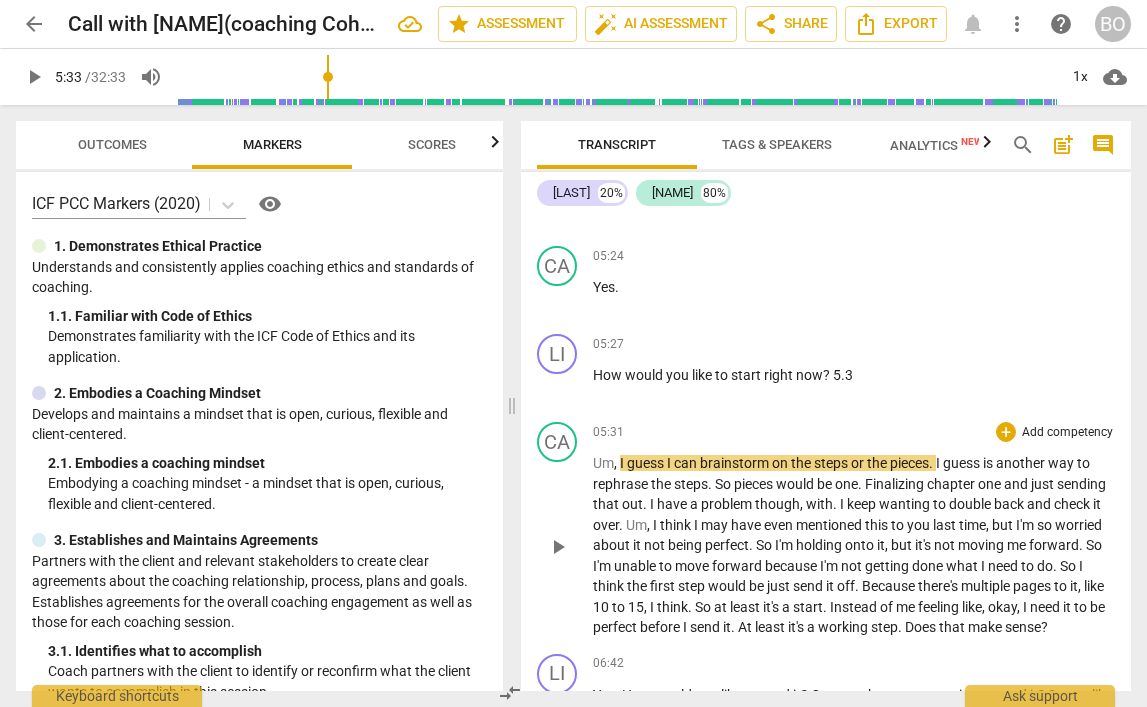click on "Um" at bounding box center (603, 463) 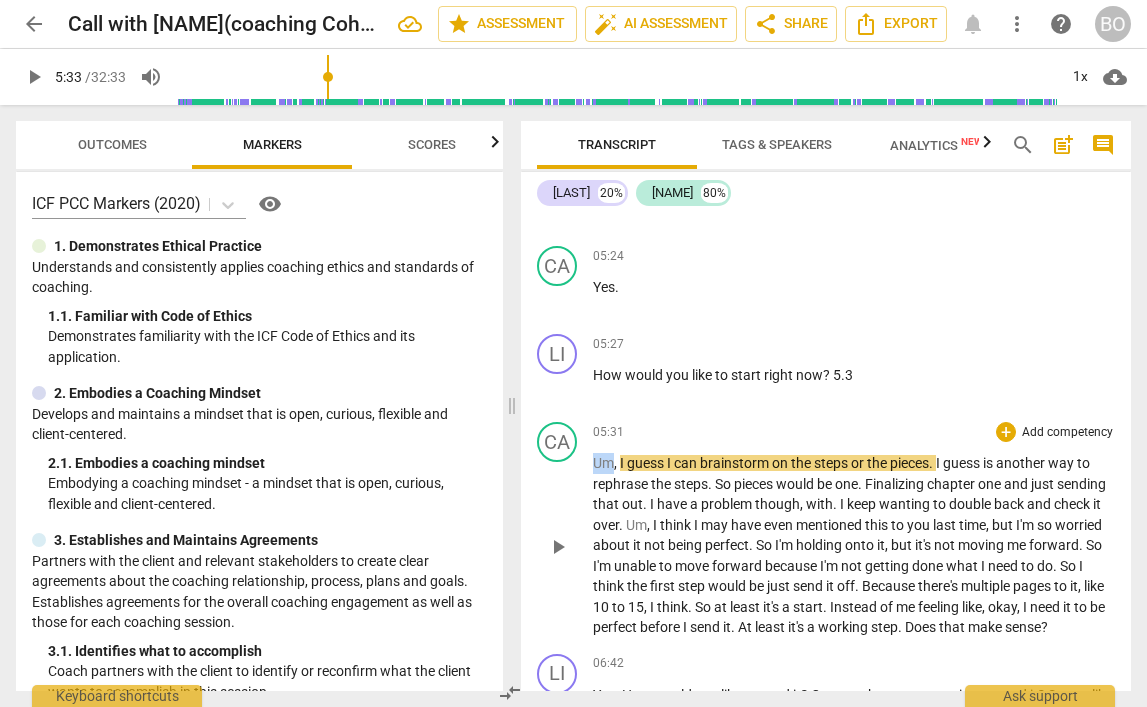 click on "Um" at bounding box center [603, 463] 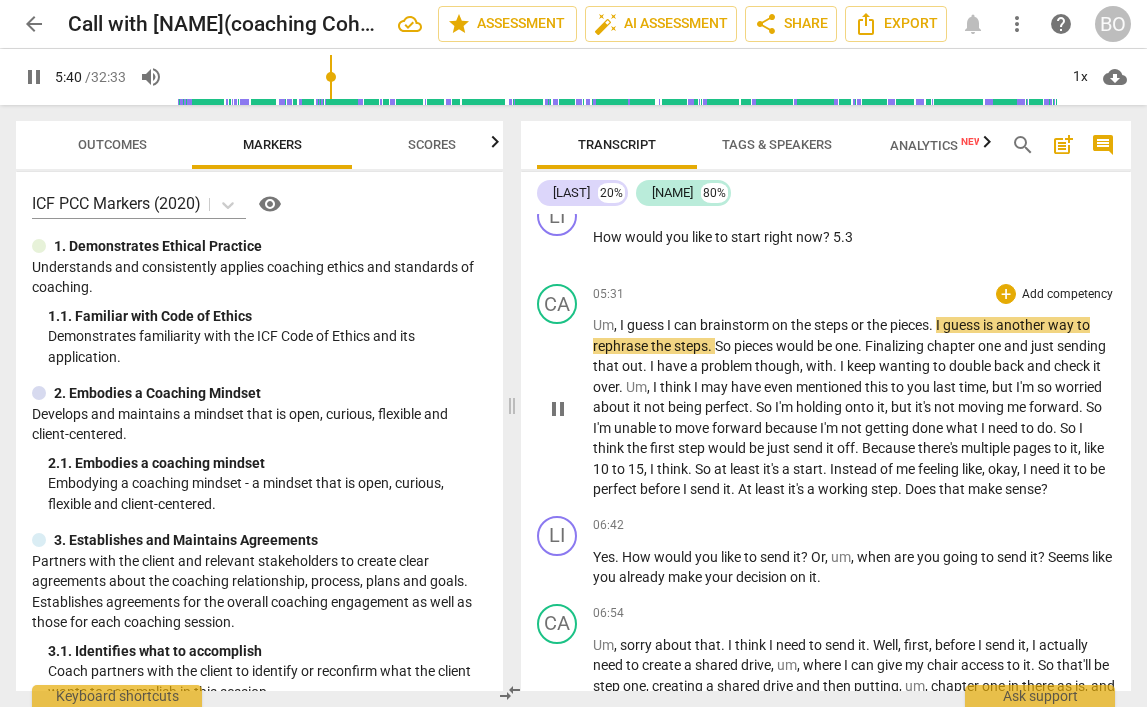 scroll, scrollTop: 3015, scrollLeft: 0, axis: vertical 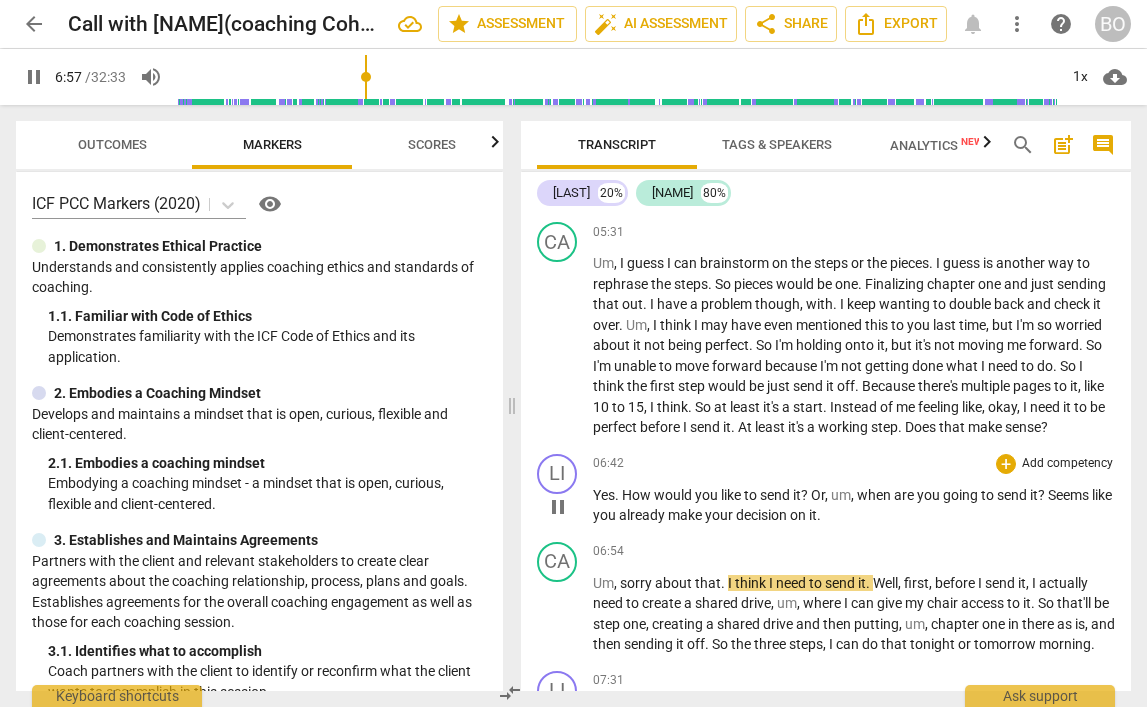 click on "." at bounding box center (819, 515) 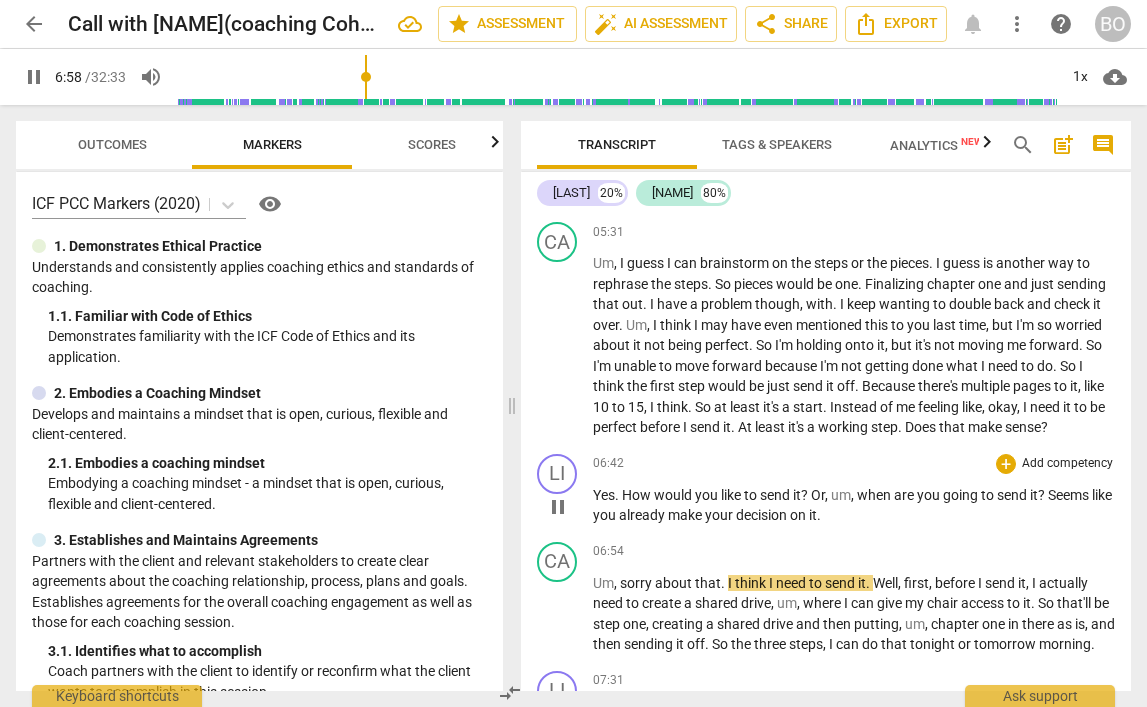 type on "418" 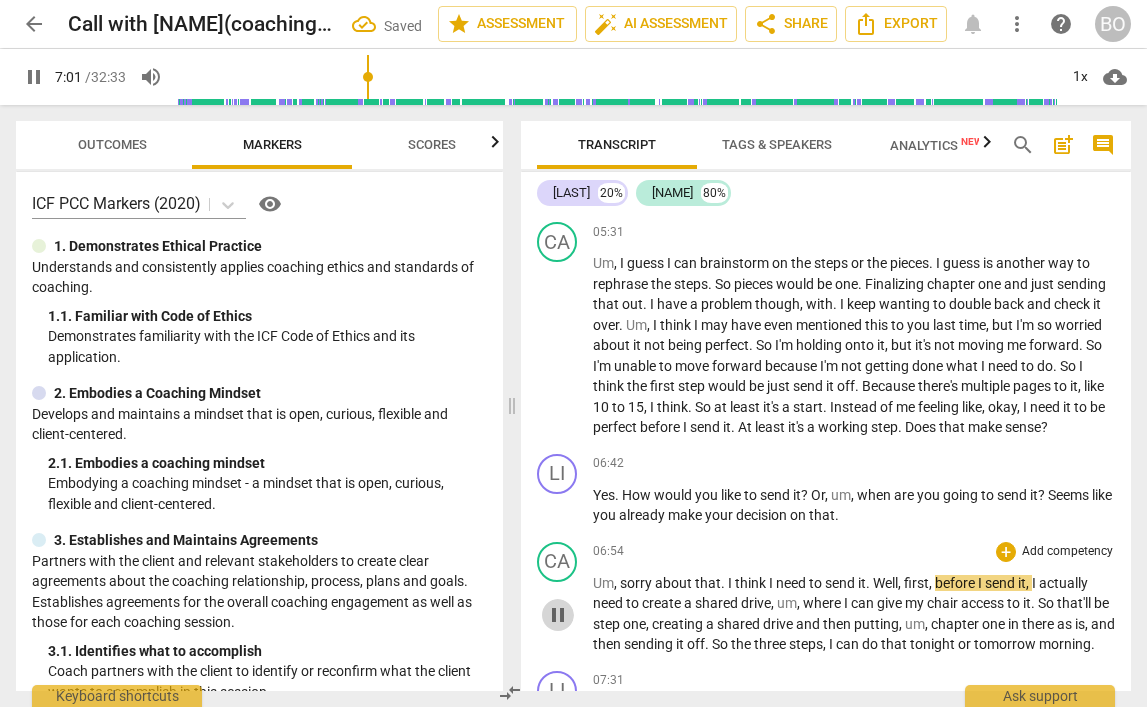 click on "pause" at bounding box center [558, 615] 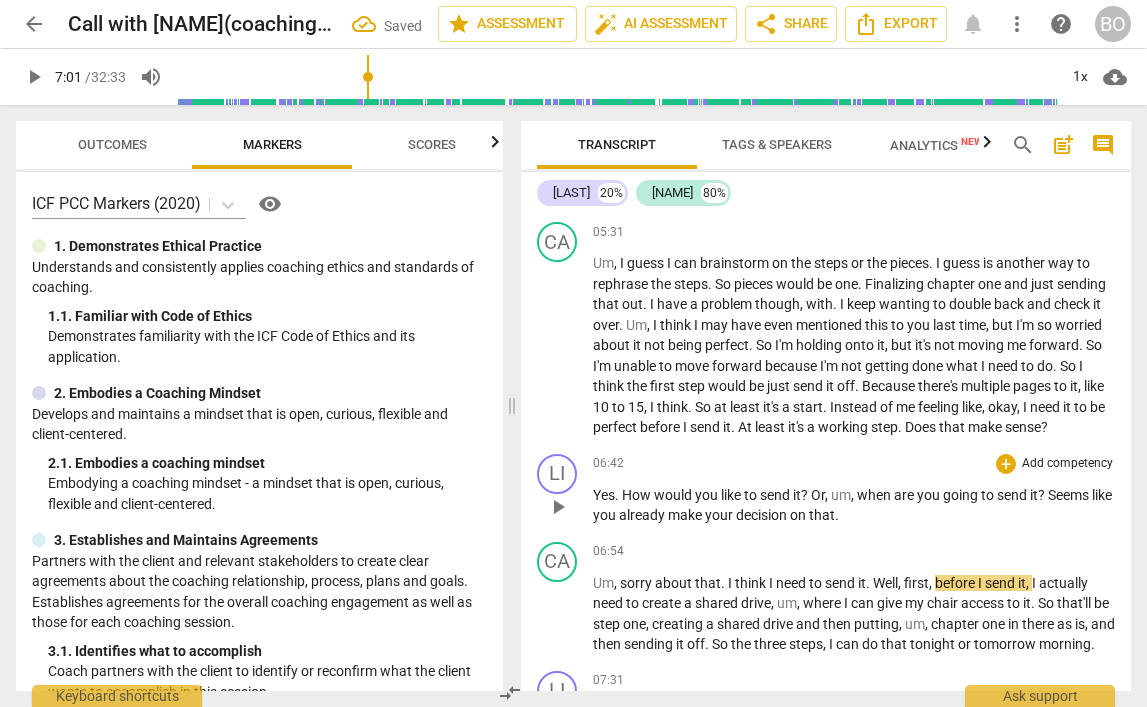 click on "Yes .   How   would   you   like   to   send   it ?   Or ,   um ,   when   are   you   going   to   send   it ?   Seems   like   you   already   make   your   decision   on   that ." at bounding box center [854, 505] 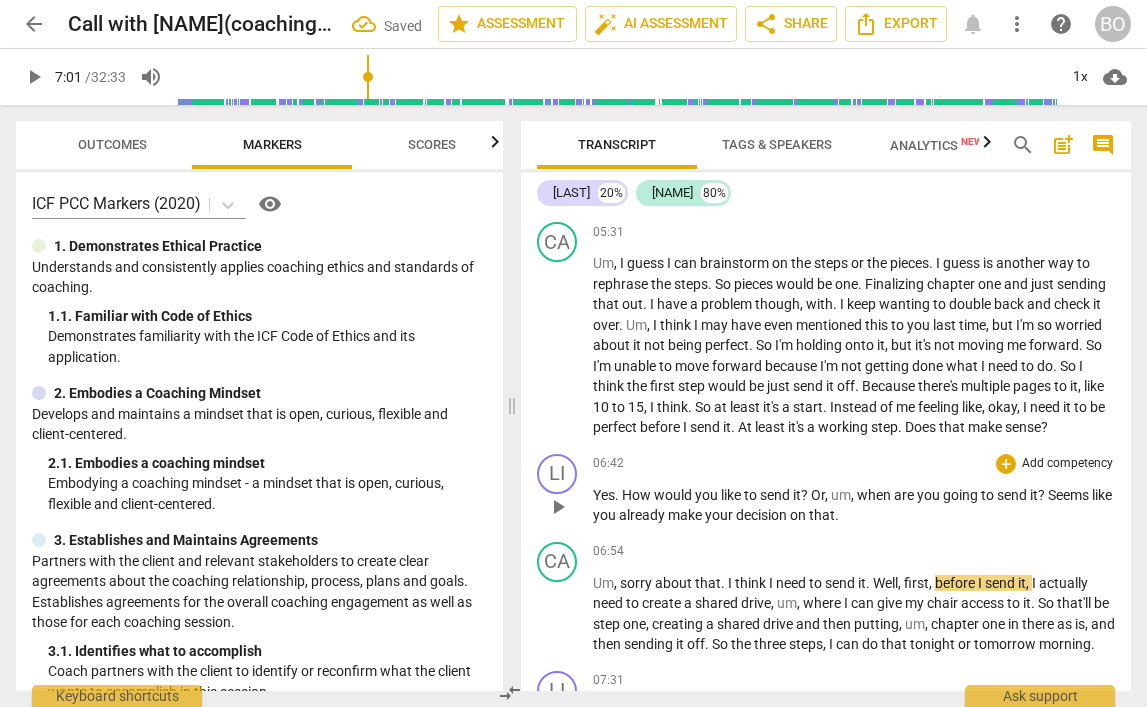 type 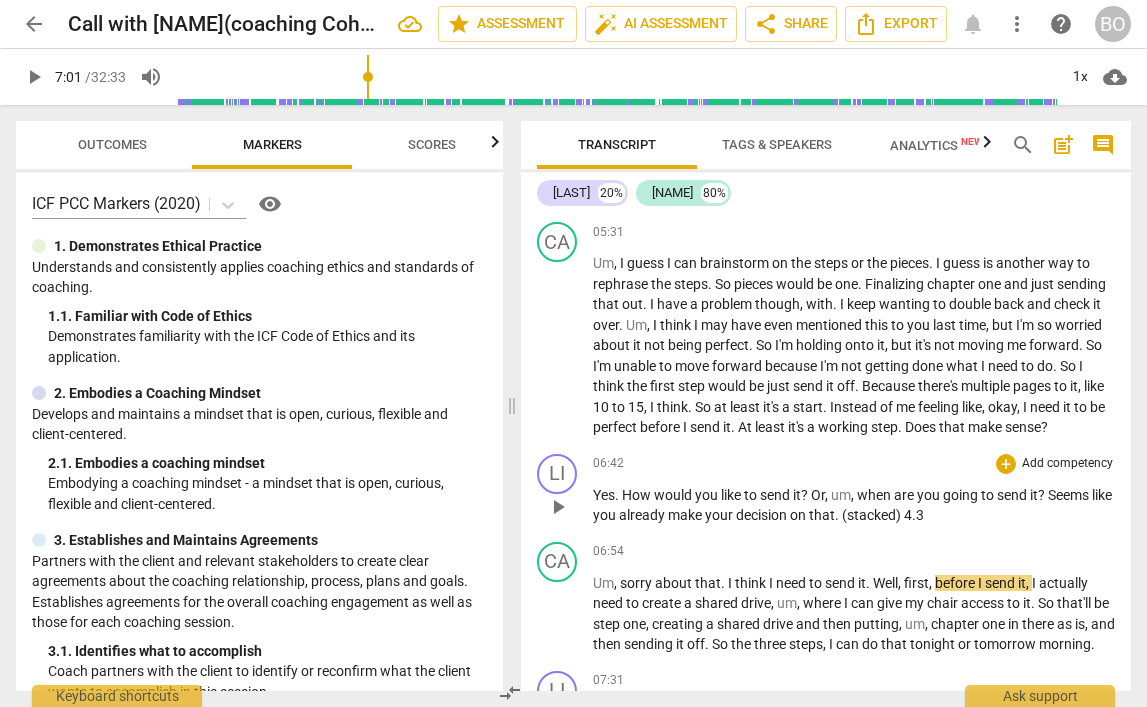 click on "Yes . How would you like to send it ? Or , um , when are you going to send it ? Seems like you already make your decision on that . (stacked) 4.3" at bounding box center [854, 505] 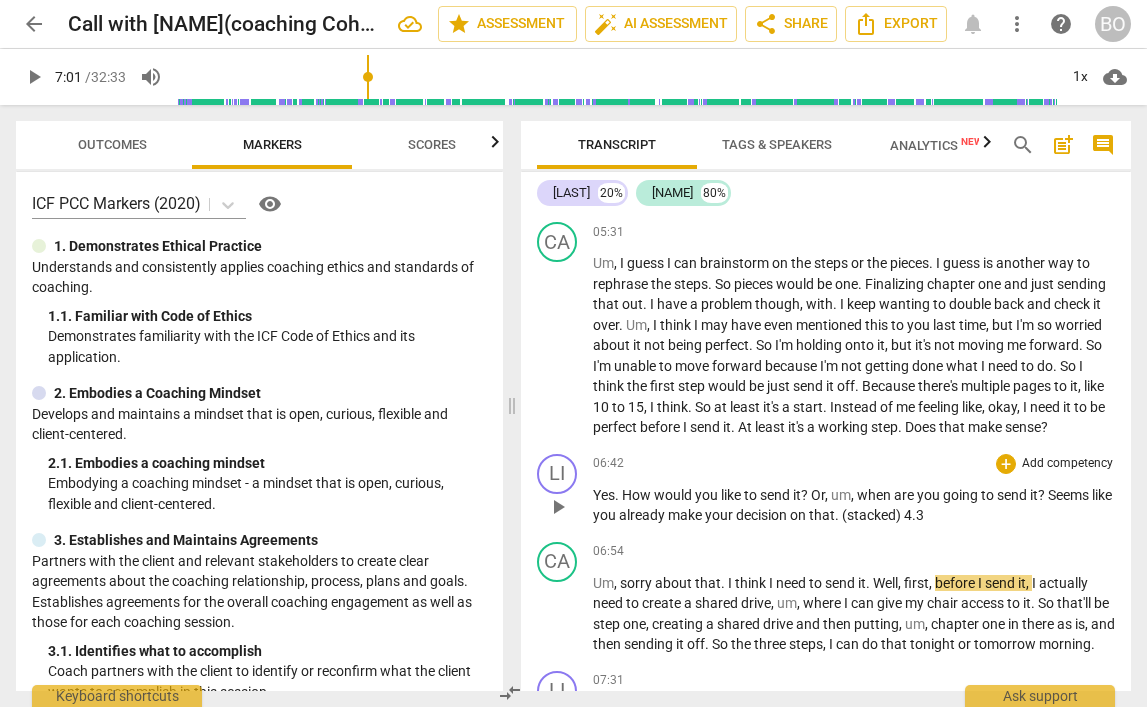 type 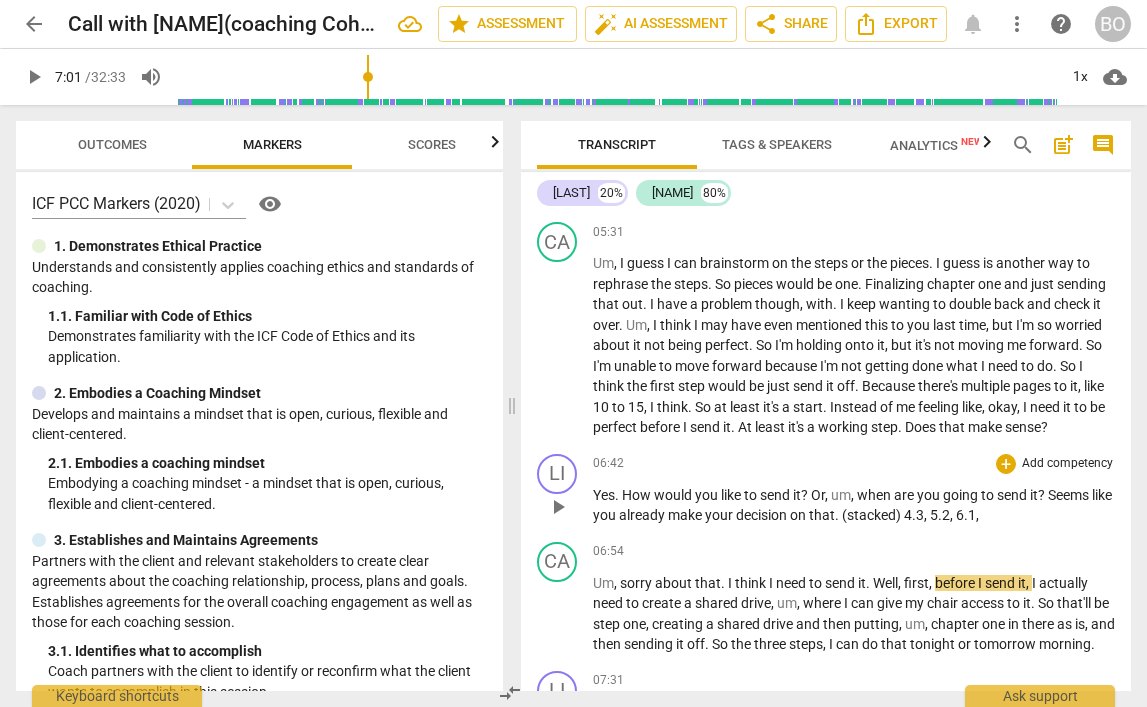 click on "Yes . How would you like to send it ? Or , um , when are you going to send it ? Seems like you already make your decision on that . (stacked) 4.3 , 5.2 , 6.1 ," at bounding box center [854, 505] 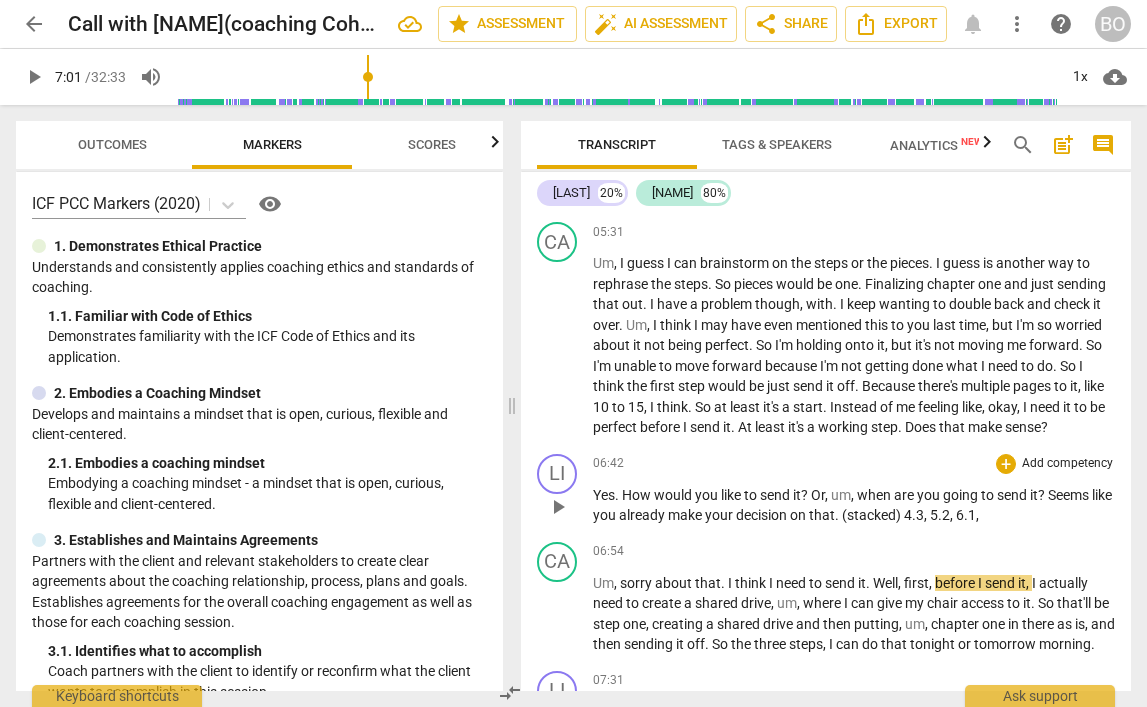type 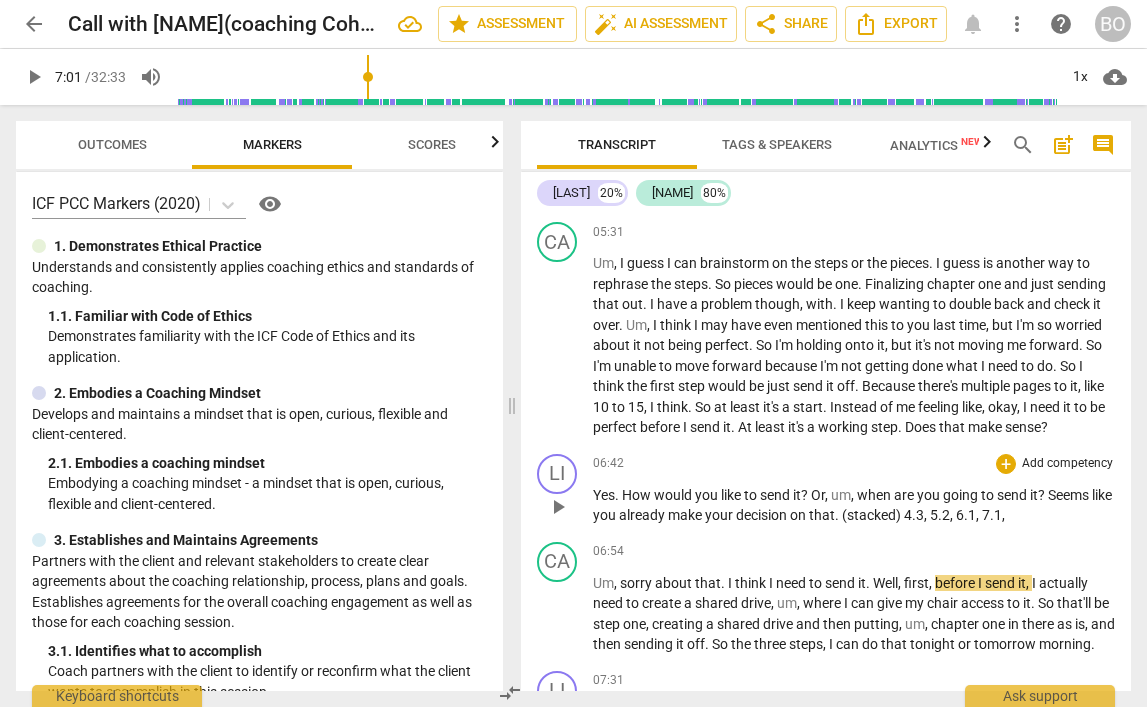 click on "Yes .   How   would   you   like   to   send   it ?   Or ,   um ,   when   are   you   going   to   send   it ?   Seems   like   you   already   make   your   decision   on   that .   (stacked)   4.3 ,   5.2 ,   6.1 ,   7.1 ," at bounding box center (854, 505) 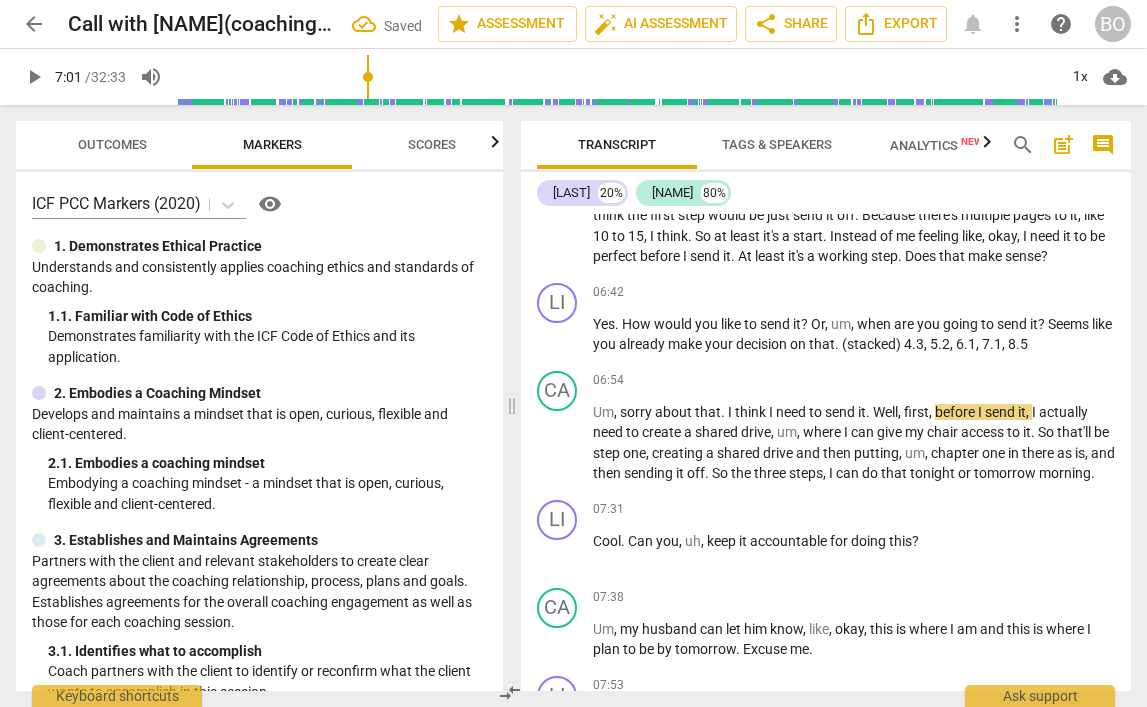 scroll, scrollTop: 3215, scrollLeft: 0, axis: vertical 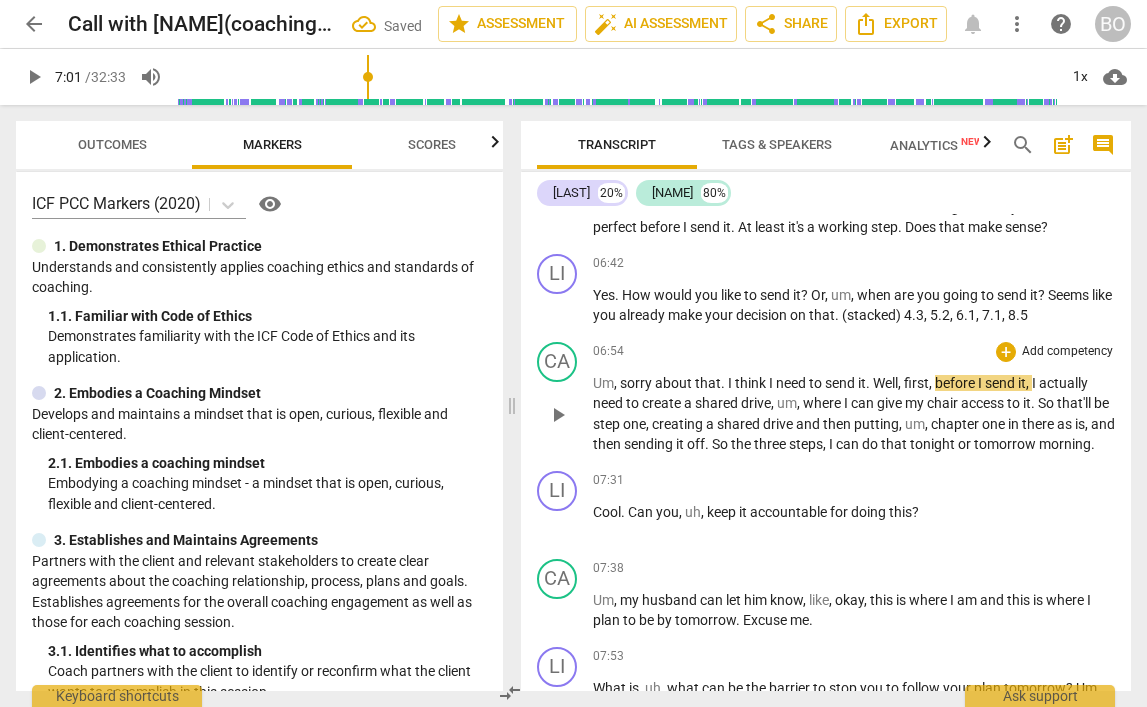 click on "." at bounding box center [869, 383] 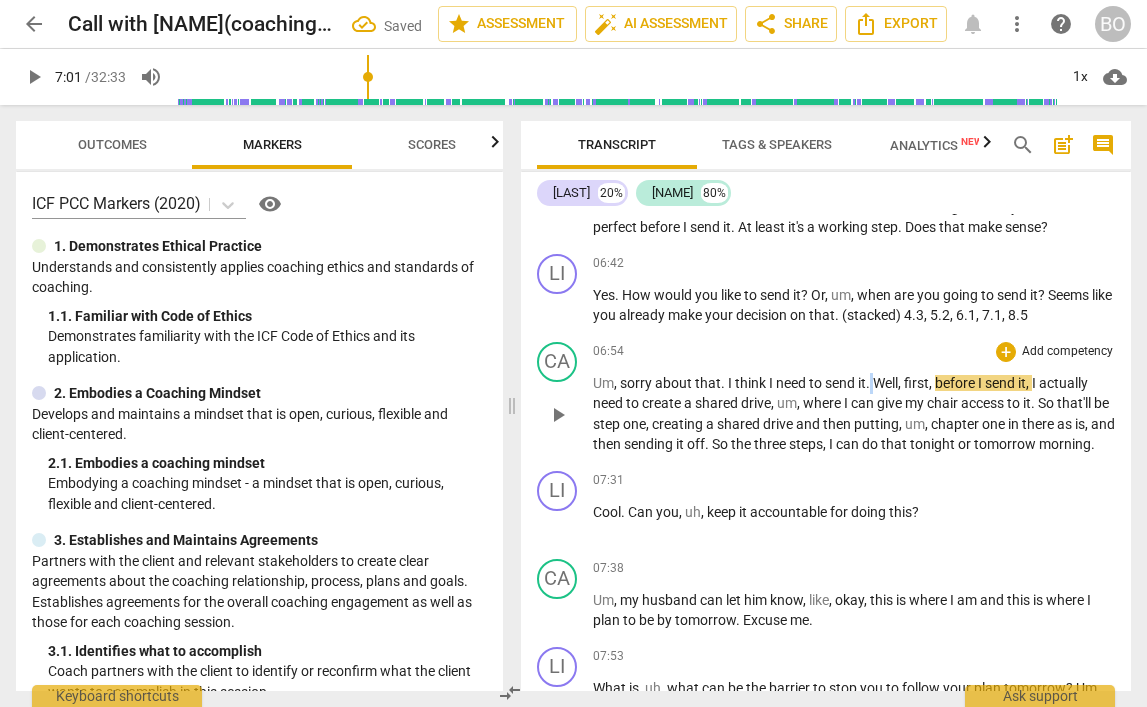click on "." at bounding box center (869, 383) 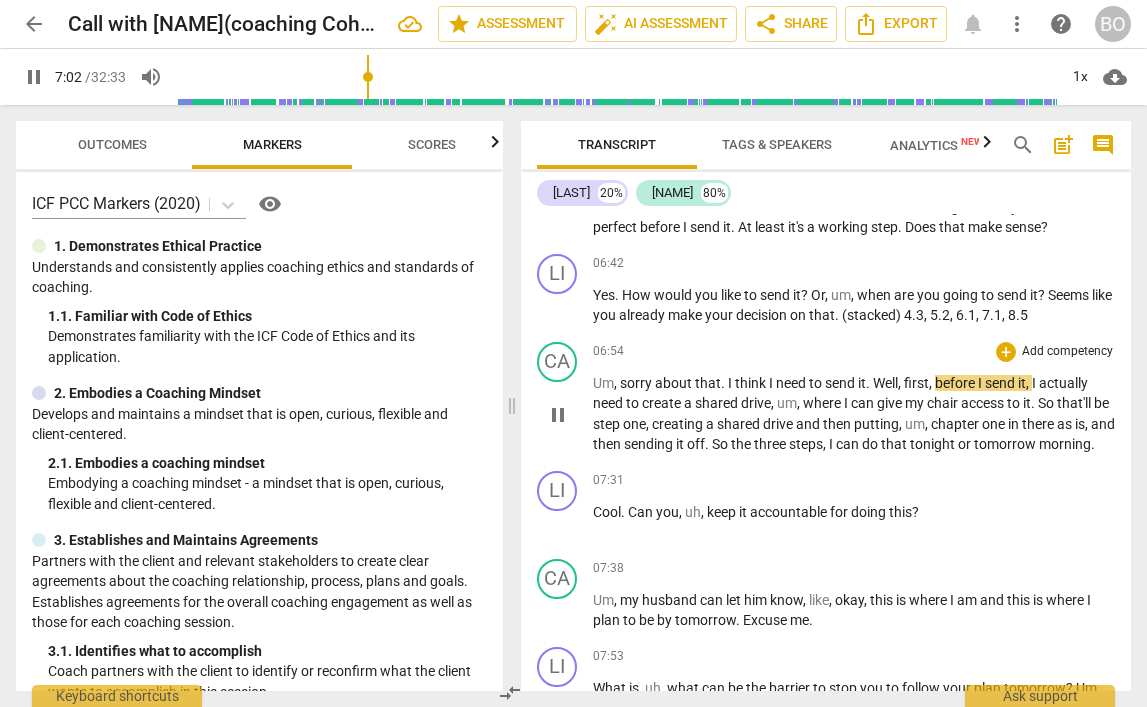 click on "think" at bounding box center [752, 383] 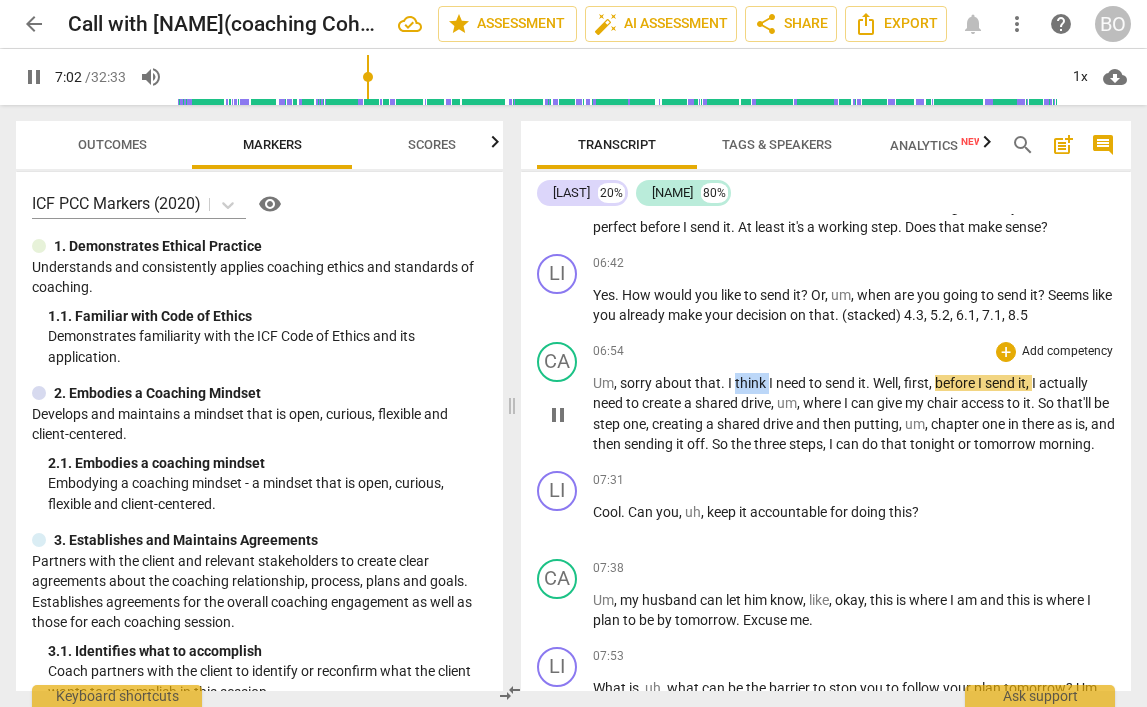click on "think" at bounding box center [752, 383] 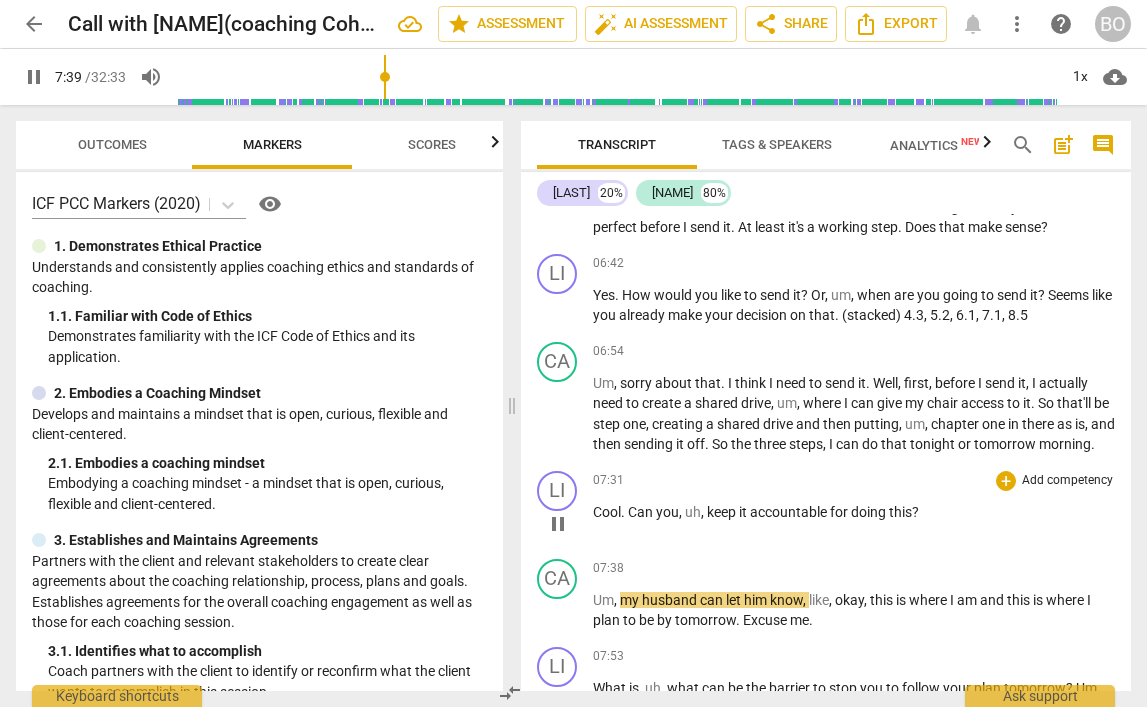 click on "Cool" at bounding box center (607, 512) 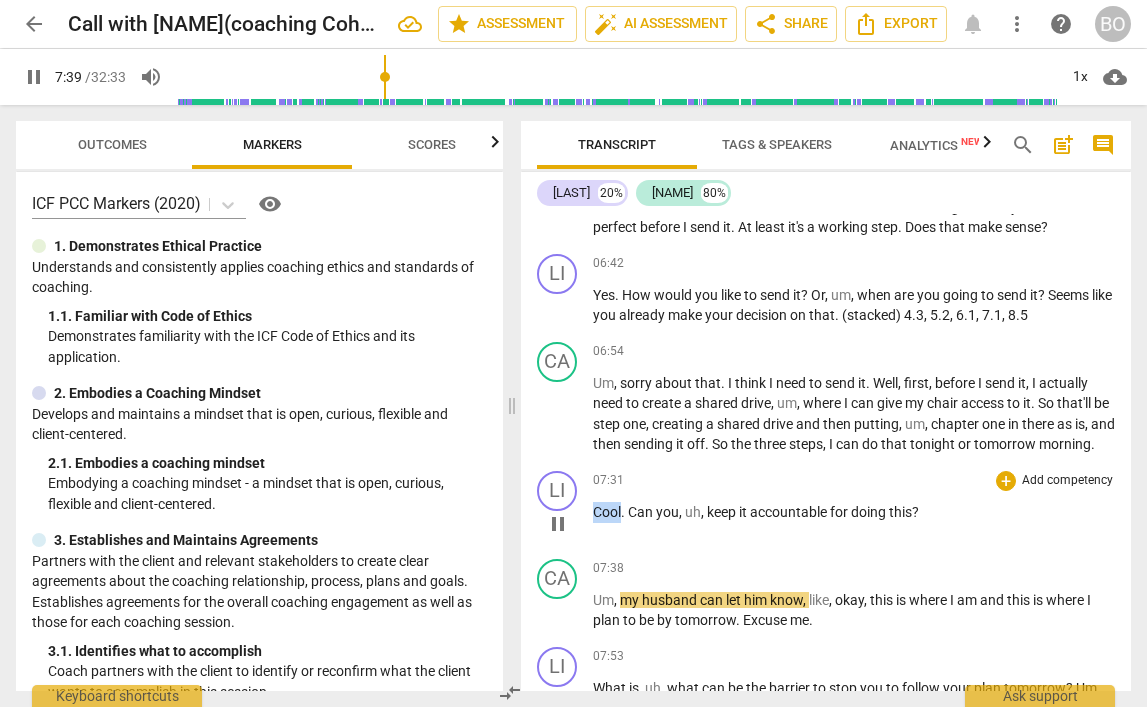 click on "Cool" at bounding box center [607, 512] 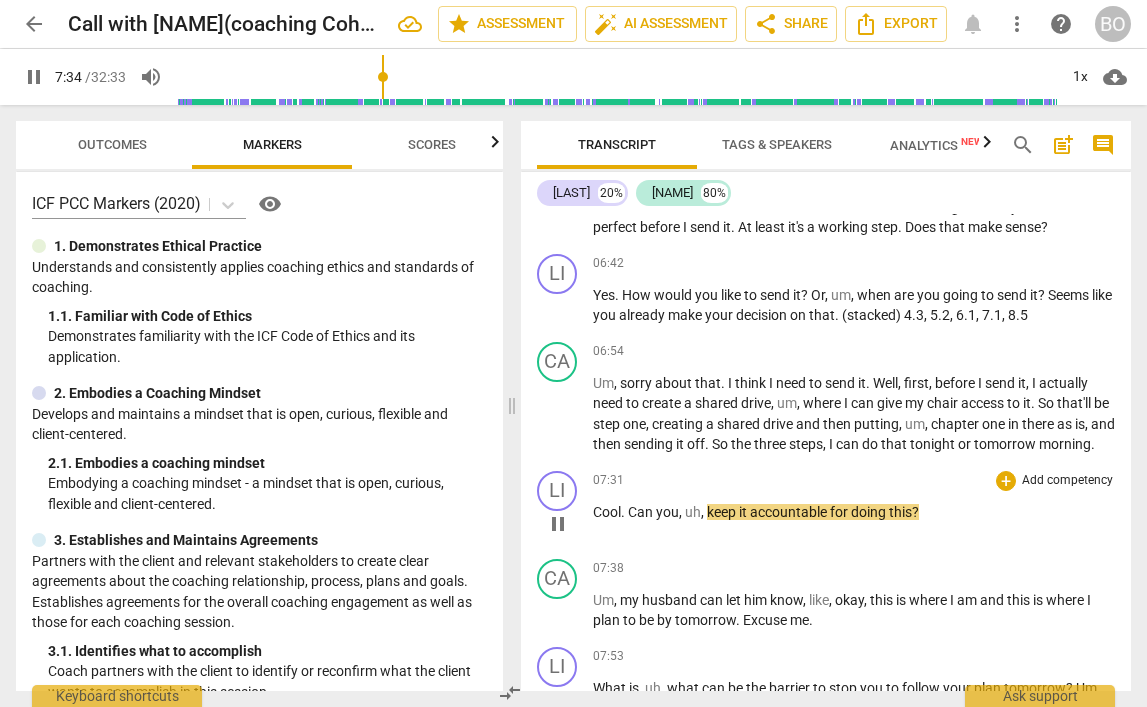click on "Cool" at bounding box center [607, 512] 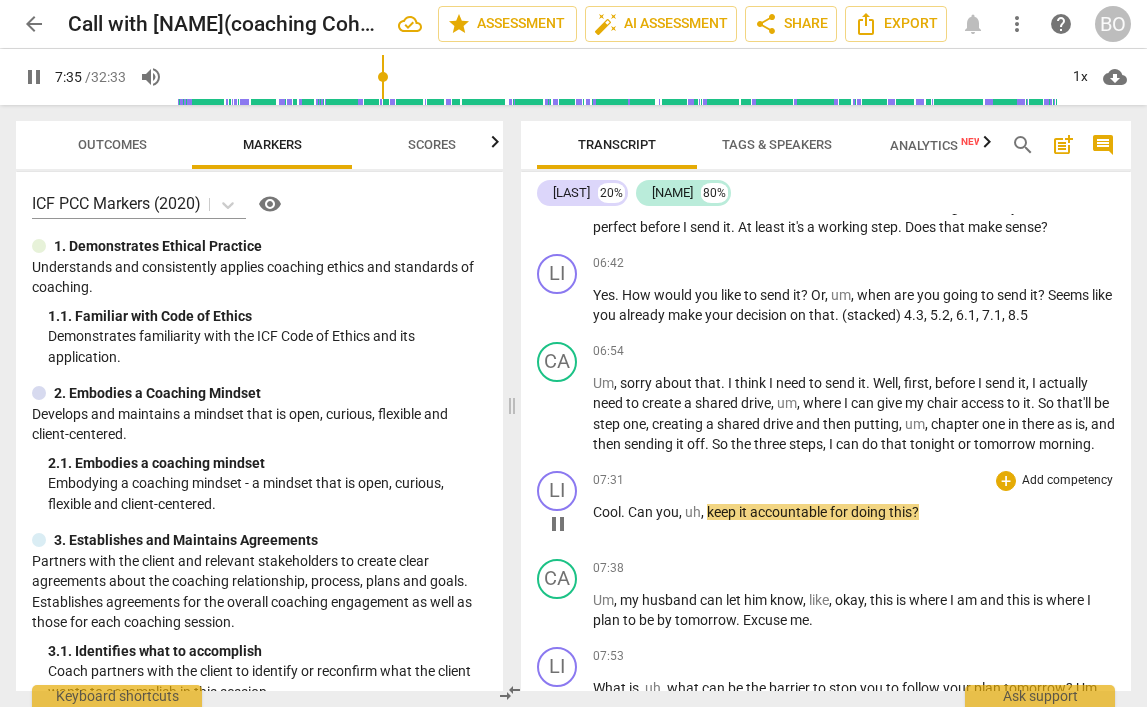 type on "456" 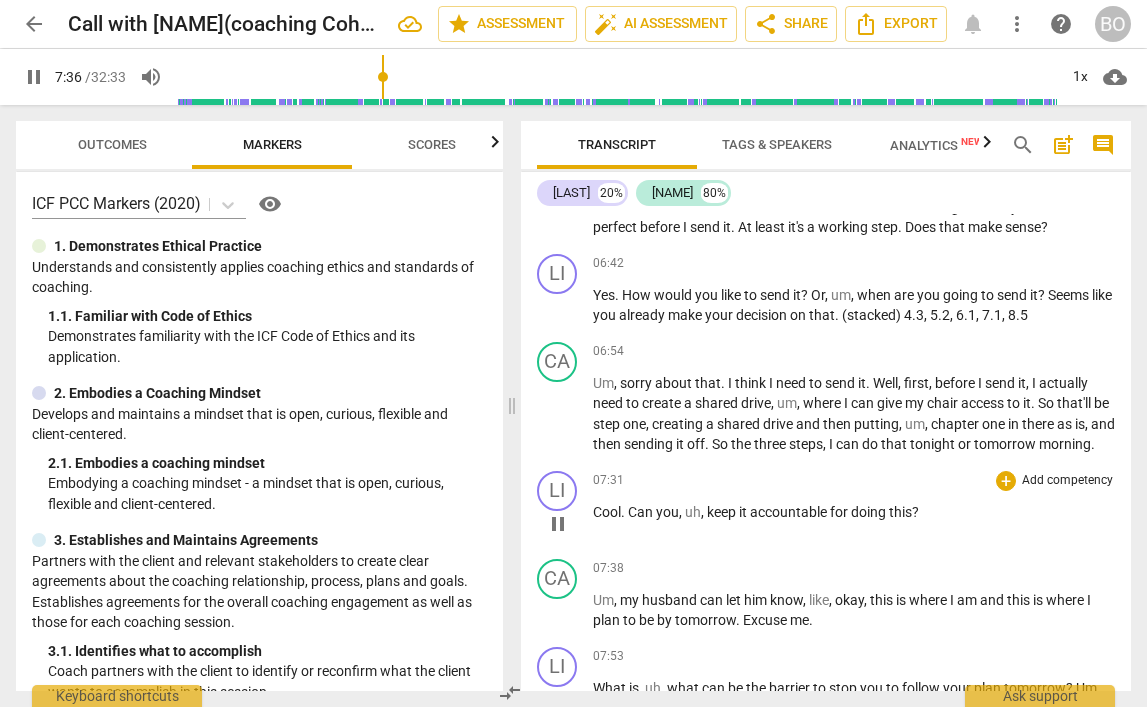 type 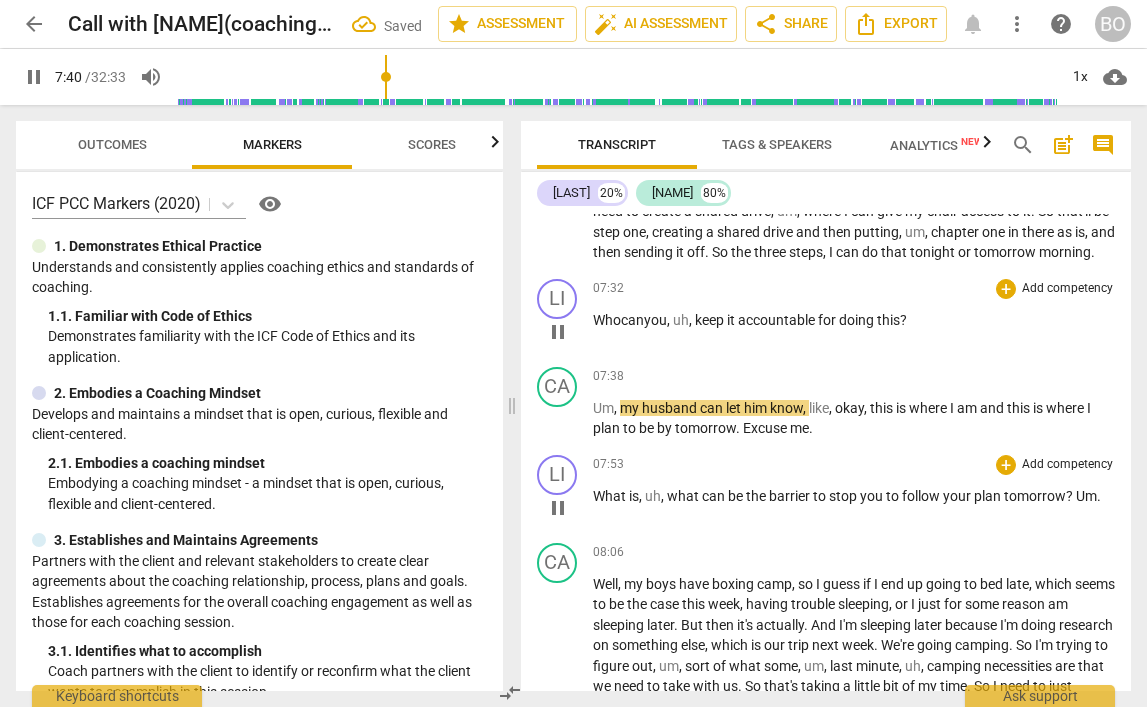 scroll, scrollTop: 3415, scrollLeft: 0, axis: vertical 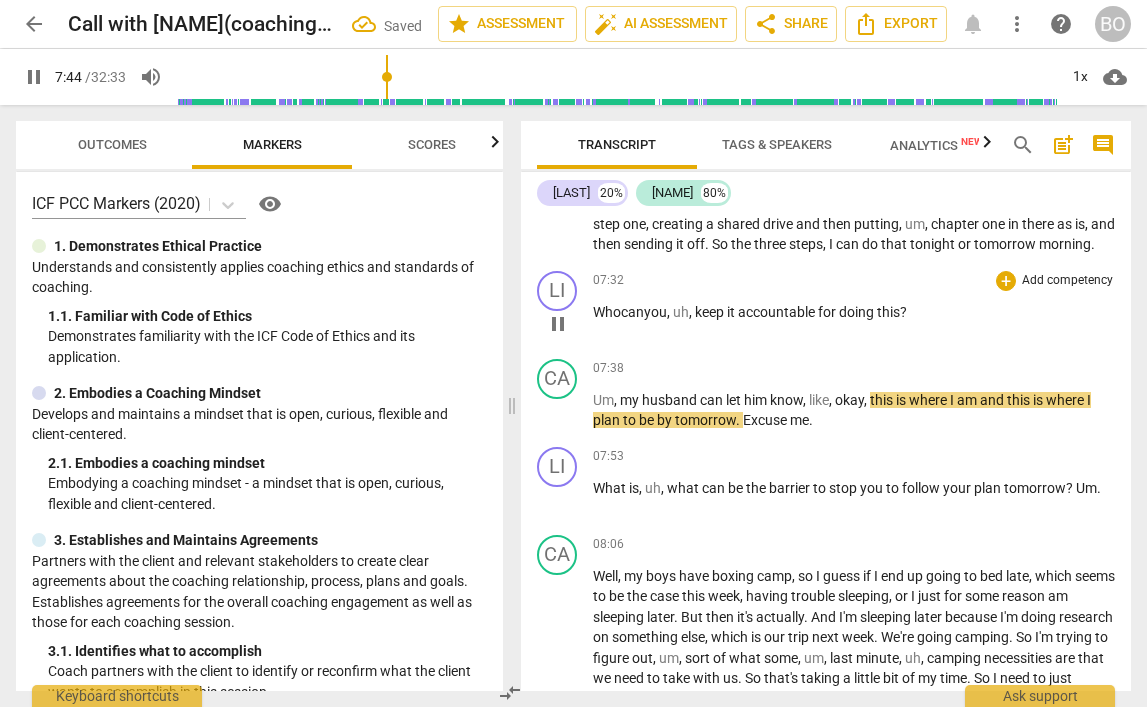 click on "Who  can  you ,   uh ,   keep   it   accountable   for   doing   this ?" at bounding box center [854, 312] 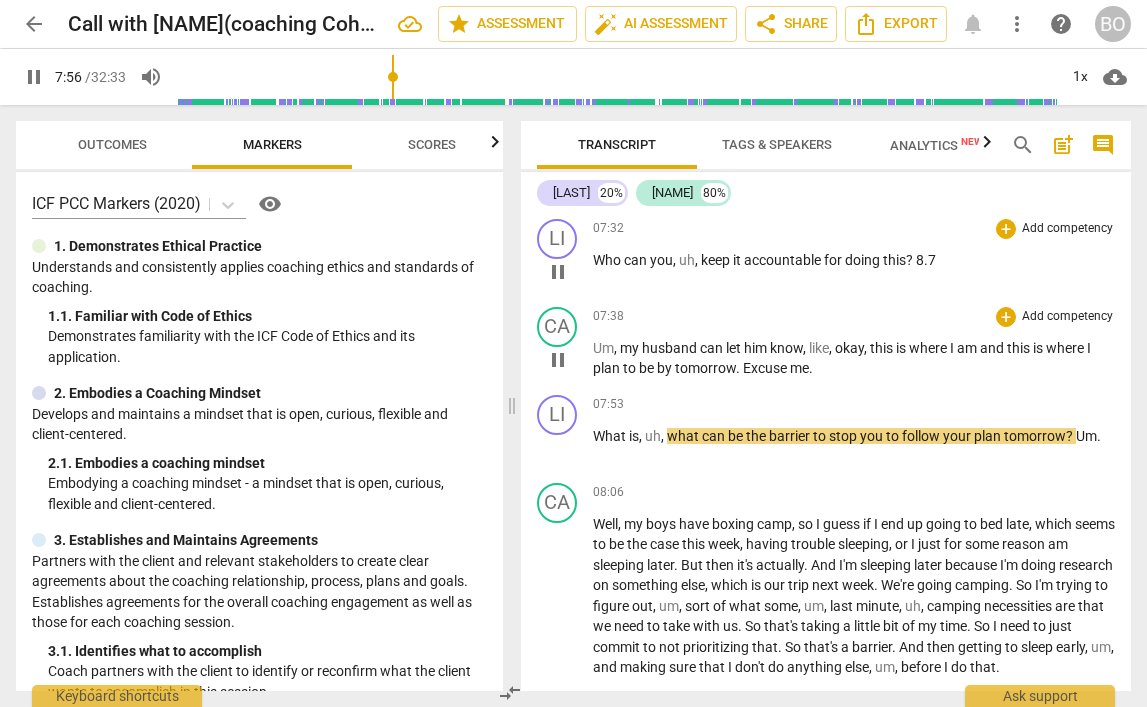 scroll, scrollTop: 3515, scrollLeft: 0, axis: vertical 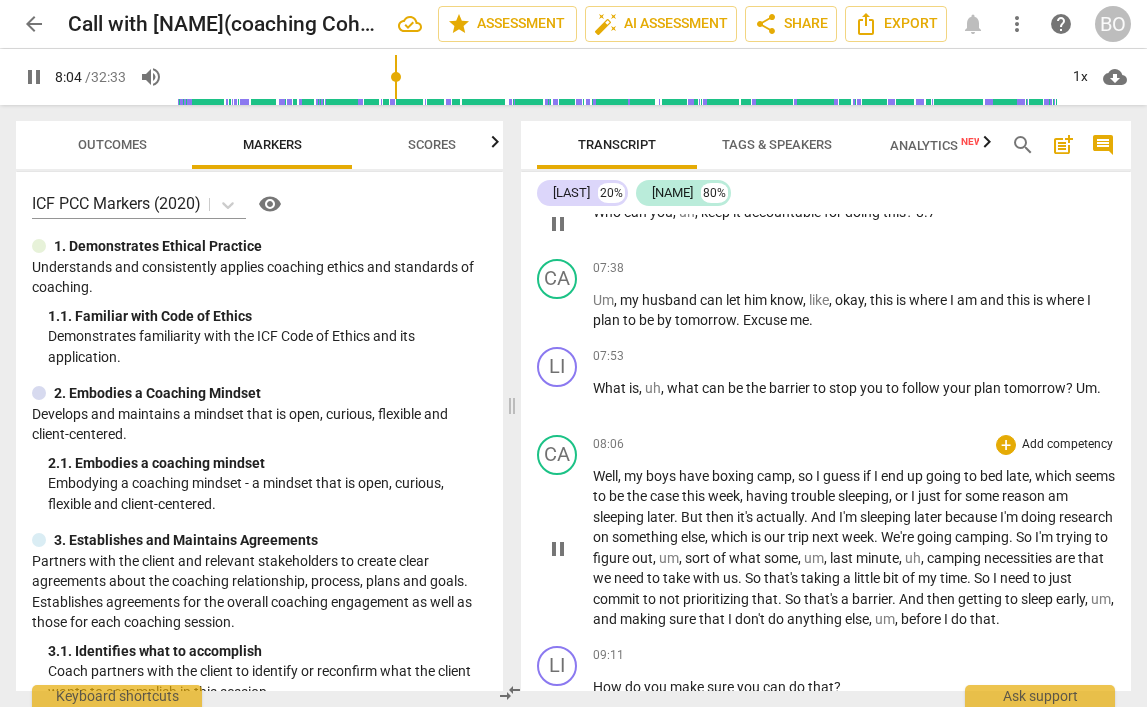 click on "Well" at bounding box center [605, 476] 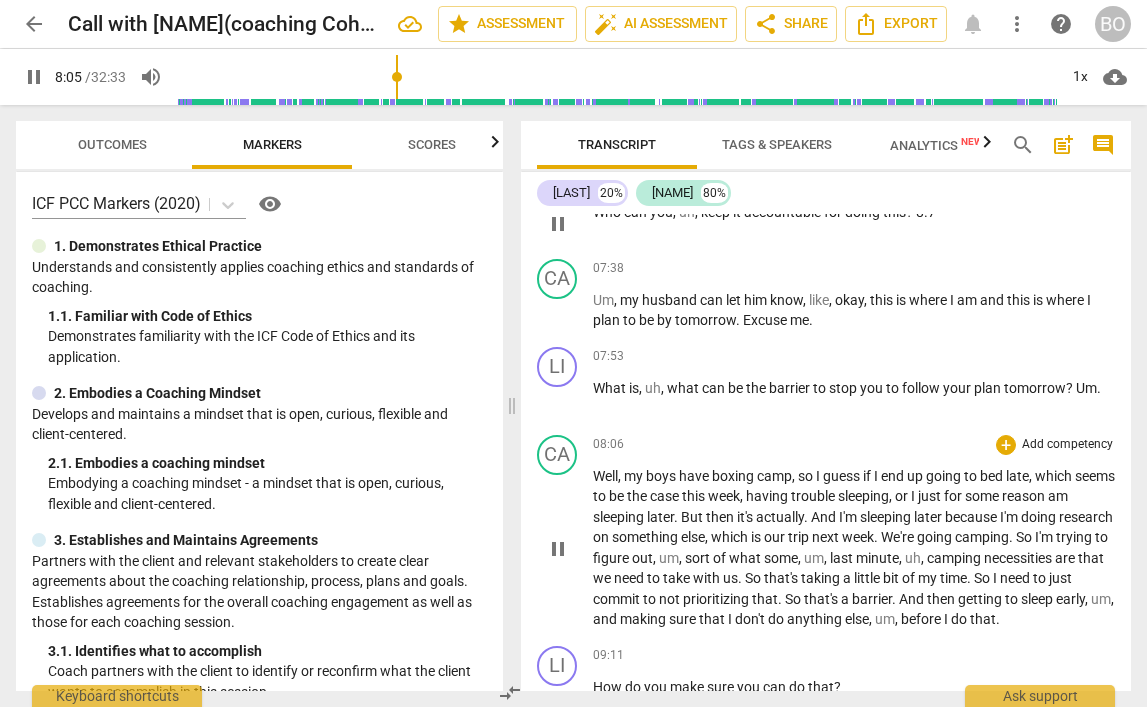 type on "486" 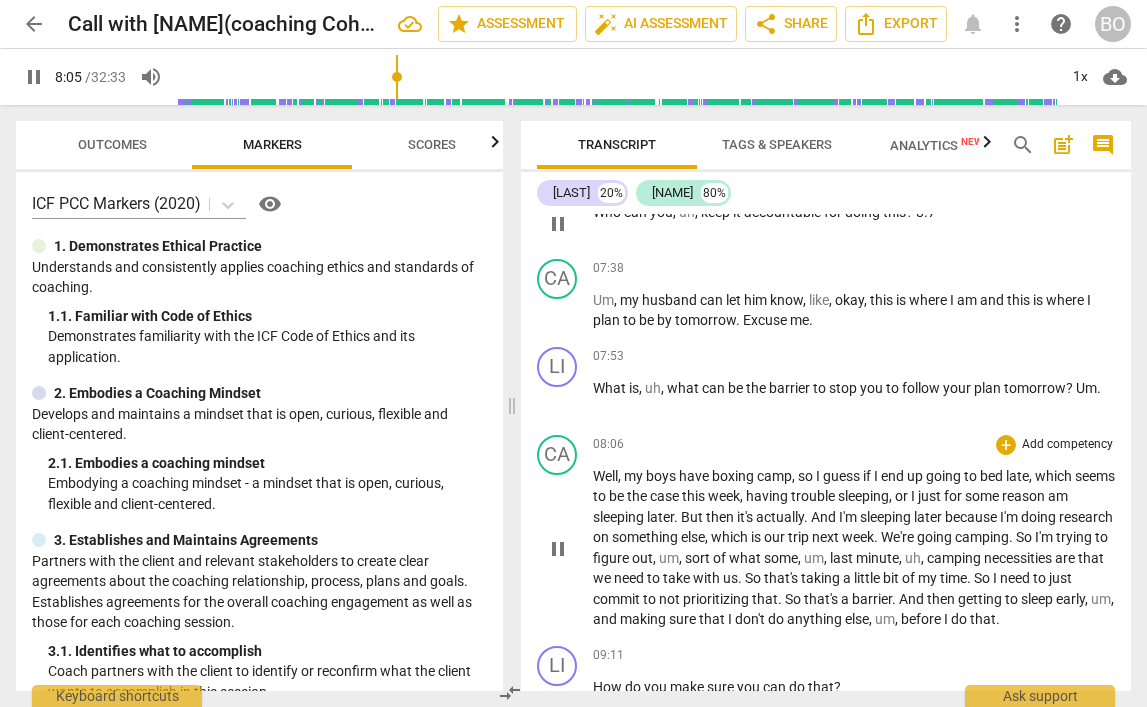 type 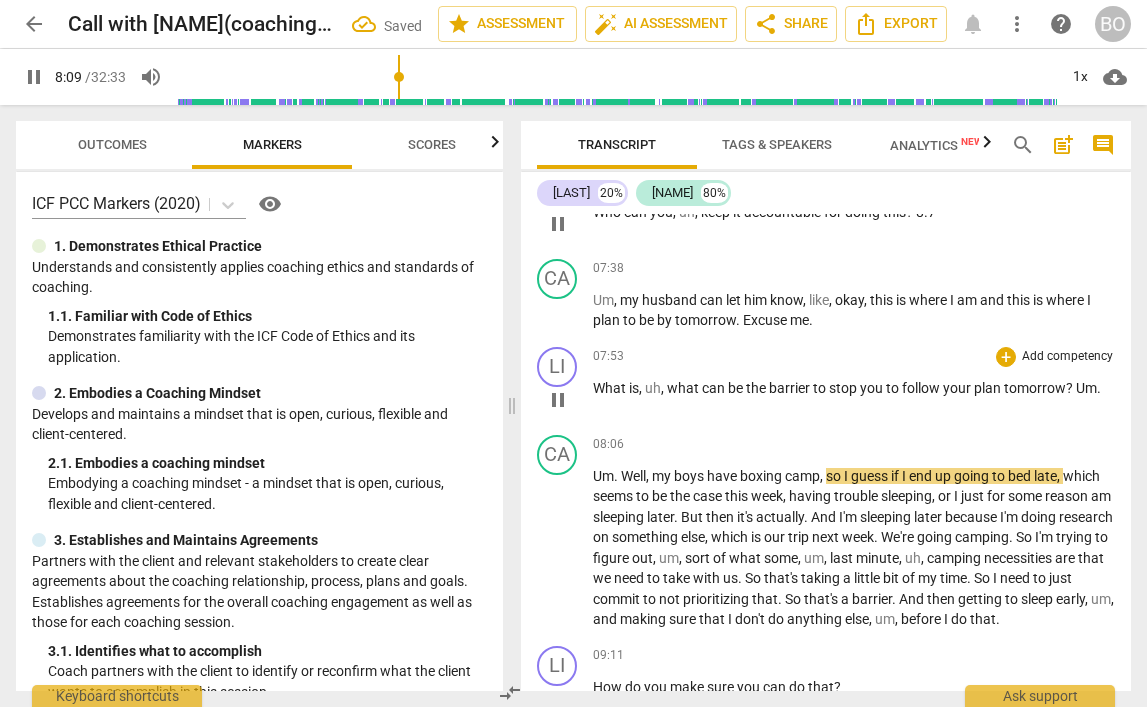 click on "What   is ,   uh ,   what   can   be   the   barrier   to   stop   you   to   follow   your   plan   tomorrow ?   Um ." at bounding box center [854, 388] 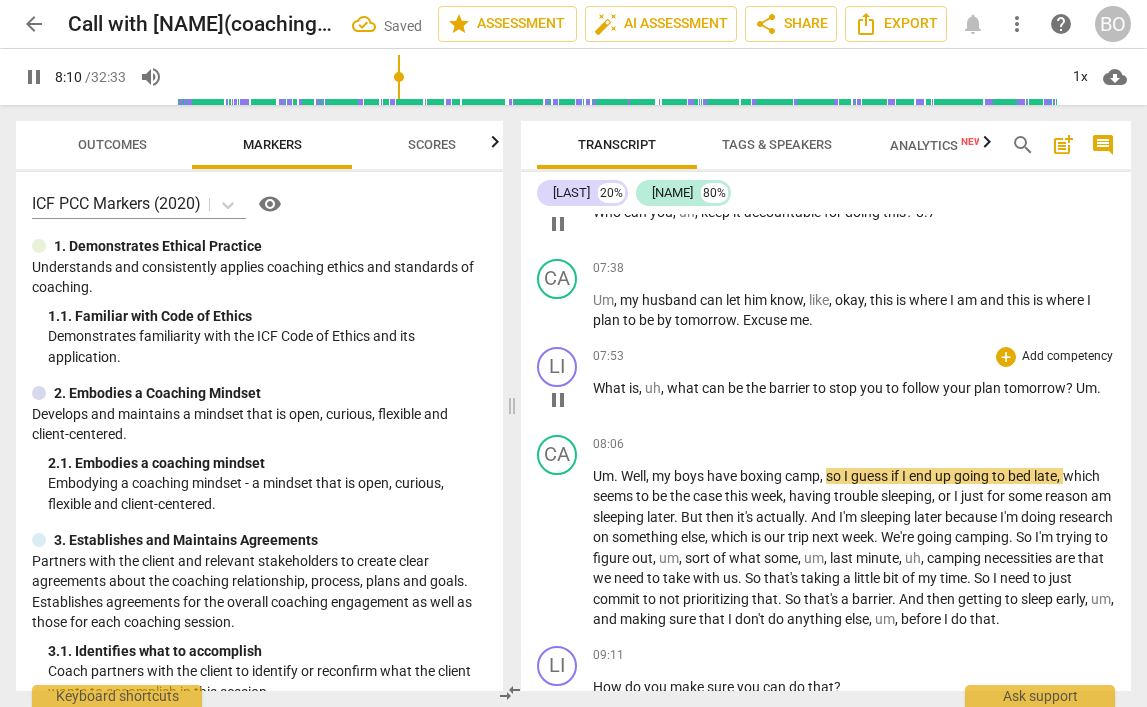 type on "490" 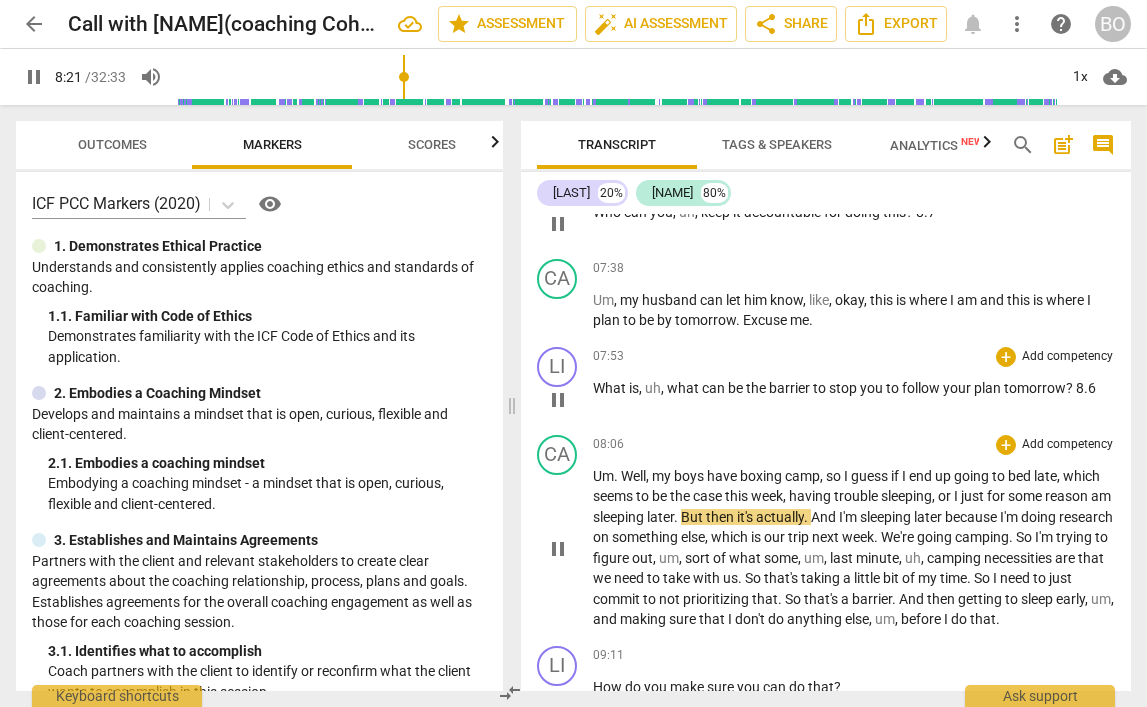 click on "pause" at bounding box center [558, 549] 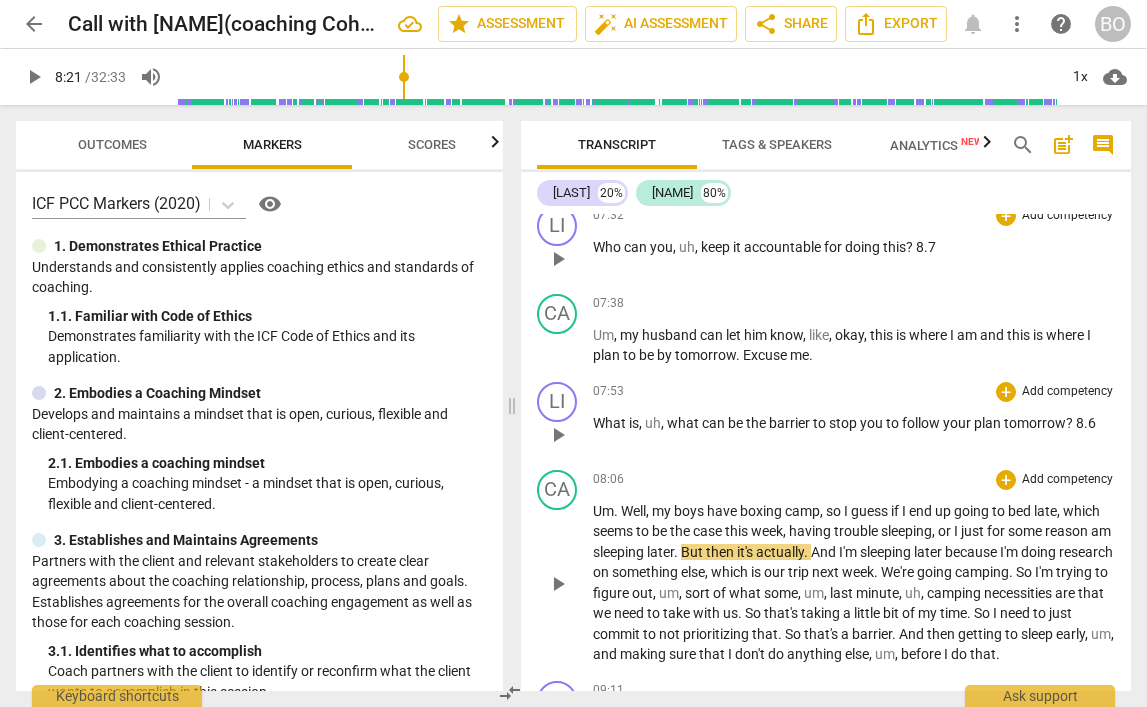 scroll, scrollTop: 3515, scrollLeft: 0, axis: vertical 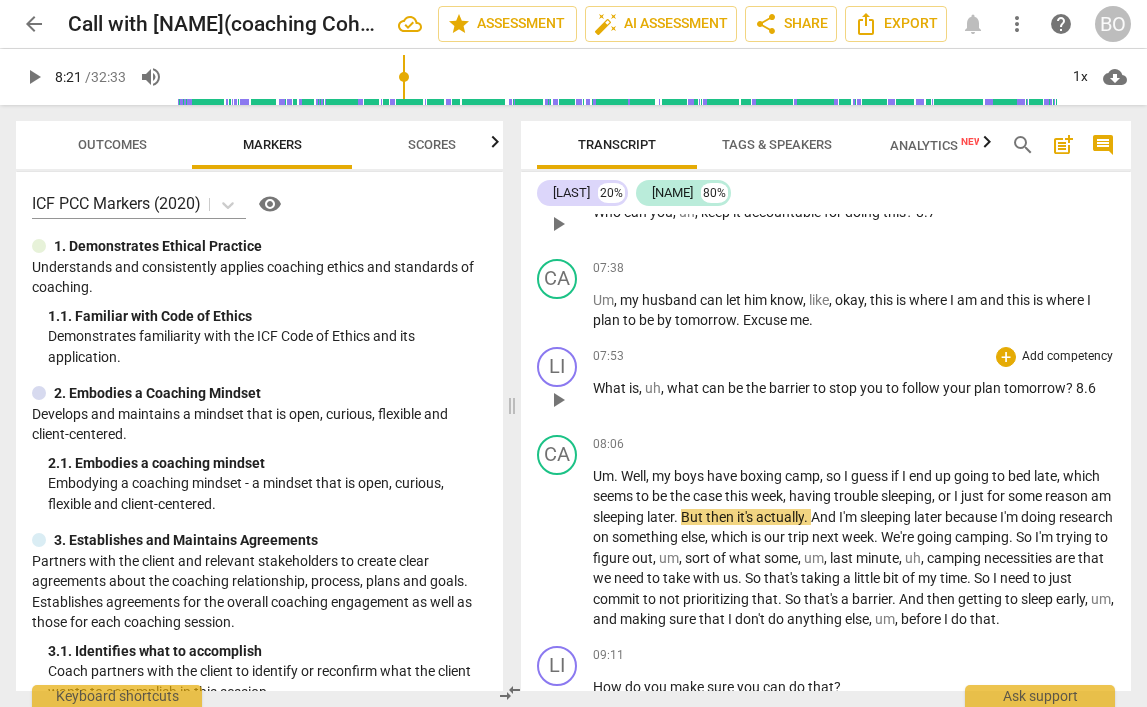 click on "8.6" at bounding box center (1086, 388) 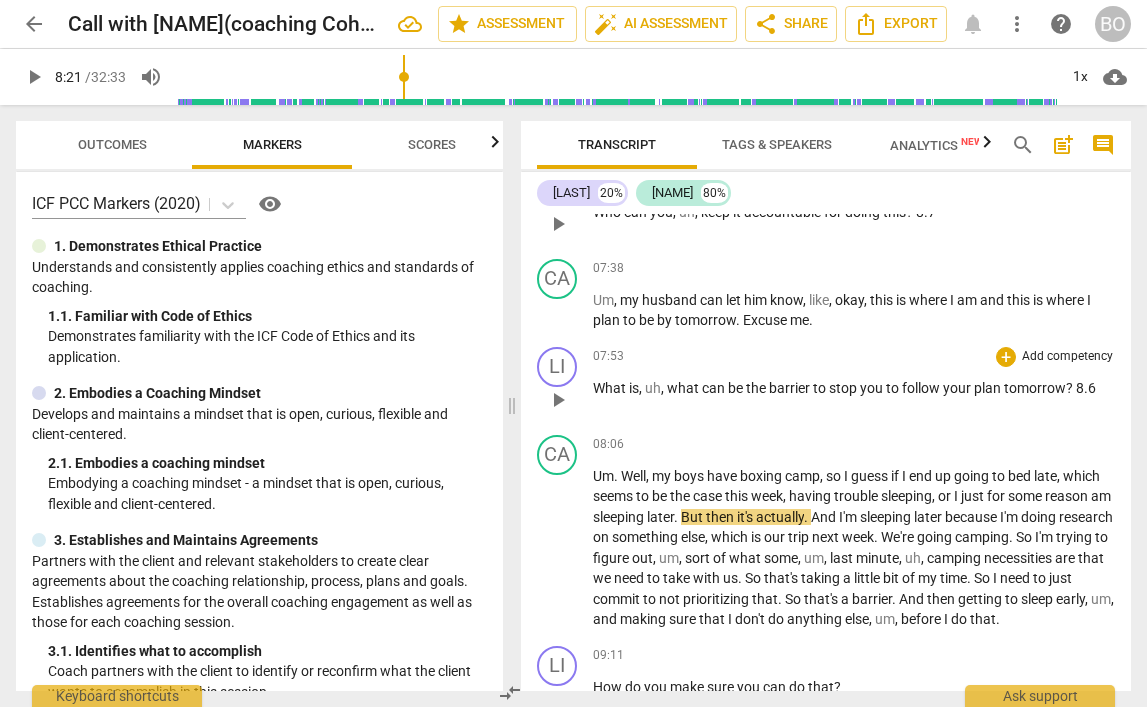type 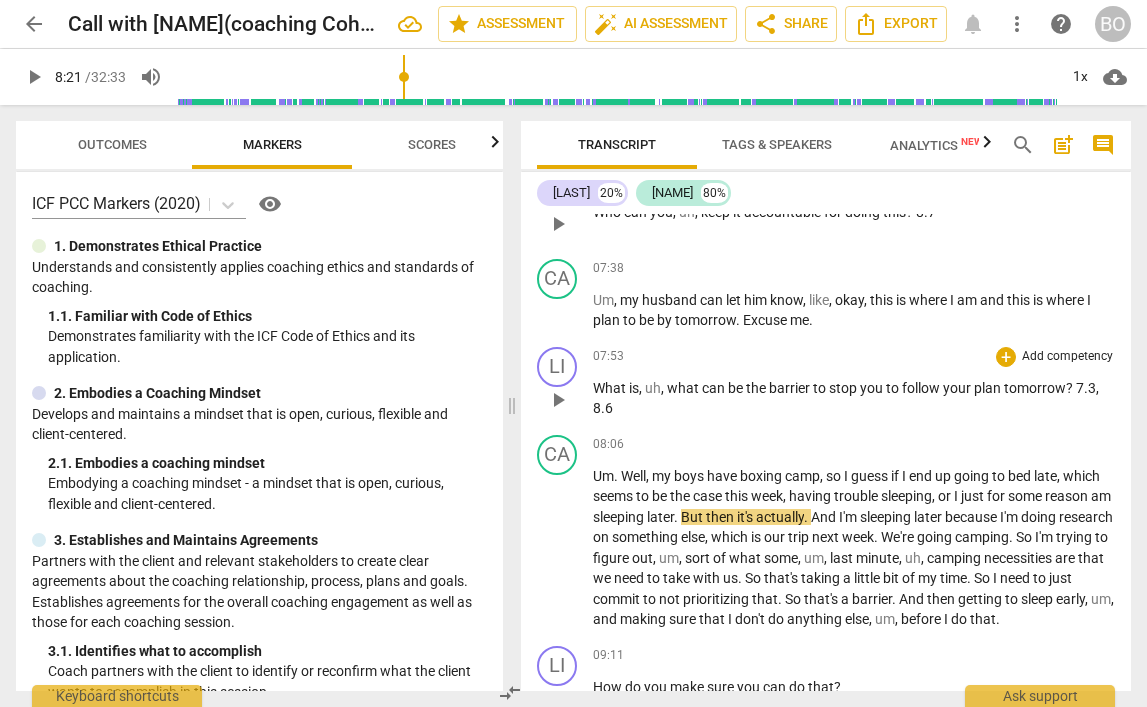 click on "7.3" at bounding box center [1086, 388] 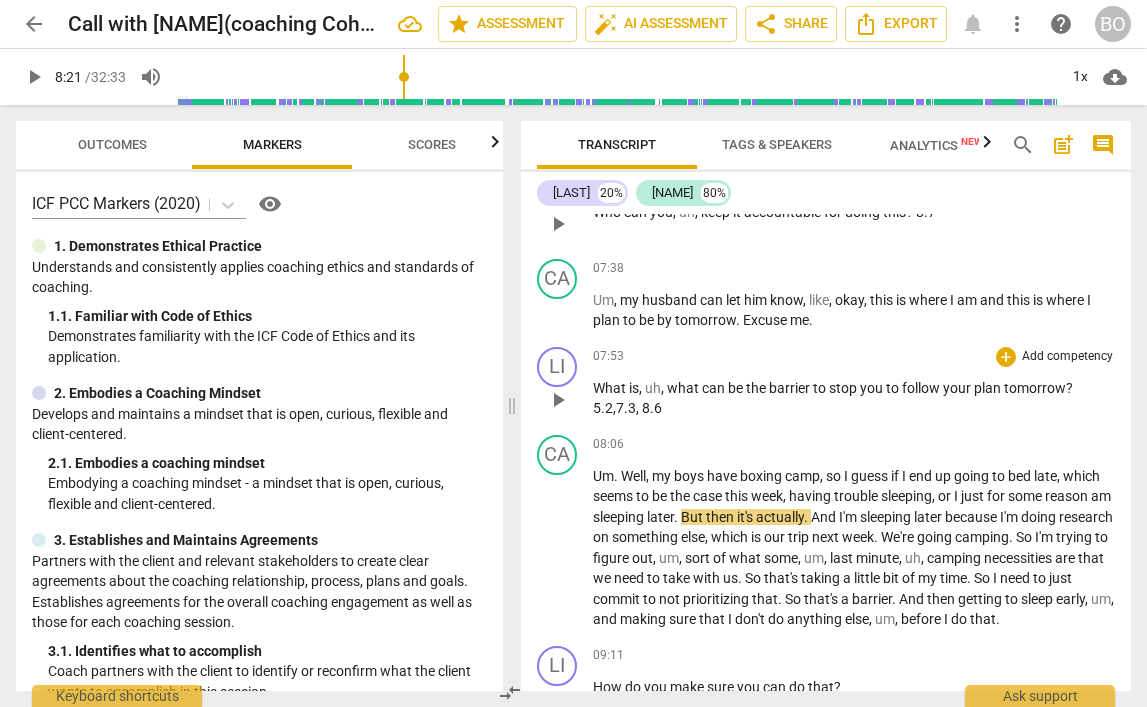 click on "?  5.2," at bounding box center (833, 398) 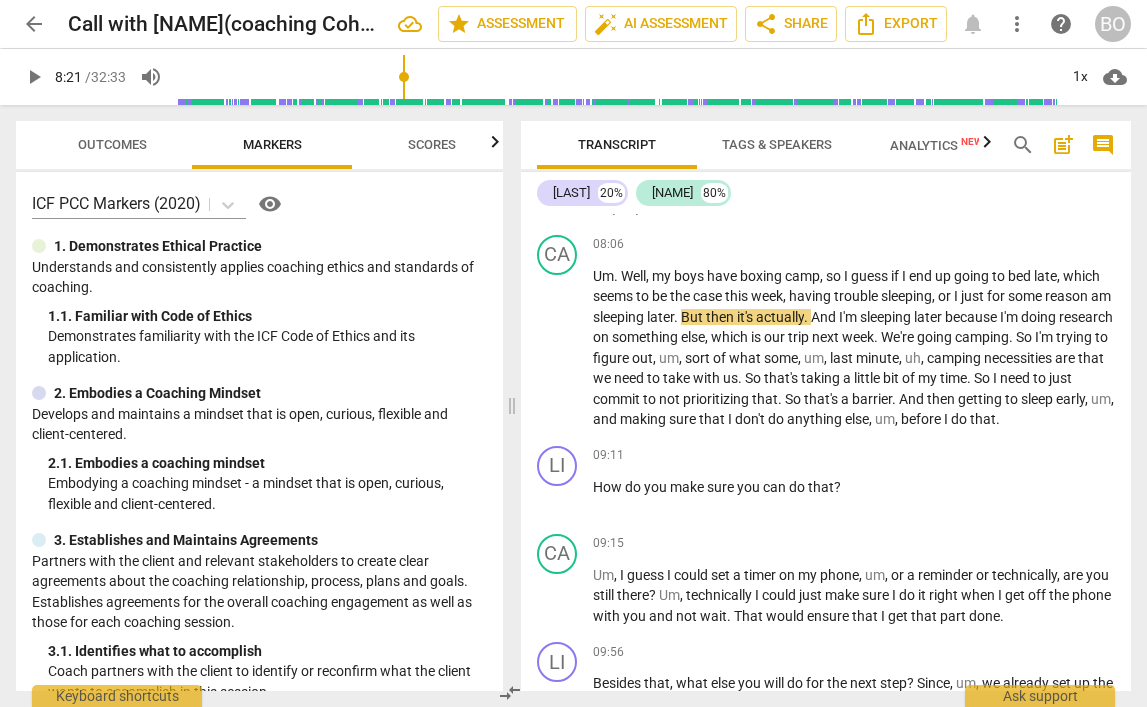 scroll, scrollTop: 3815, scrollLeft: 0, axis: vertical 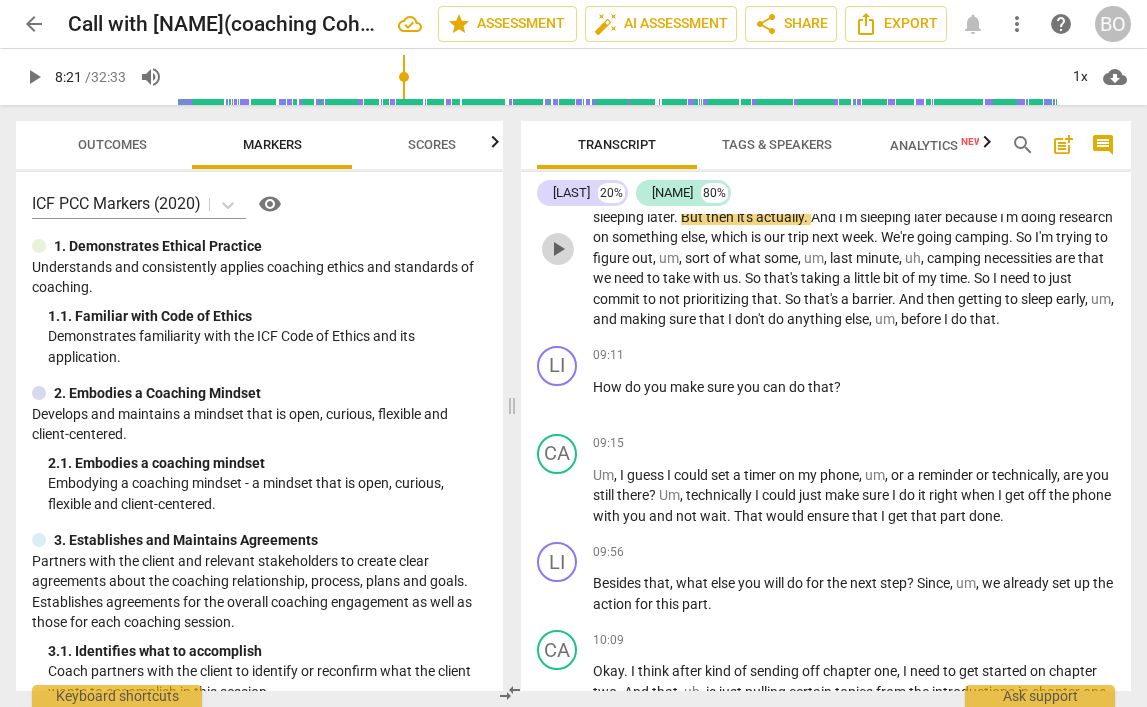 click on "play_arrow" at bounding box center [558, 249] 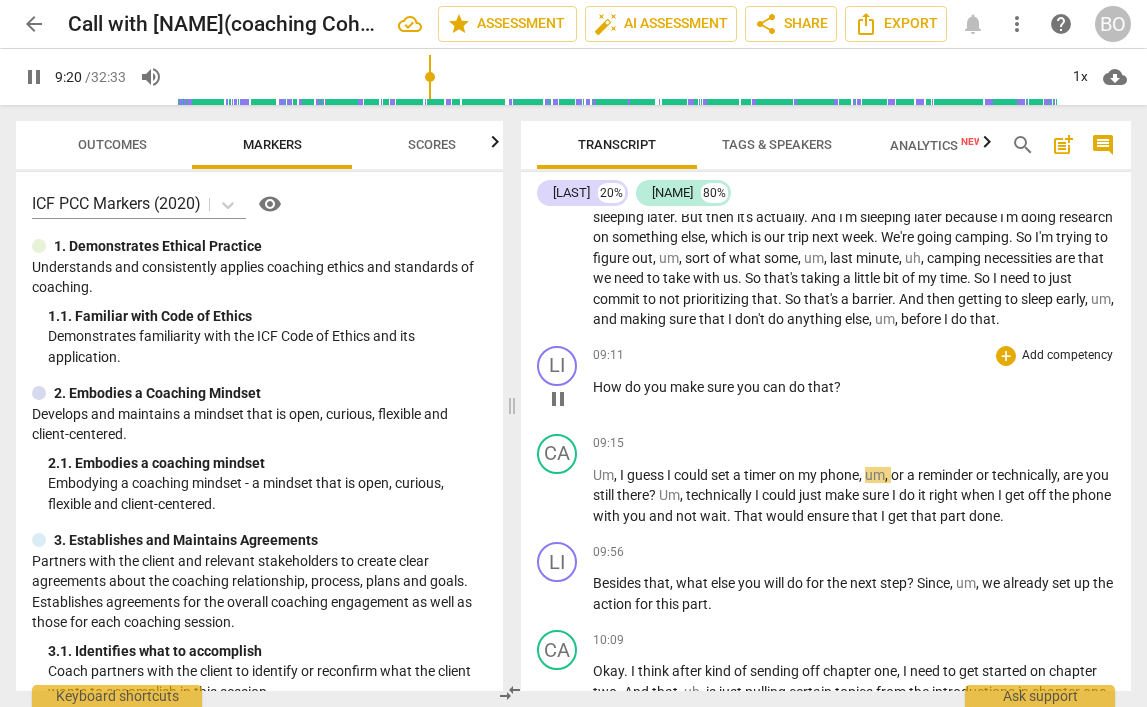 click on "How   do   you   make   sure   you   can   do   that ?" at bounding box center [854, 387] 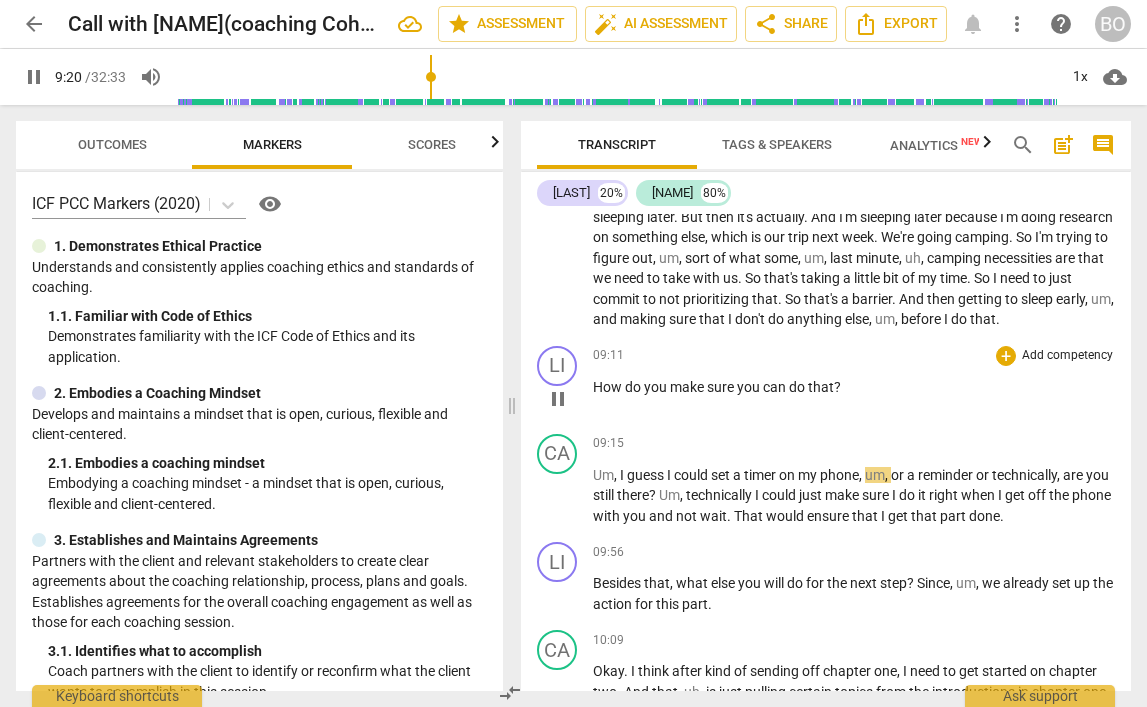 type on "561" 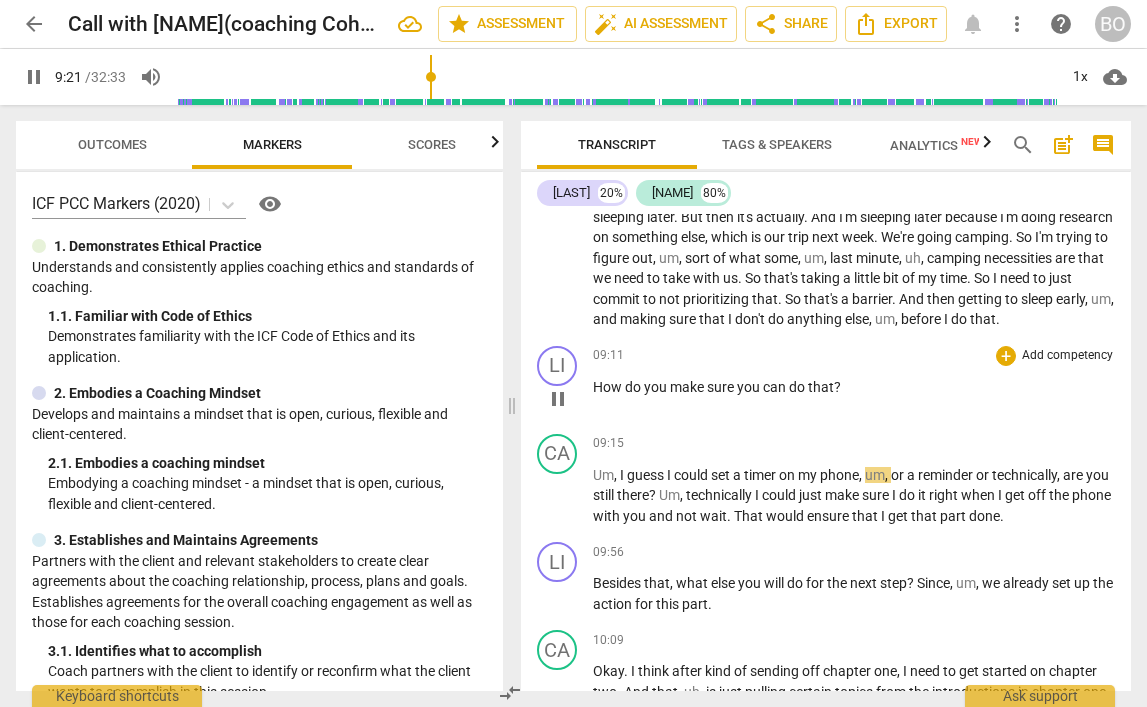 type 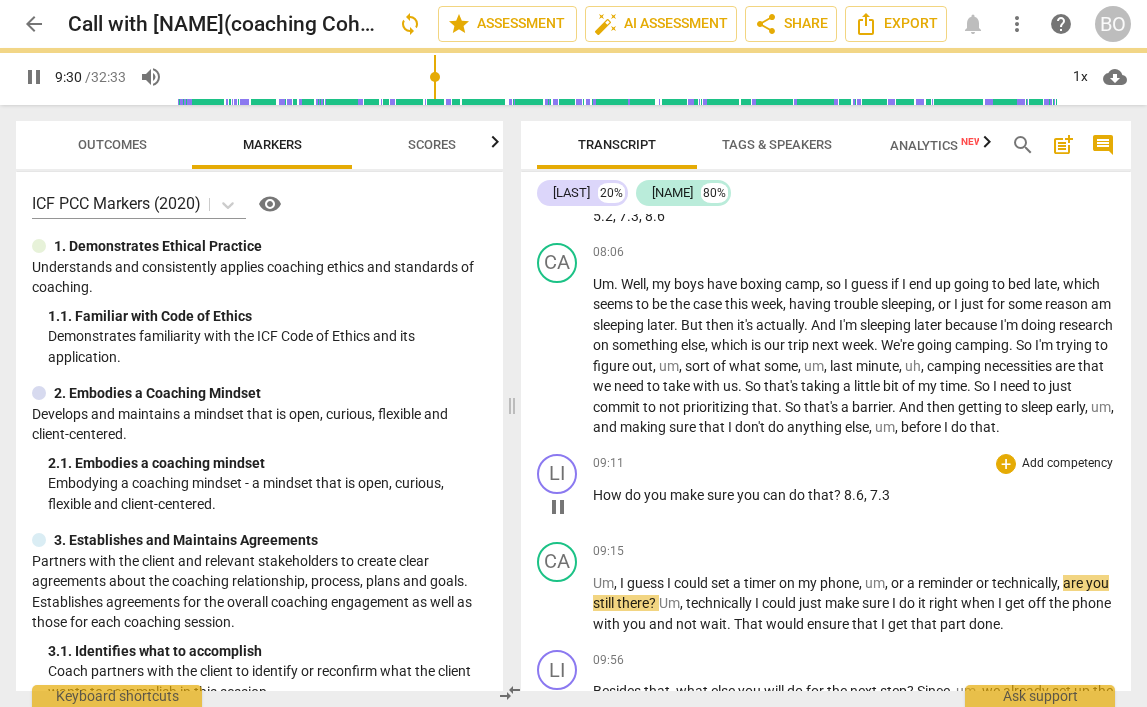 scroll, scrollTop: 3515, scrollLeft: 0, axis: vertical 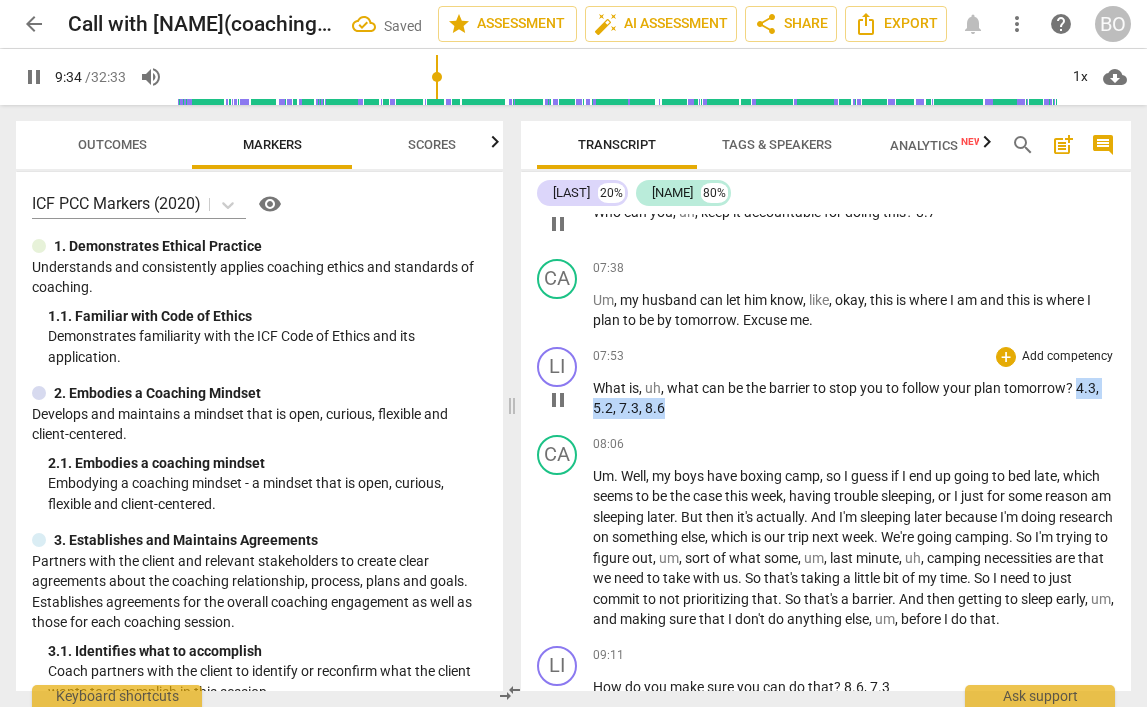 drag, startPoint x: 1078, startPoint y: 428, endPoint x: 1080, endPoint y: 446, distance: 18.110771 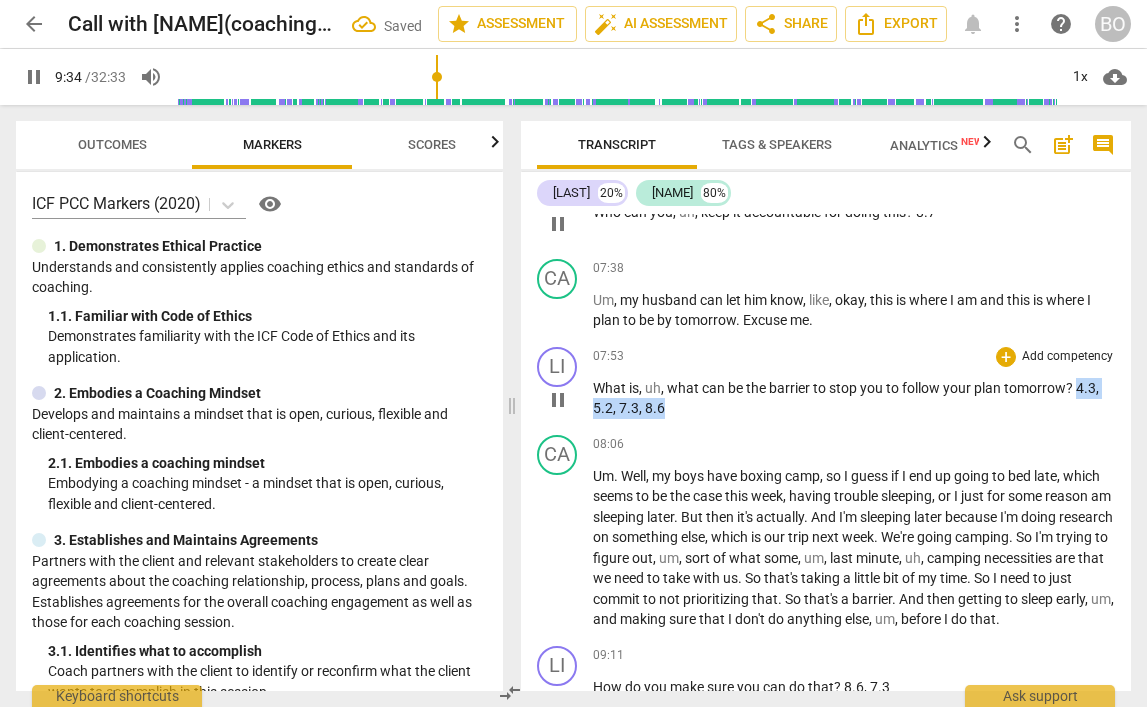 click on "What is , uh , what can be the barrier to stop you to follow your plan tomorrow ? 4.3 , 5.2 , 7.3 , 8.6" at bounding box center [854, 398] 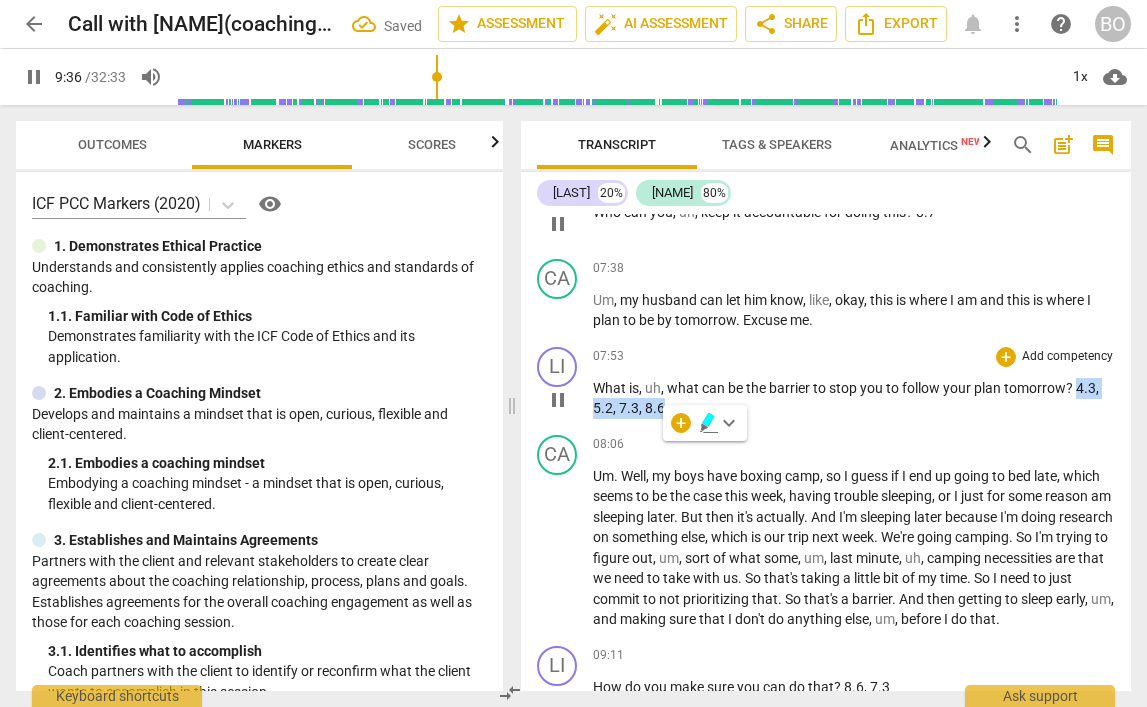 copy on "4.3 ,   5.2 ,   7.3 ,   8.6" 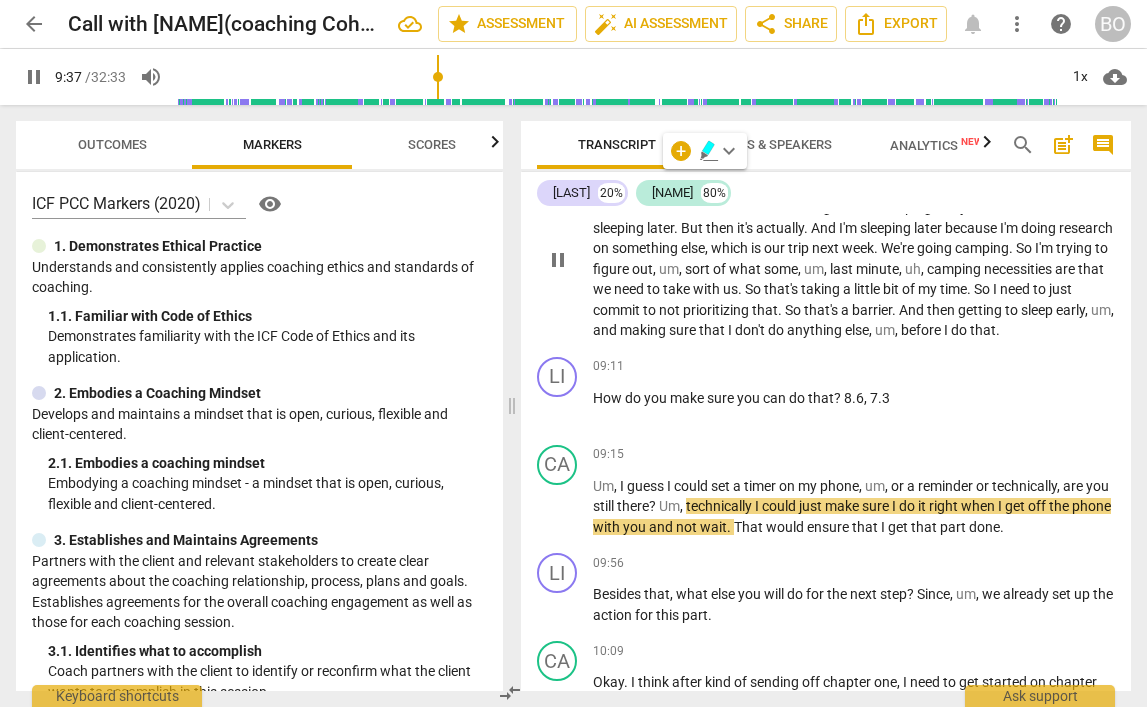 scroll, scrollTop: 3815, scrollLeft: 0, axis: vertical 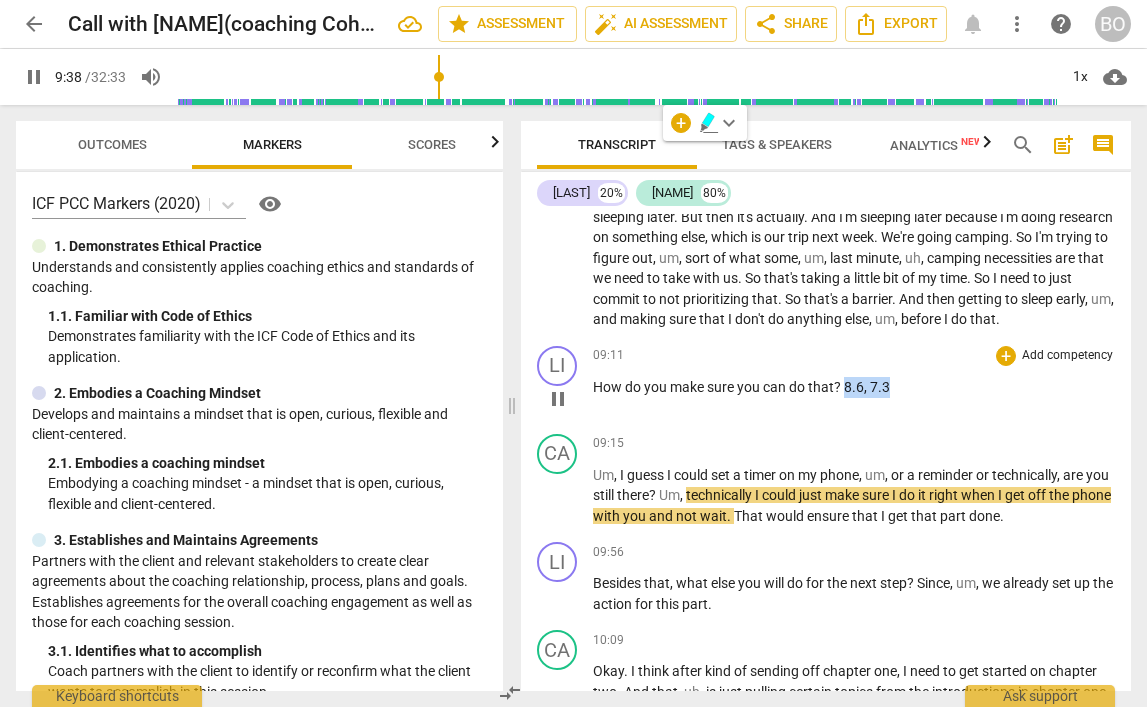drag, startPoint x: 895, startPoint y: 446, endPoint x: 844, endPoint y: 440, distance: 51.351727 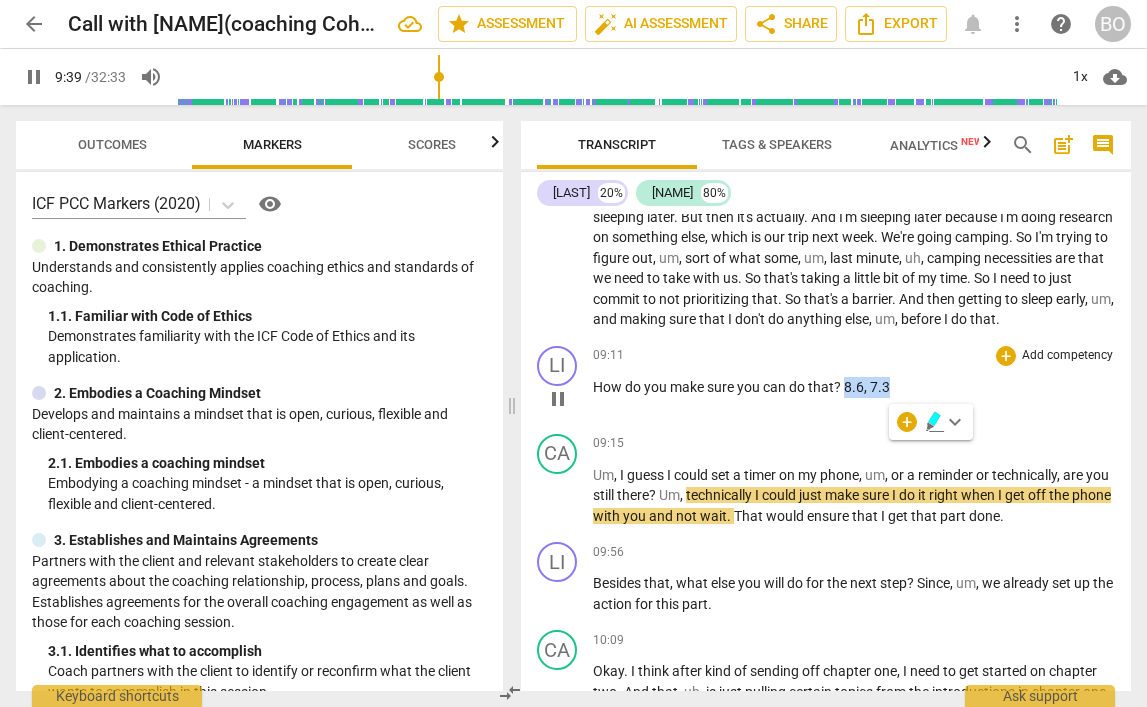 type on "580" 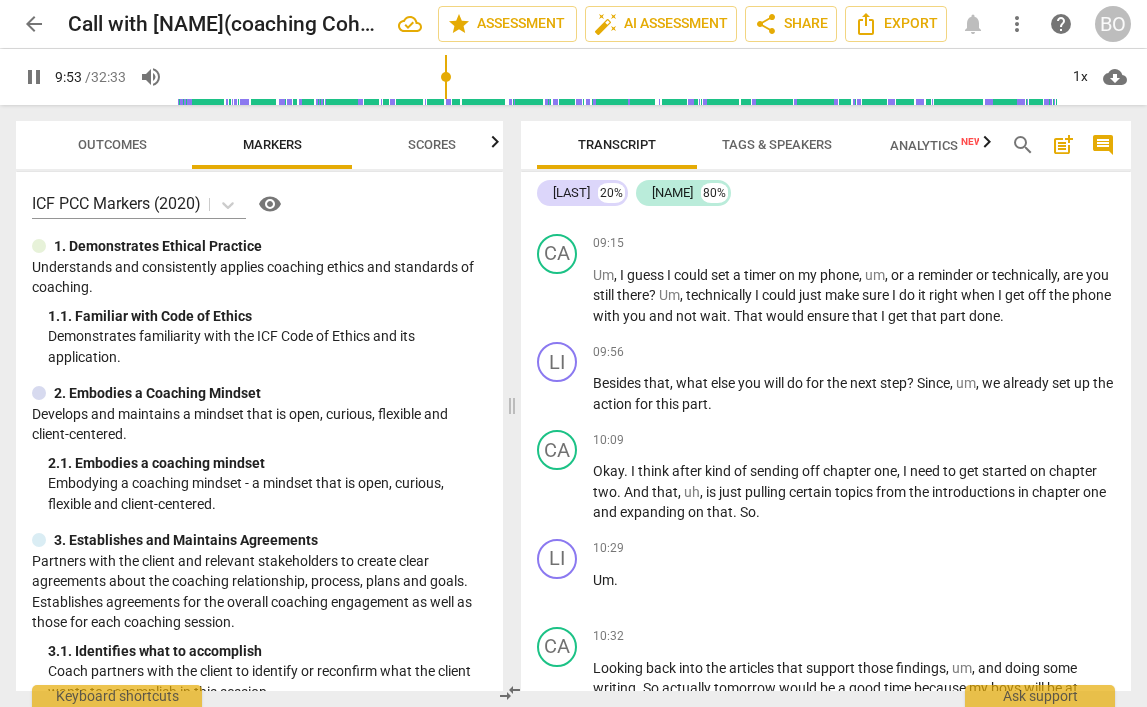 scroll, scrollTop: 4115, scrollLeft: 0, axis: vertical 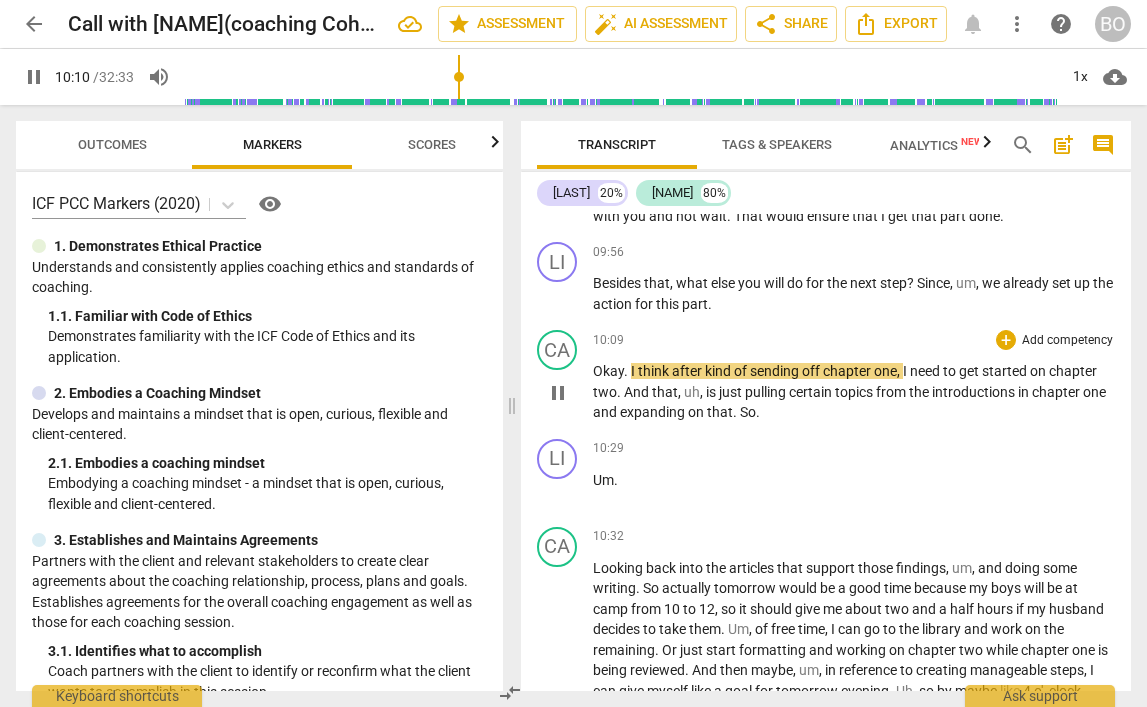click on "pause" at bounding box center [558, 393] 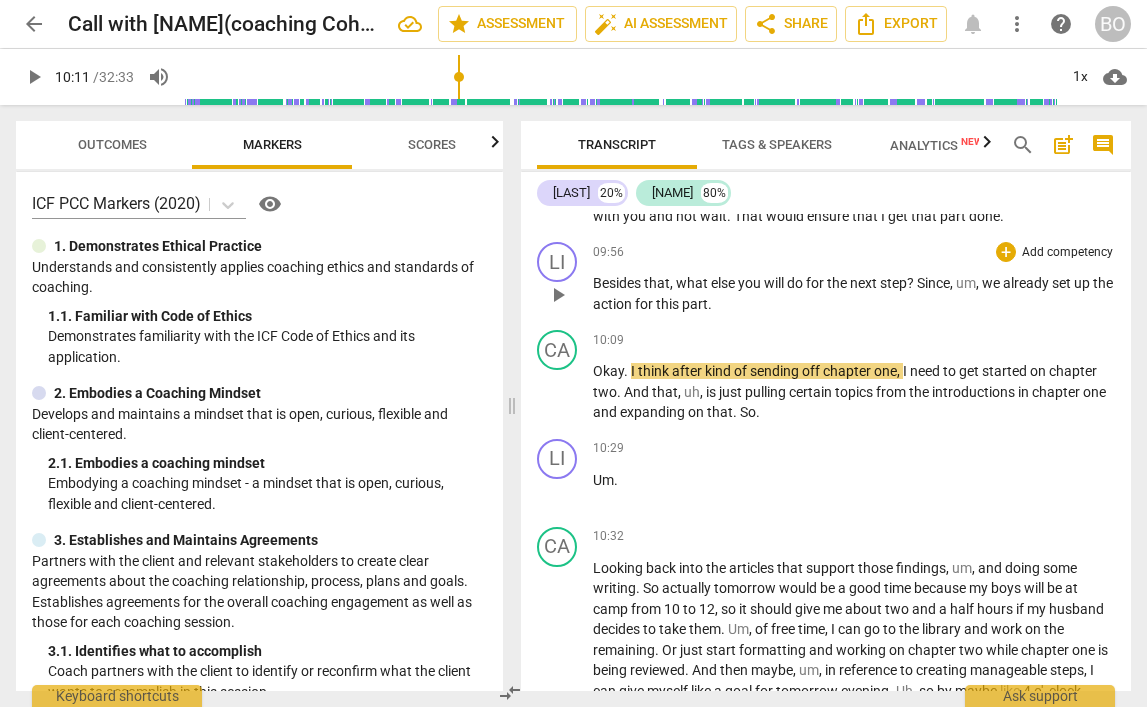 click on "Besides   that ,   what   else   you   will   do   for   the   next   step ?   Since ,   um ,   we   already   set   up   the   action   for   this   part ." at bounding box center [854, 293] 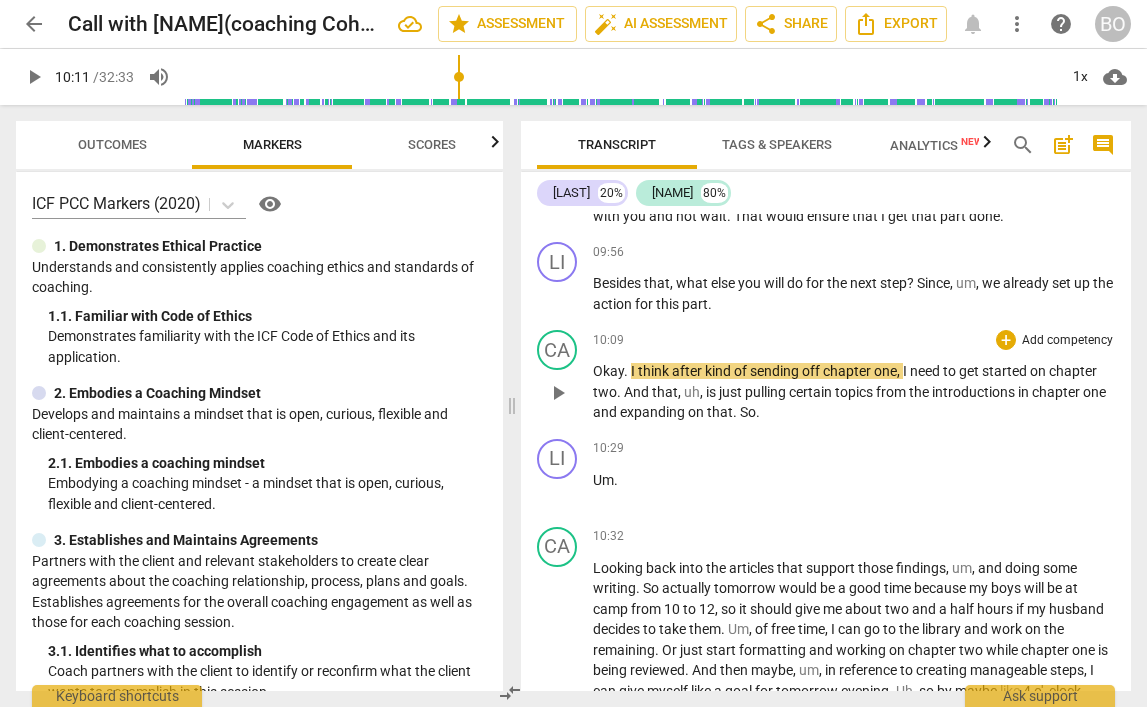 scroll, scrollTop: 4015, scrollLeft: 0, axis: vertical 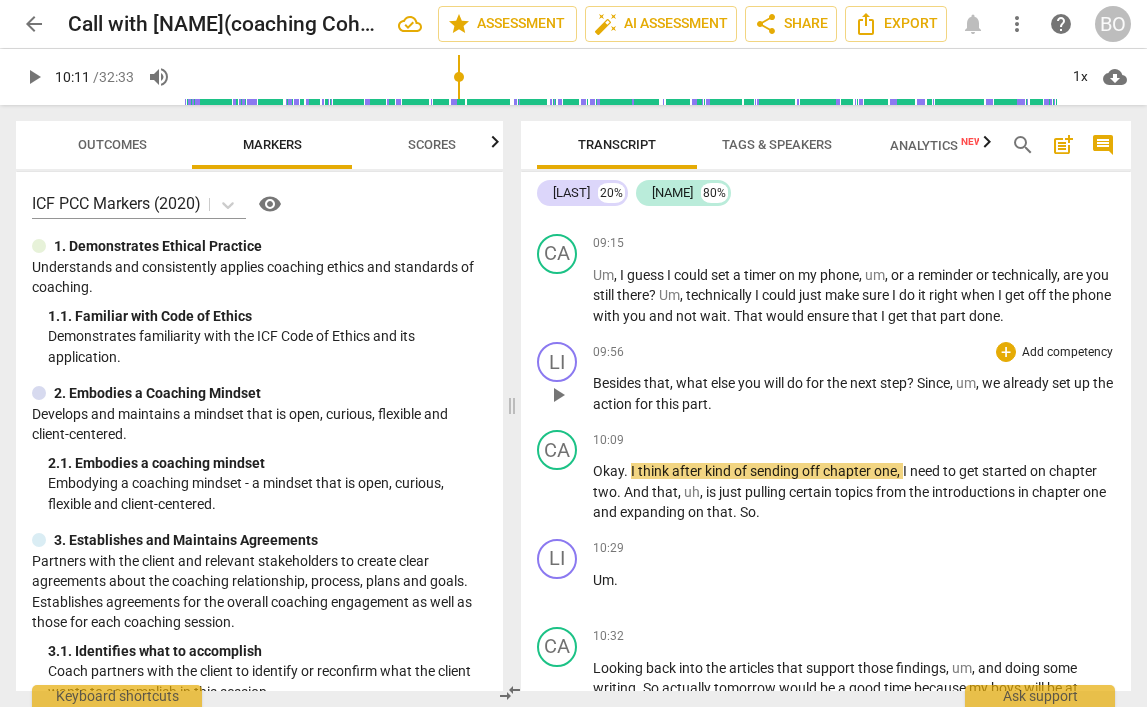 type 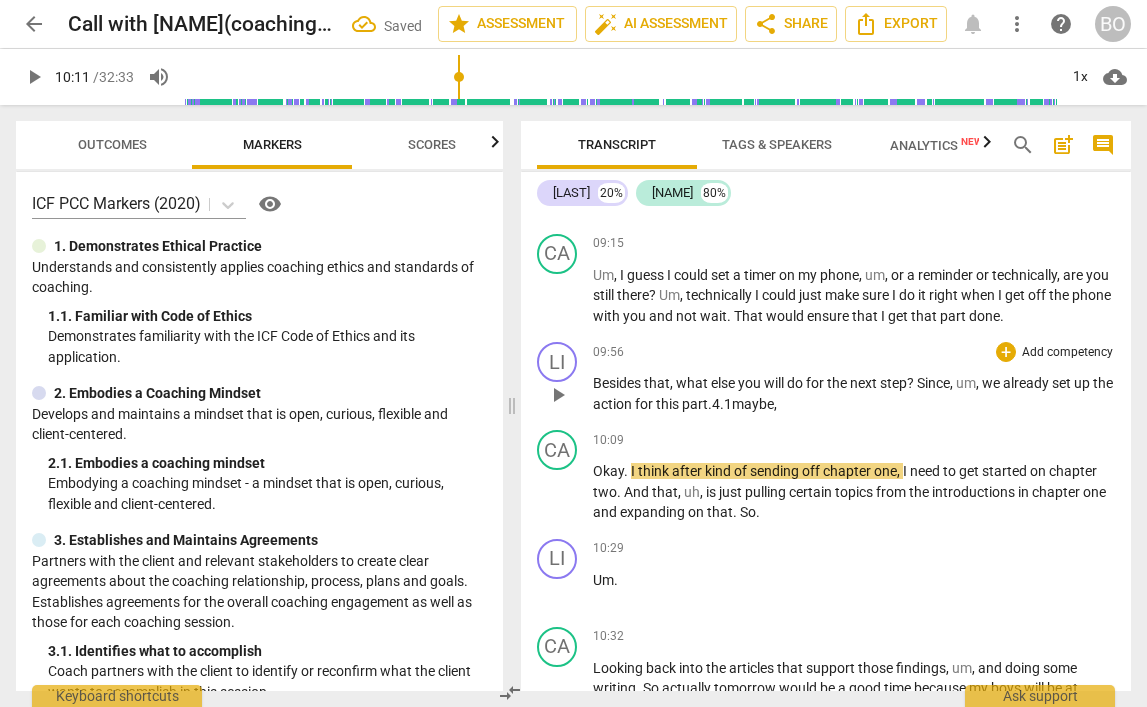 click on ".4.1maybe," at bounding box center (742, 404) 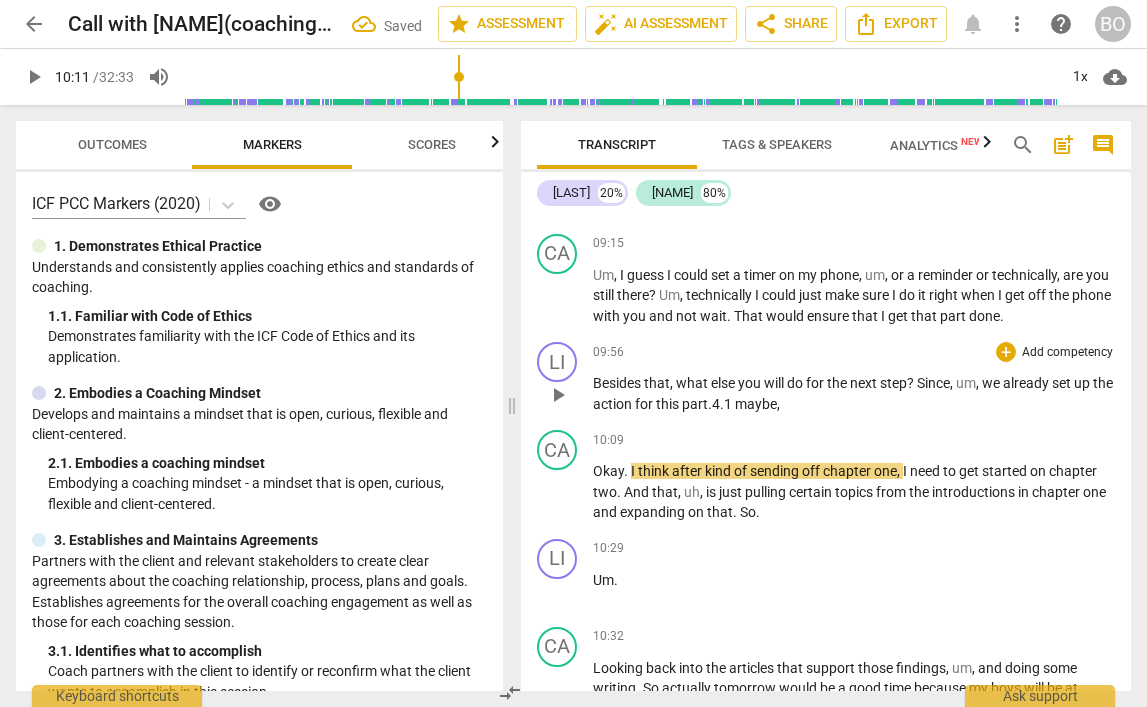 click on ".4.1 maybe," at bounding box center (744, 404) 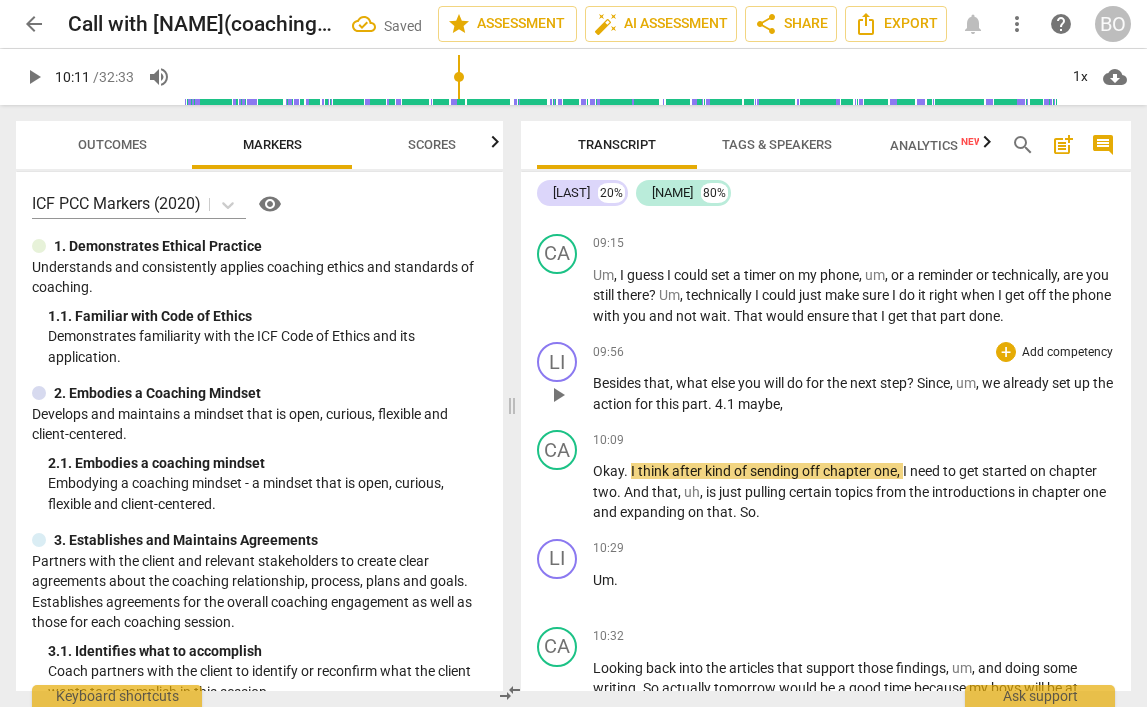 click on "Besides   that ,   what   else   you   will   do   for   the   next   step ?   Since ,   um ,   we   already   set   up   the   action   for   this   part . 4.1 maybe," at bounding box center (854, 393) 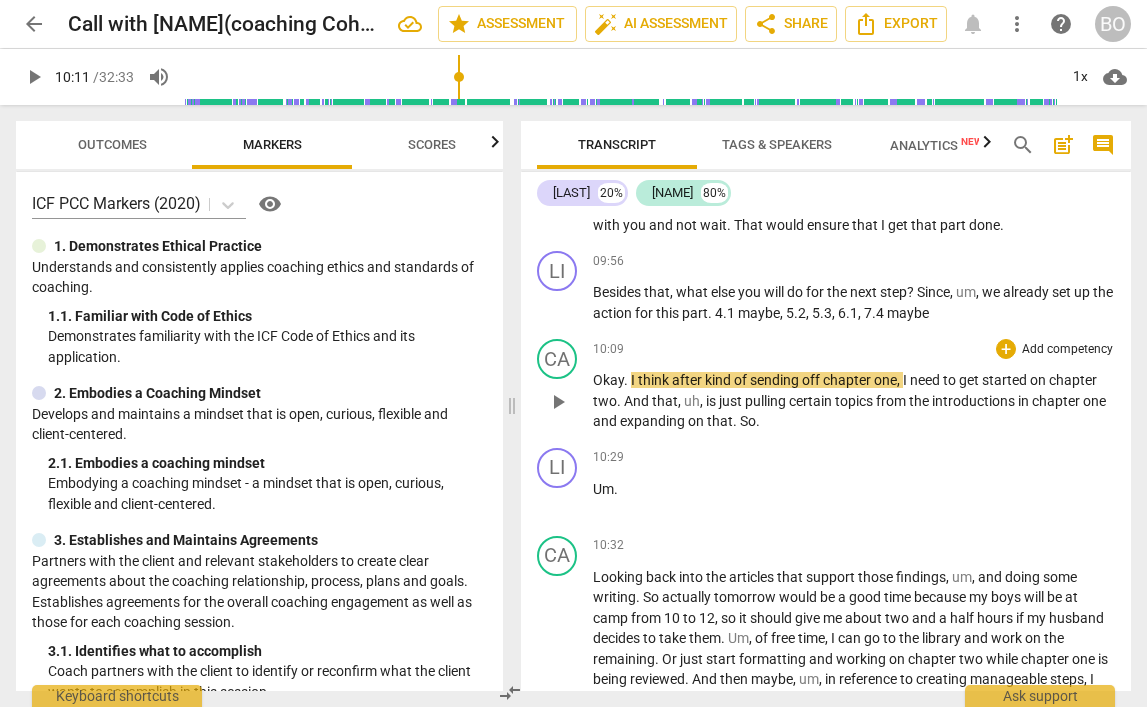 scroll, scrollTop: 4115, scrollLeft: 0, axis: vertical 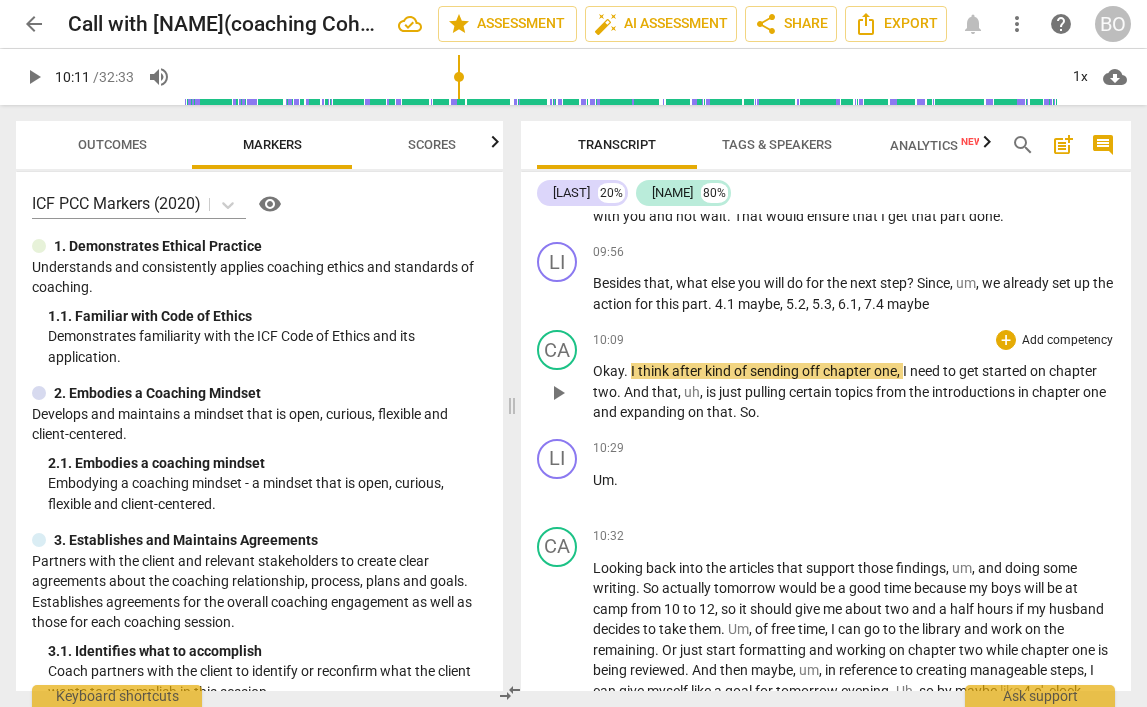 click on "Okay" at bounding box center (608, 371) 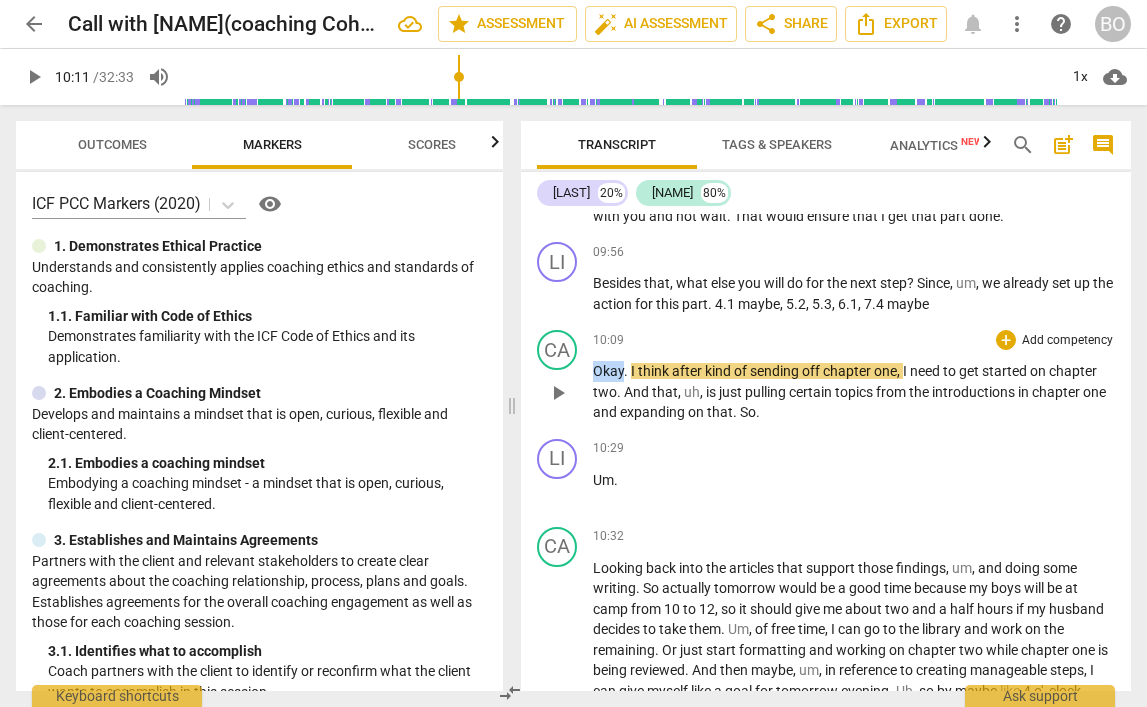 click on "Okay" at bounding box center (608, 371) 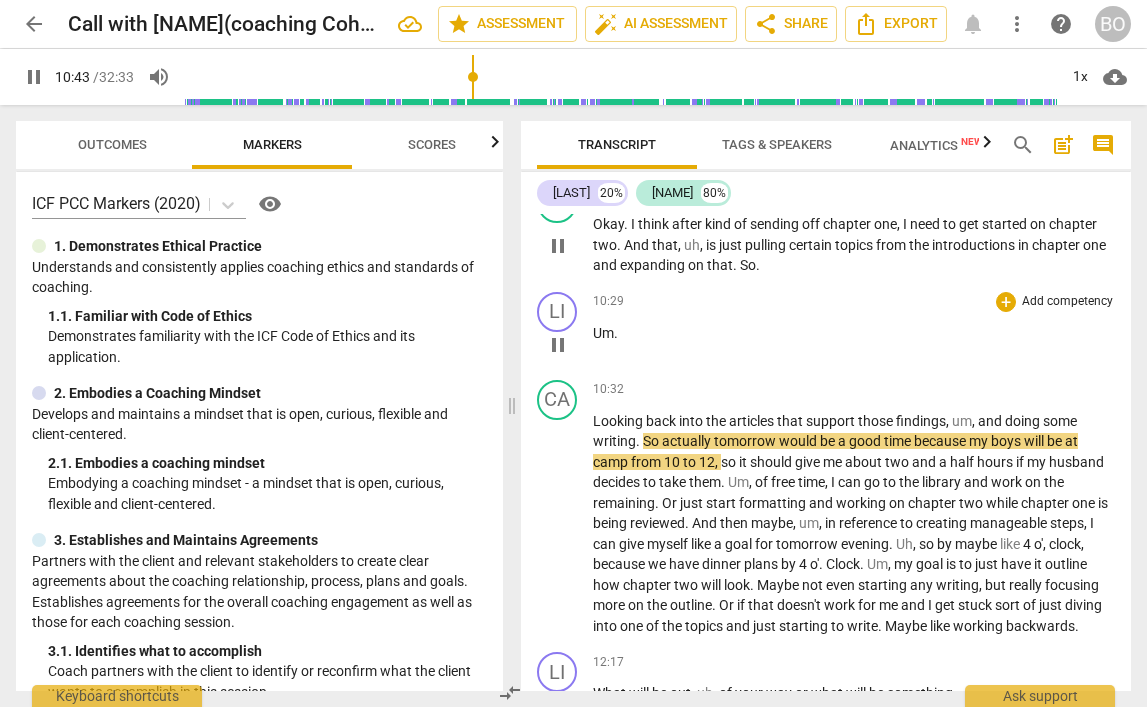 scroll, scrollTop: 4215, scrollLeft: 0, axis: vertical 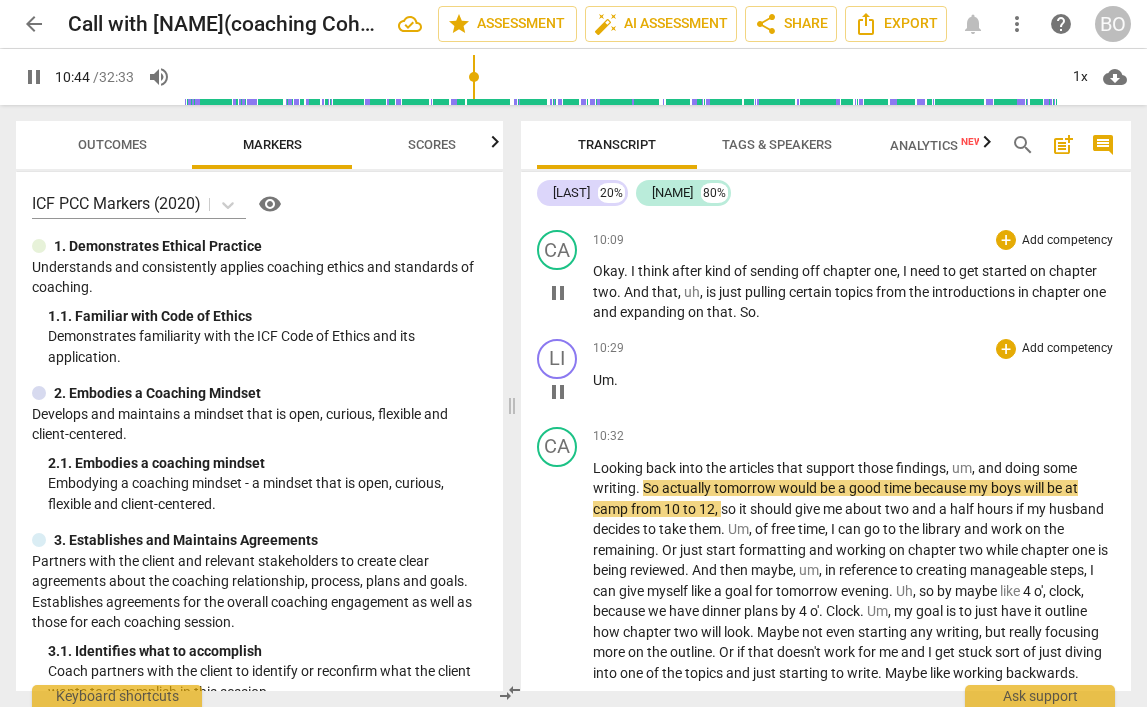 click on "Um" at bounding box center [603, 380] 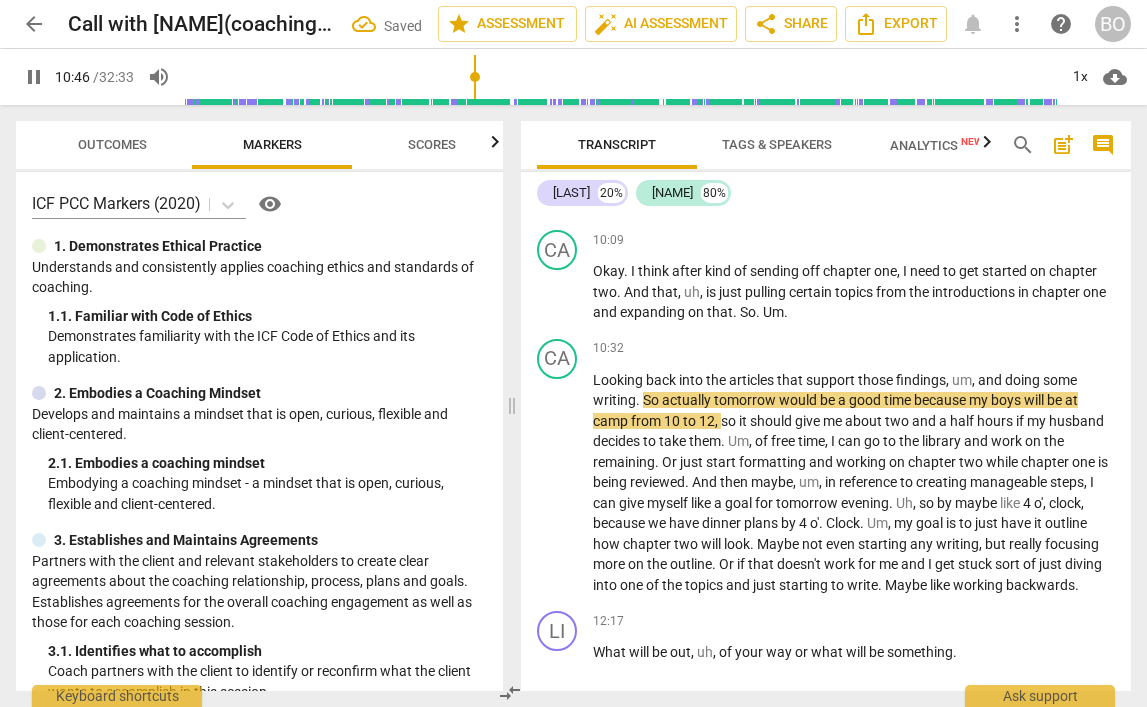 click on "Looking" at bounding box center (619, 380) 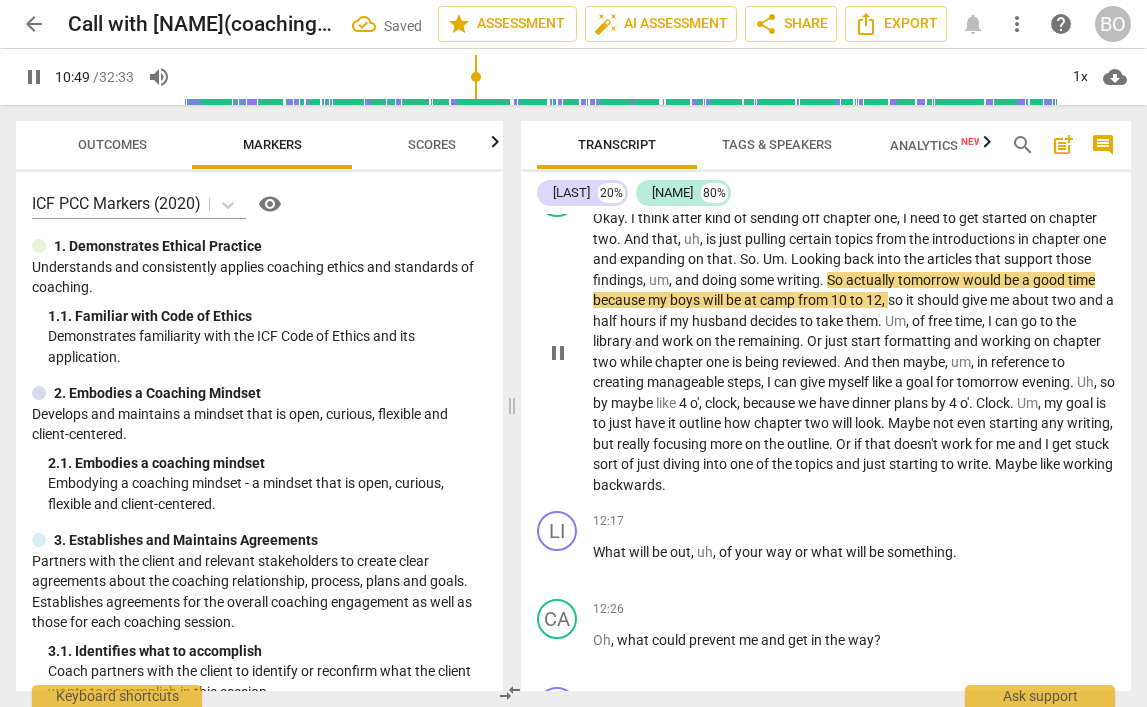 scroll, scrollTop: 4315, scrollLeft: 0, axis: vertical 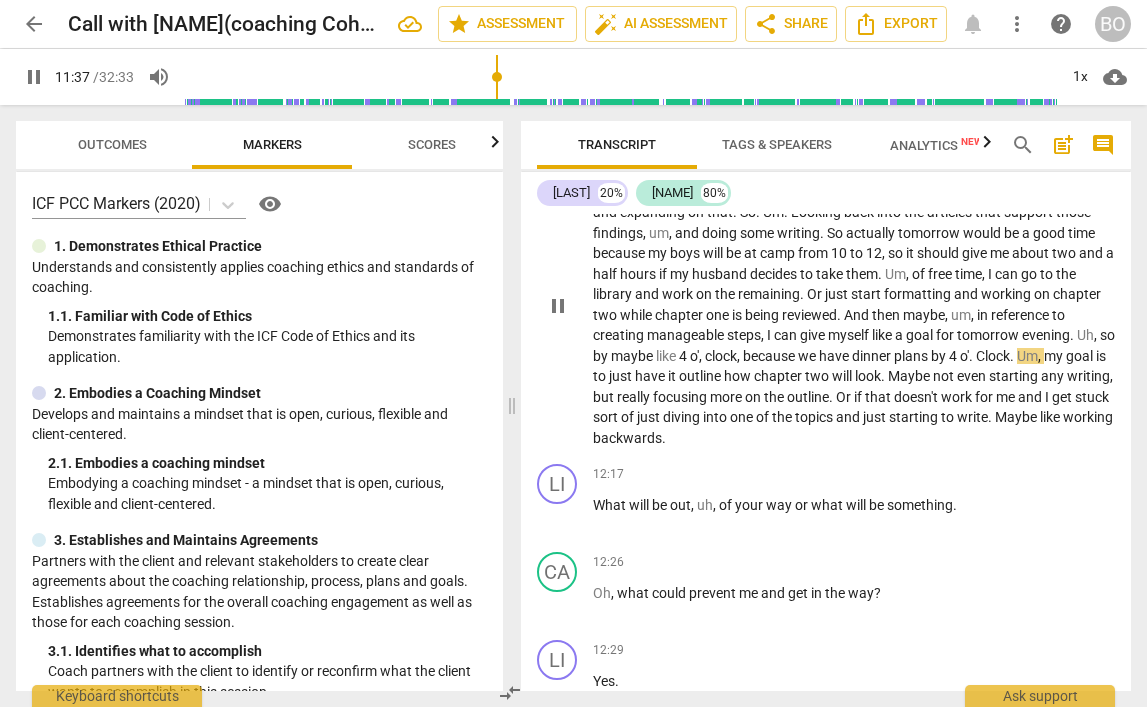 click on "," at bounding box center (702, 356) 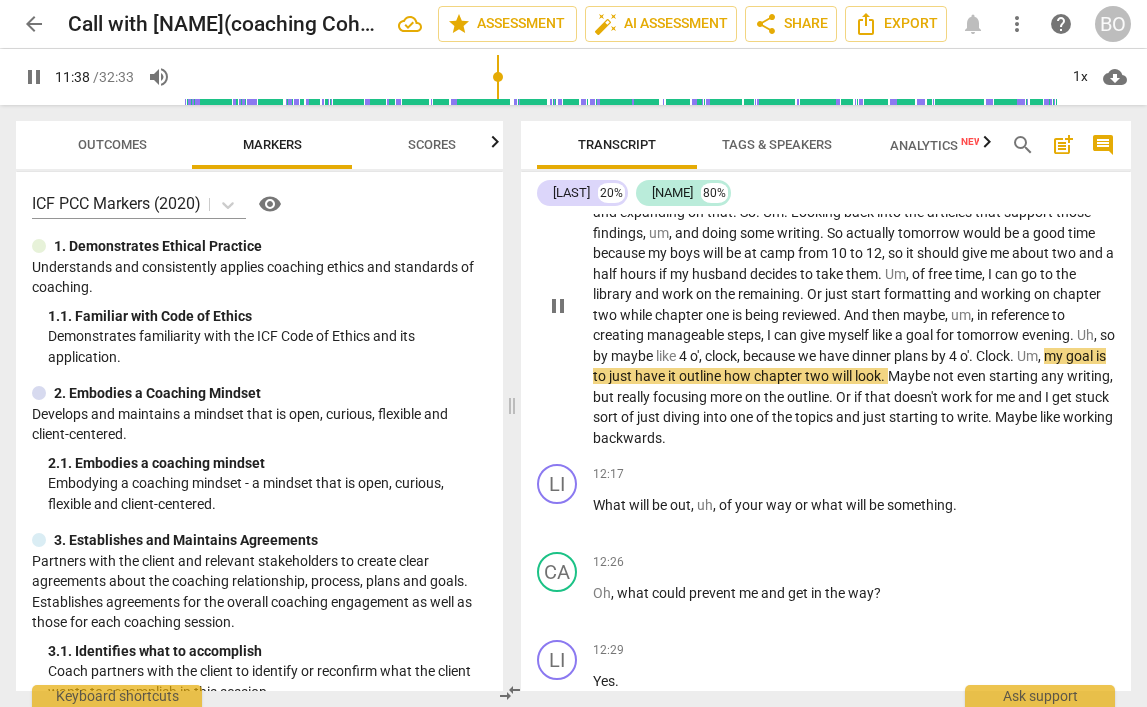 type on "699" 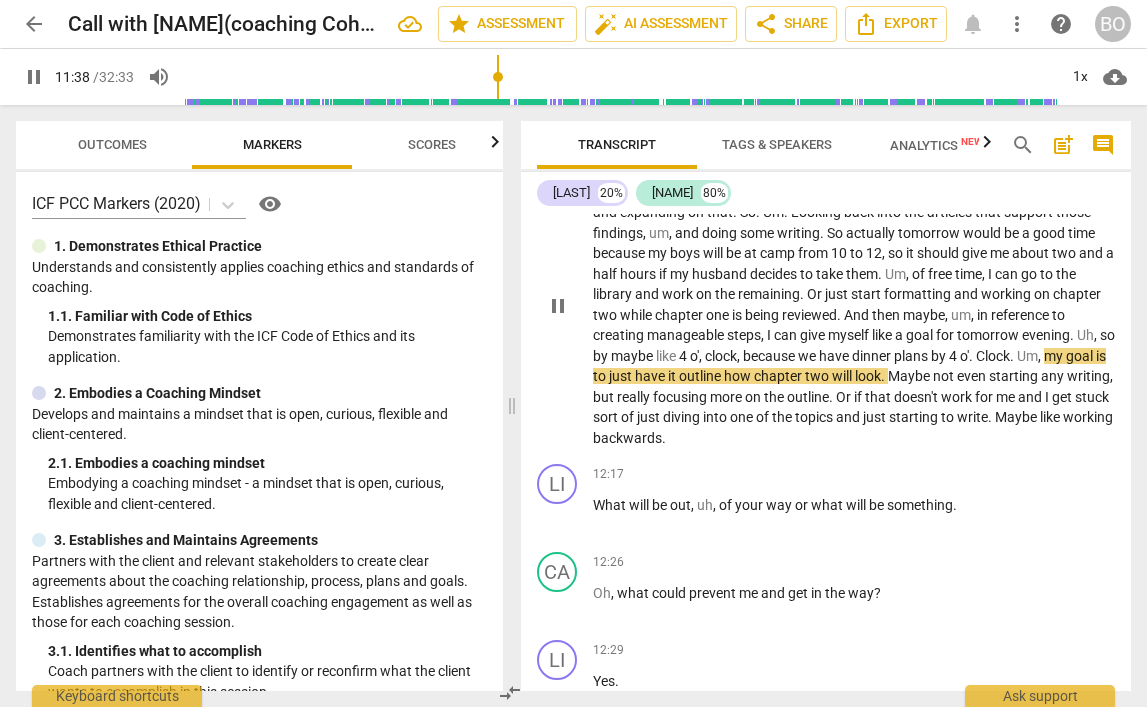type 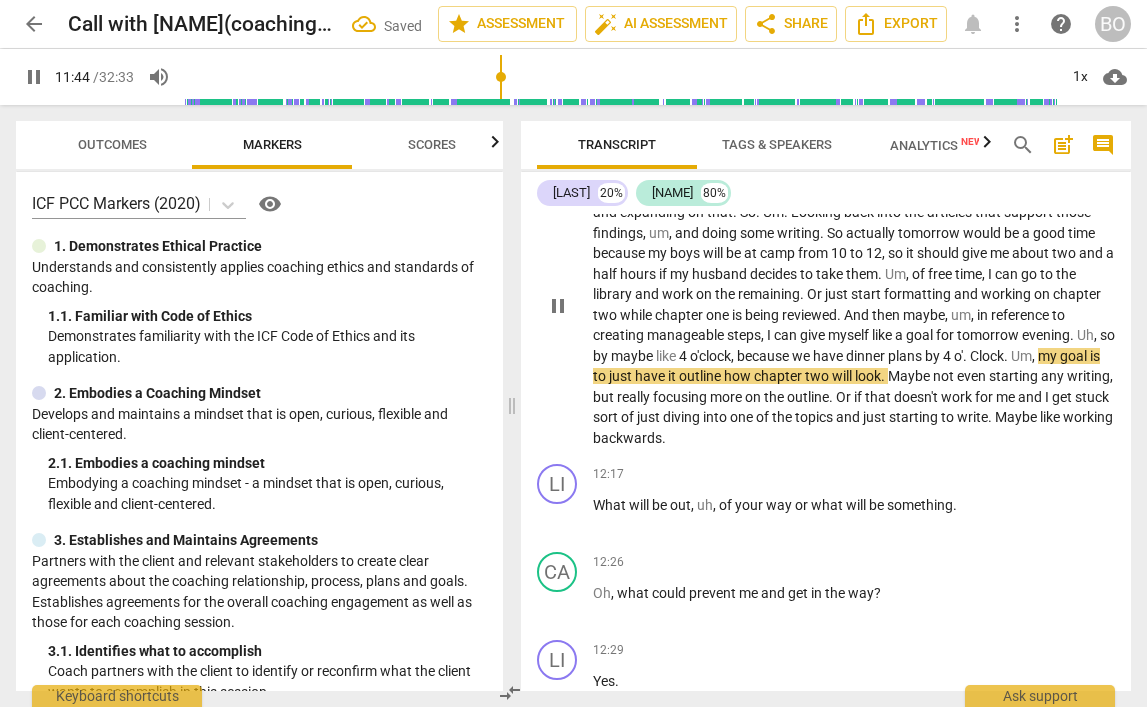 click on "Clock" at bounding box center [987, 356] 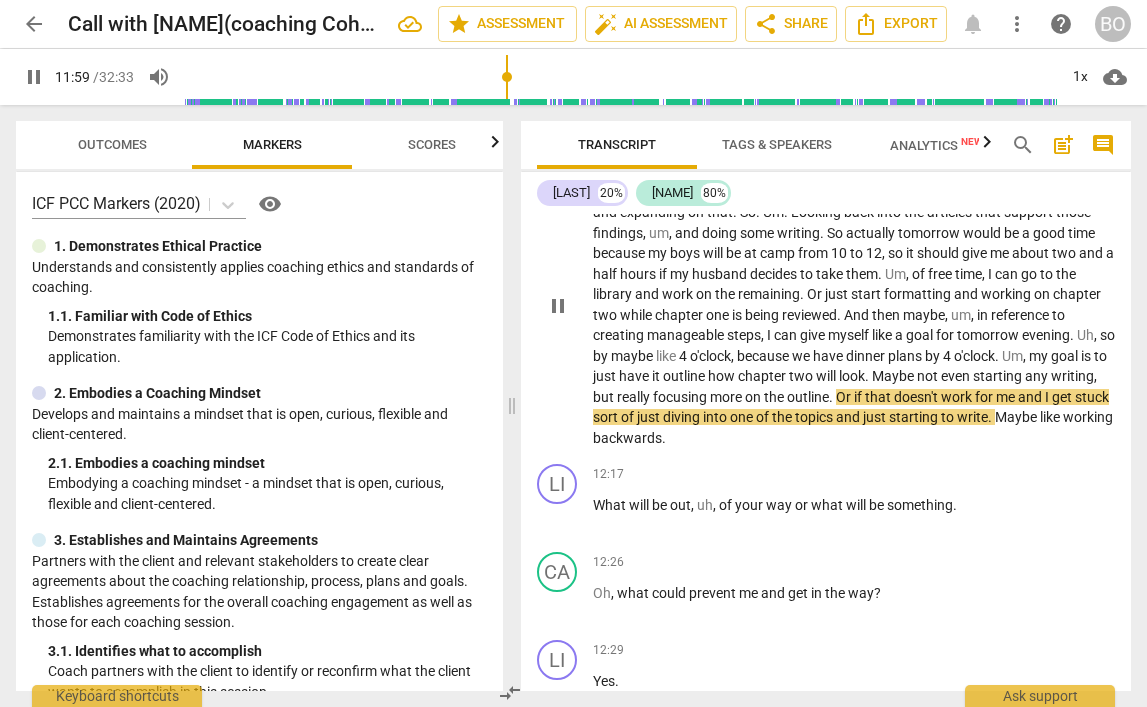 scroll, scrollTop: 4415, scrollLeft: 0, axis: vertical 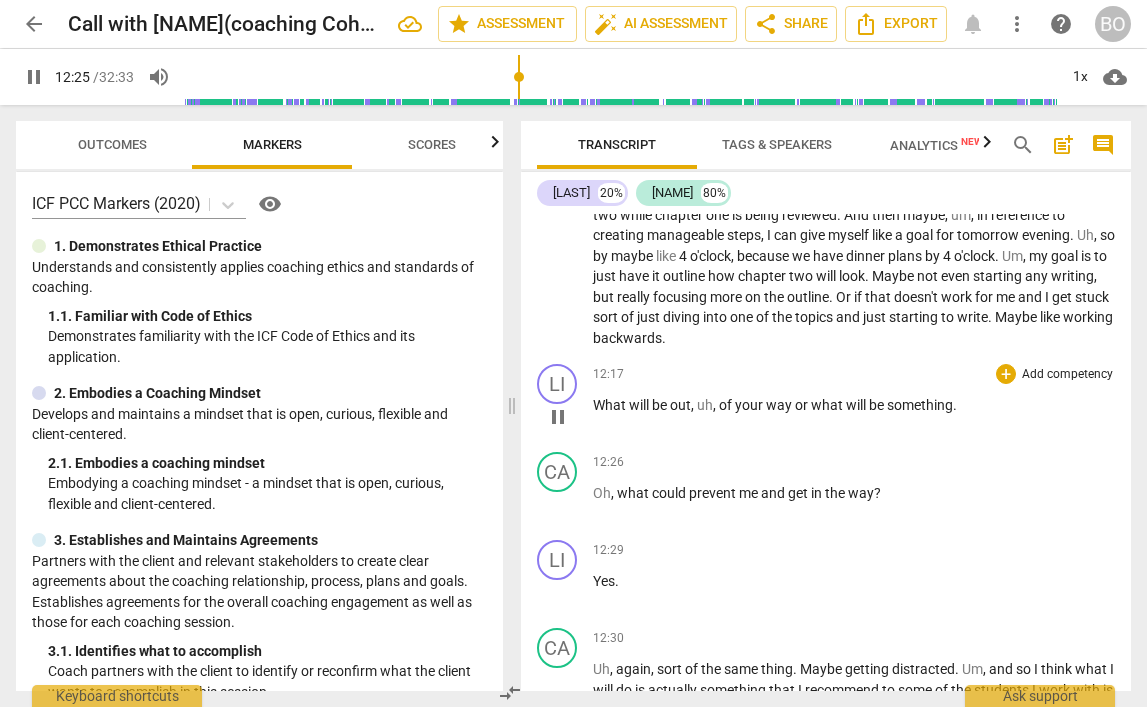 click on "What" at bounding box center (611, 405) 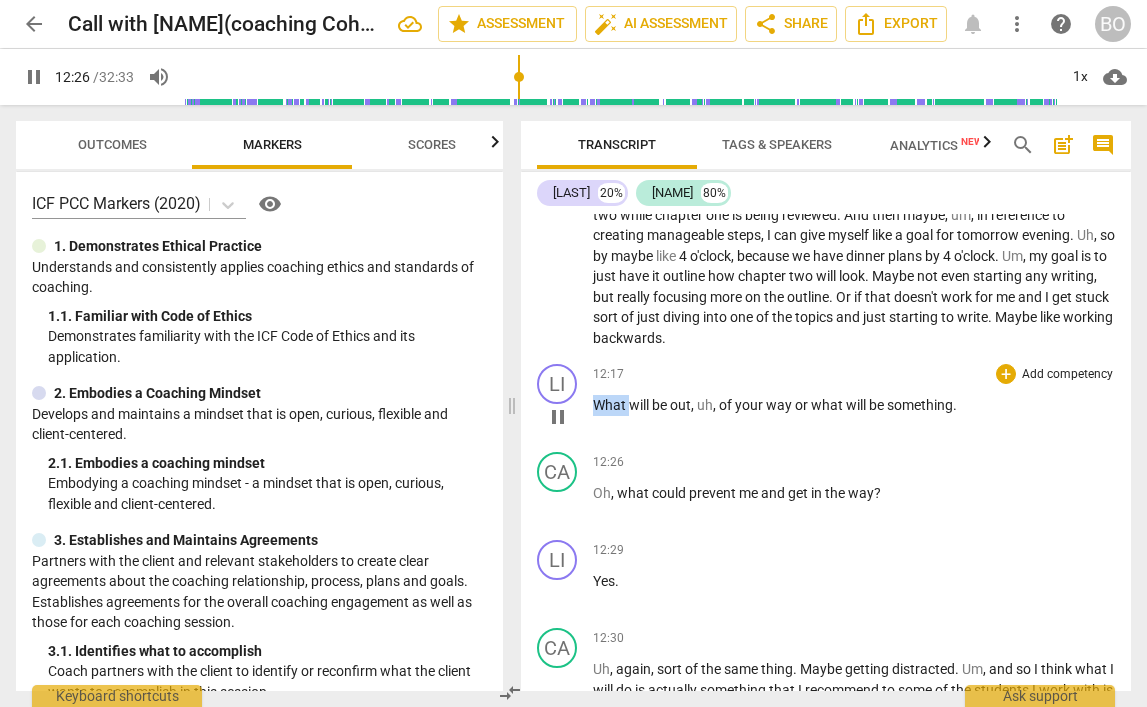 click on "What" at bounding box center [611, 405] 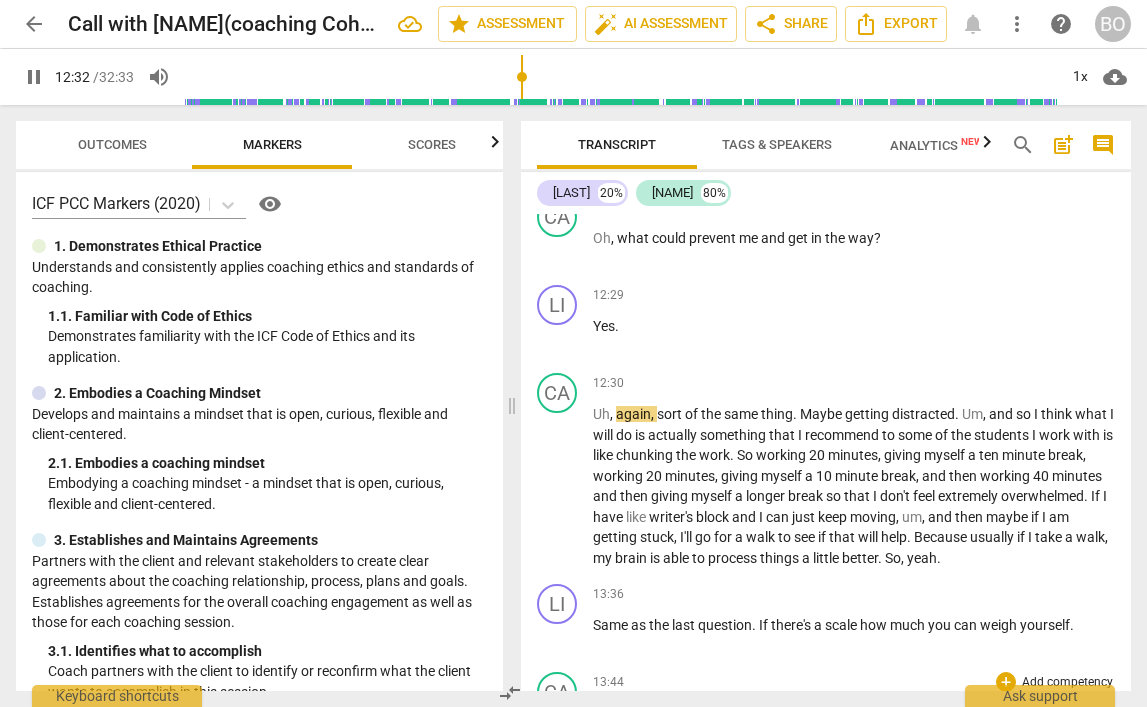 scroll, scrollTop: 4623, scrollLeft: 0, axis: vertical 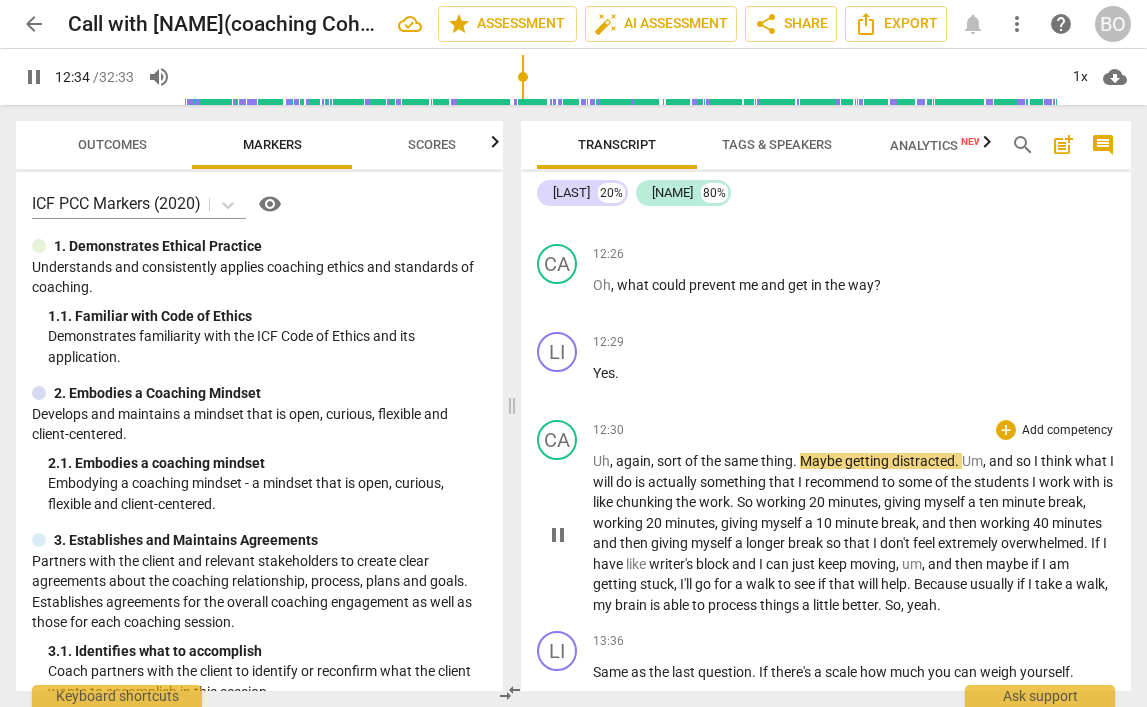 click on "pause" at bounding box center (558, 535) 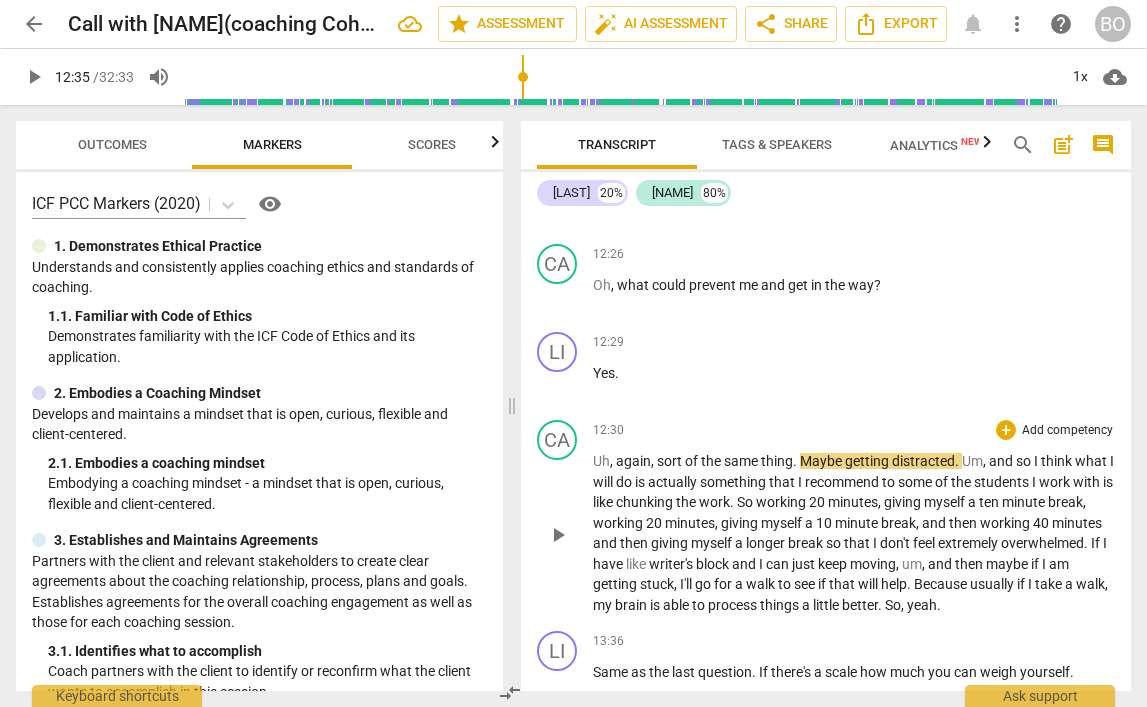 scroll, scrollTop: 4523, scrollLeft: 0, axis: vertical 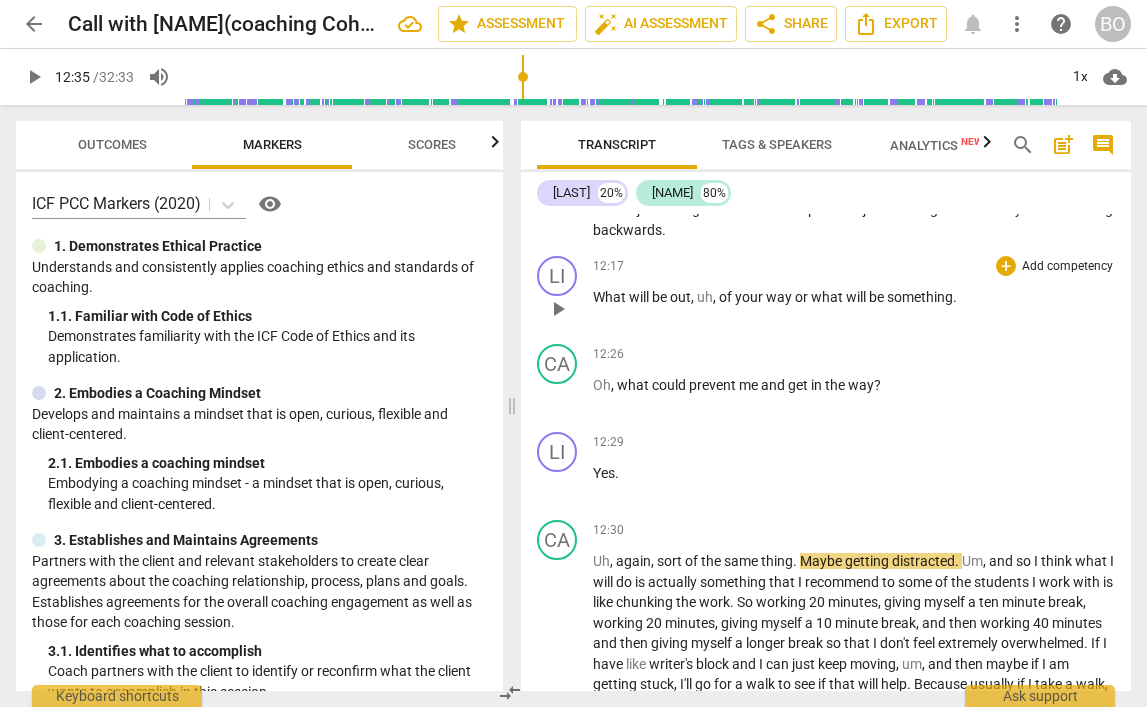 click on "What   will   be   out ,   uh ,   of   your   way   or   what   will   be   something ." at bounding box center (854, 297) 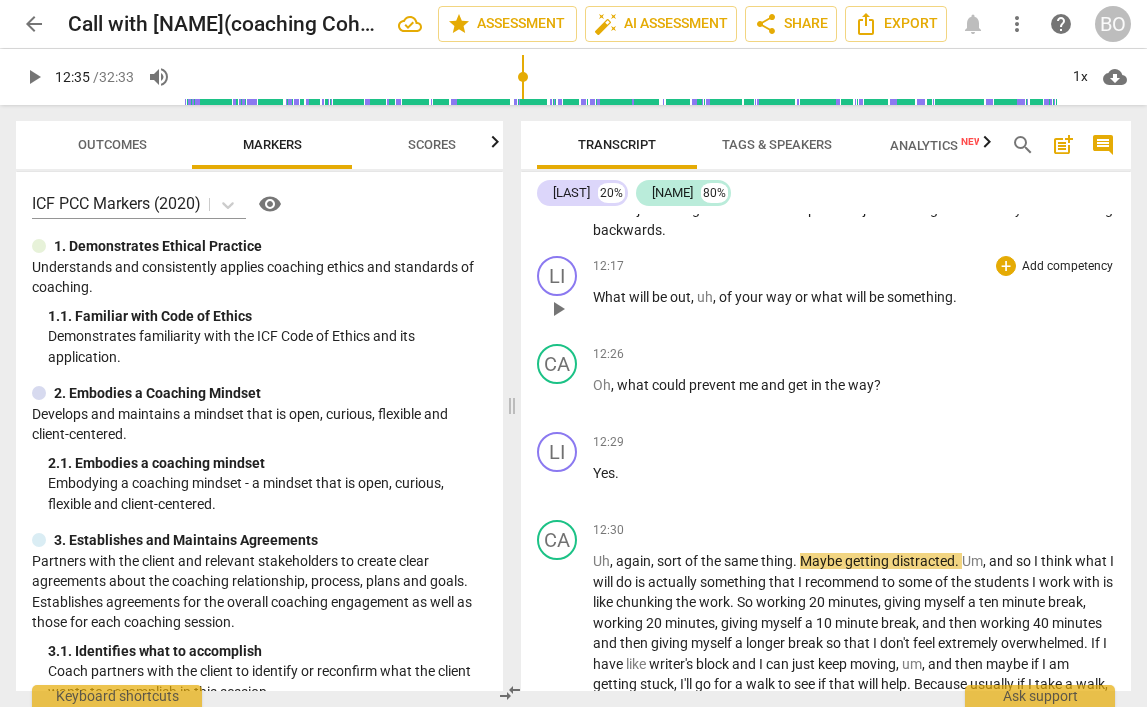 type 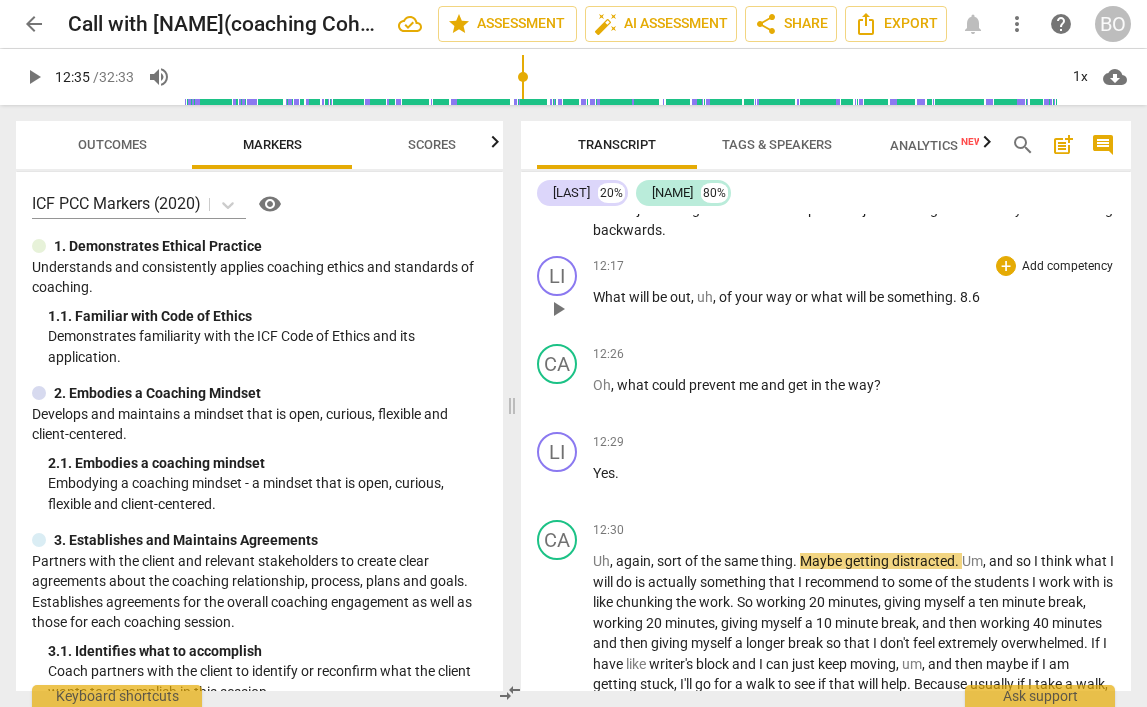 click on ". 8.6" at bounding box center (966, 297) 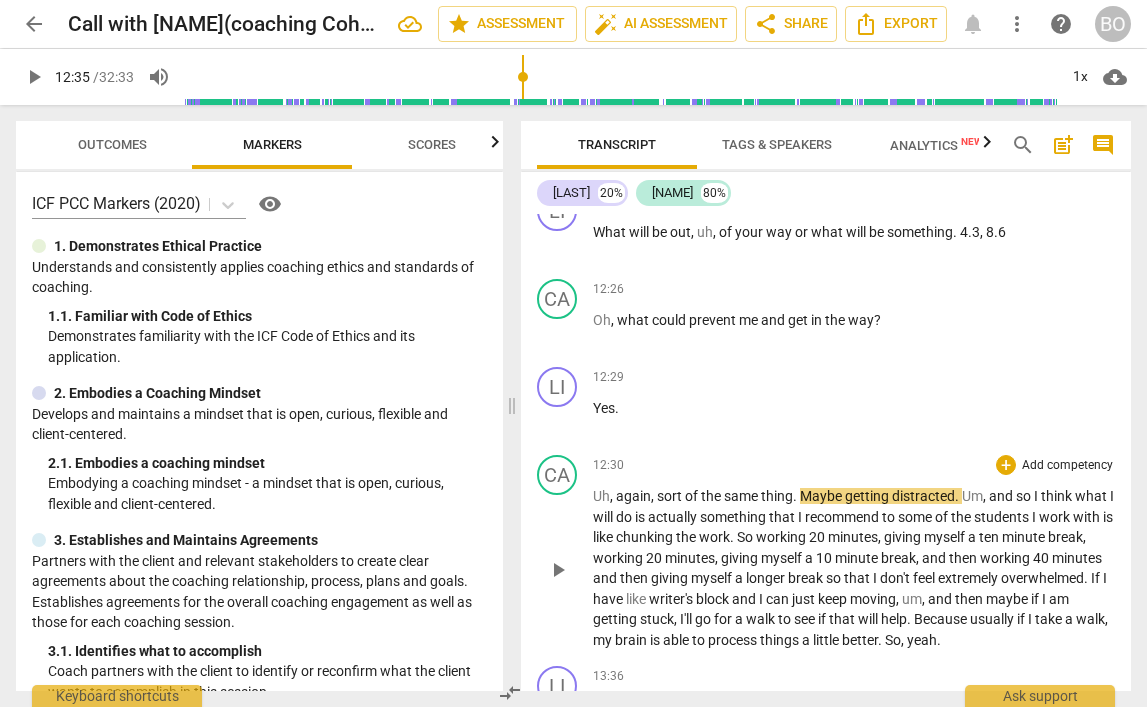 scroll, scrollTop: 4623, scrollLeft: 0, axis: vertical 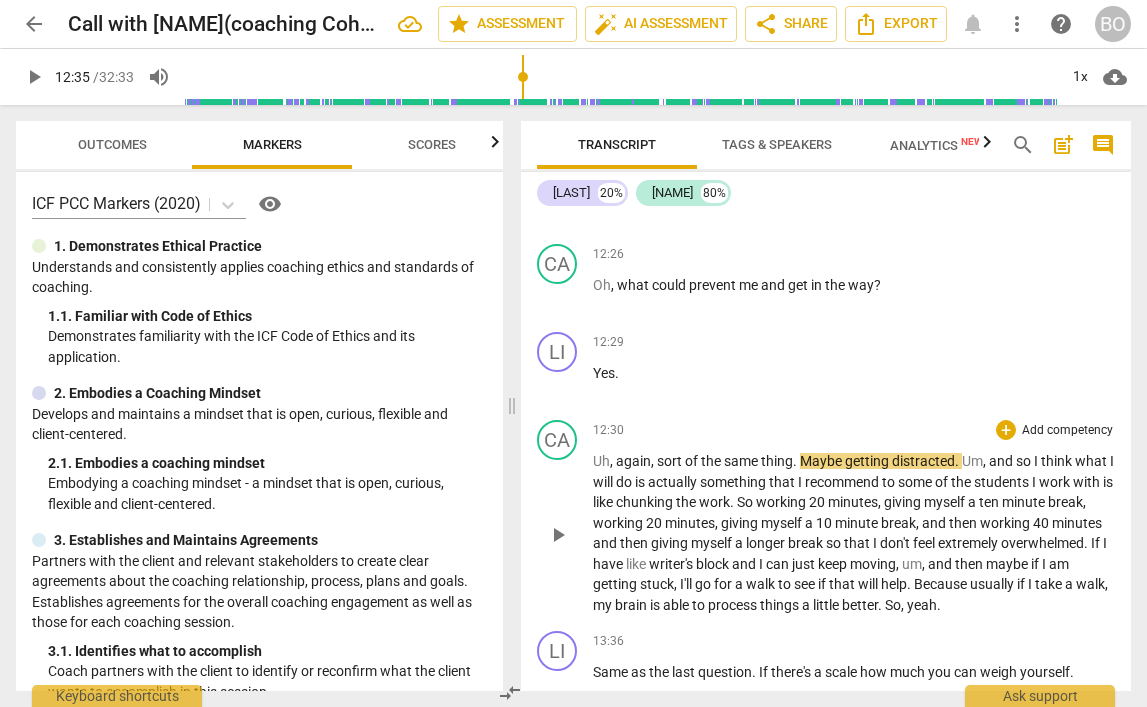 click on "play_arrow" at bounding box center (558, 535) 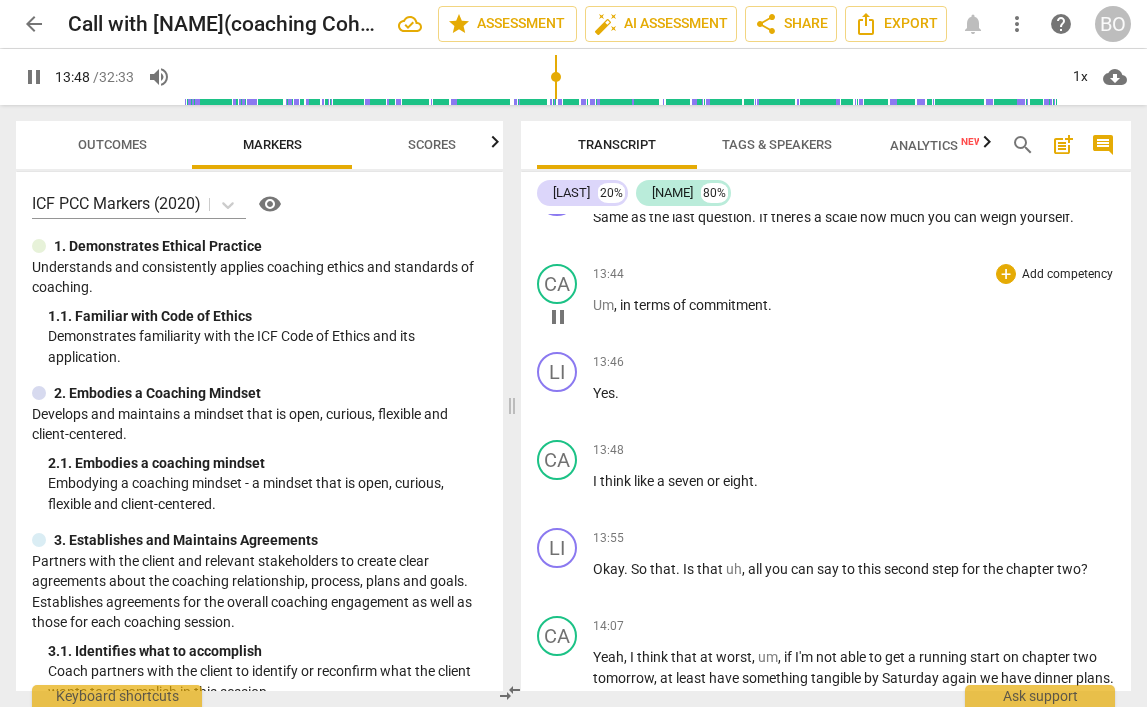 scroll, scrollTop: 5123, scrollLeft: 0, axis: vertical 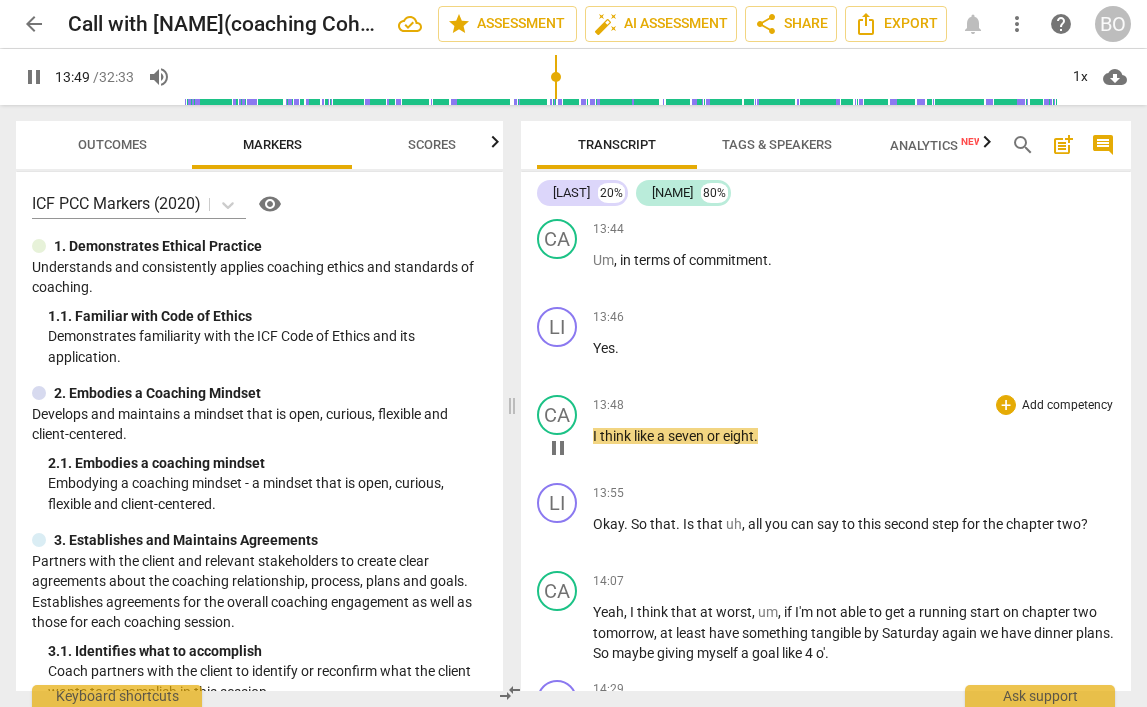 click on "pause" at bounding box center [558, 448] 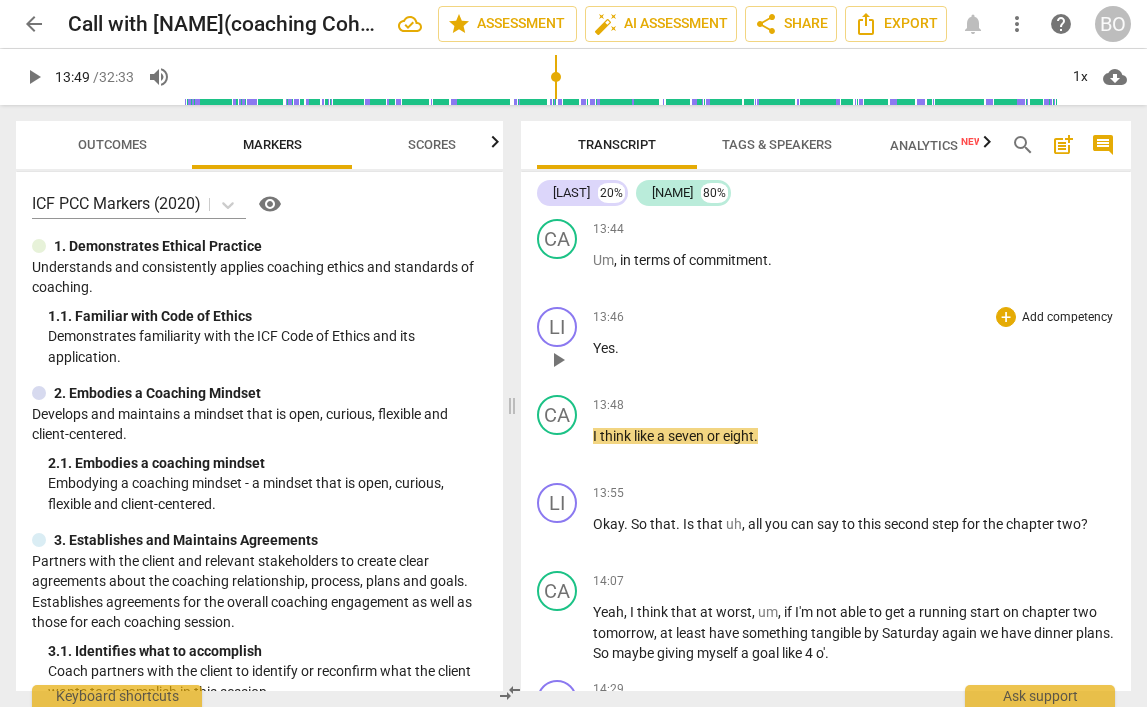 scroll, scrollTop: 4923, scrollLeft: 0, axis: vertical 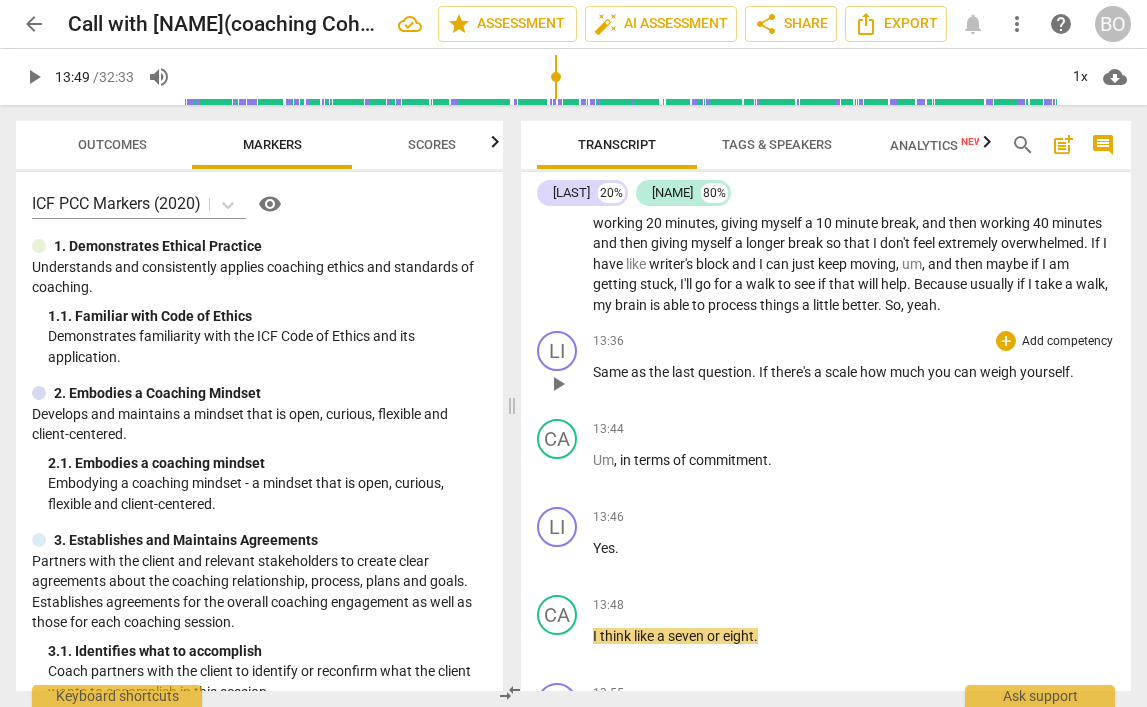 click on "Same   as   the   last   question .   If   there's   a   scale   how   much   you   can   weigh   yourself ." at bounding box center [854, 372] 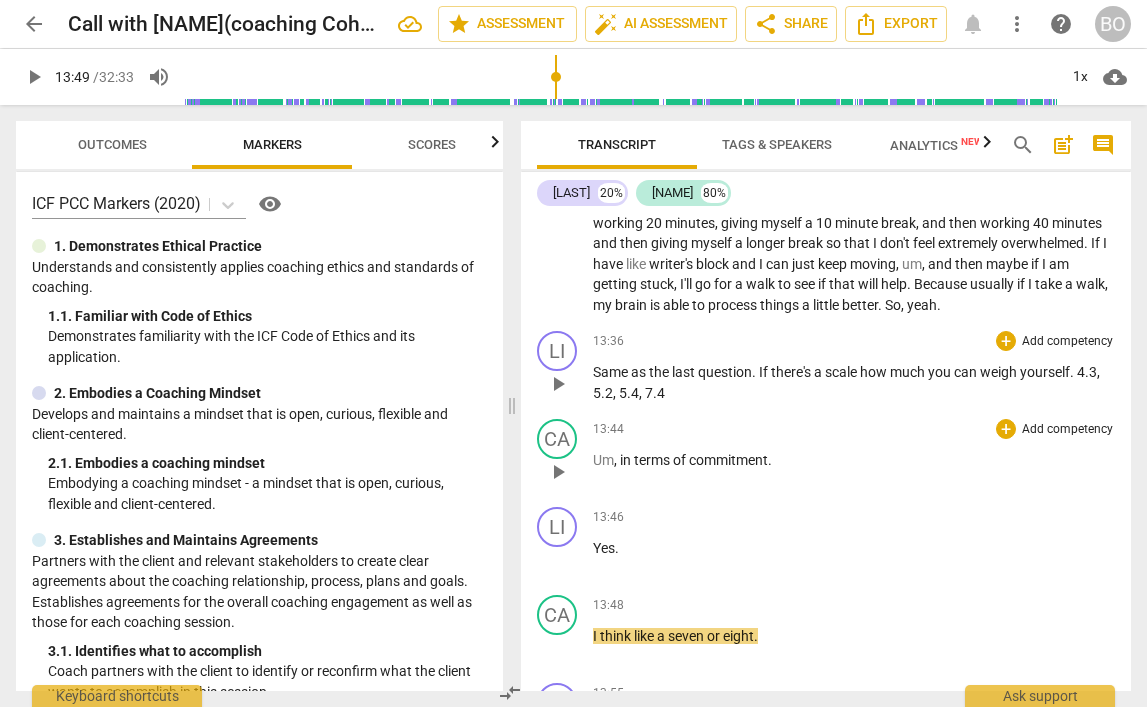 click on "play_arrow" at bounding box center [558, 472] 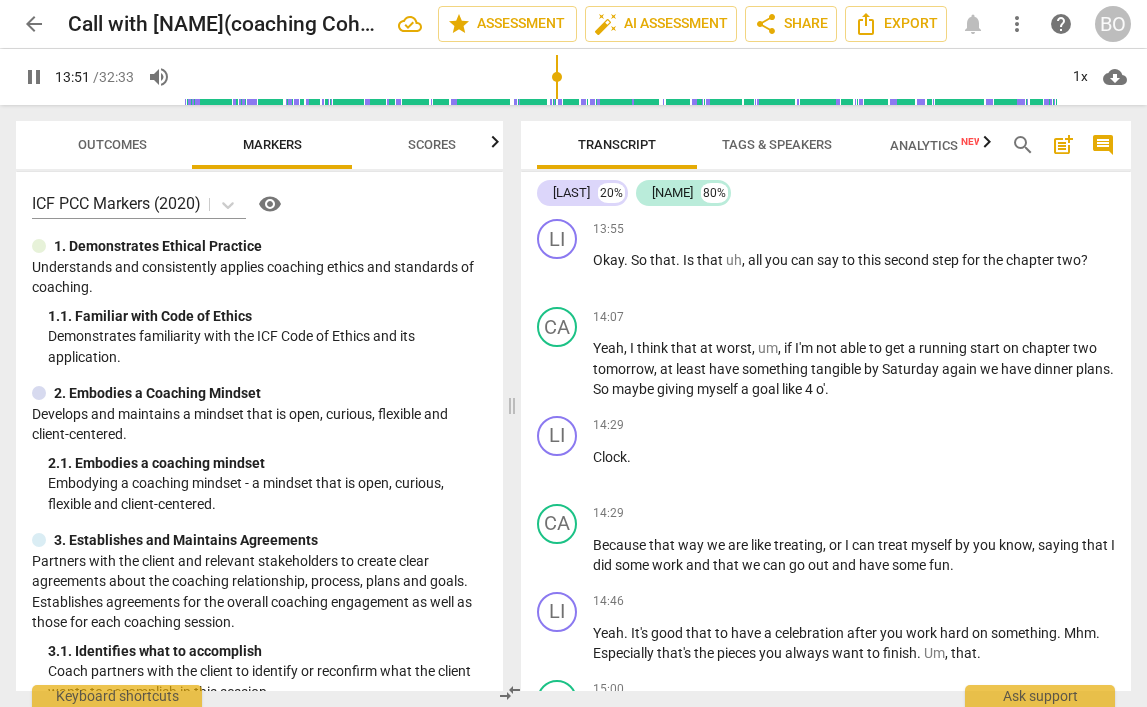 scroll, scrollTop: 5423, scrollLeft: 0, axis: vertical 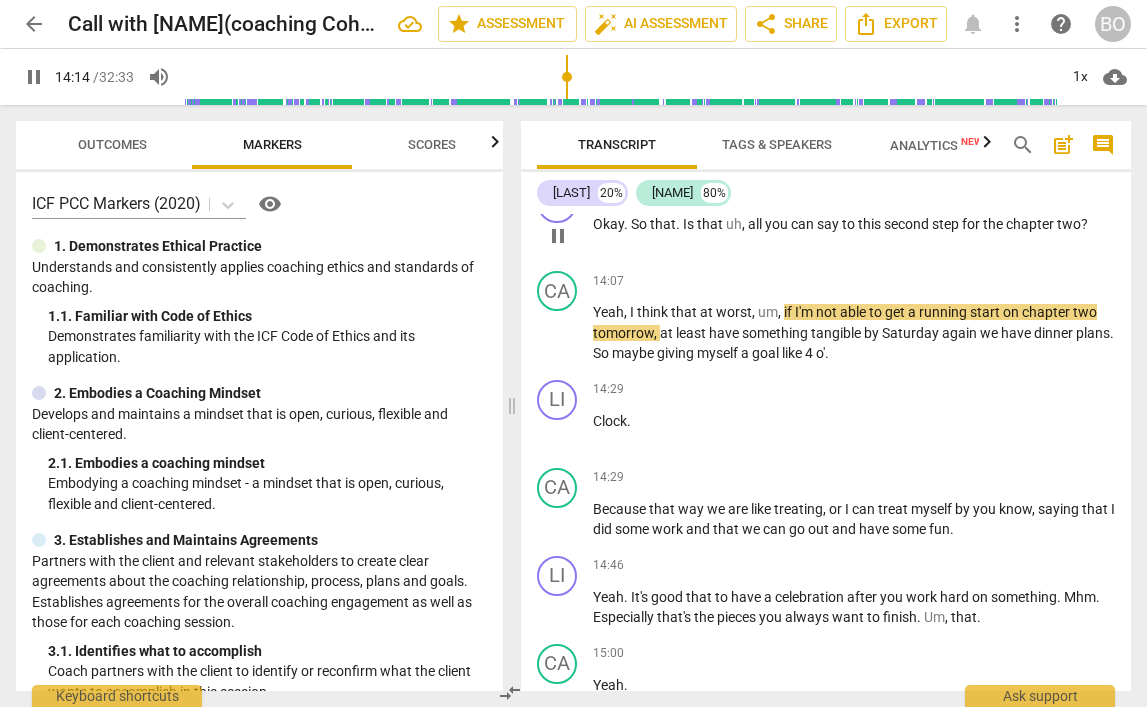 click on "Okay .   So   that .   Is   that   uh ,   all   you   can   say   to   this   second   step   for   the   chapter   two ?" at bounding box center [854, 224] 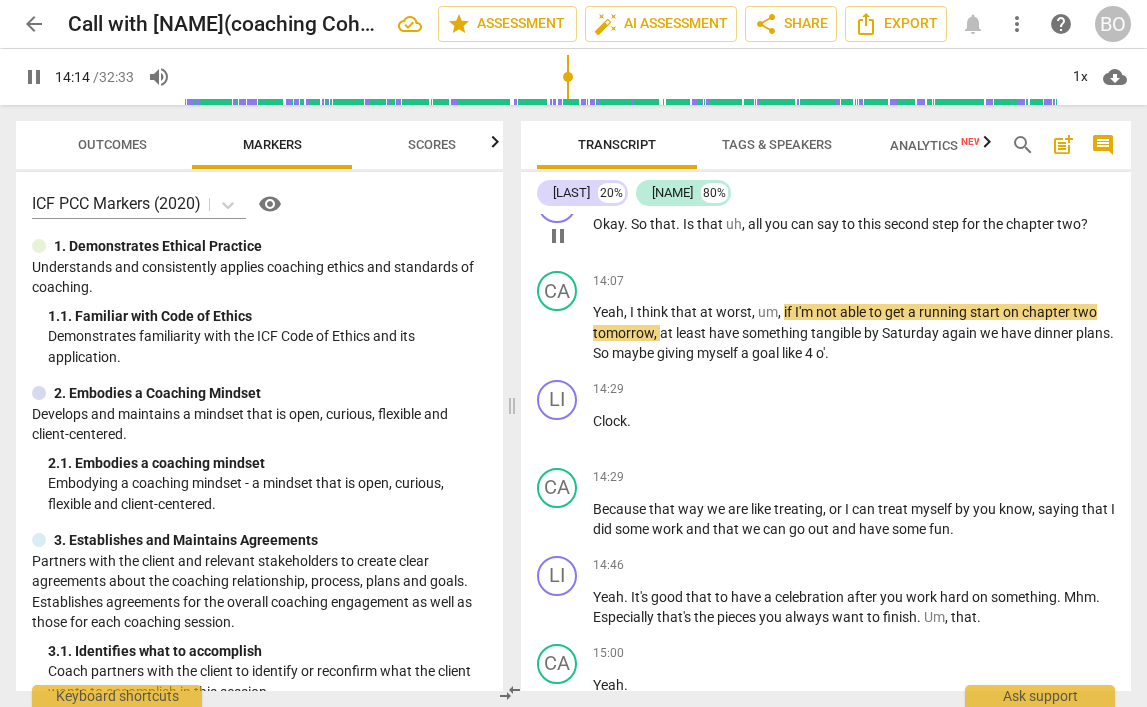 type on "855" 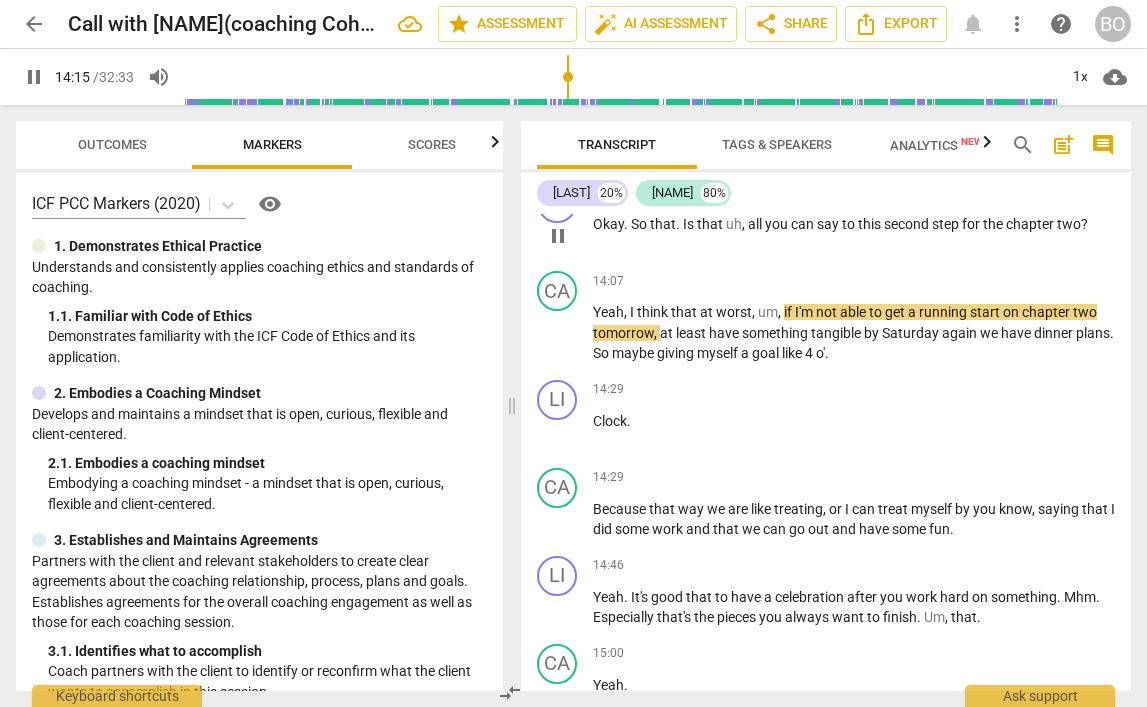type 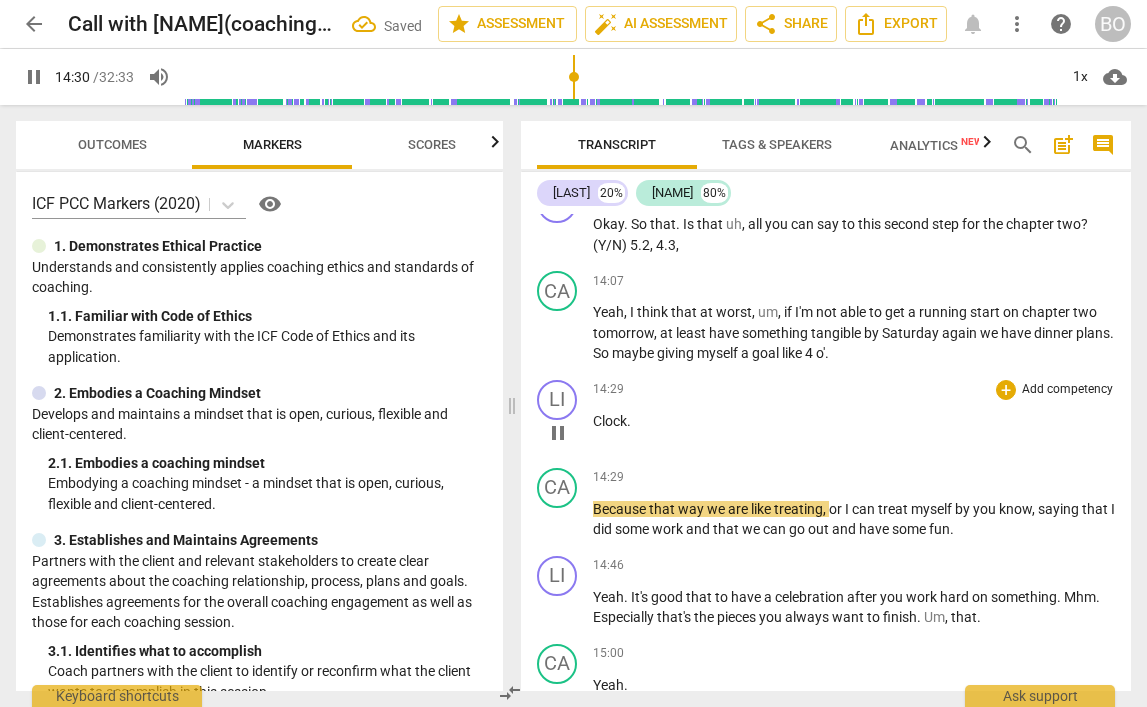click on "Clock" at bounding box center (610, 421) 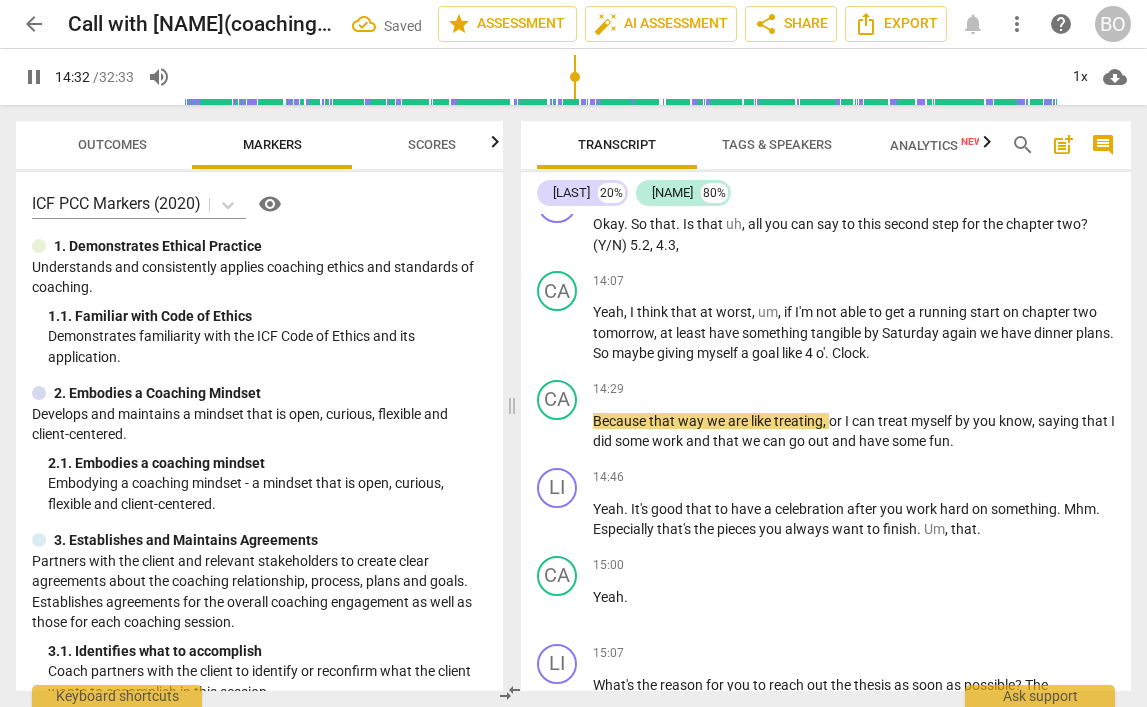 click on "Because" at bounding box center [621, 421] 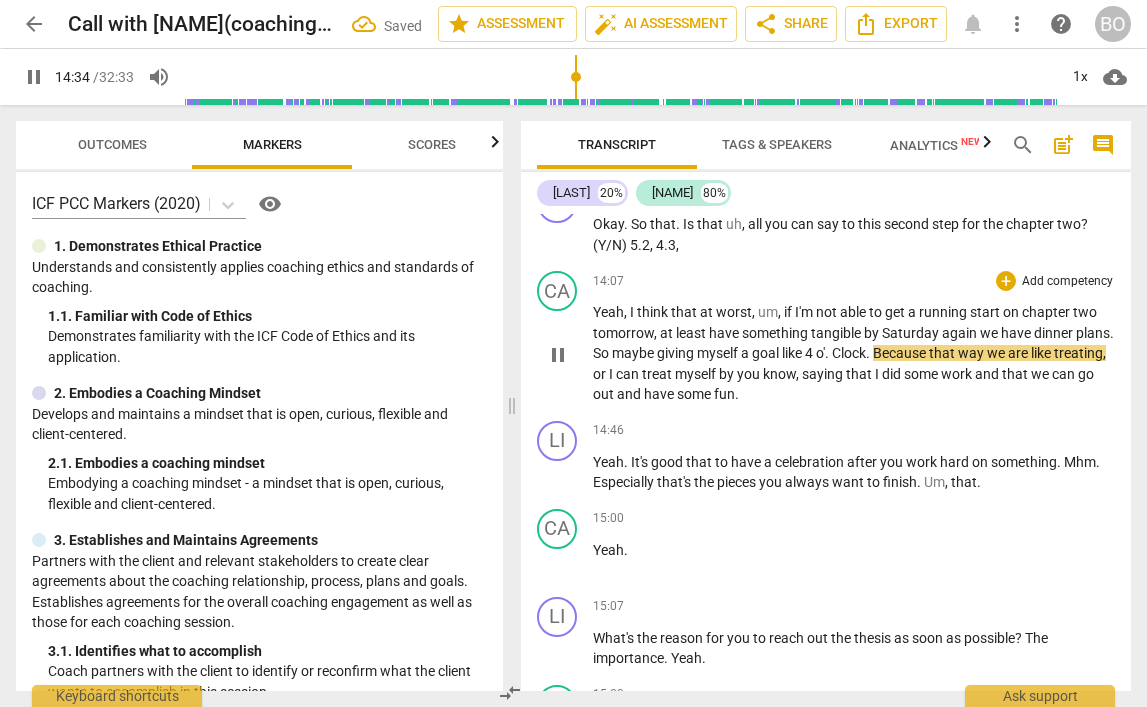 click on "Clock" at bounding box center [849, 353] 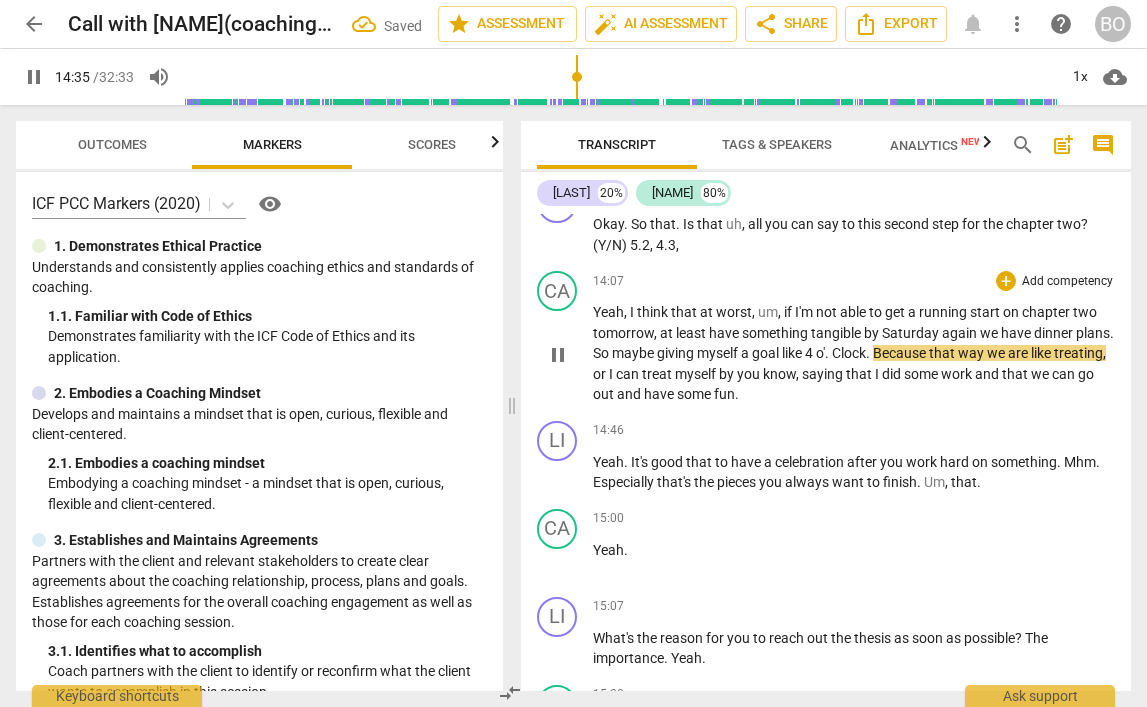 type on "875" 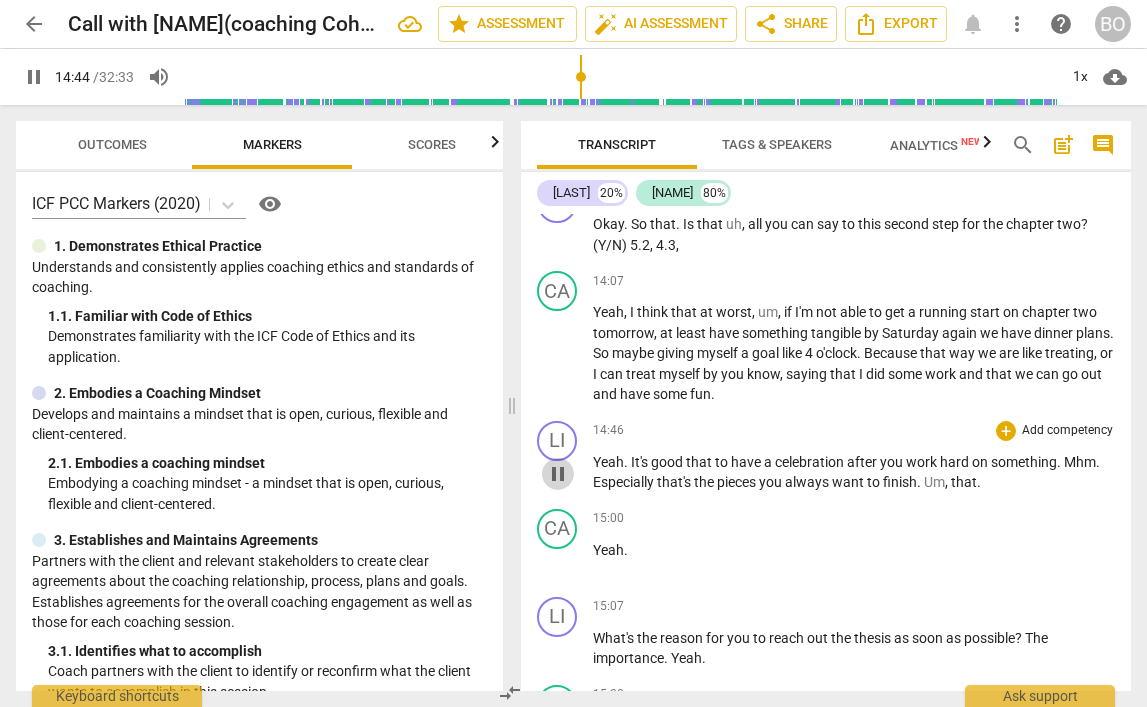 click on "pause" at bounding box center [558, 474] 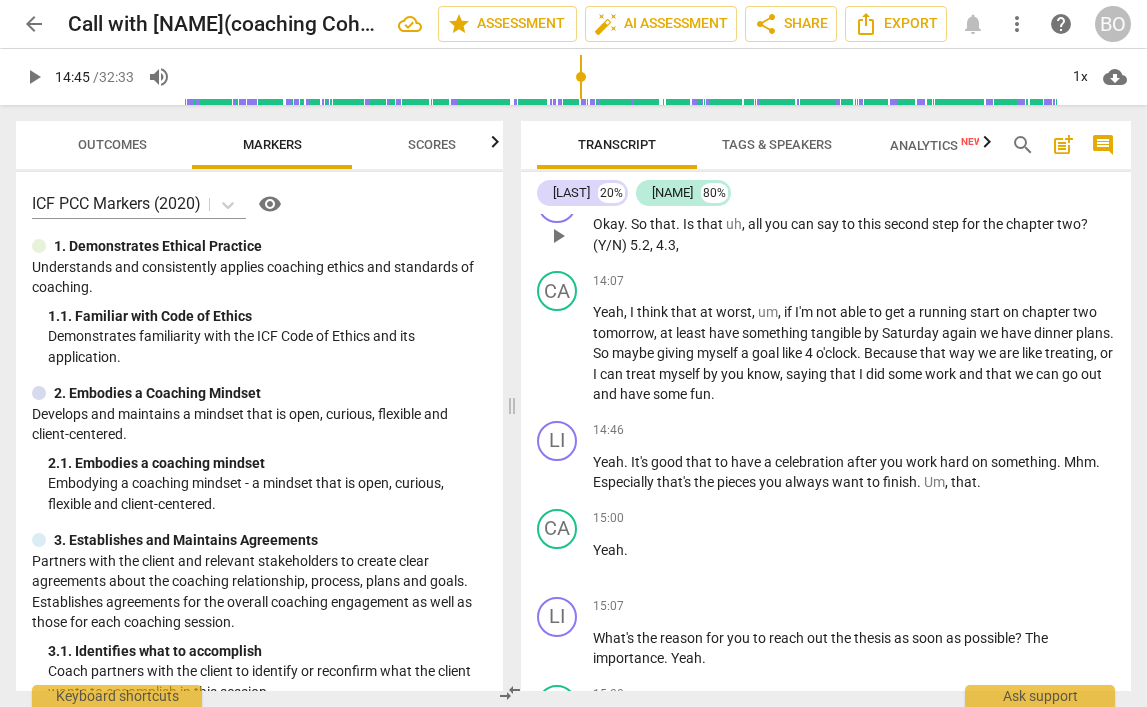 click on "Okay .   So   that .   Is   that   uh ,   all   you   can   say   to   this   second   step   for   the   chapter   two ?   (Y/N)   5.2 ,   4.3 ," at bounding box center (854, 234) 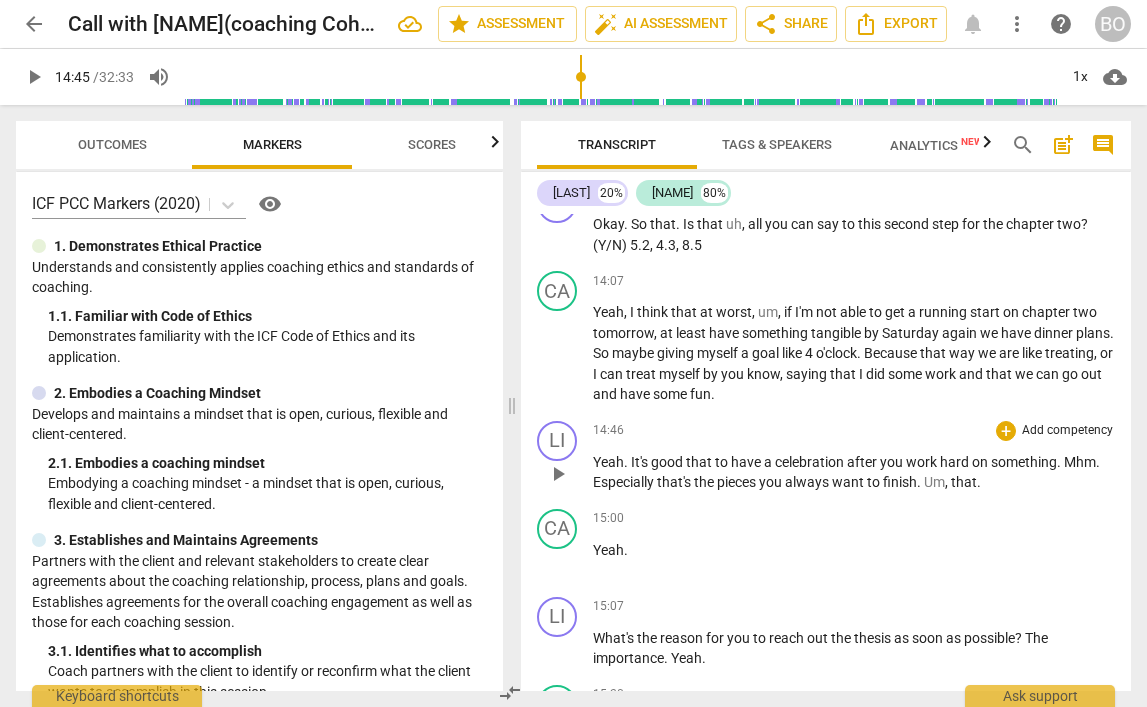 click on "play_arrow" at bounding box center [558, 474] 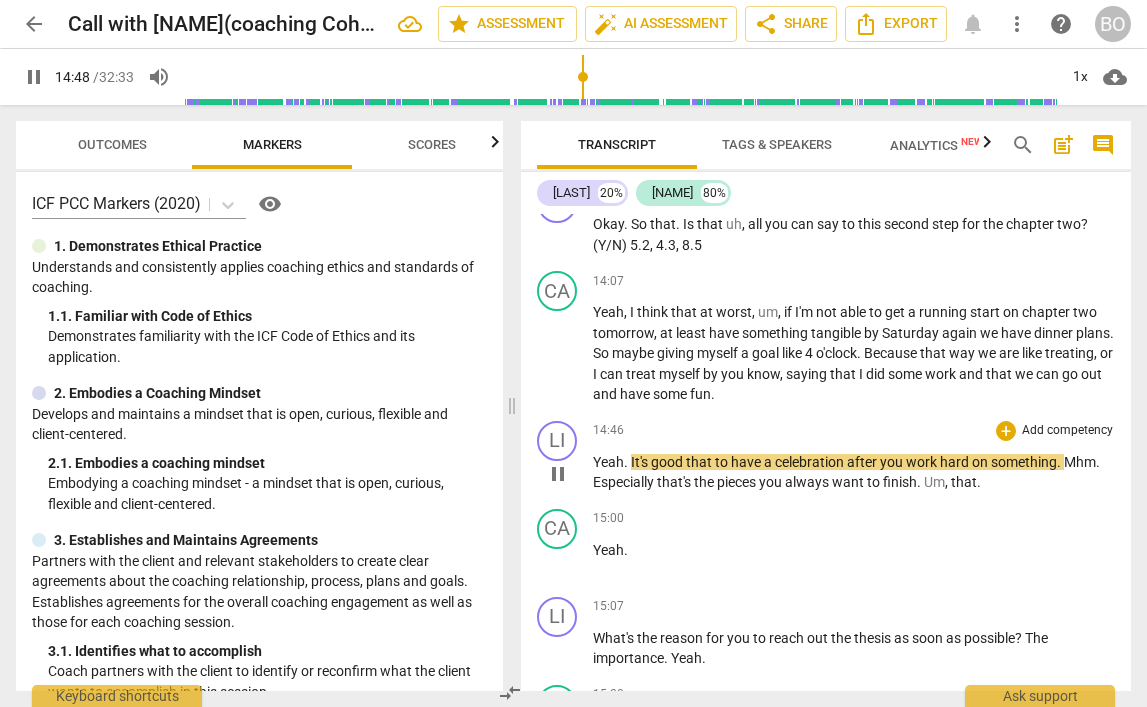 scroll, scrollTop: 5523, scrollLeft: 0, axis: vertical 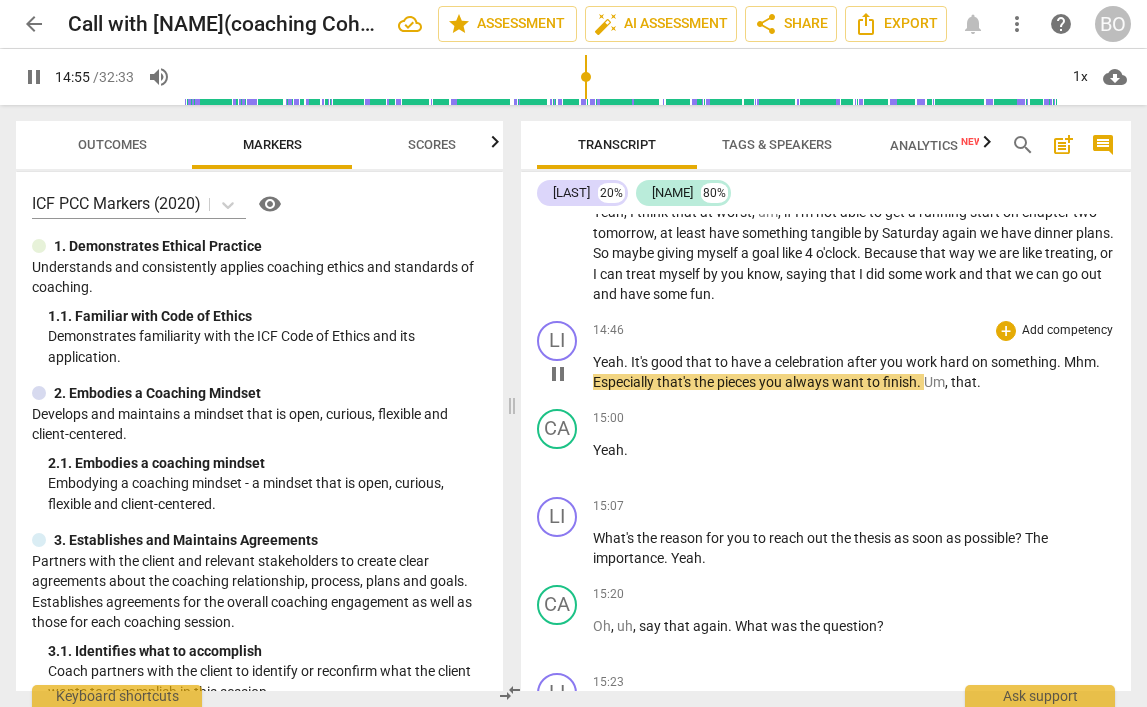 click on "Mhm" at bounding box center [1080, 362] 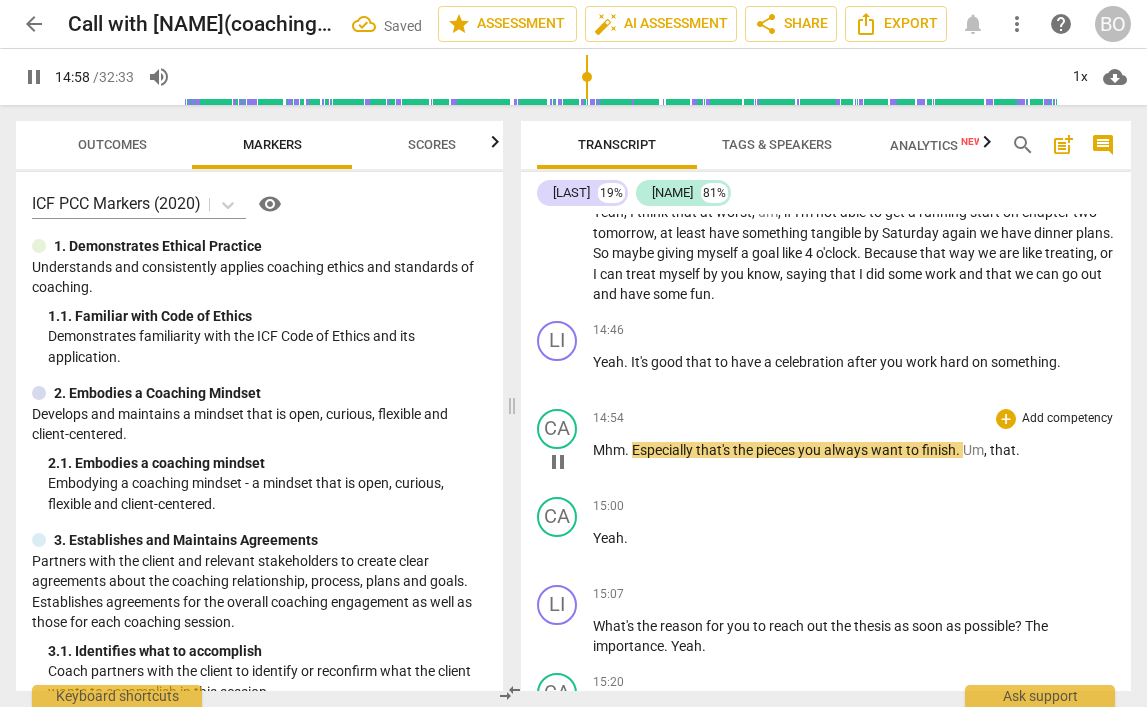 click on "Especially" at bounding box center (664, 450) 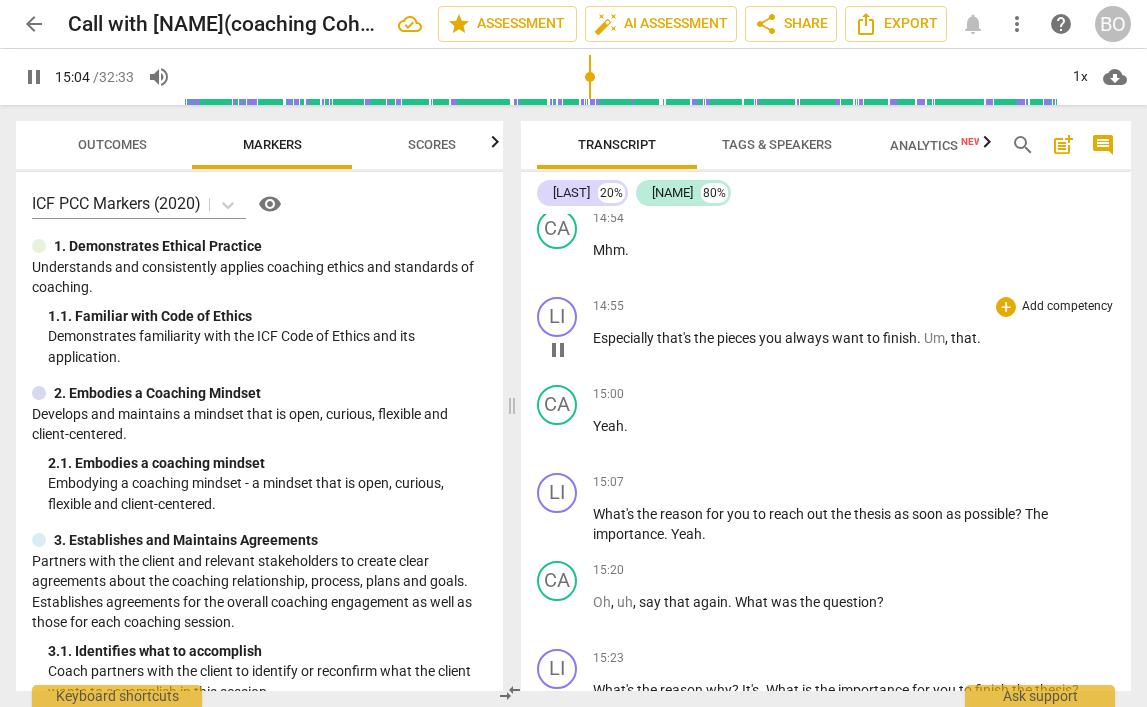 scroll, scrollTop: 5623, scrollLeft: 0, axis: vertical 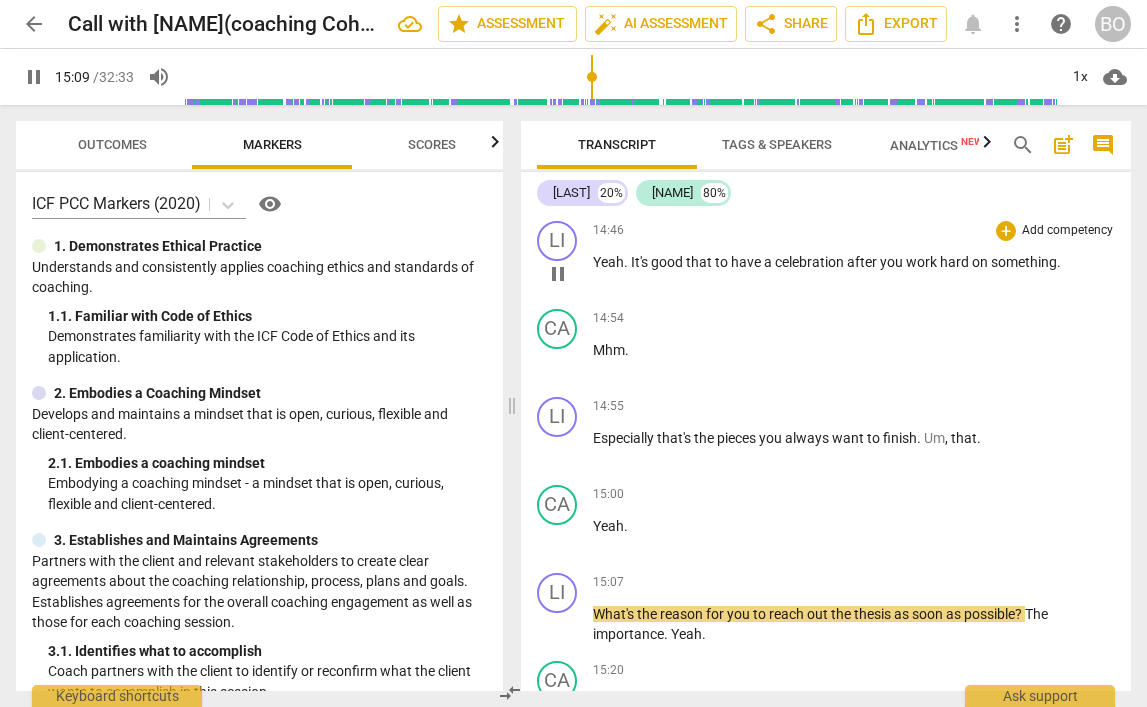 click on "Yeah .   It's   good   that   to   have   a   celebration   after   you   work   hard   on   something ." at bounding box center [854, 262] 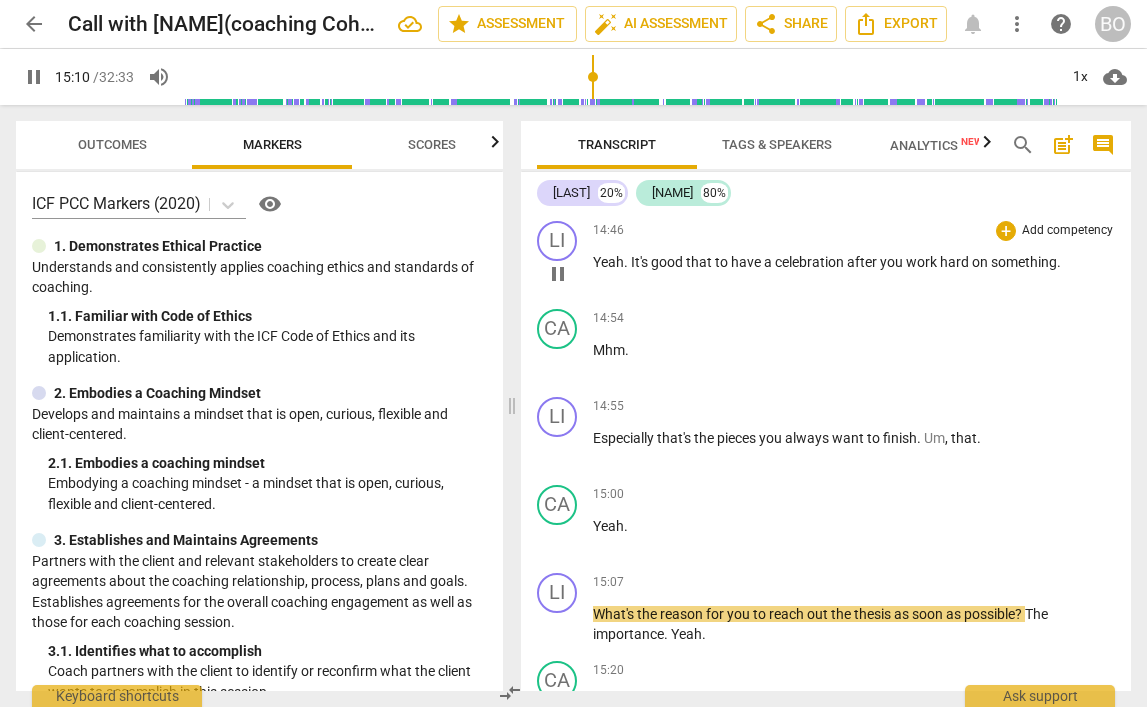 type on "911" 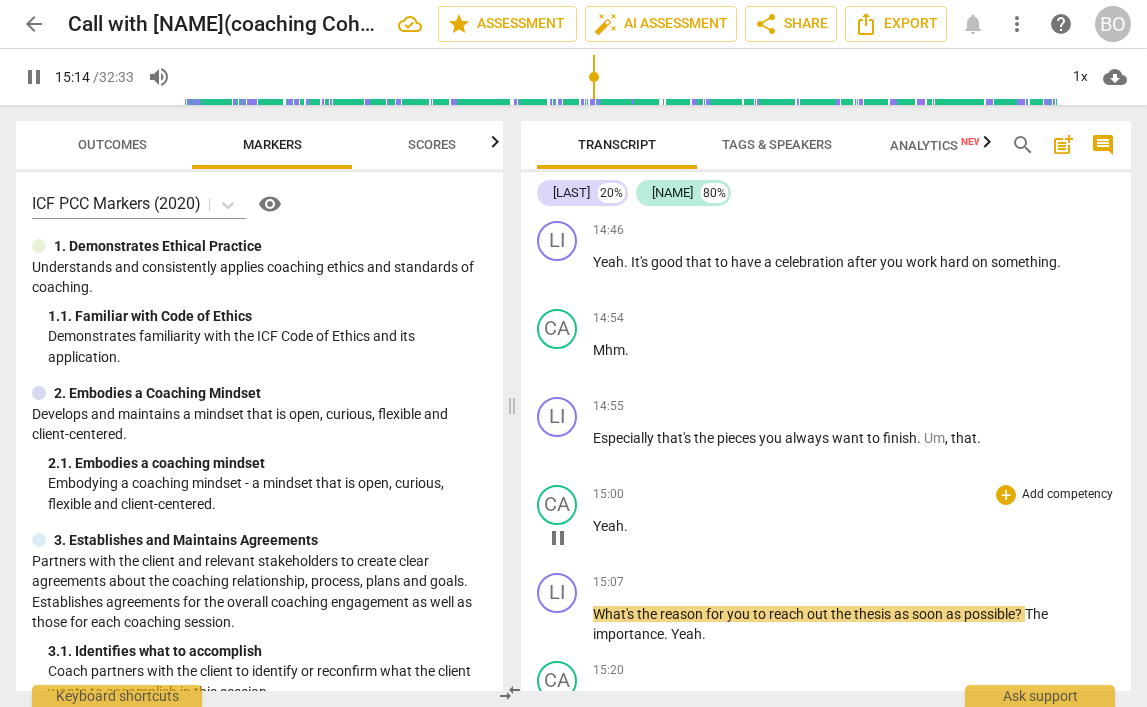 click on "pause" at bounding box center [558, 538] 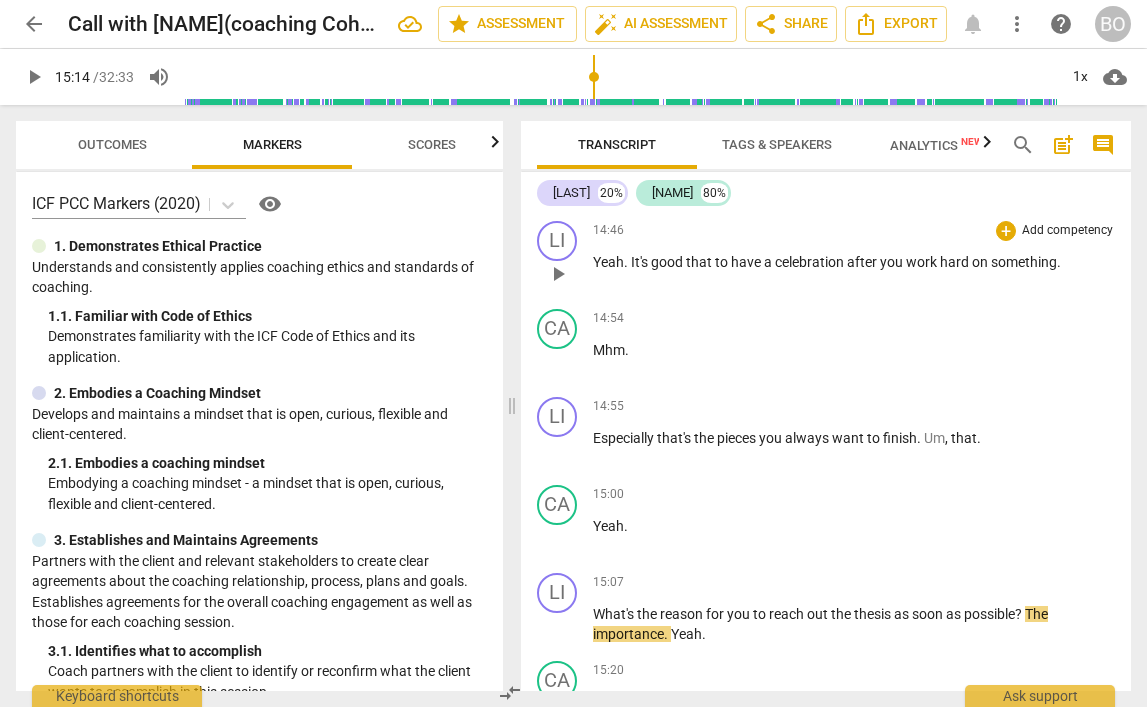 click on "Yeah .   It's   good   that   to   have   a   celebration   after   you   work   hard   on   something ." at bounding box center [854, 262] 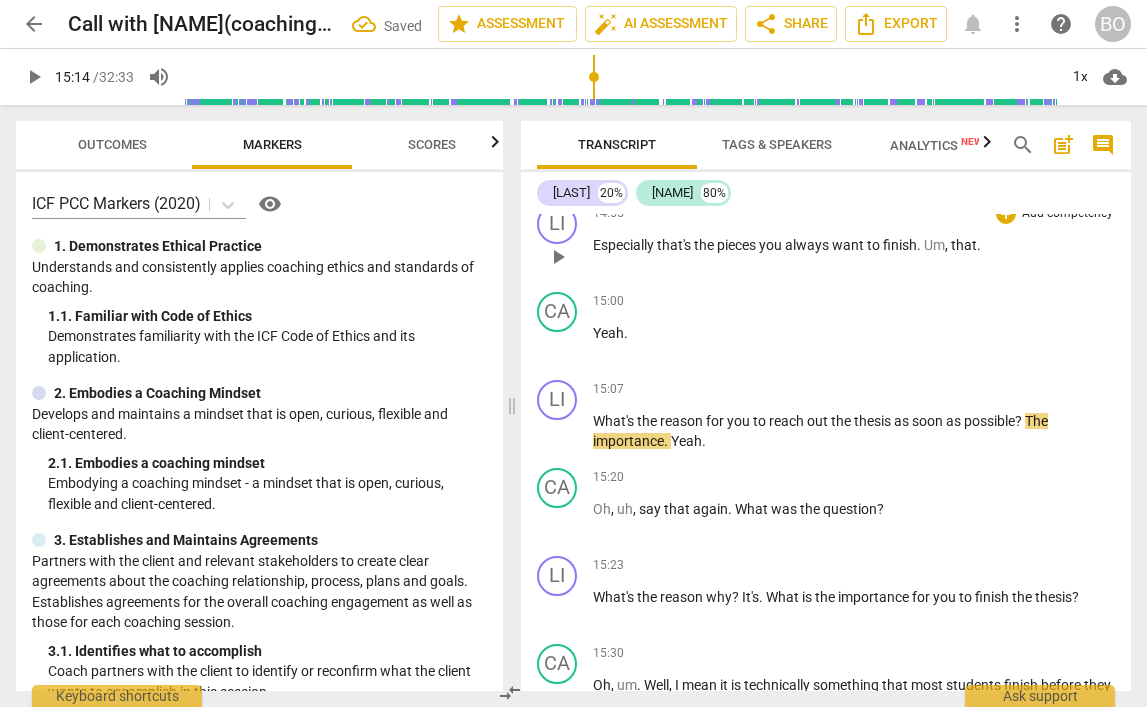 scroll, scrollTop: 5823, scrollLeft: 0, axis: vertical 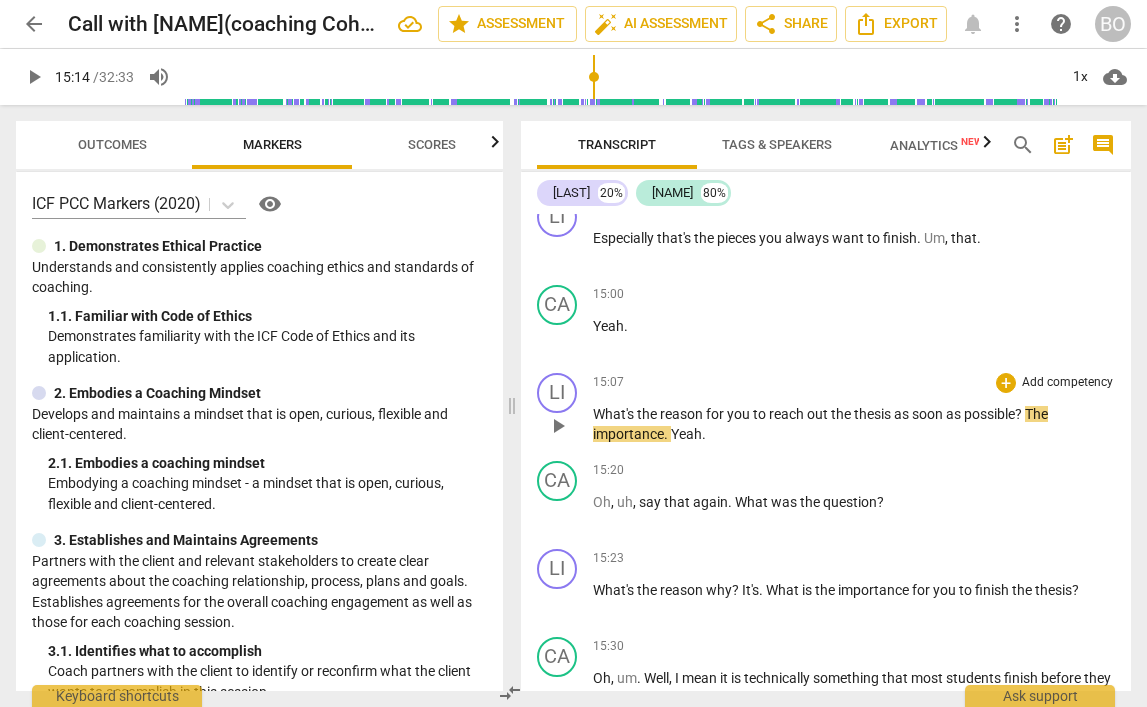 click on "play_arrow" at bounding box center [558, 426] 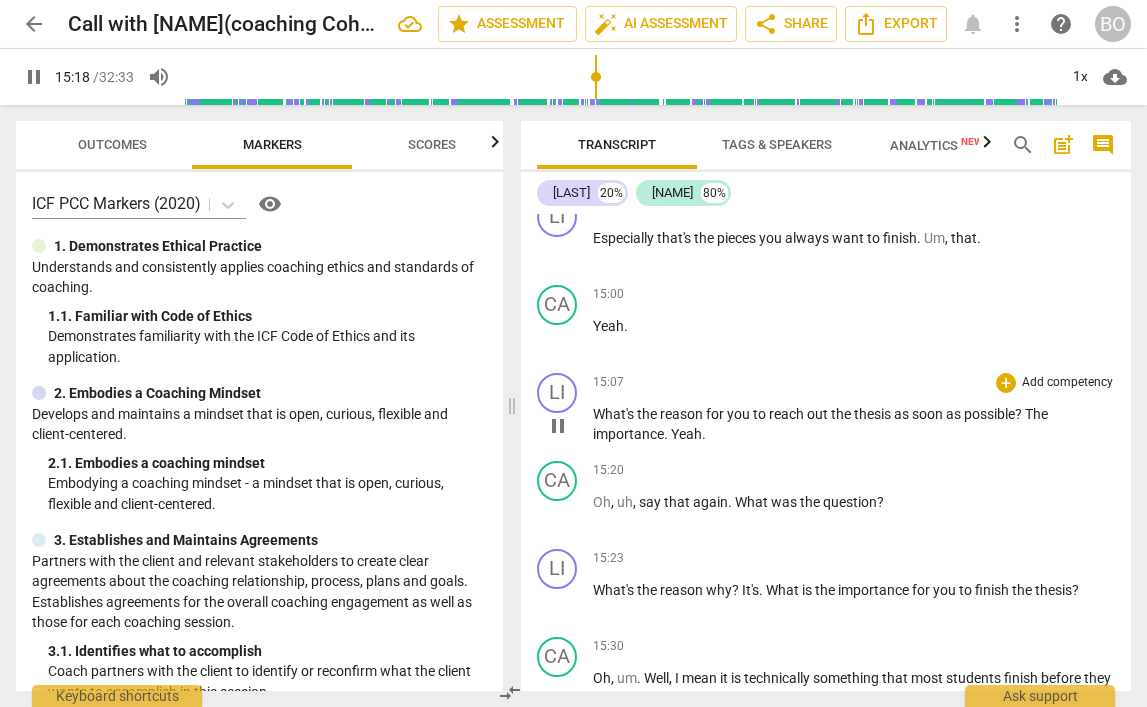 drag, startPoint x: 549, startPoint y: 488, endPoint x: 568, endPoint y: 488, distance: 19 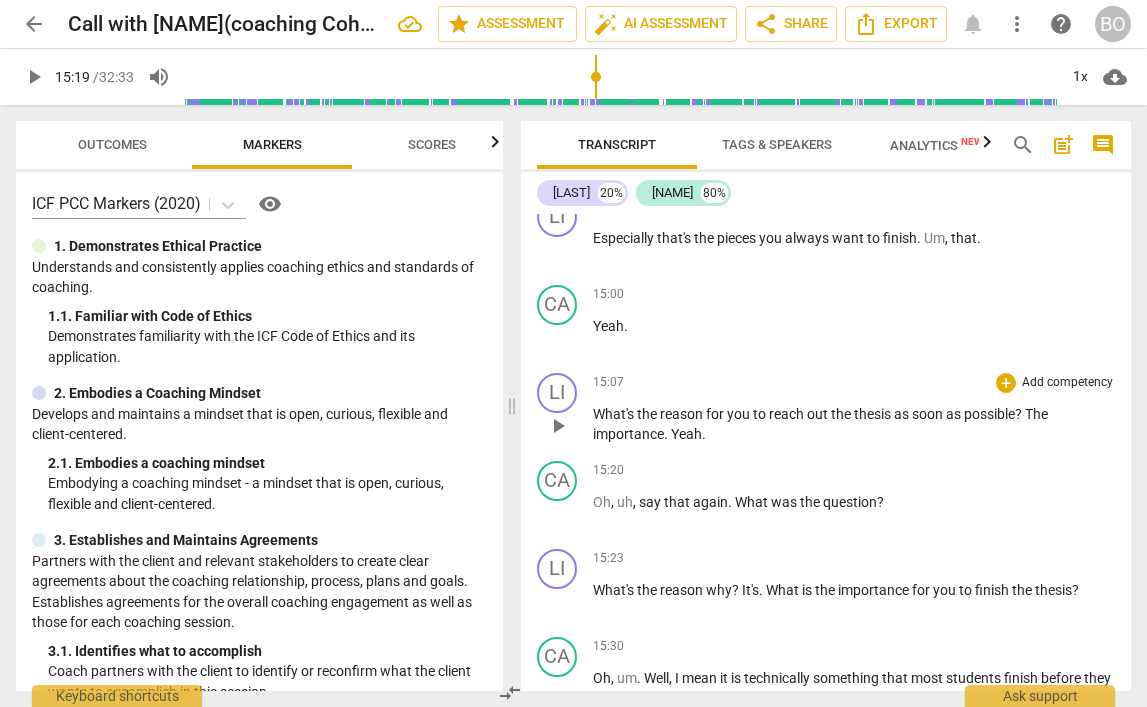 click on "What's   the   reason   for   you   to   reach   out   the   thesis   as   soon   as   possible ?   The   importance .   Yeah ." at bounding box center (854, 424) 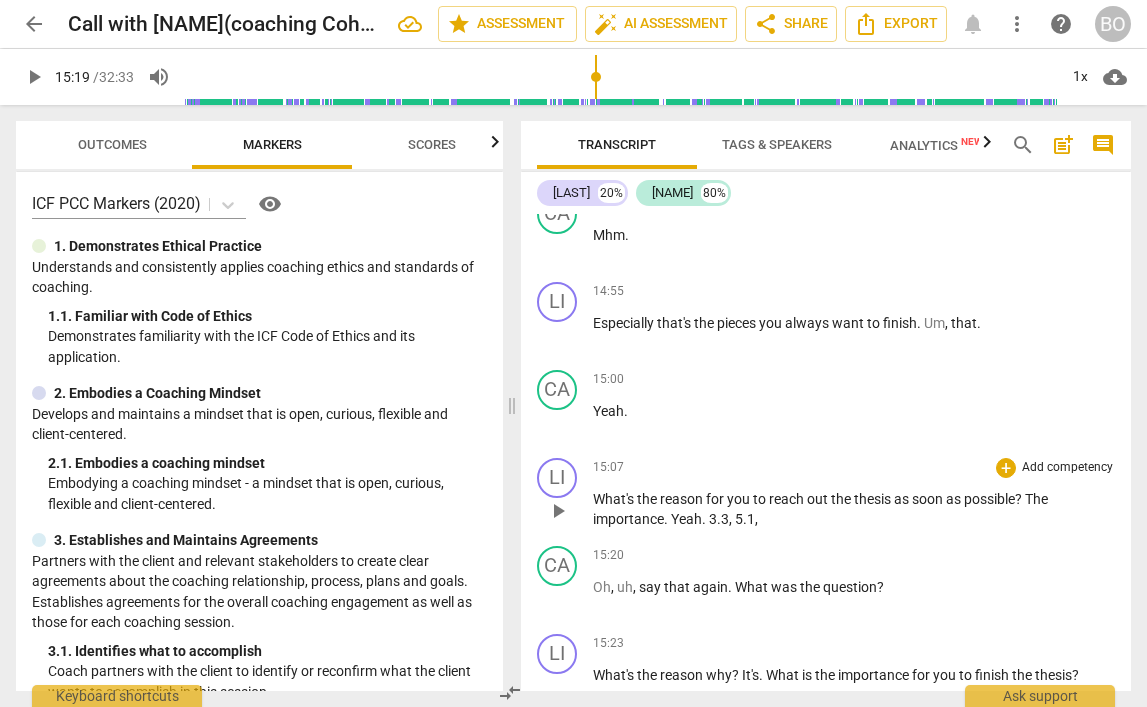 scroll, scrollTop: 5623, scrollLeft: 0, axis: vertical 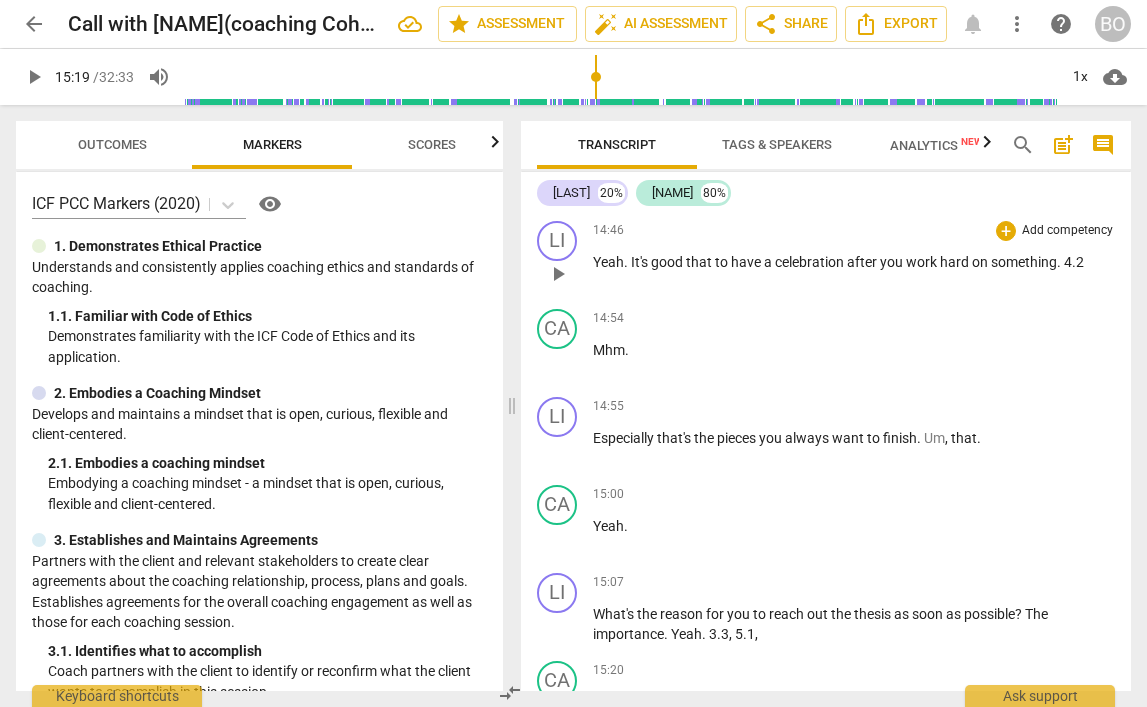 click on "Yeah .   It's   good   that   to   have   a   celebration   after   you   work   hard   on   something .   4.2" at bounding box center (854, 262) 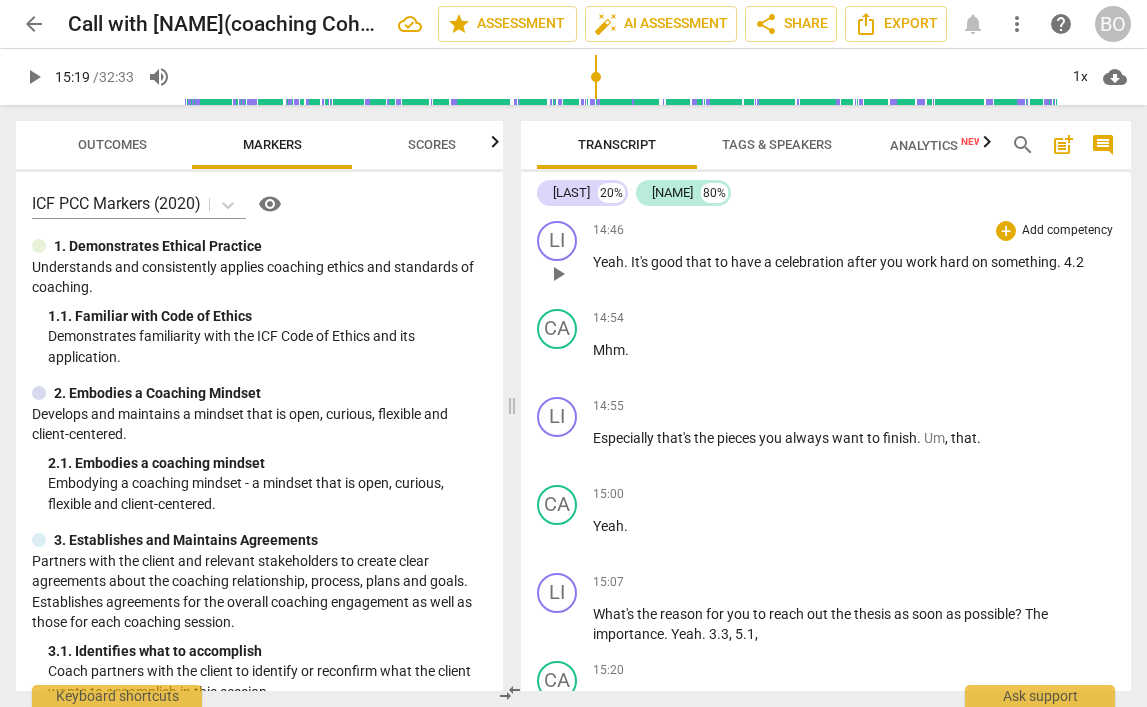 type 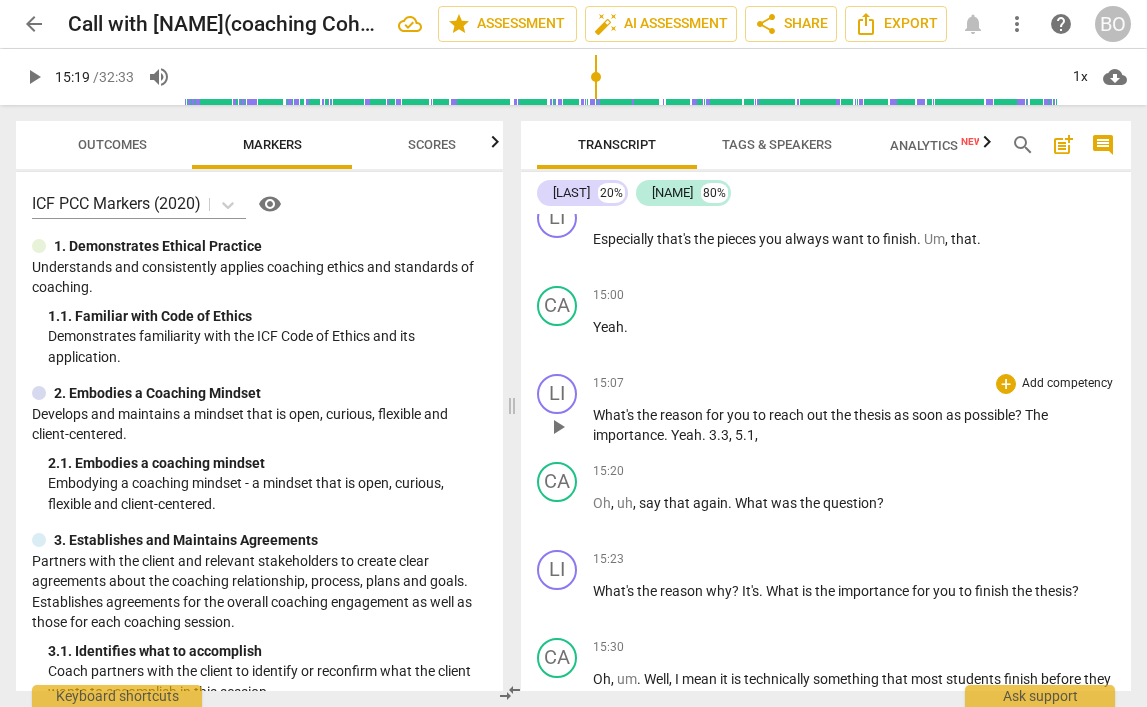 scroll, scrollTop: 5823, scrollLeft: 0, axis: vertical 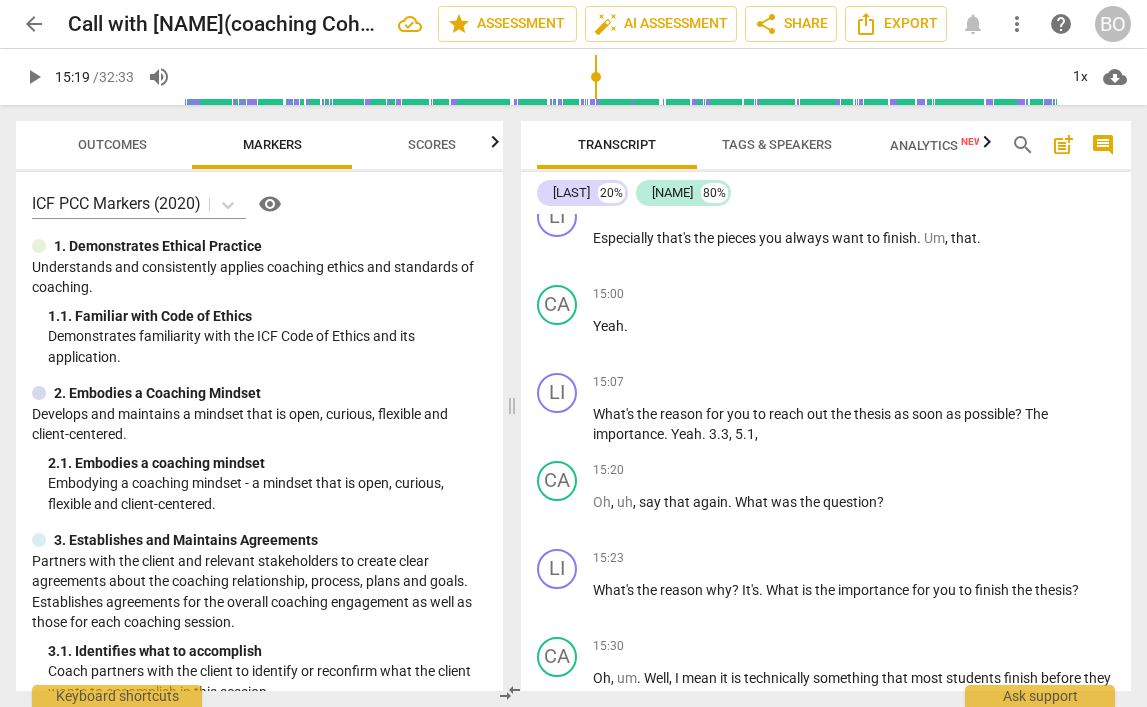 click on "What's the reason for you to reach out the thesis as soon as possible ? The importance . Yeah . 3.3 , 5.1 ," at bounding box center [854, 424] 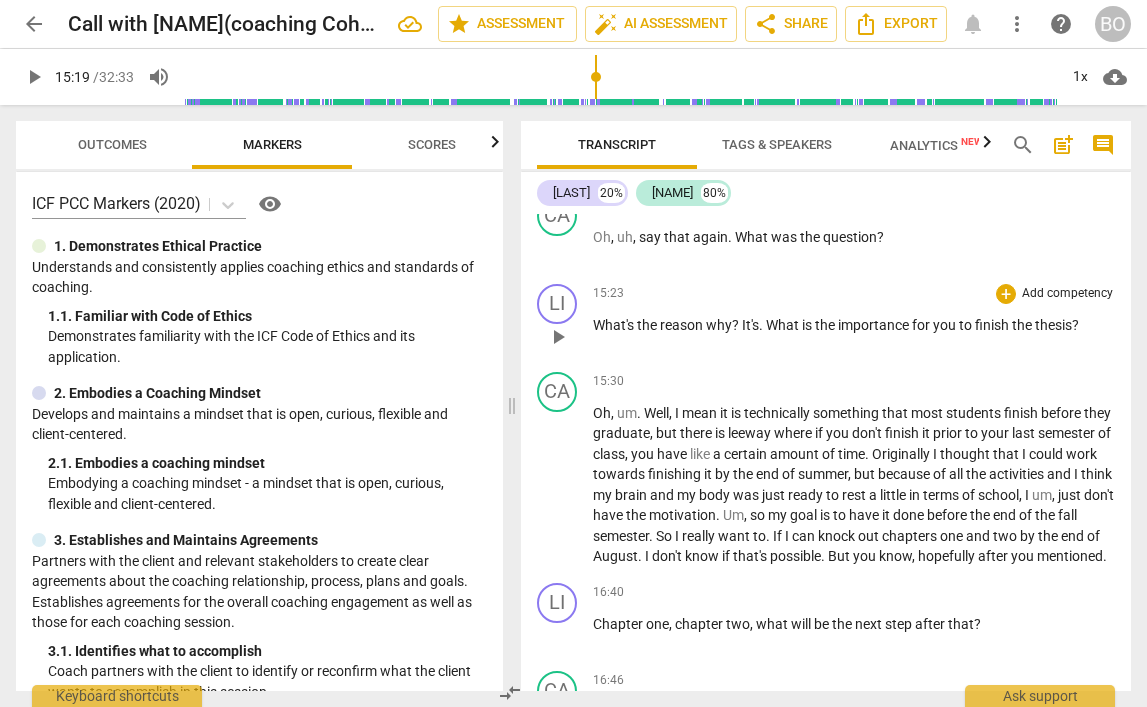 scroll, scrollTop: 6123, scrollLeft: 0, axis: vertical 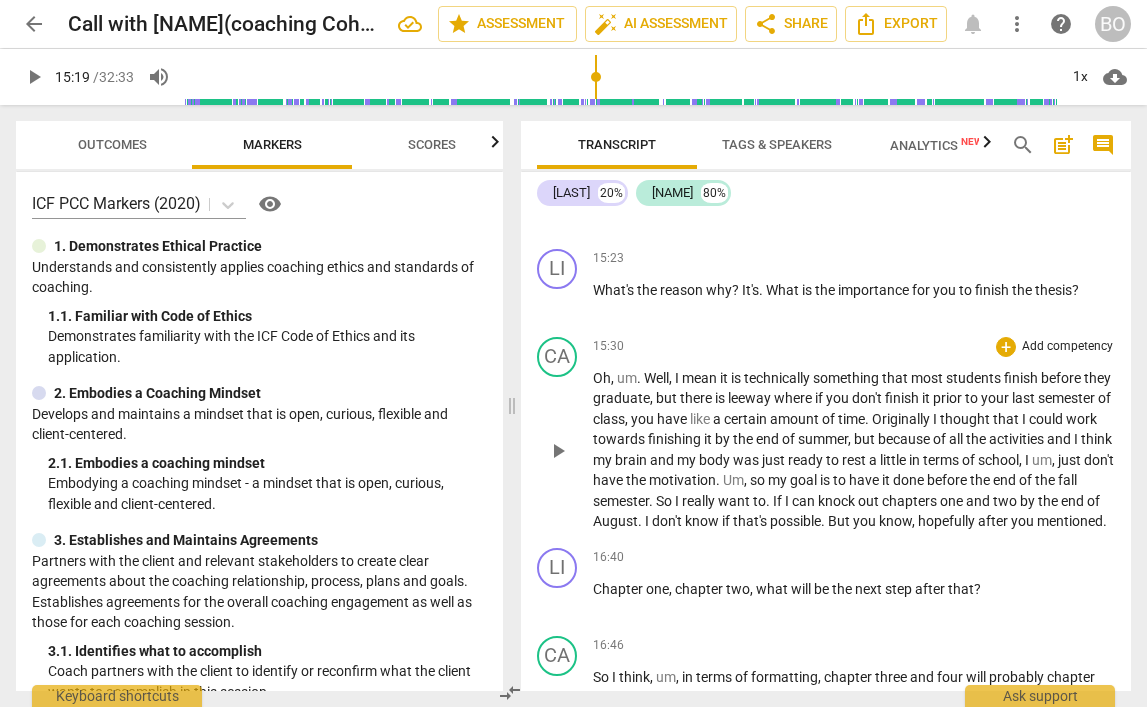 click on "Oh" at bounding box center [602, 378] 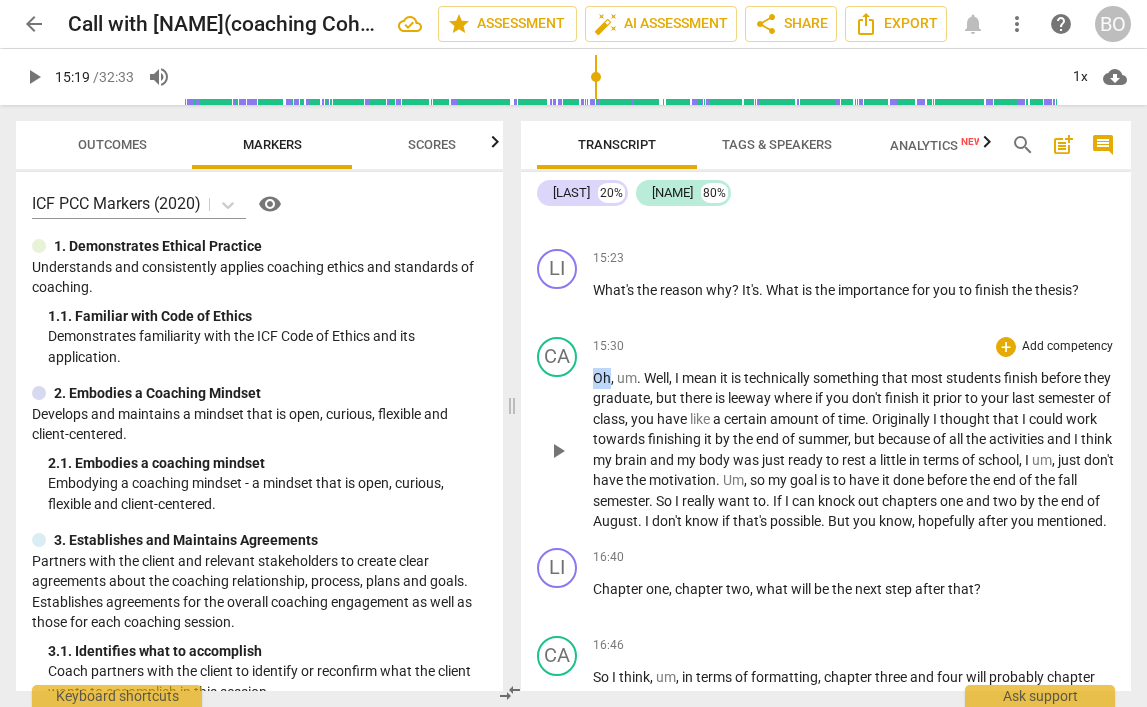 click on "Oh" at bounding box center [602, 378] 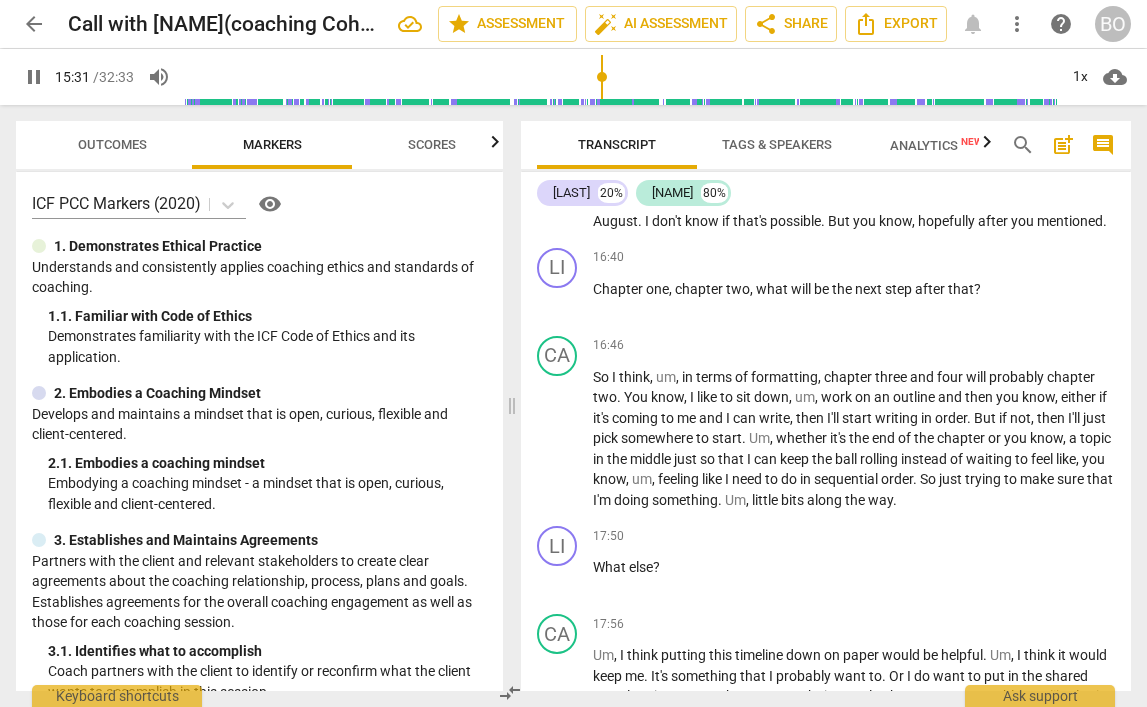 scroll, scrollTop: 6323, scrollLeft: 0, axis: vertical 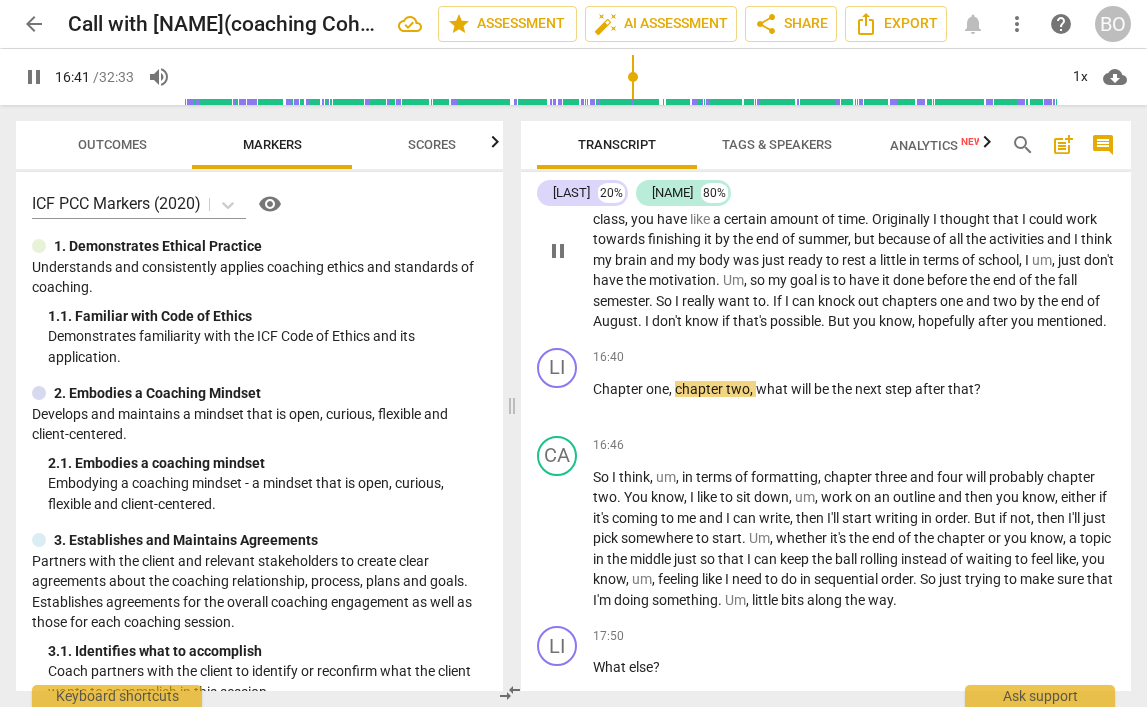 click on "after" at bounding box center (994, 321) 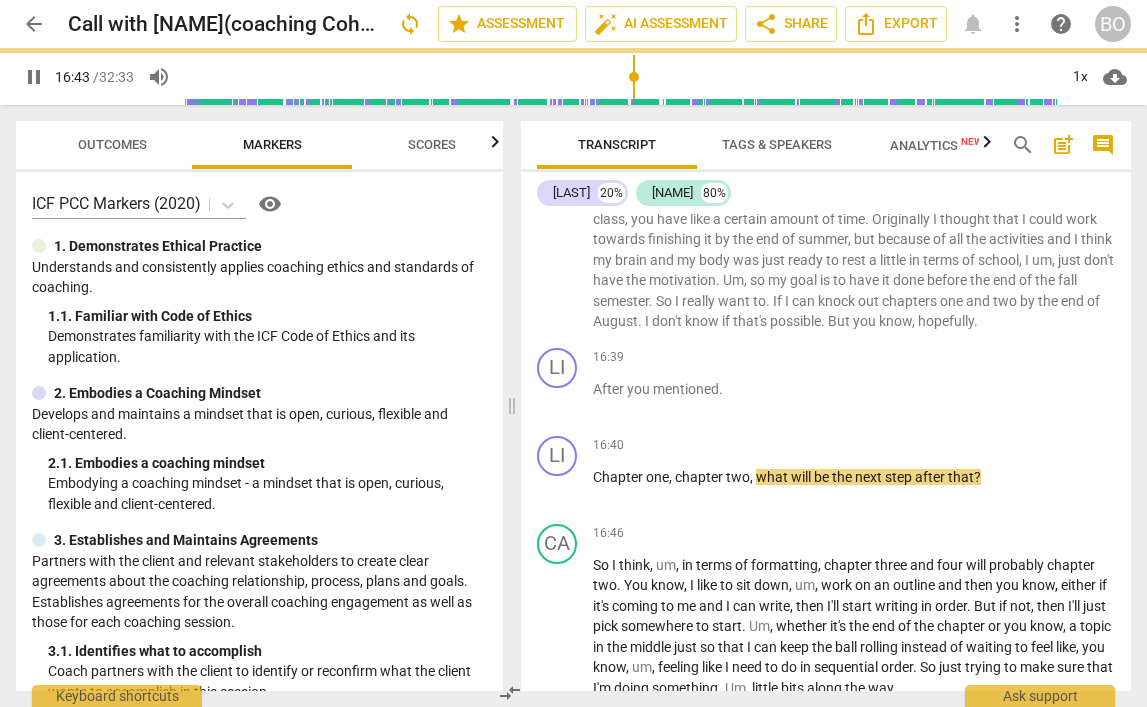 scroll, scrollTop: 6411, scrollLeft: 0, axis: vertical 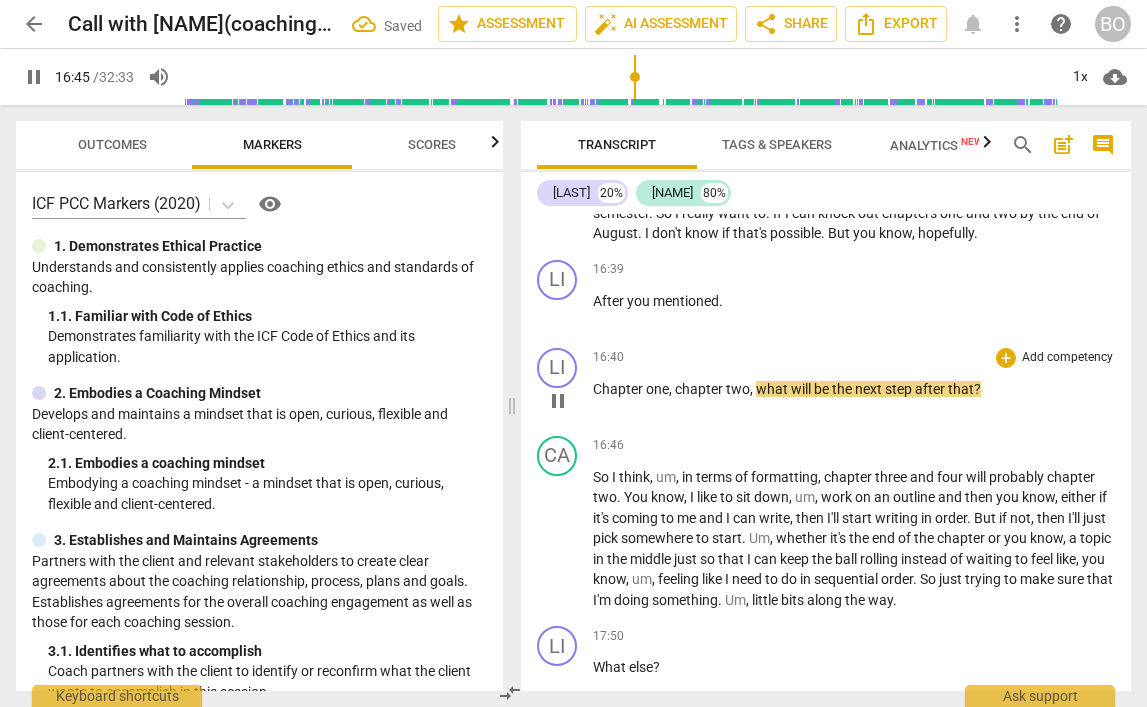 click on "Chapter" at bounding box center [619, 389] 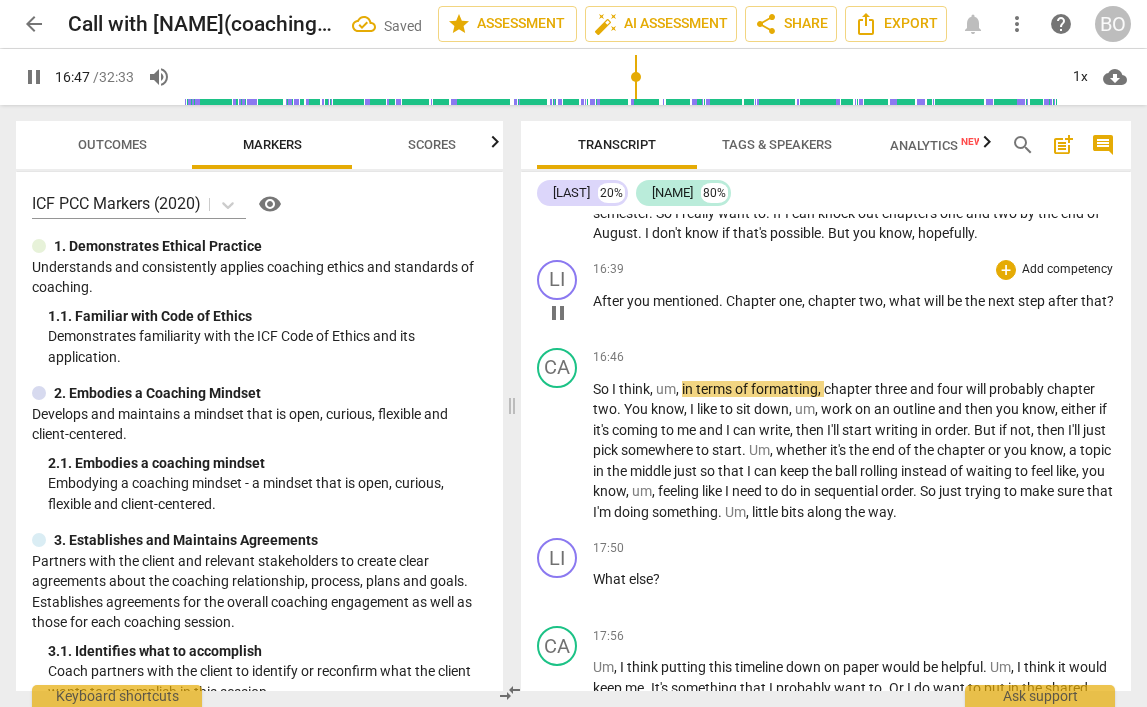 click on "." at bounding box center [722, 301] 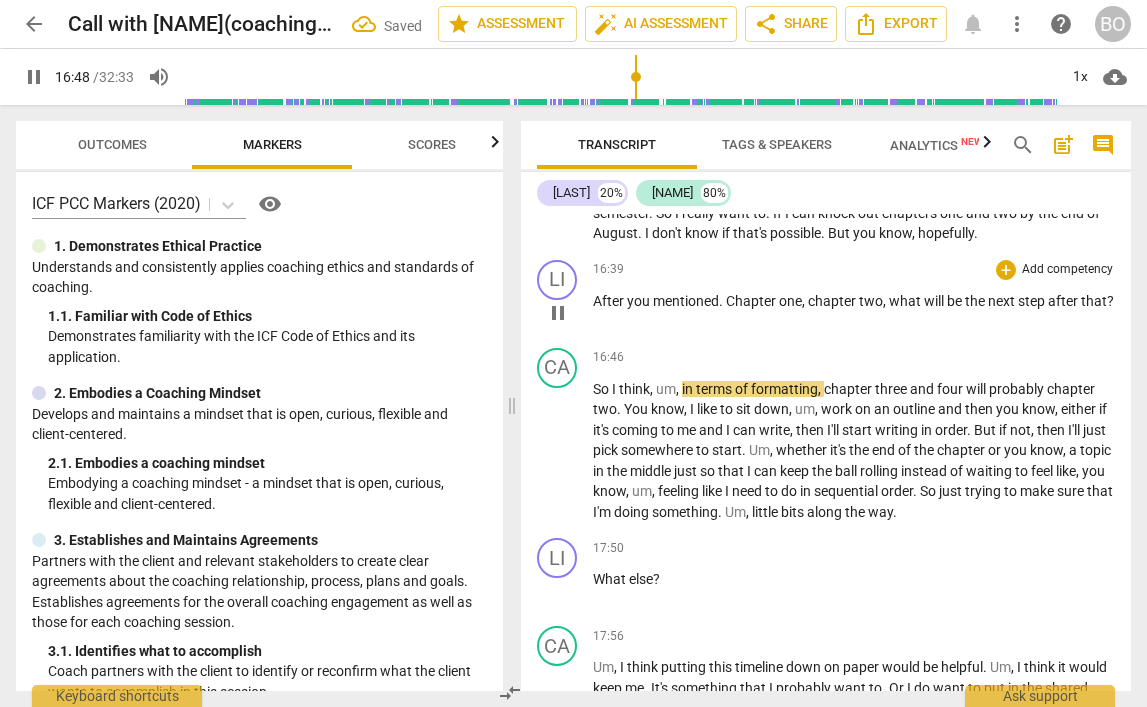 type on "1008" 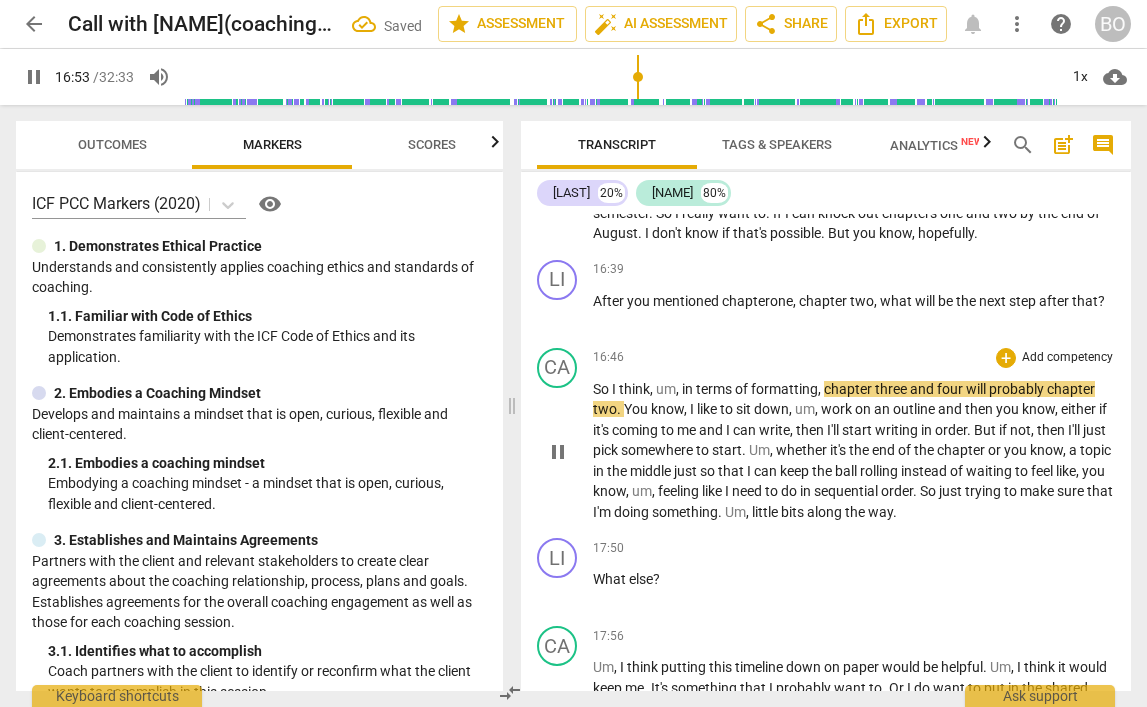 click on "pause" at bounding box center (558, 452) 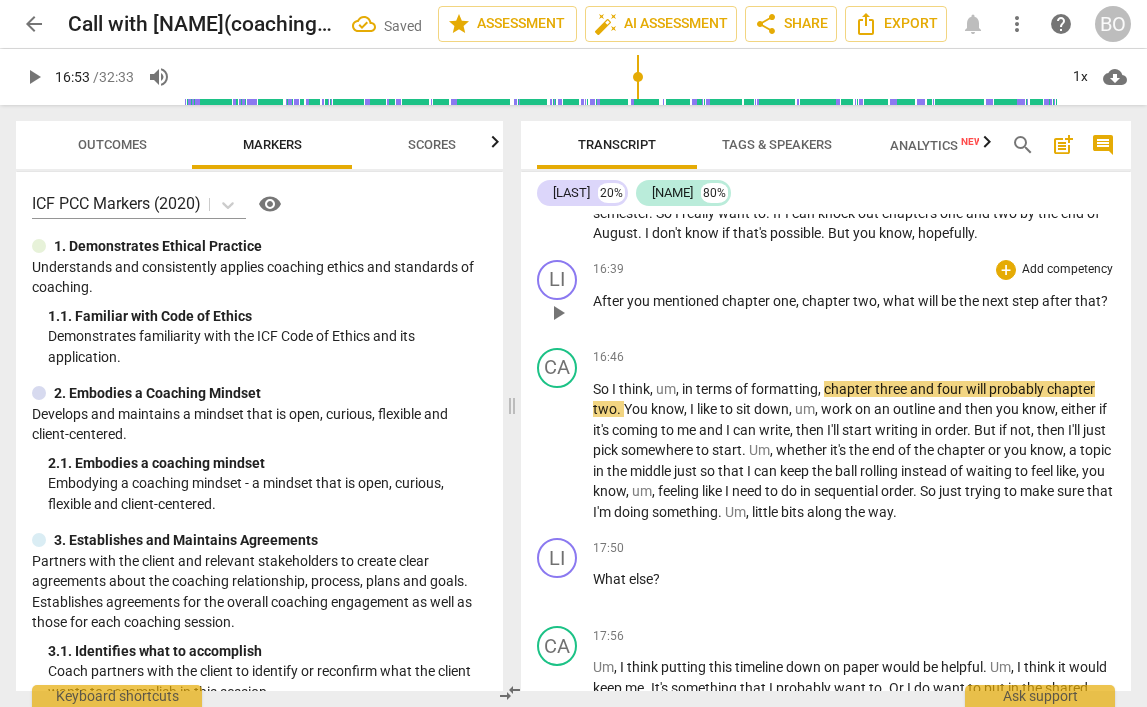 click on "LI play_arrow pause 16:39 + Add competency keyboard_arrow_right After   you   mentioned   chapter   one ,   chapter   two ,   what   will   be   the   next   step   after   that ?" at bounding box center (826, 296) 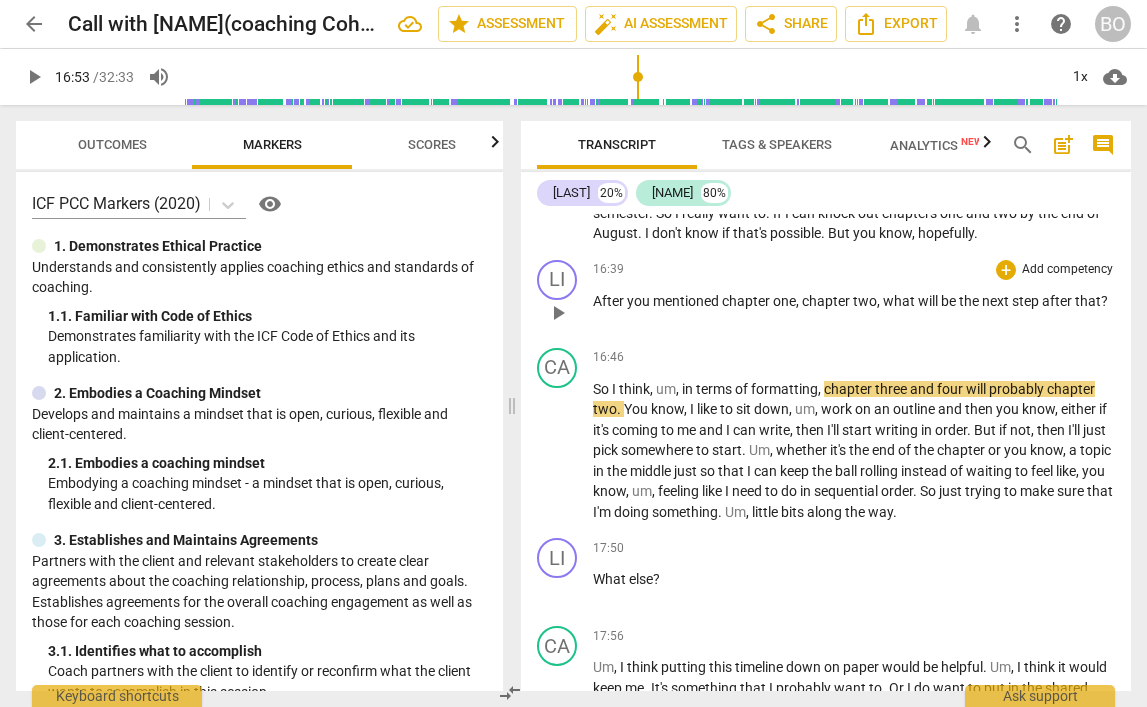 click on "LI play_arrow pause 16:39 + Add competency keyboard_arrow_right After   you   mentioned   chapter   one ,   chapter   two ,   what   will   be   the   next   step   after   that ?" at bounding box center (826, 296) 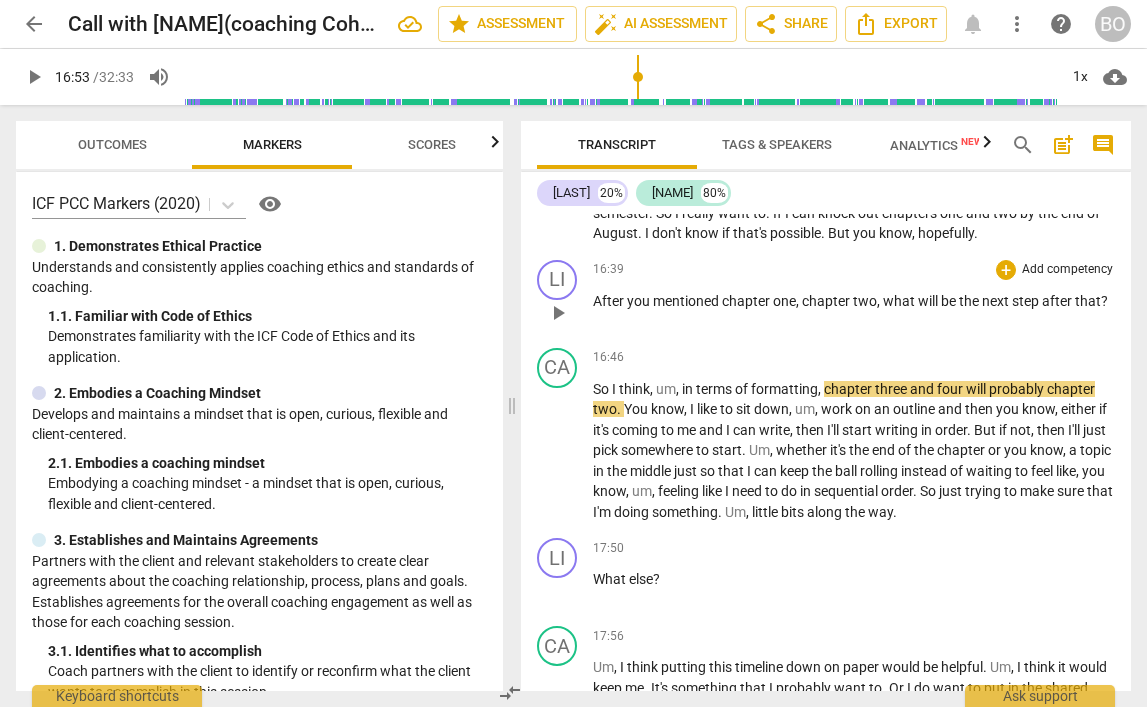 type 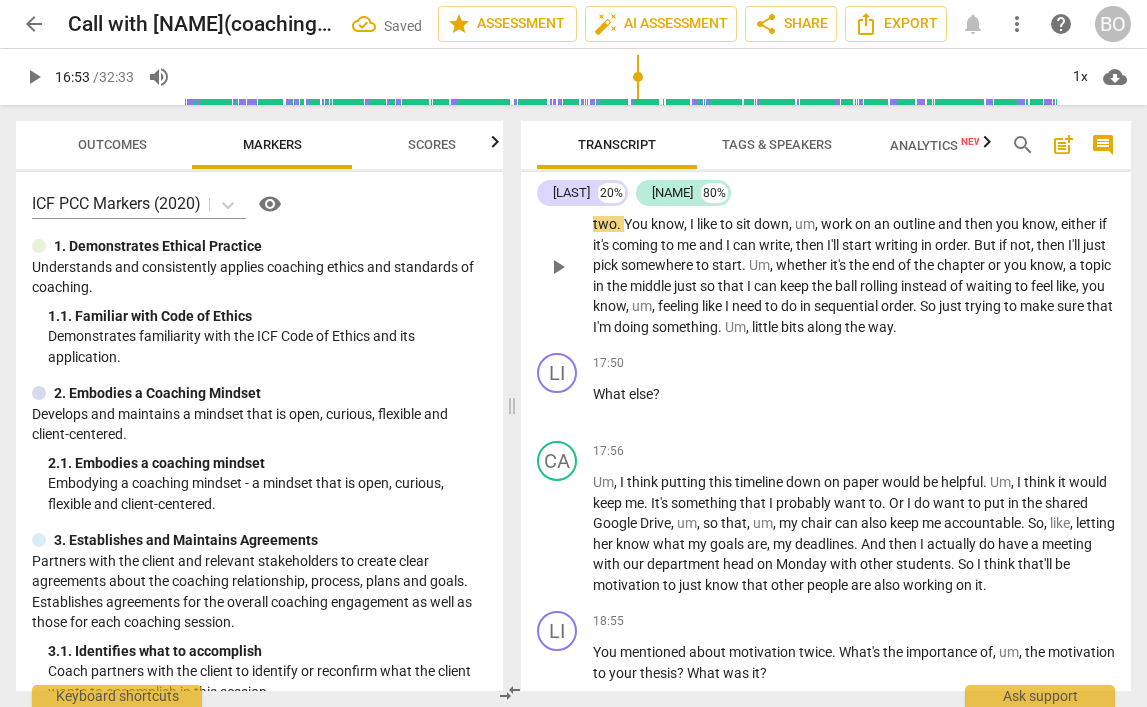 scroll, scrollTop: 6611, scrollLeft: 0, axis: vertical 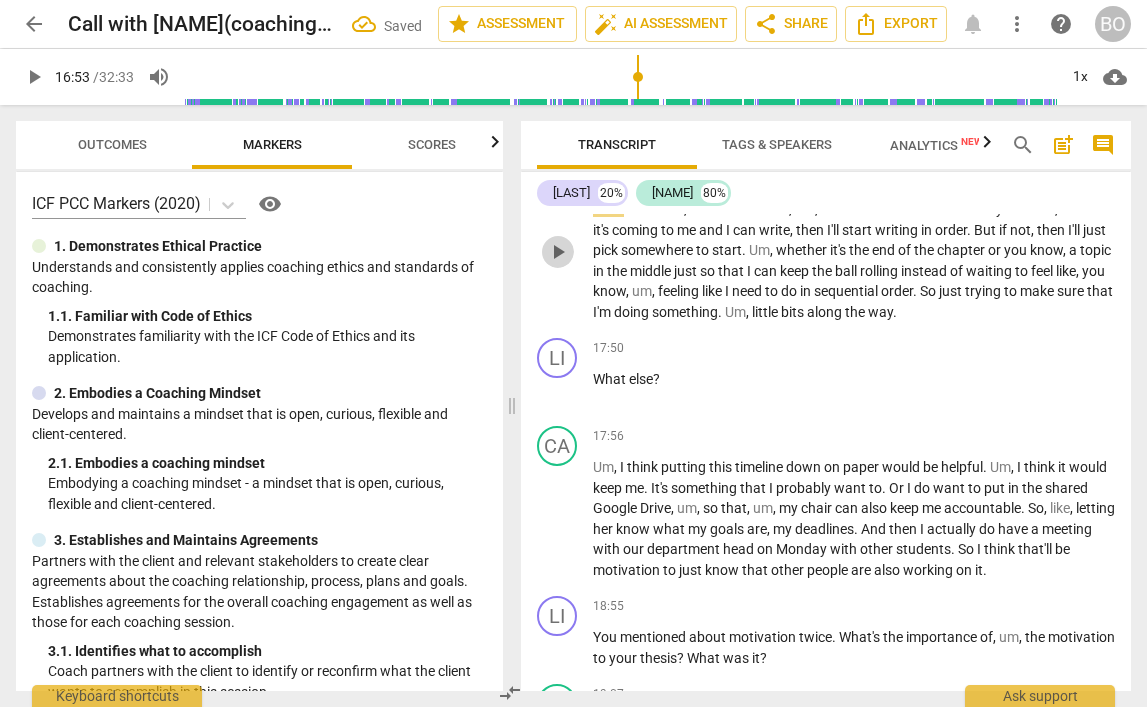 click on "play_arrow" at bounding box center [558, 252] 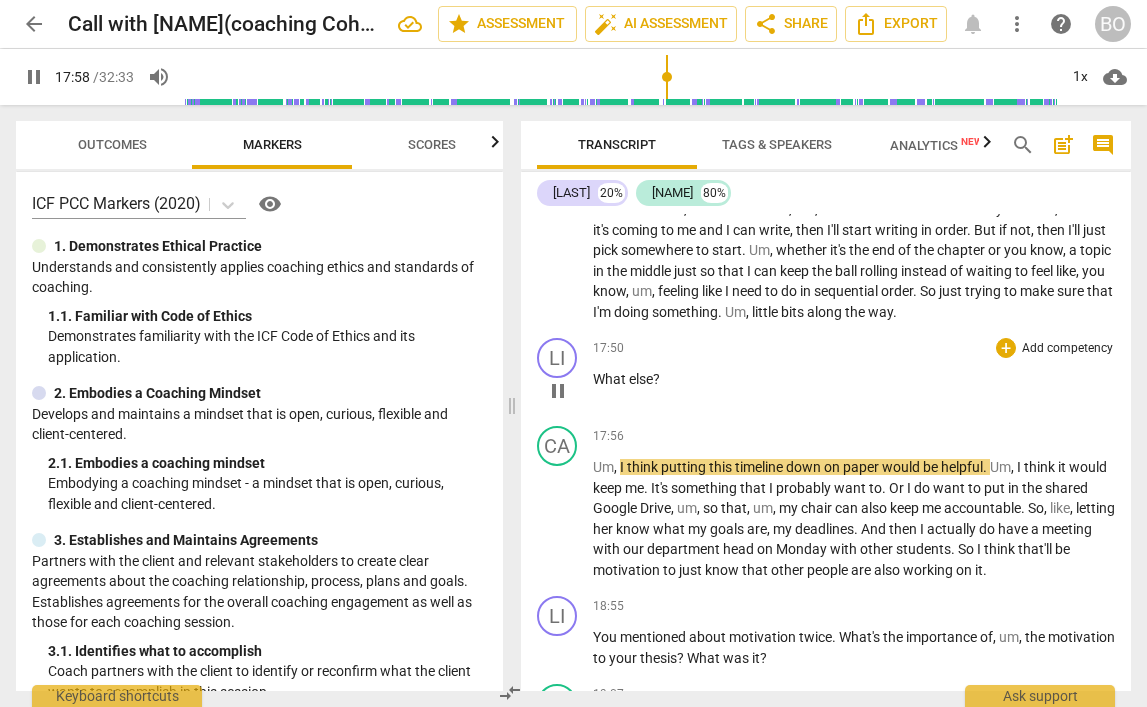 click on "17:50 + Add competency keyboard_arrow_right What   else ?" at bounding box center (854, 374) 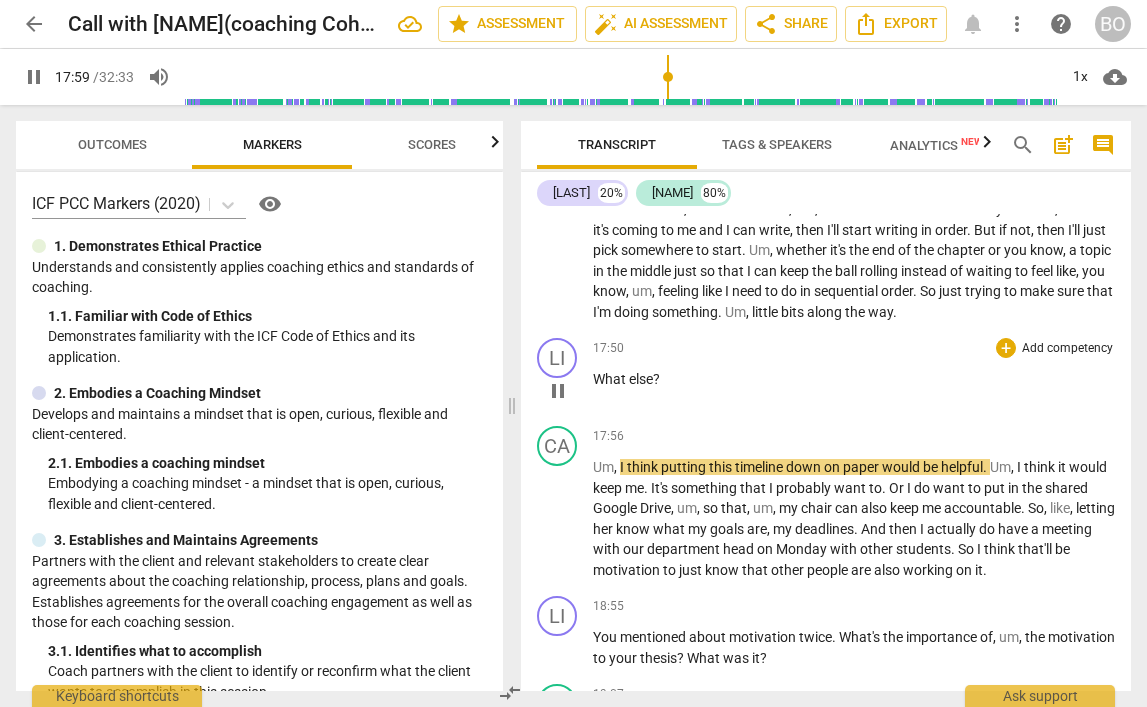 click on "What   else ?" at bounding box center (854, 379) 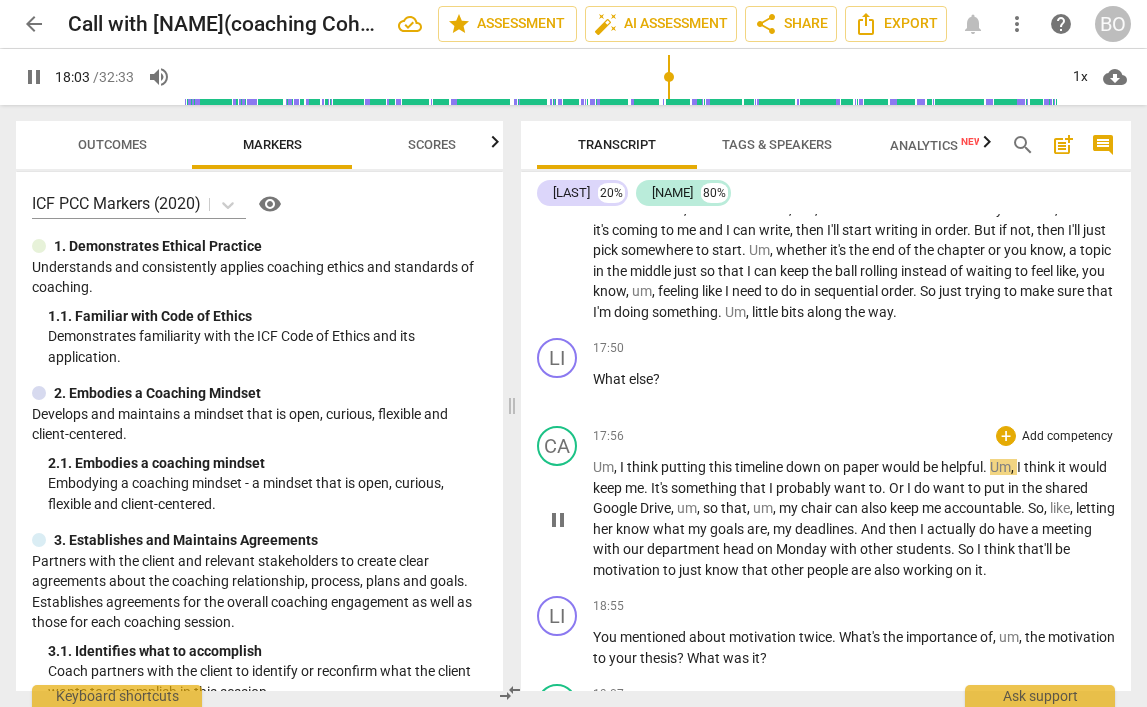 type on "1083" 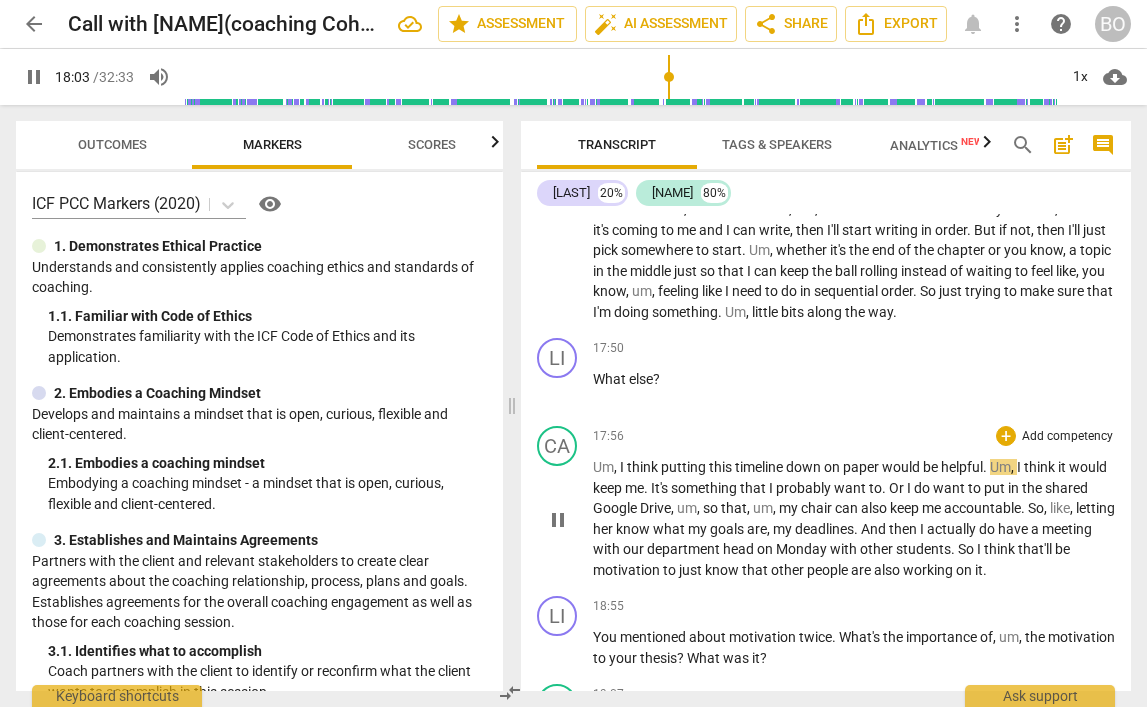 type 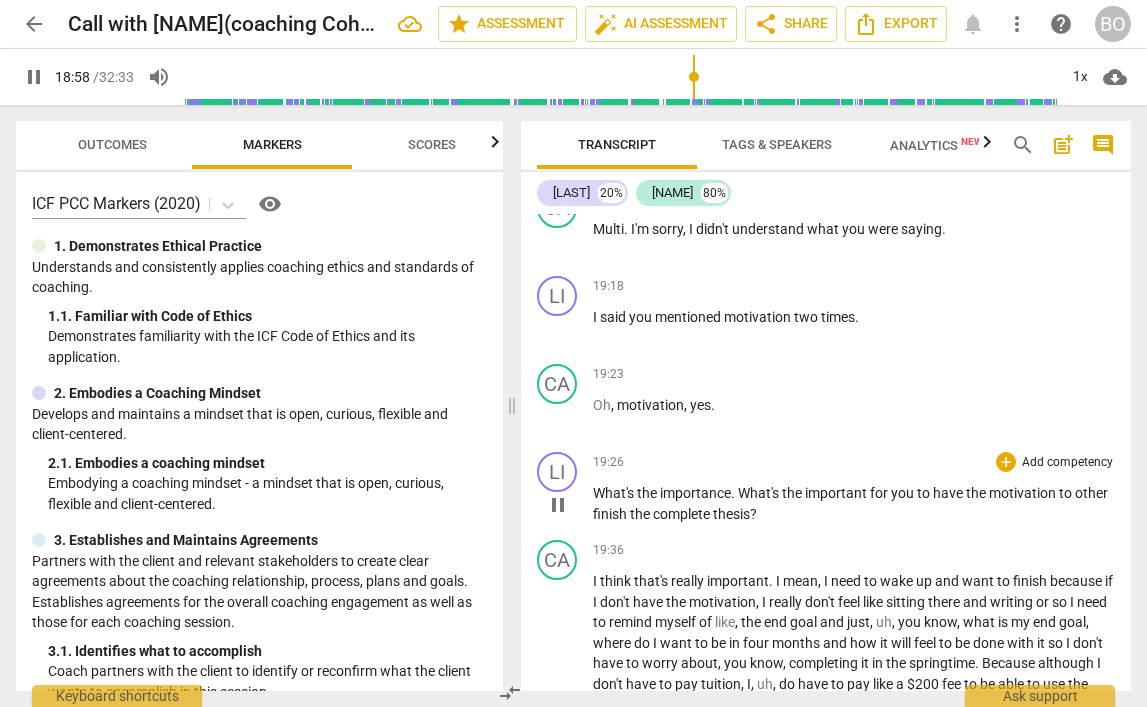 scroll, scrollTop: 7007, scrollLeft: 0, axis: vertical 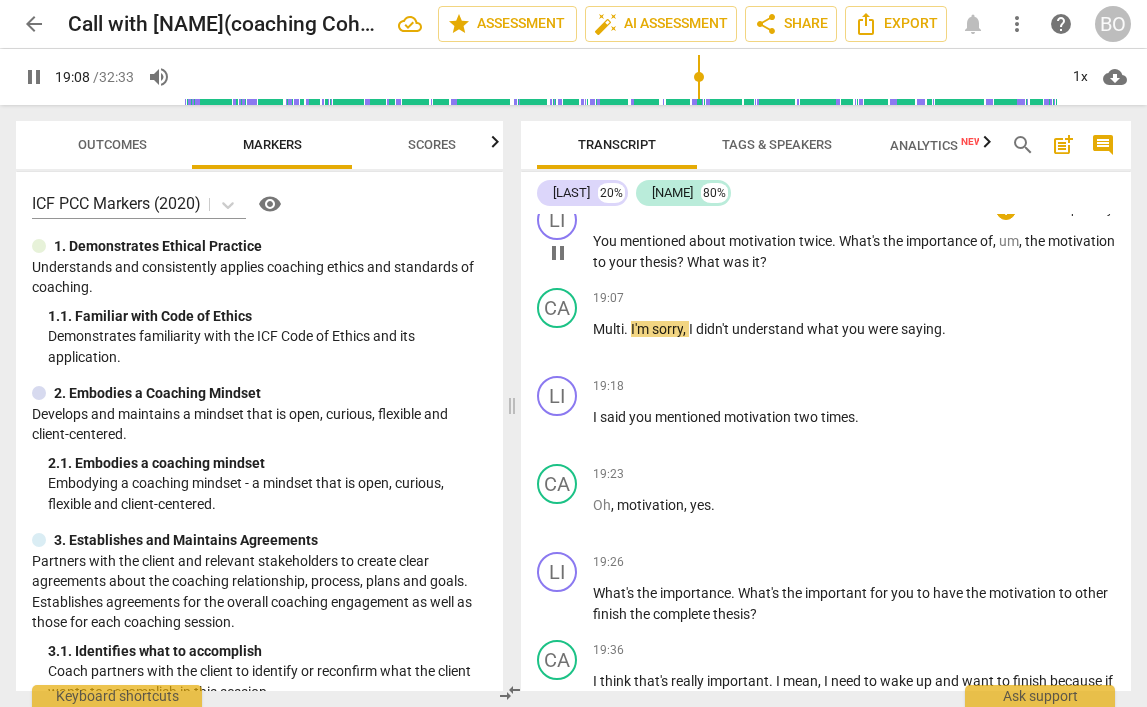 click on "What" at bounding box center (705, 262) 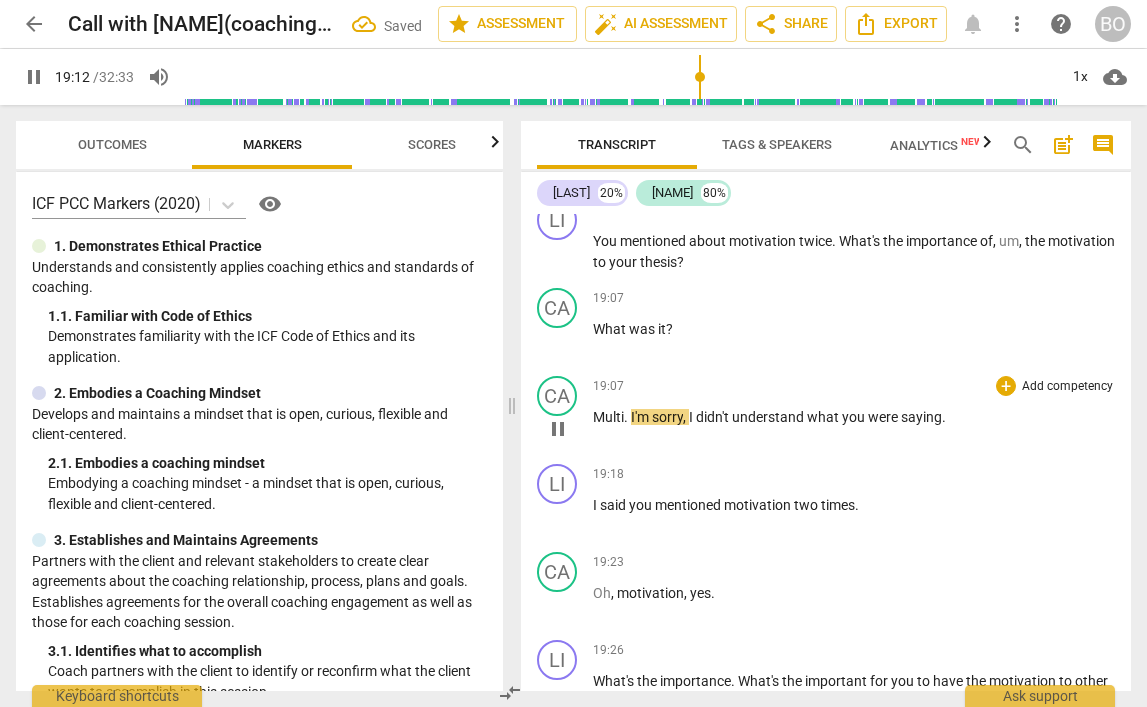 click on "Multi" at bounding box center [608, 417] 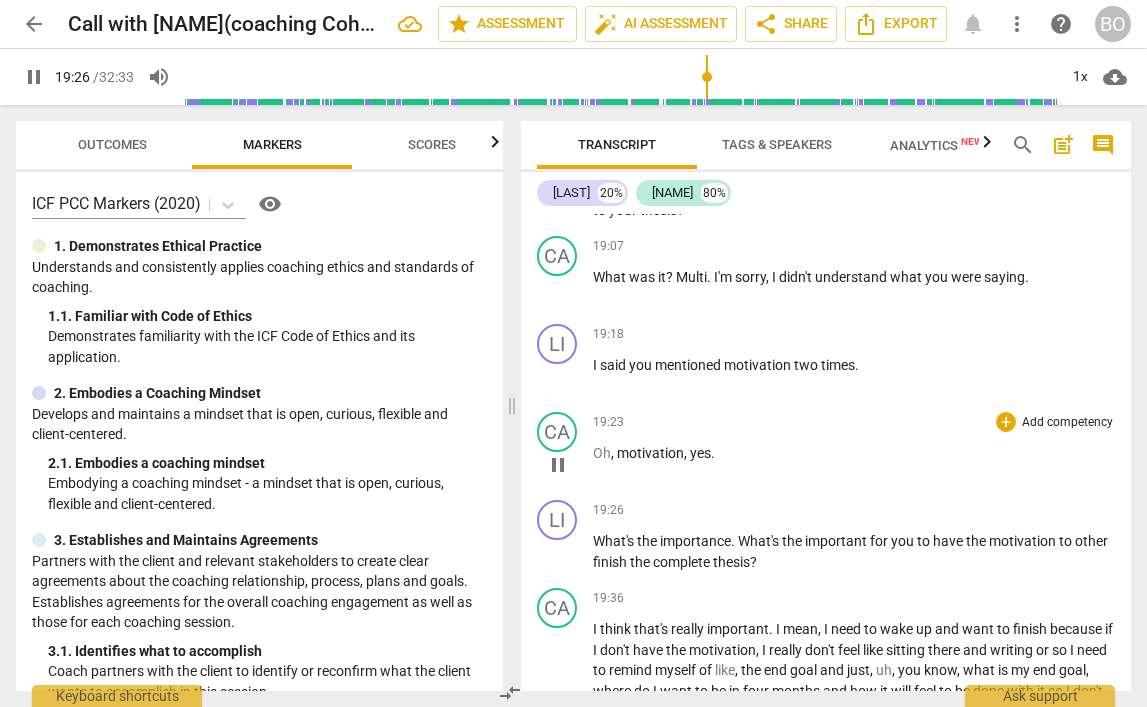 scroll, scrollTop: 7107, scrollLeft: 0, axis: vertical 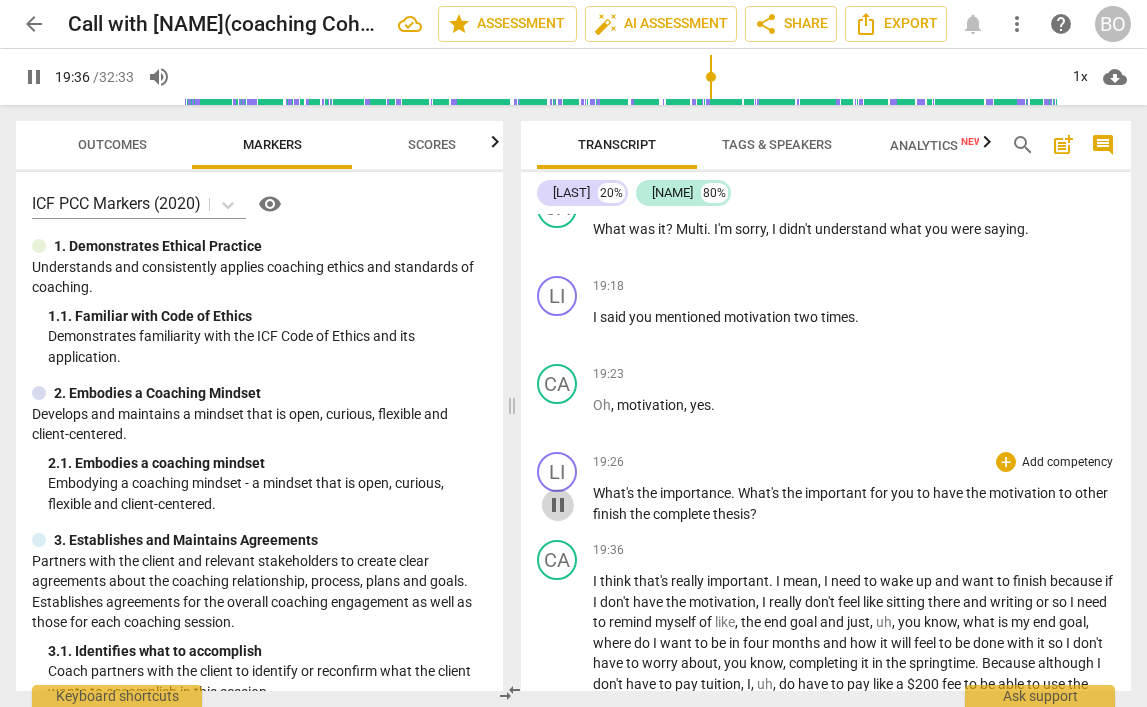click on "pause" at bounding box center [558, 505] 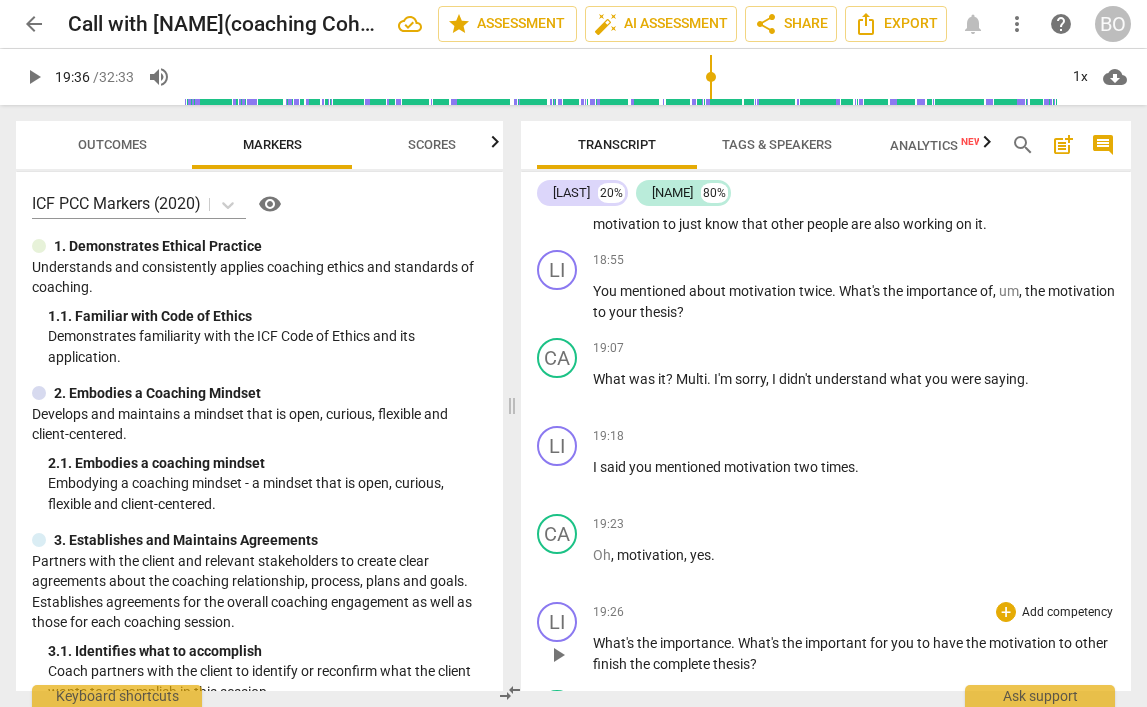 scroll, scrollTop: 7007, scrollLeft: 0, axis: vertical 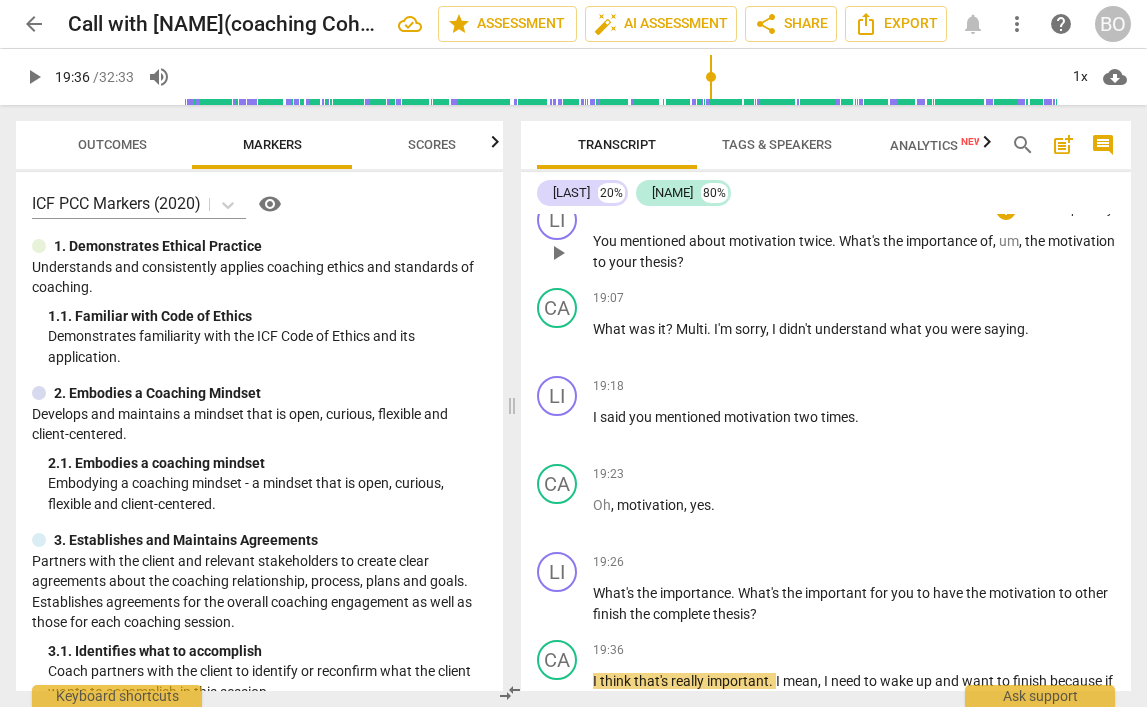 click on "You mentioned about motivation twice . What's the importance of , um , the motivation to your thesis ?" at bounding box center [854, 251] 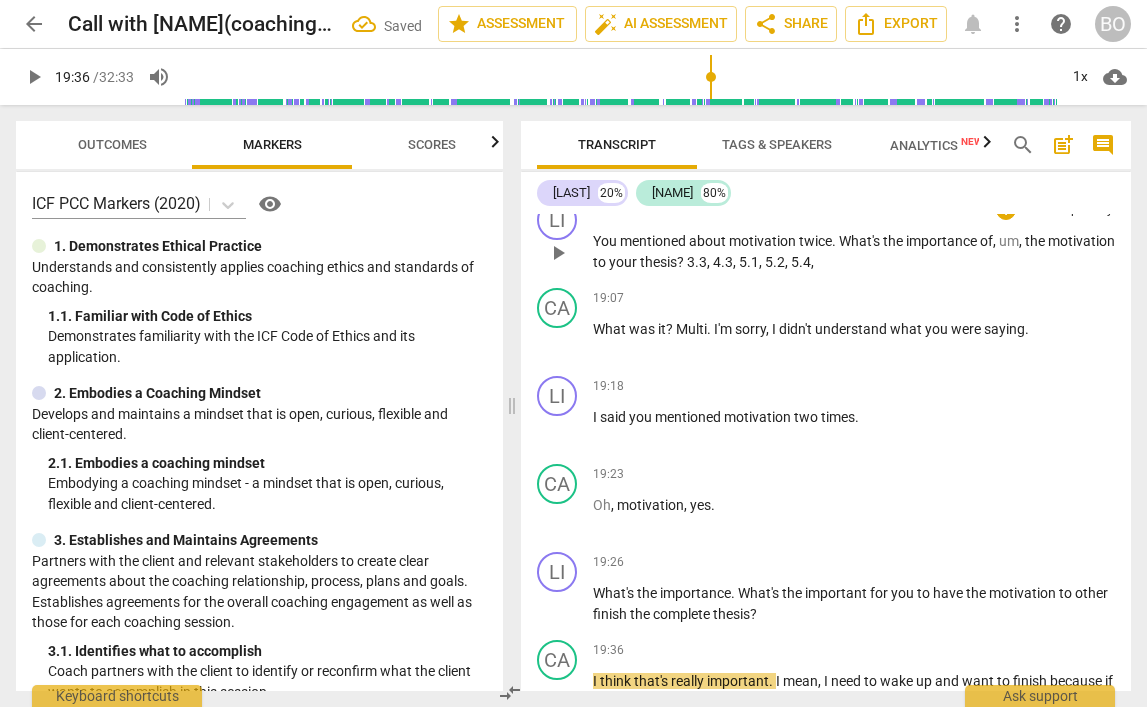click on "You mentioned about motivation twice . What's the importance of , um , the motivation to your thesis ? 3.3 , 4.3 , 5.1 , 5.2 , 5.4 ," at bounding box center [854, 251] 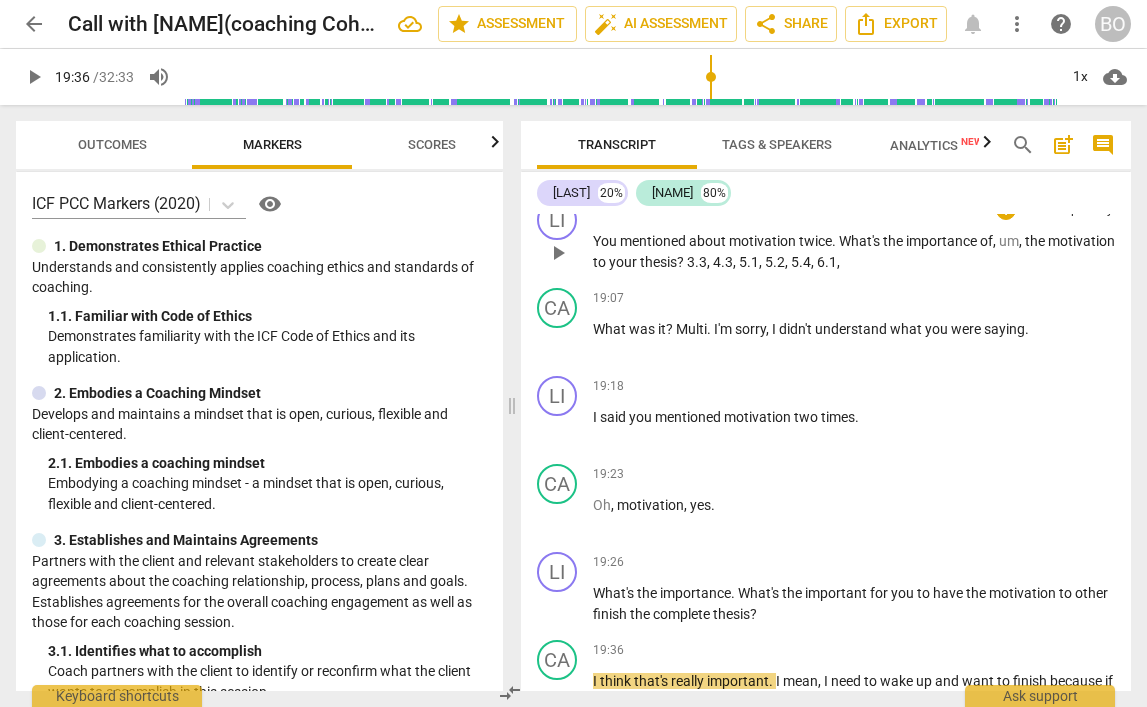 click on "You   mentioned   about   motivation   twice .   What's   the   importance   of ,   um ,   the   motivation   to   your   thesis ?   3.3 ,   4.3 ,   5.1 ,   5.2 ,   5.4 ,   6.1 ," at bounding box center (854, 251) 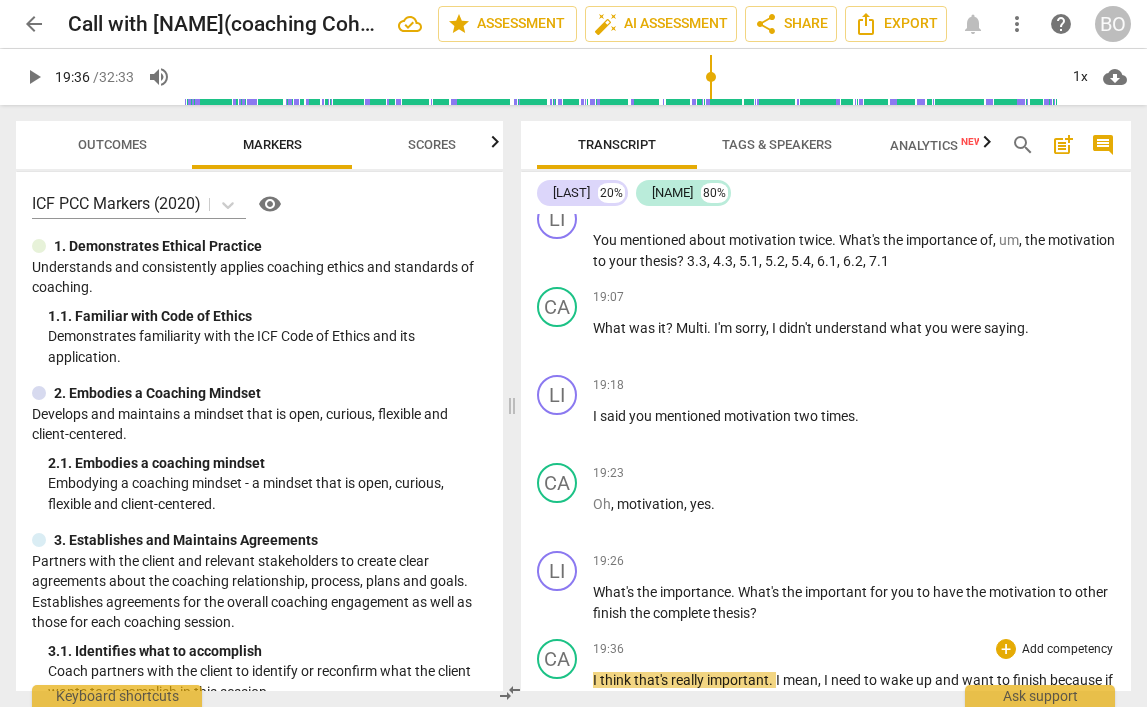 scroll, scrollTop: 7007, scrollLeft: 0, axis: vertical 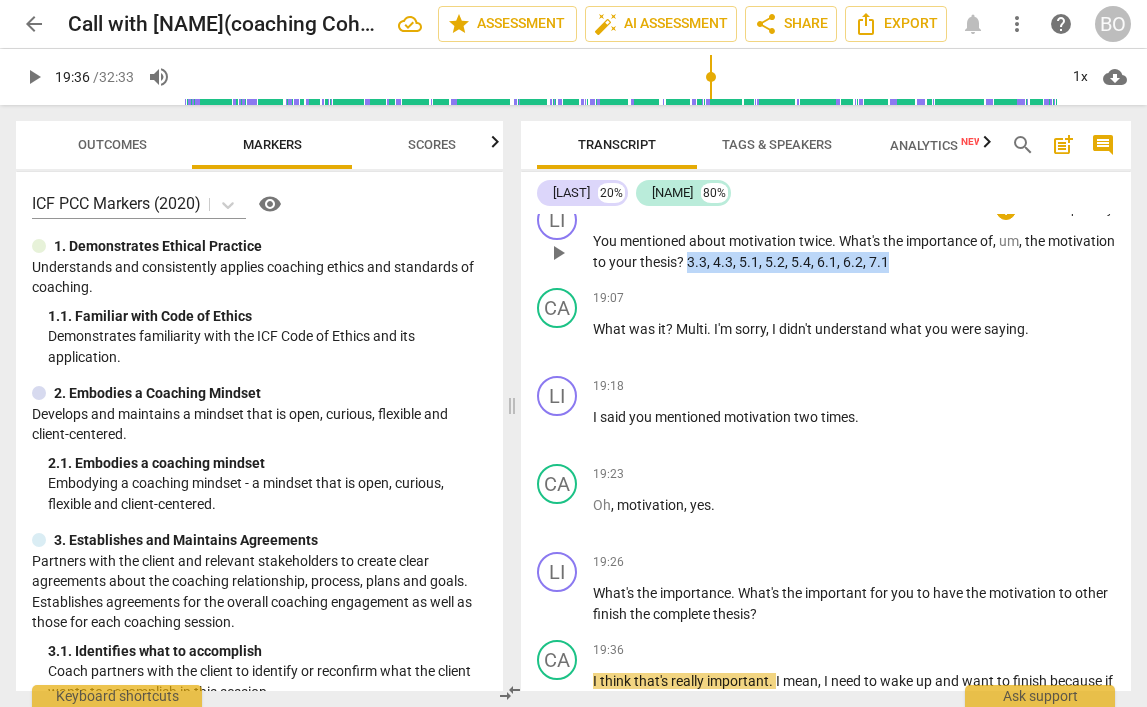 drag, startPoint x: 959, startPoint y: 341, endPoint x: 757, endPoint y: 341, distance: 202 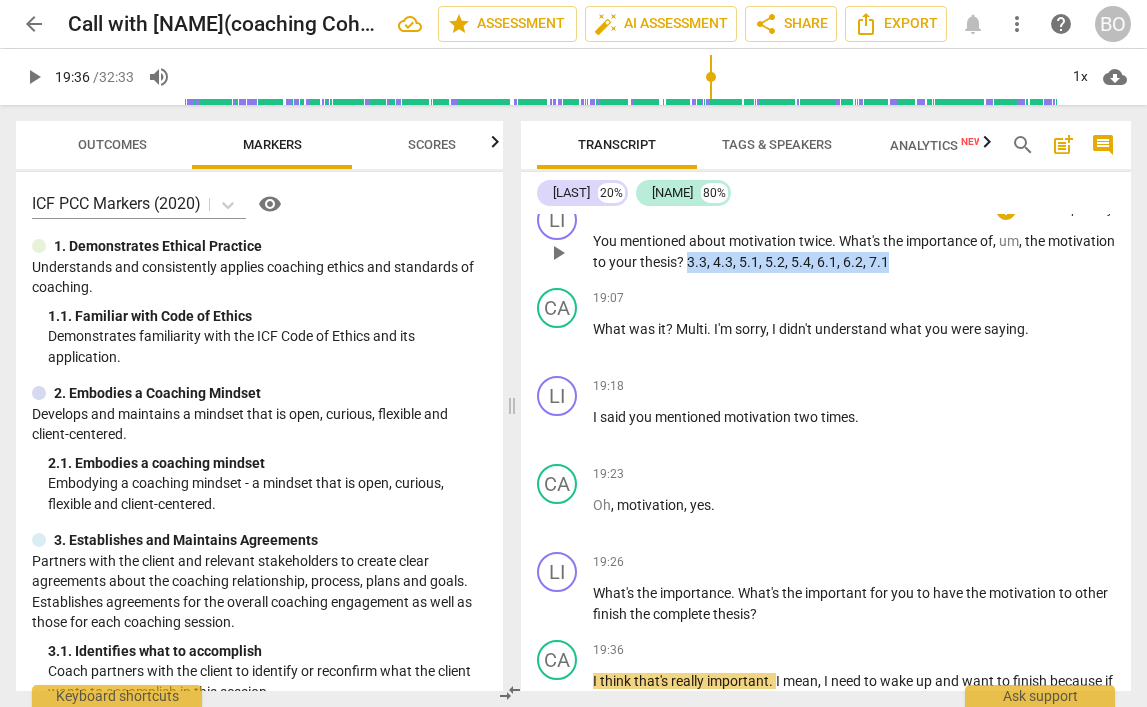 click on "You   mentioned   about   motivation   twice .   What's   the   importance   of ,   um ,   the   motivation   to   your   thesis ?   3.3 ,   4.3 ,   5.1 ,   5.2 ,   5.4 ,   6.1 , 6.2, 7.1" at bounding box center [854, 251] 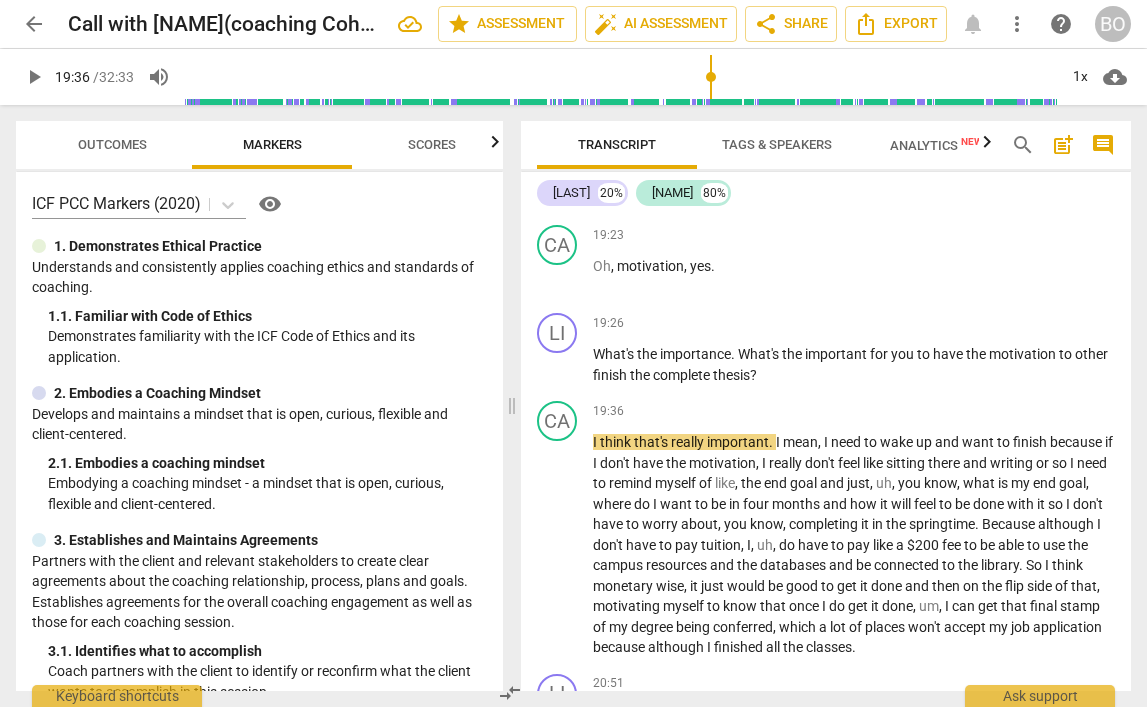 scroll, scrollTop: 7307, scrollLeft: 0, axis: vertical 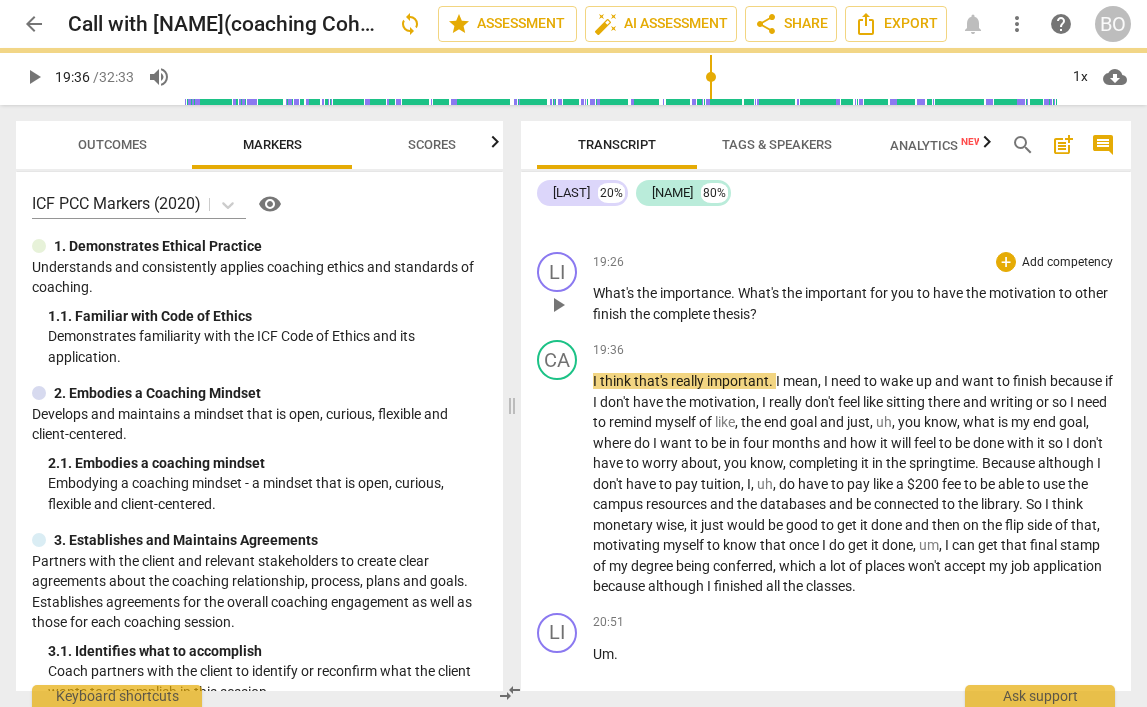 click on "What's   the   importance .   What's   the   important   for   you   to   have   the   motivation   to   other   finish   the   complete   thesis ?" at bounding box center [854, 303] 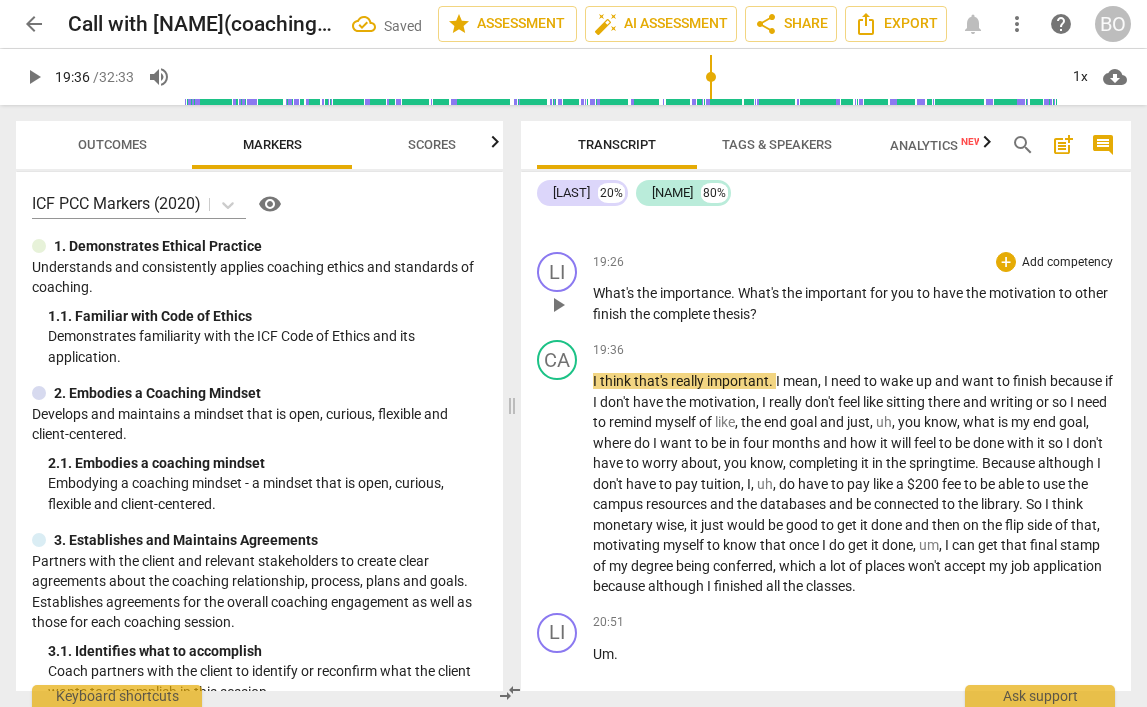 type 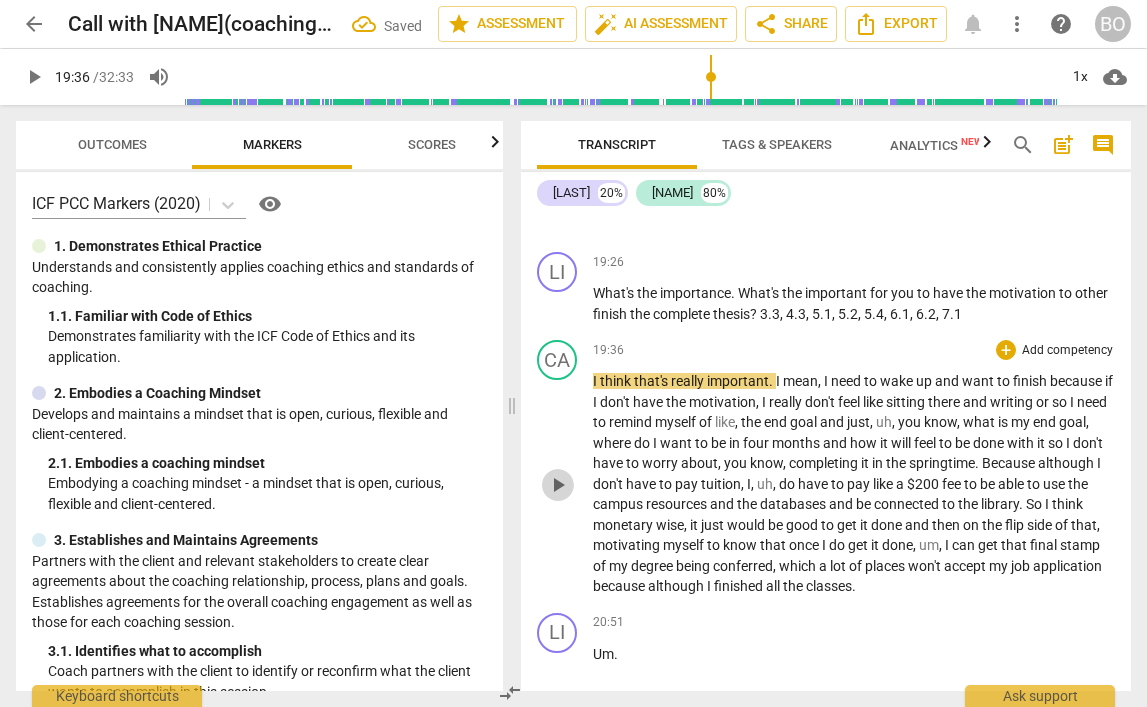 click on "play_arrow" at bounding box center [558, 485] 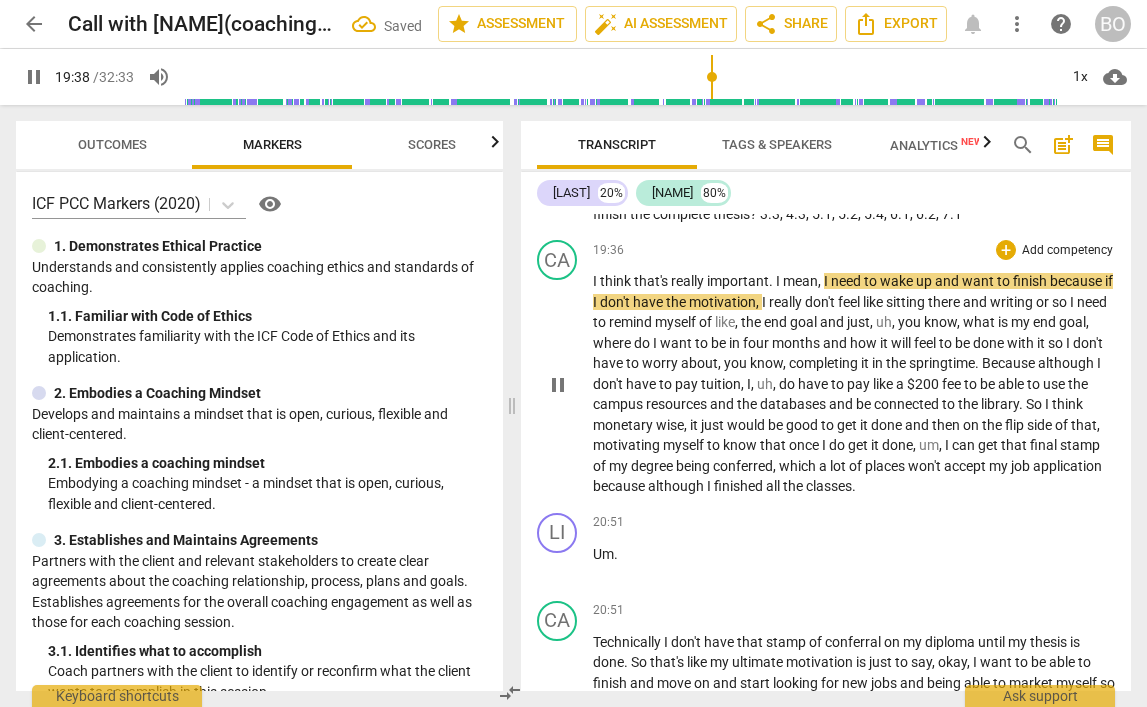 scroll, scrollTop: 7507, scrollLeft: 0, axis: vertical 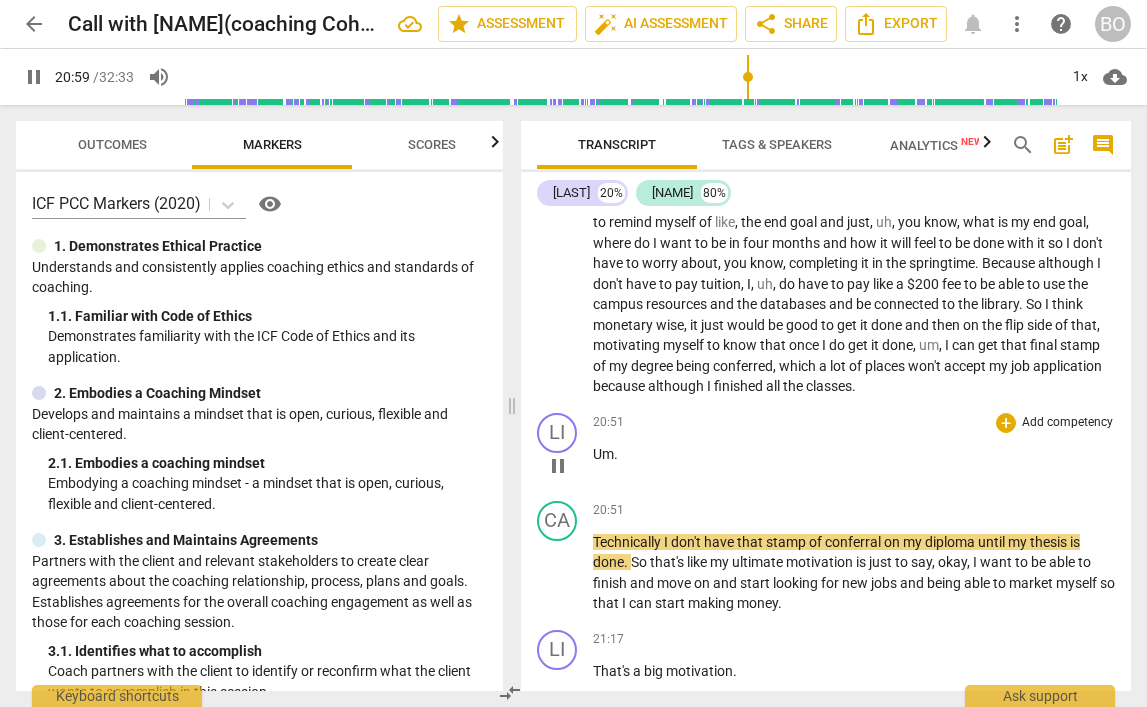 click on "Um" at bounding box center (603, 454) 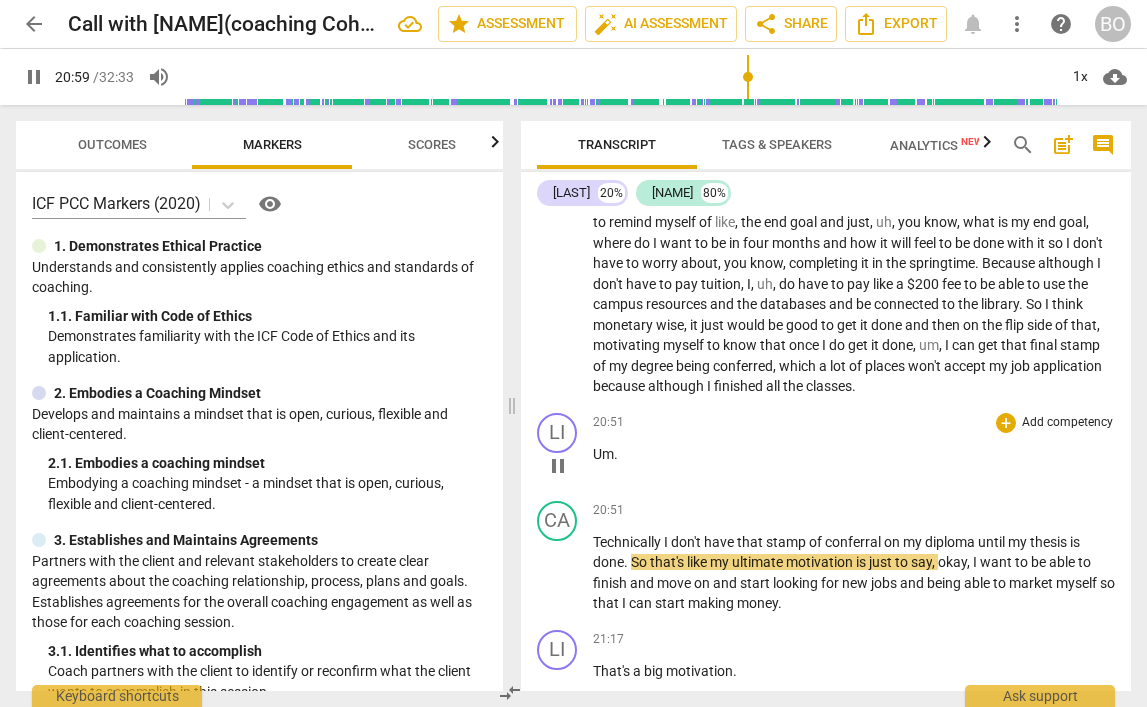 scroll, scrollTop: 7419, scrollLeft: 0, axis: vertical 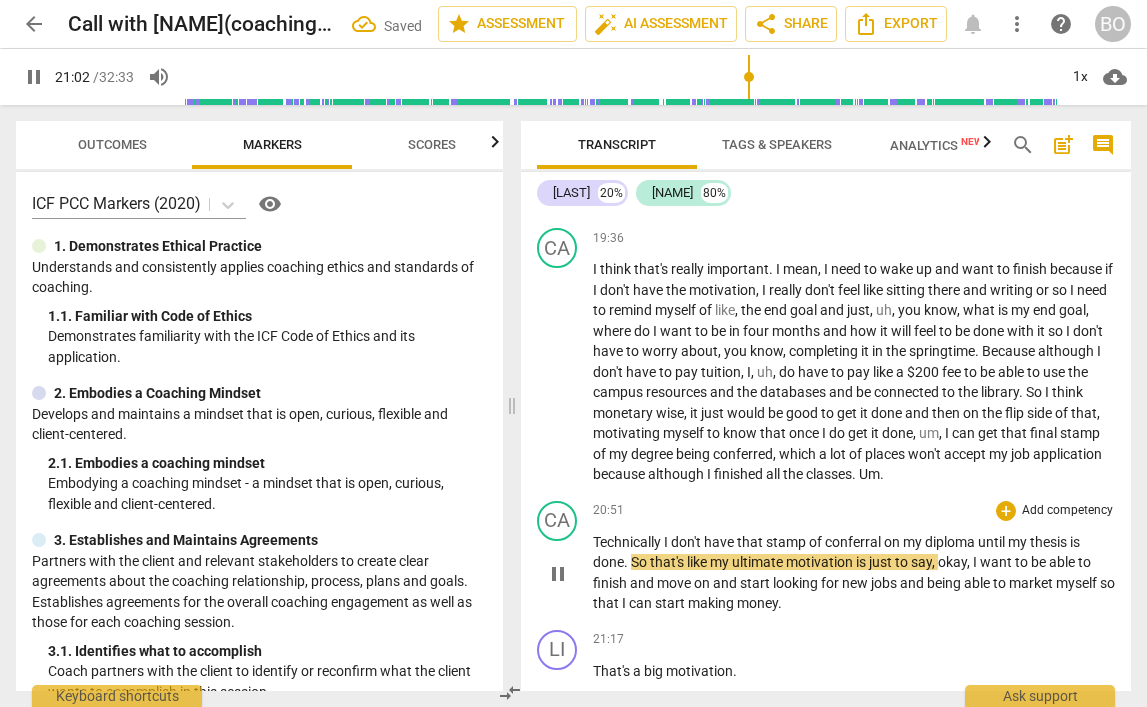 click on "Technically" at bounding box center [628, 542] 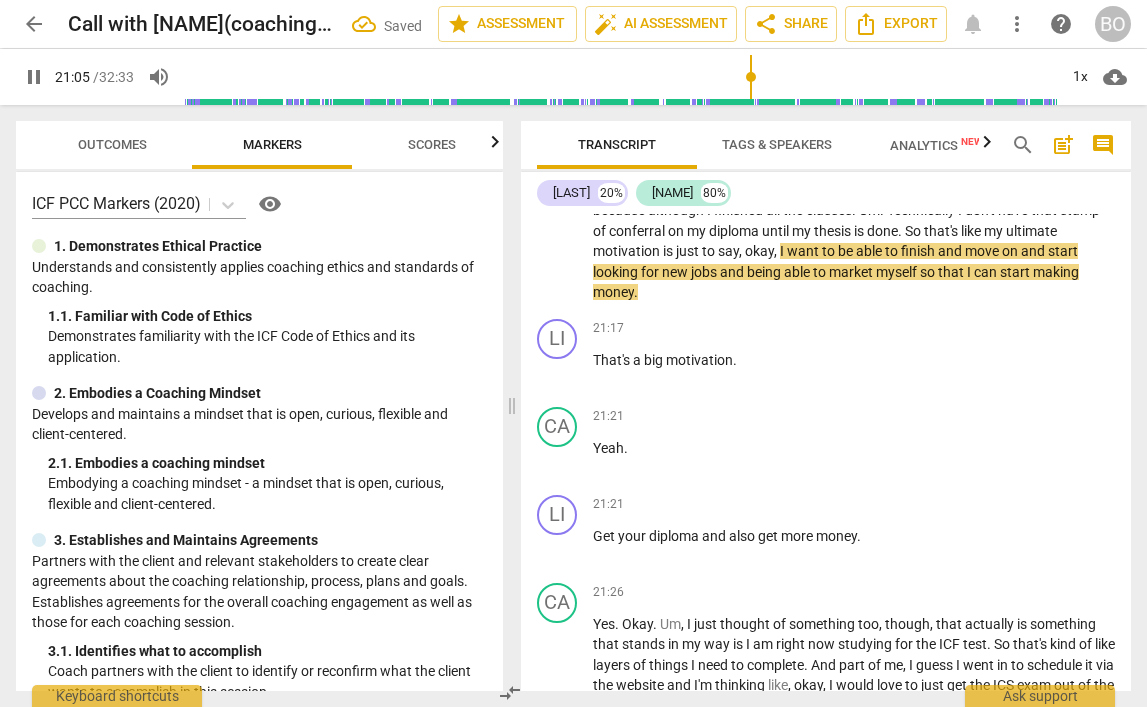 scroll, scrollTop: 7719, scrollLeft: 0, axis: vertical 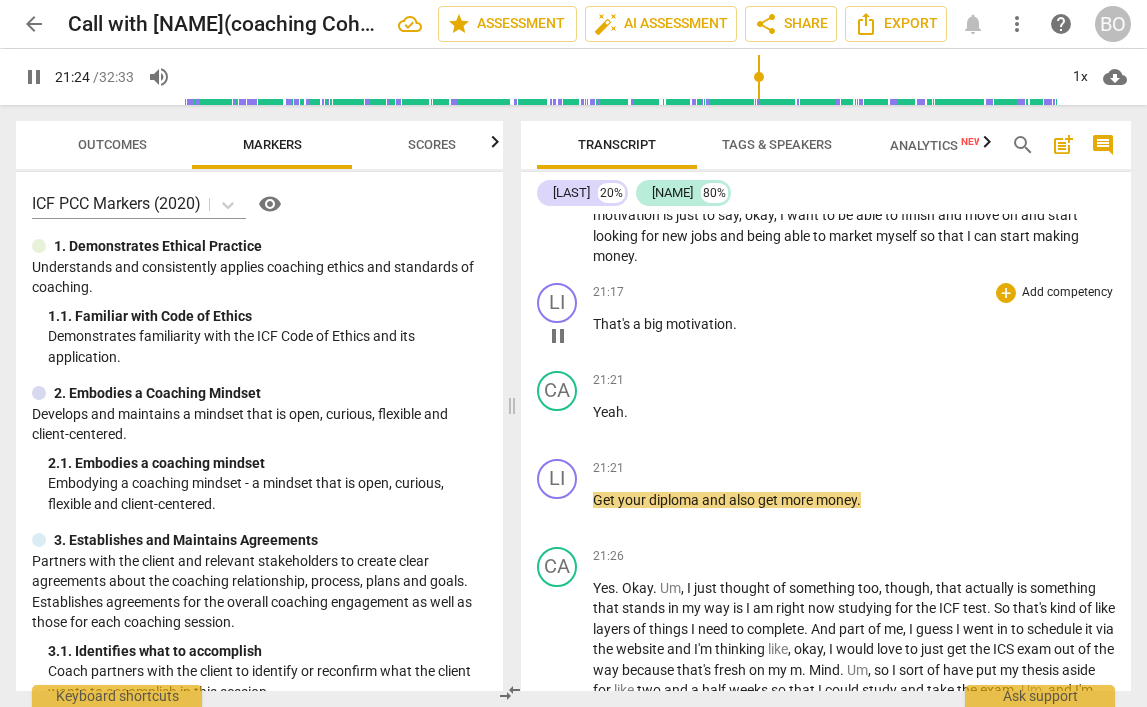 click on "That's a big motivation ." at bounding box center [854, 324] 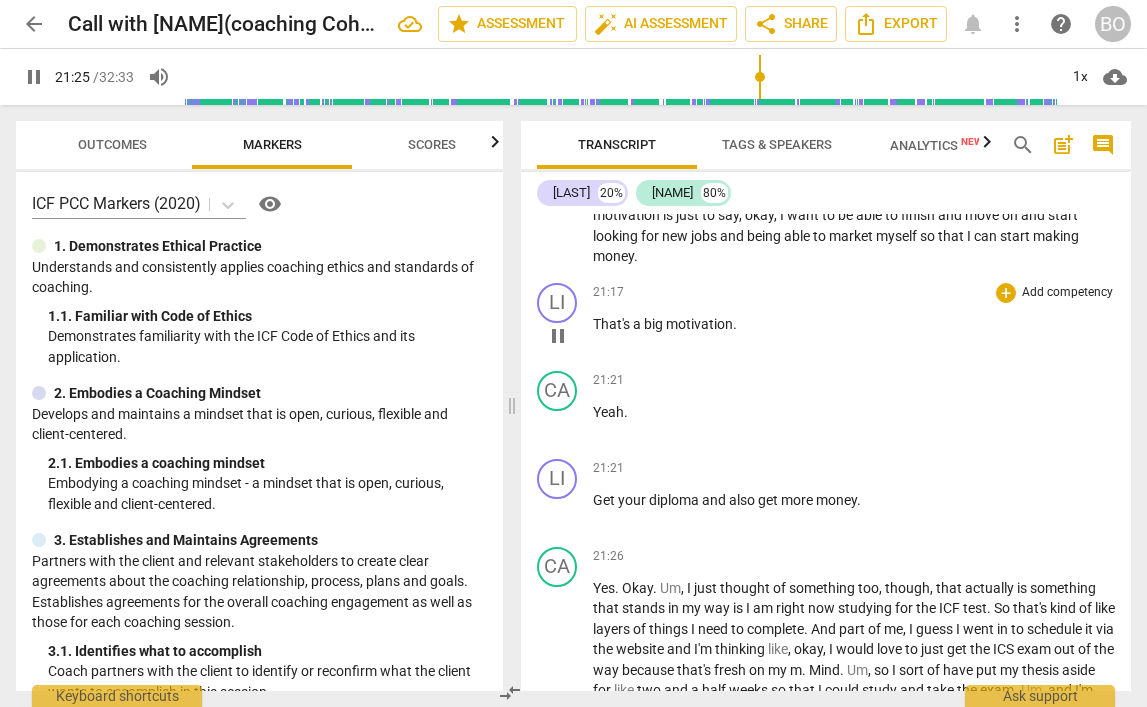 type on "1286" 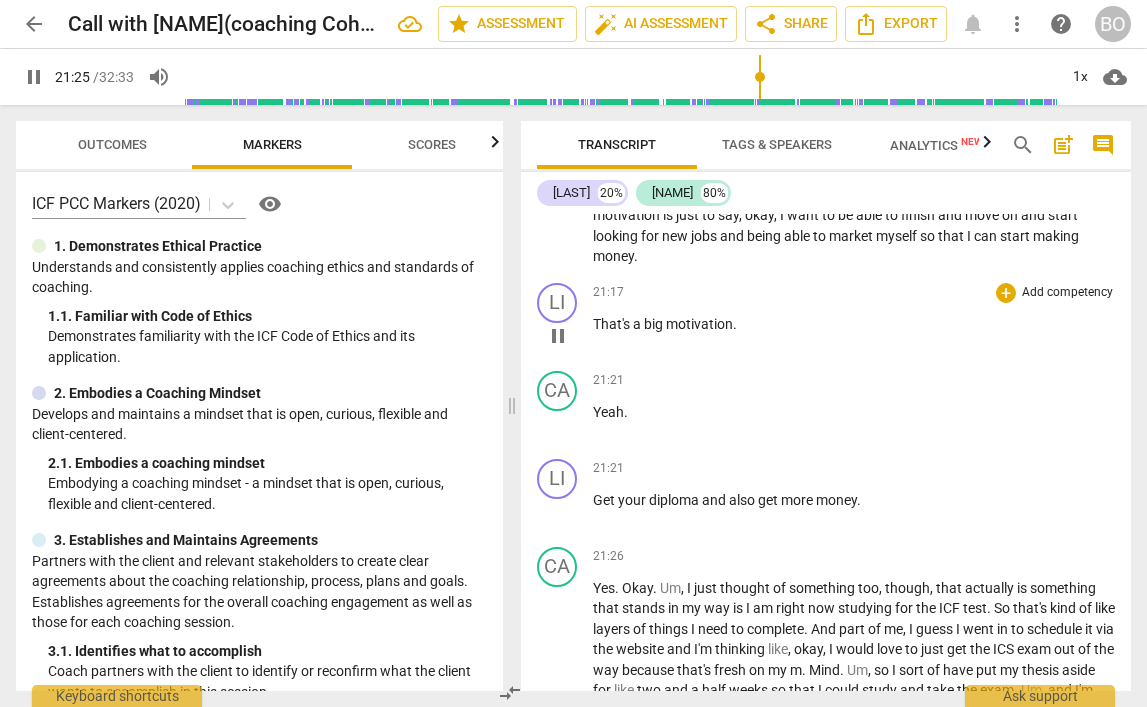 type 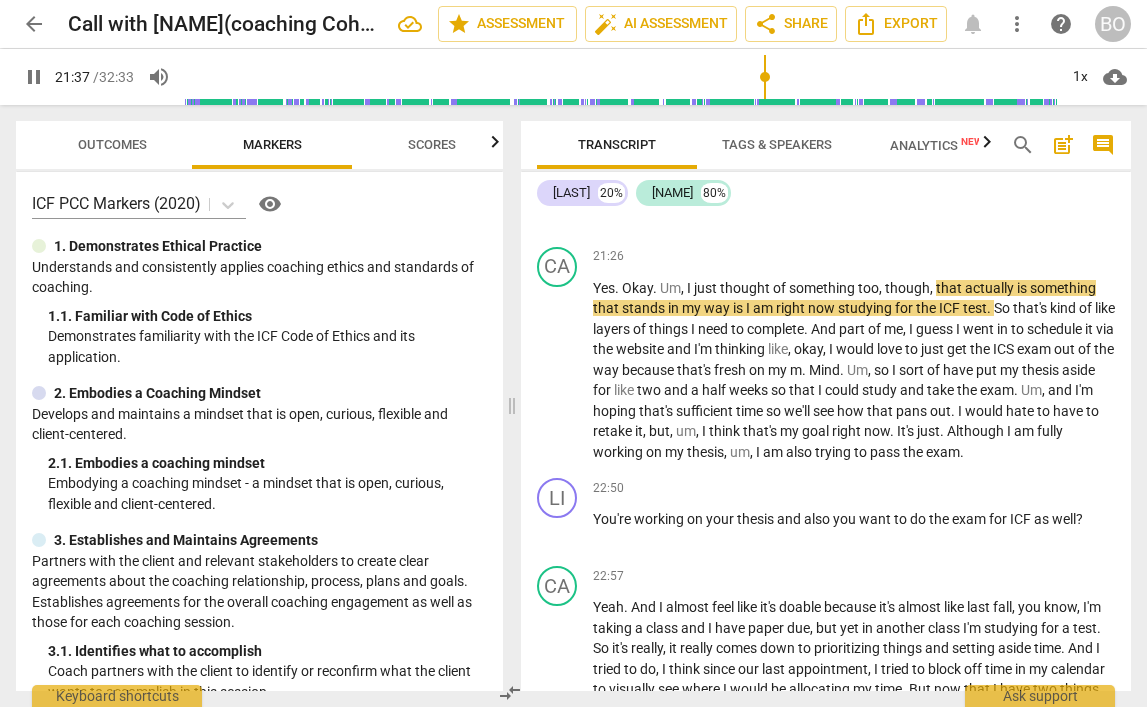 scroll, scrollTop: 8119, scrollLeft: 0, axis: vertical 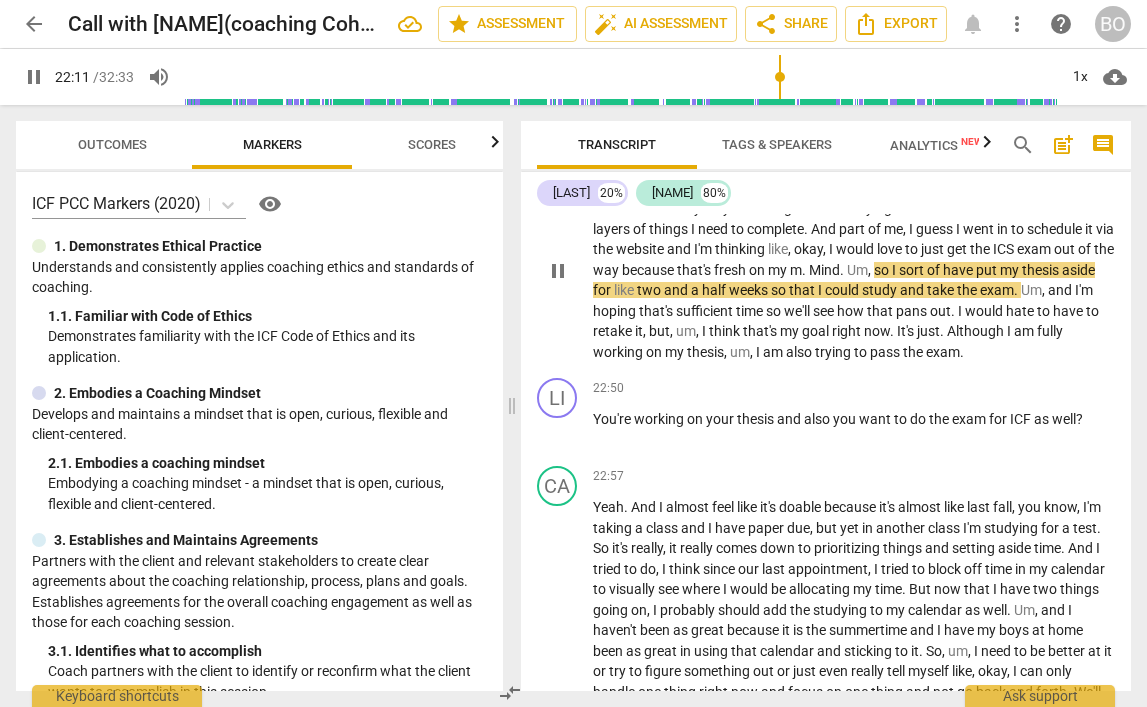 click on "." at bounding box center [805, 270] 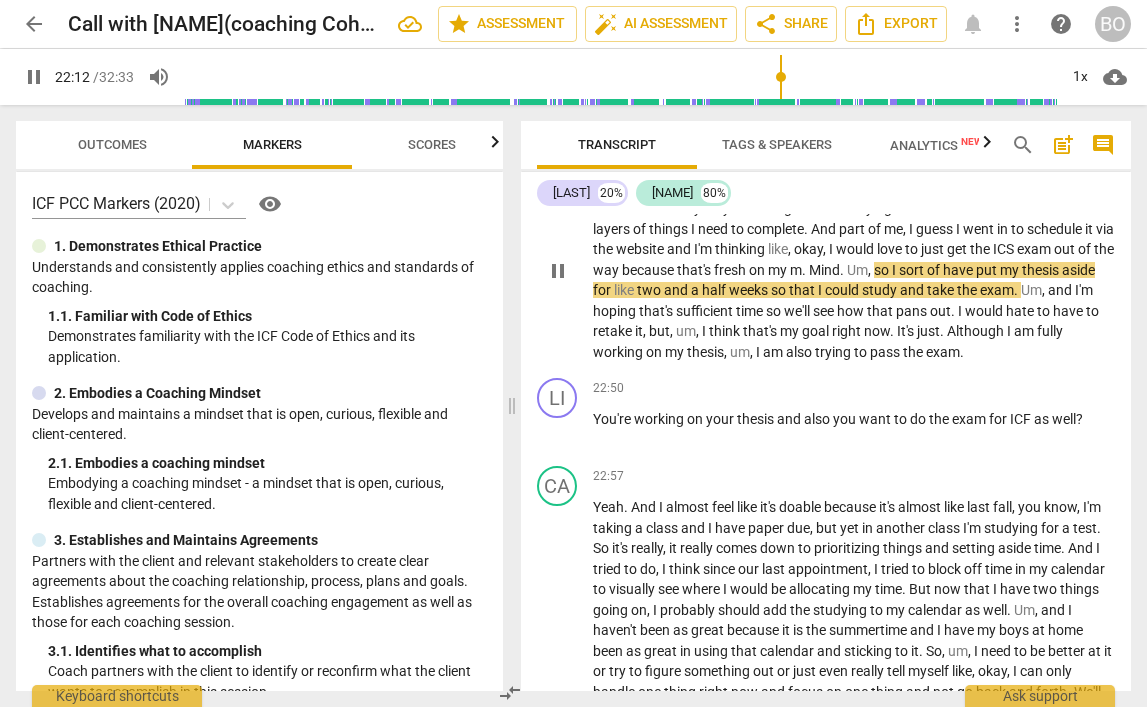 type 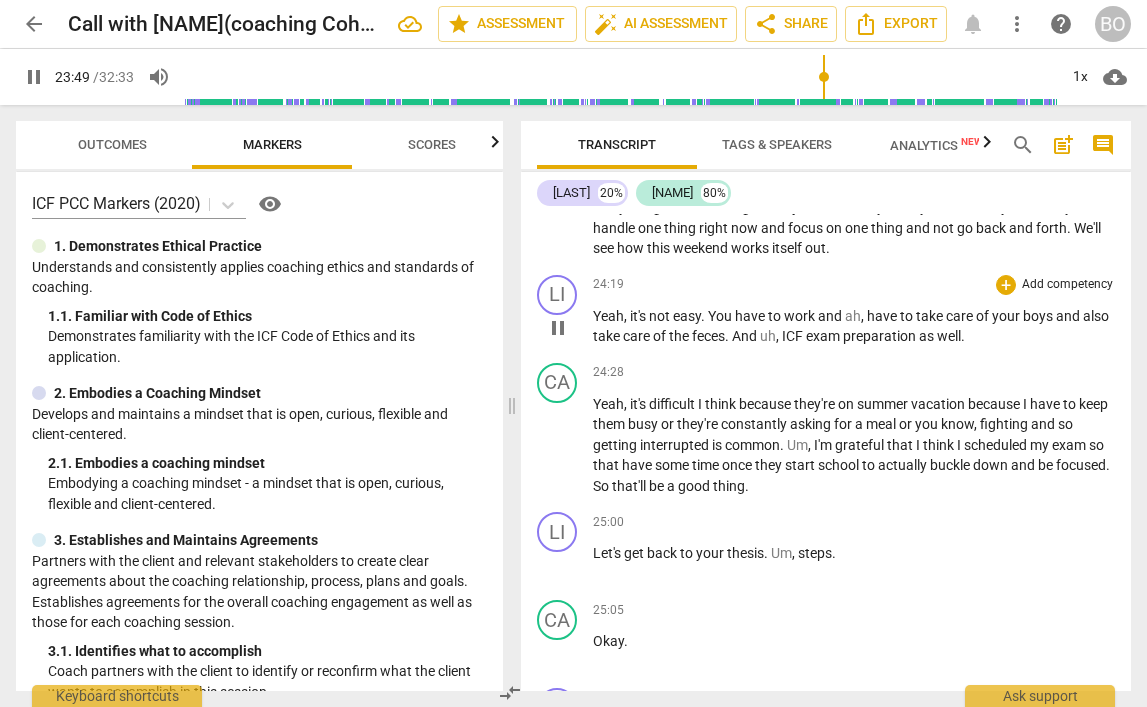 scroll, scrollTop: 8619, scrollLeft: 0, axis: vertical 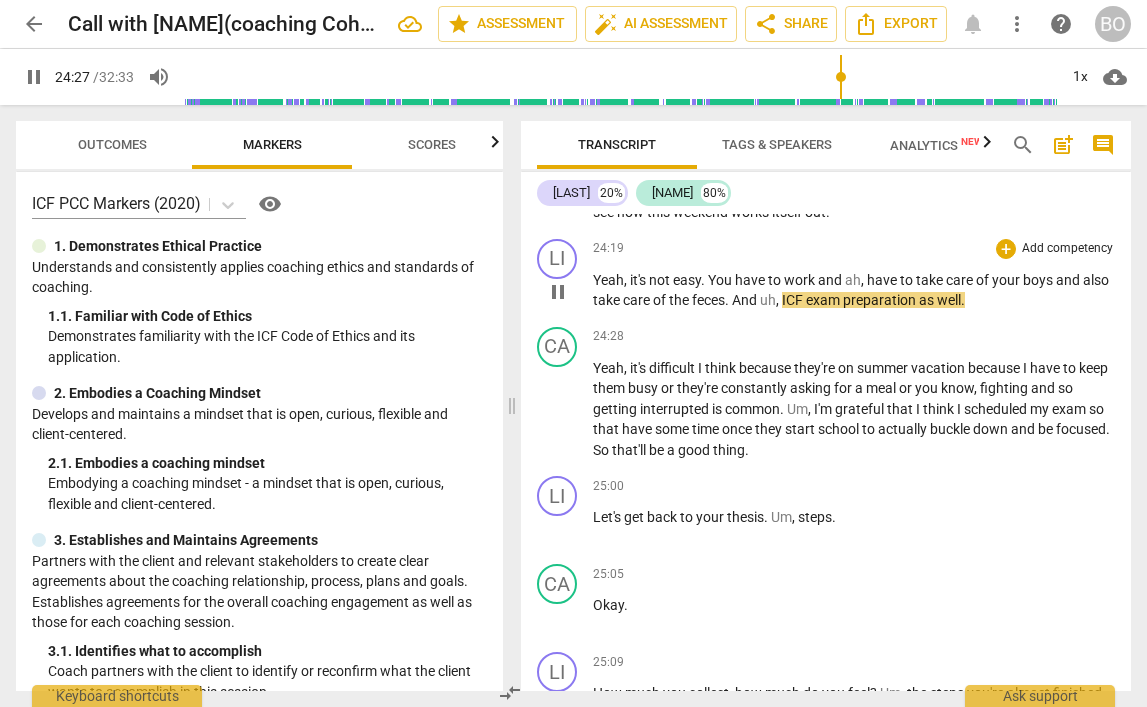 click on "pause" at bounding box center (558, 292) 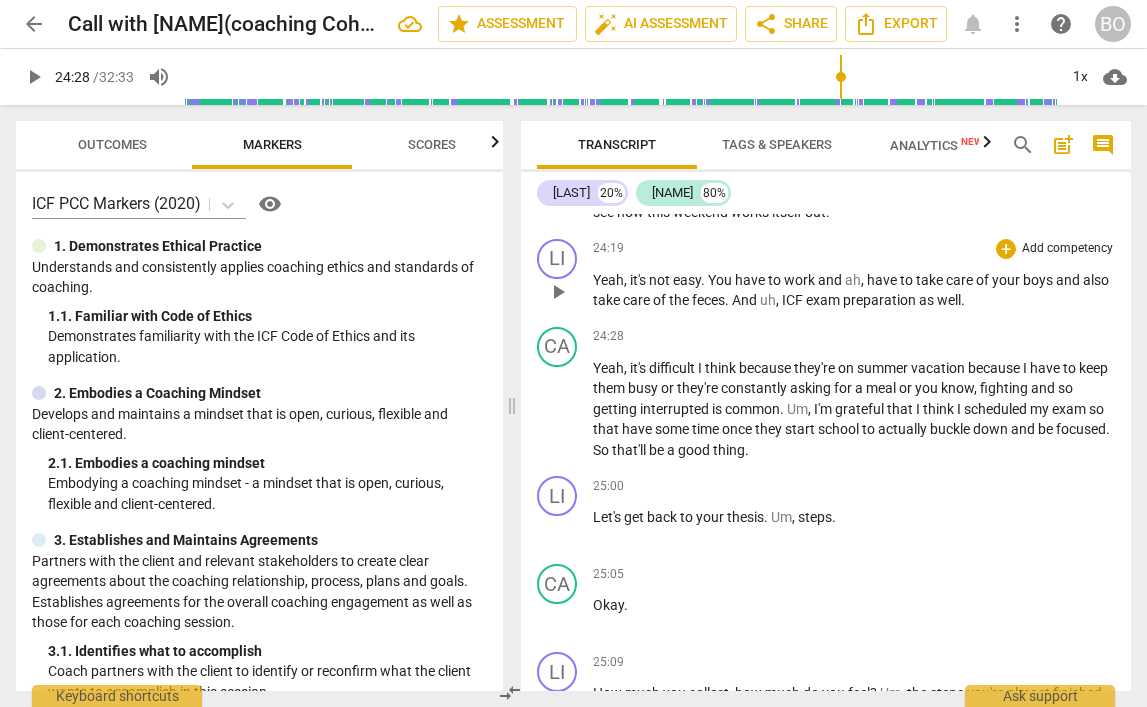 click on "feces" at bounding box center (708, 300) 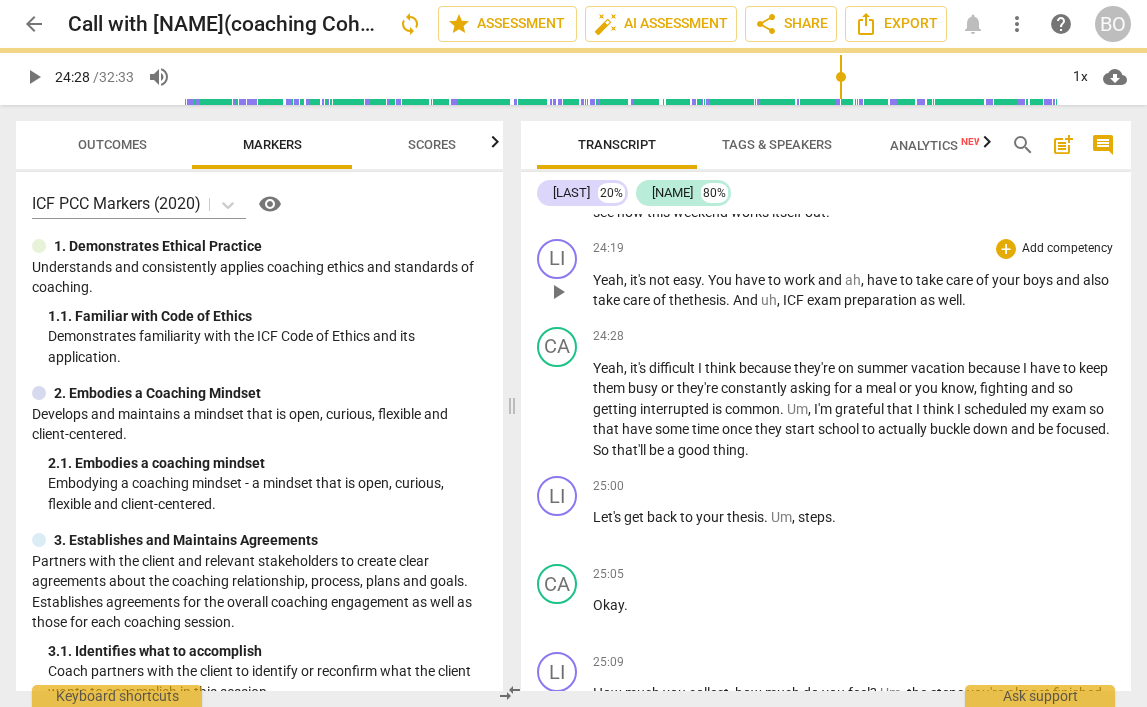 click on "." at bounding box center [729, 300] 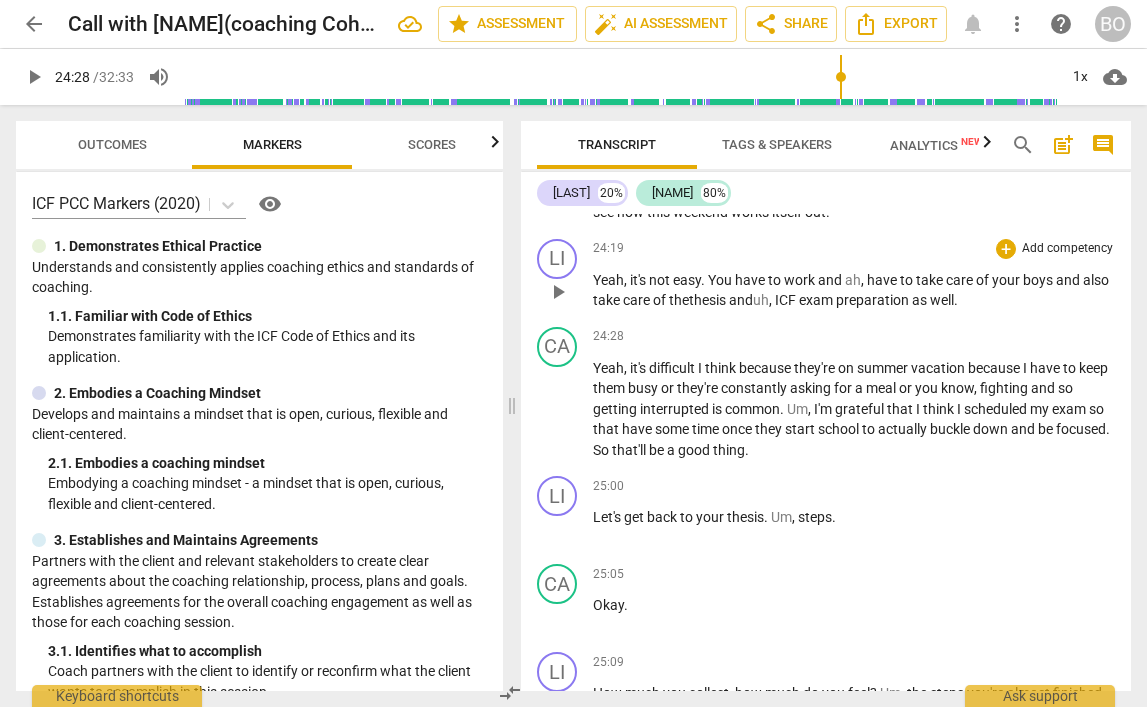 click on "Yeah , it's not easy . You have to work and ah , have to take care of your boys and also take care of the thesis and uh , ICF exam preparation as well ." at bounding box center [854, 290] 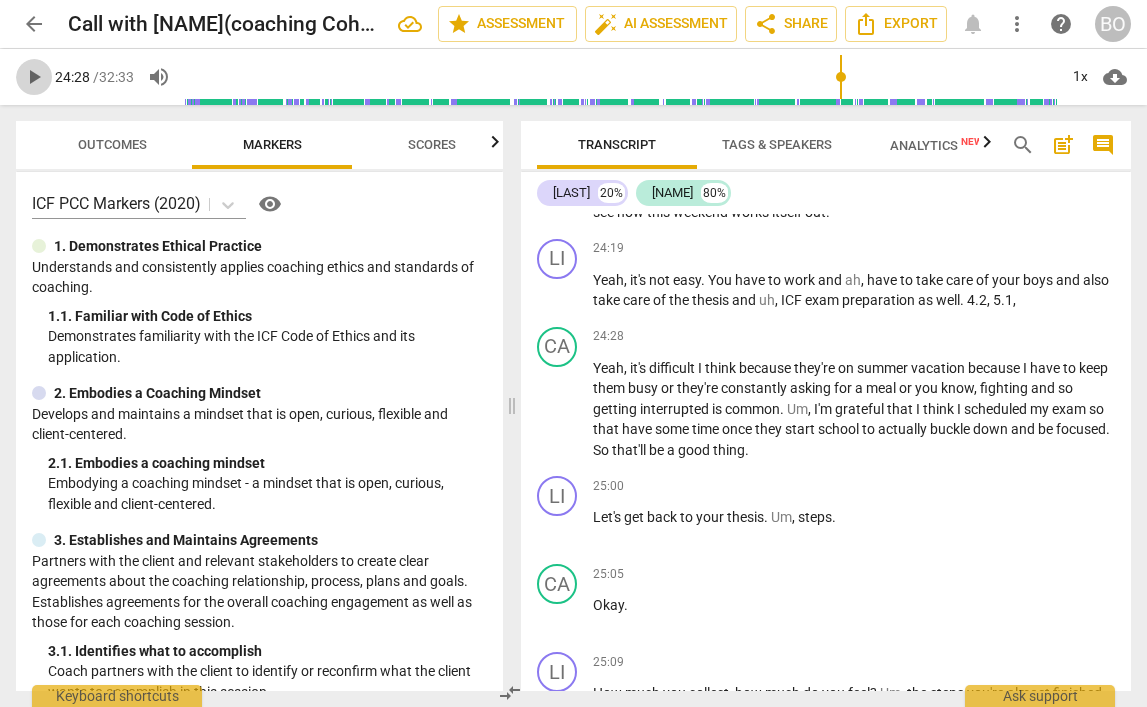click on "play_arrow" at bounding box center (34, 77) 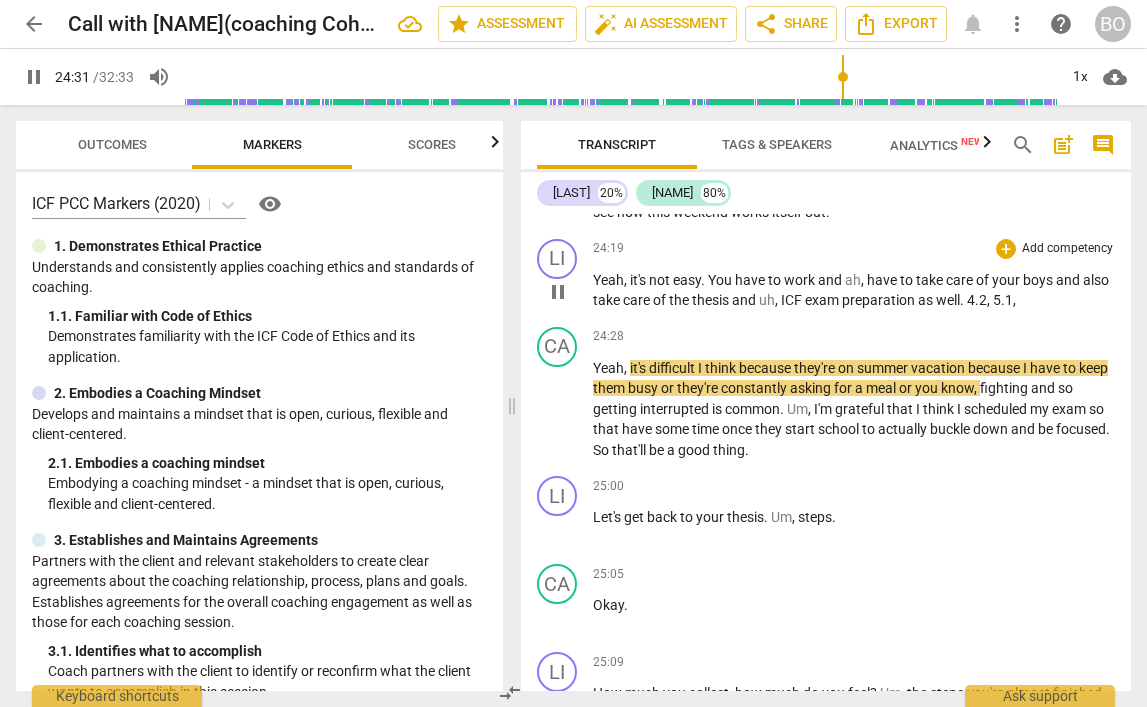 click on "Yeah ,   it's   not   easy .   You   have   to   work   and   ah ,   have   to   take   care   of   your   boys   and   also   take   care   of   the   thesis   and   uh ,   ICF   exam   preparation   as   well .   4.2 ,   5.1 ," at bounding box center (854, 290) 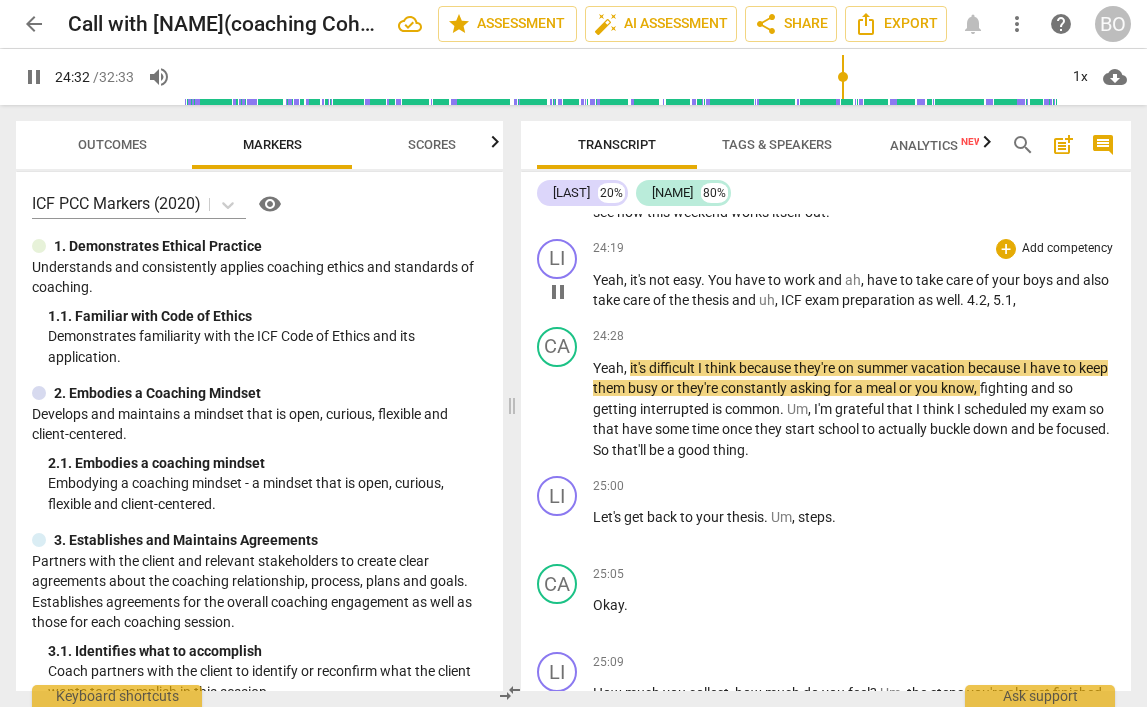 type on "1472" 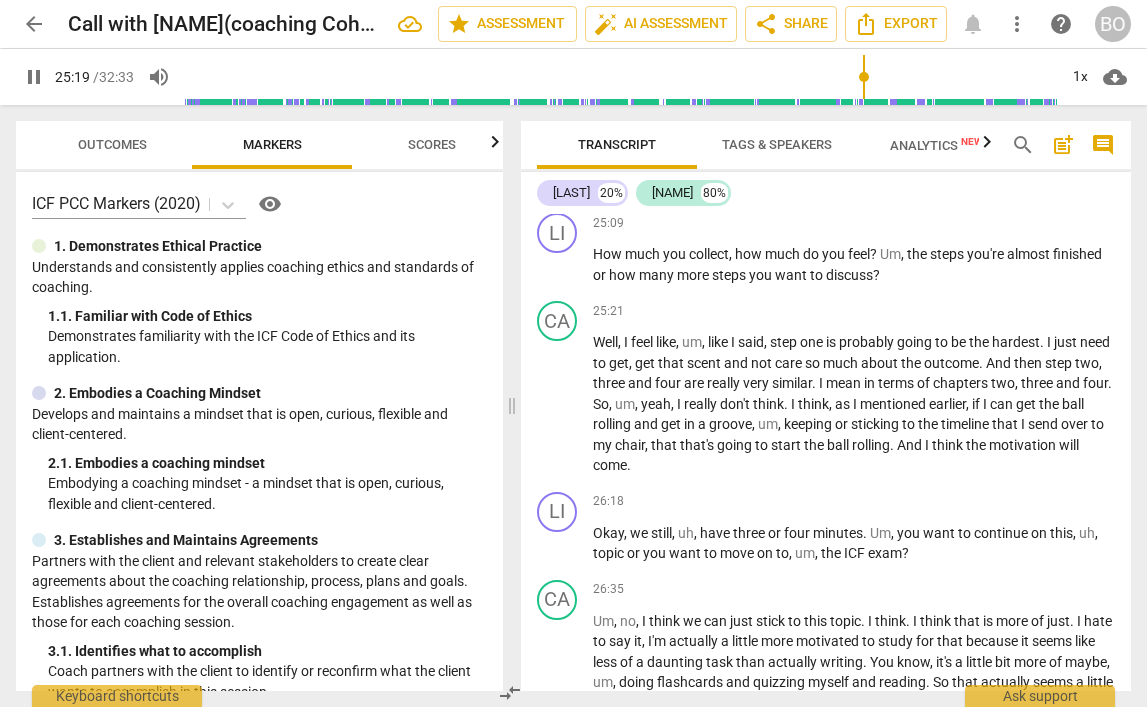 scroll, scrollTop: 9119, scrollLeft: 0, axis: vertical 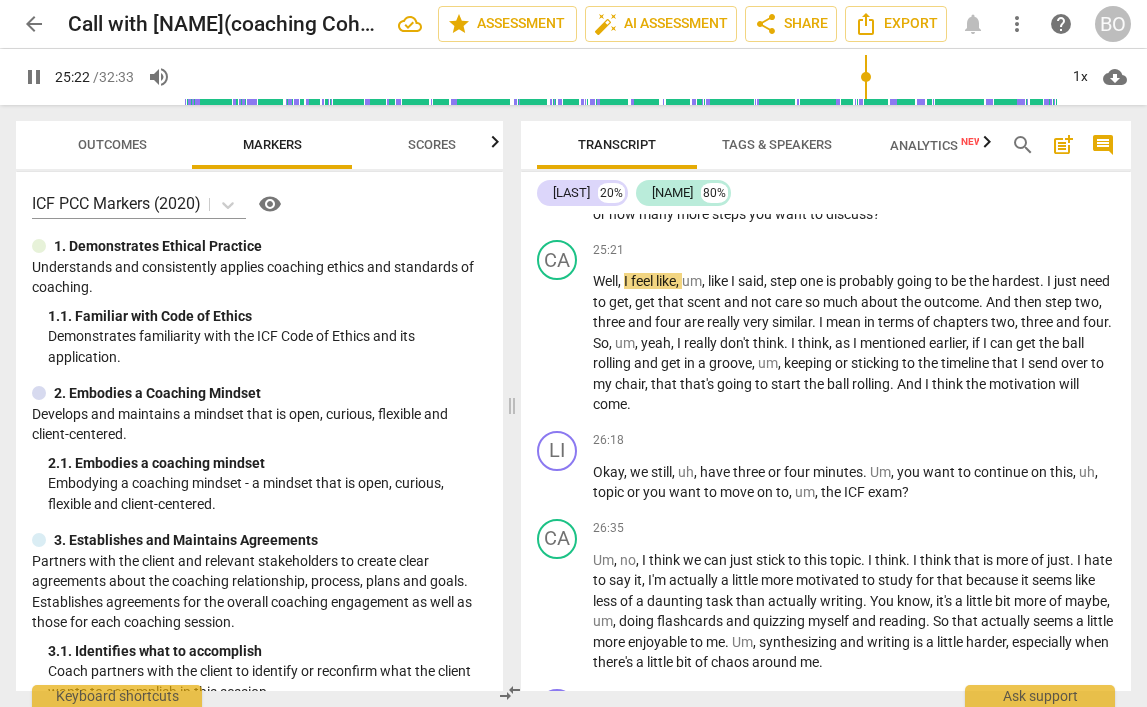 click on "How   much   you   collect ,   how   much   do   you   feel ?   Um ,   the   steps   you're   almost   finished   or   how   many   more   steps   you   want   to   discuss ?" at bounding box center (854, 203) 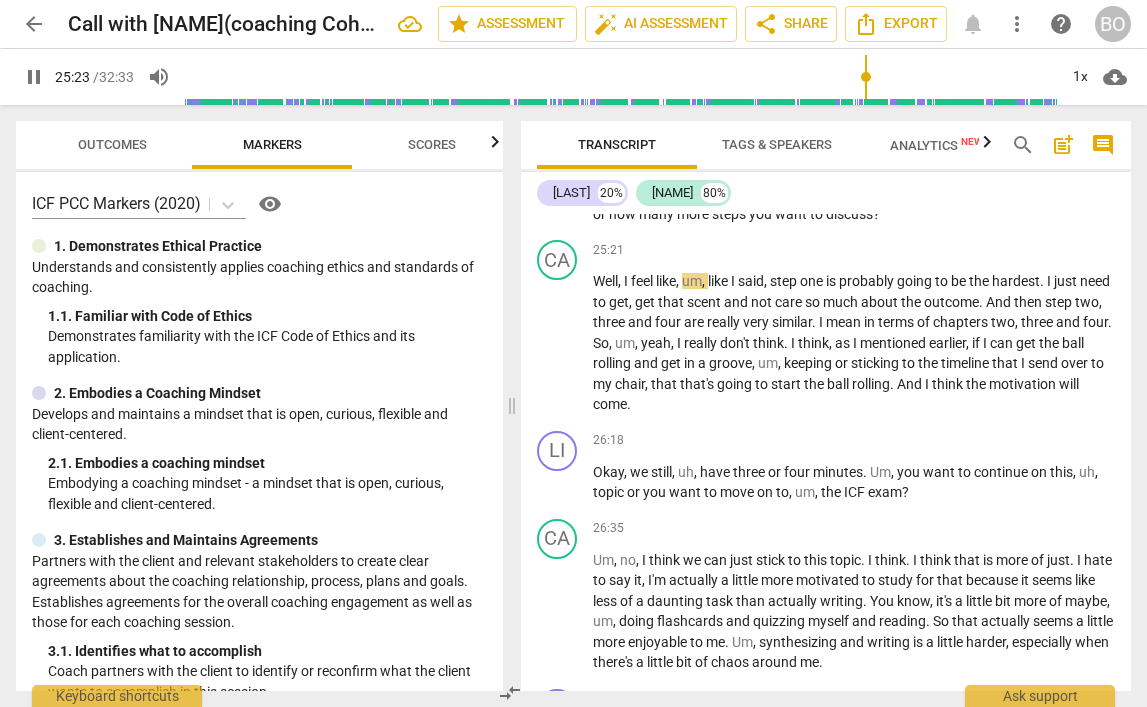 type 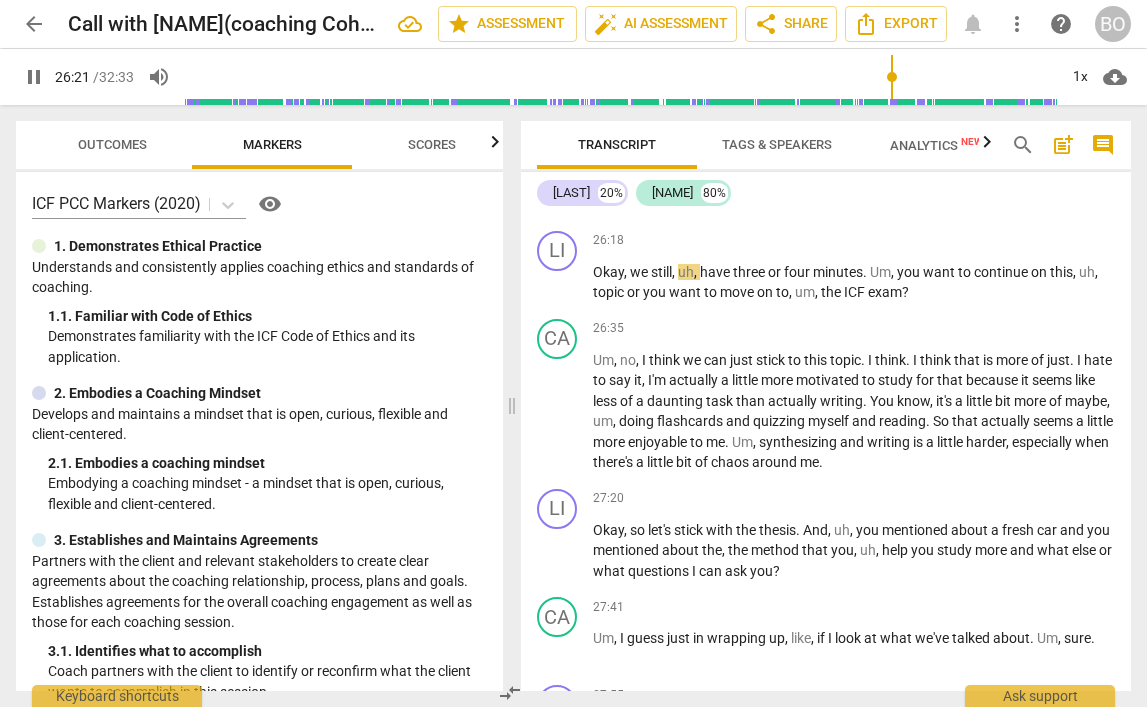 scroll, scrollTop: 9419, scrollLeft: 0, axis: vertical 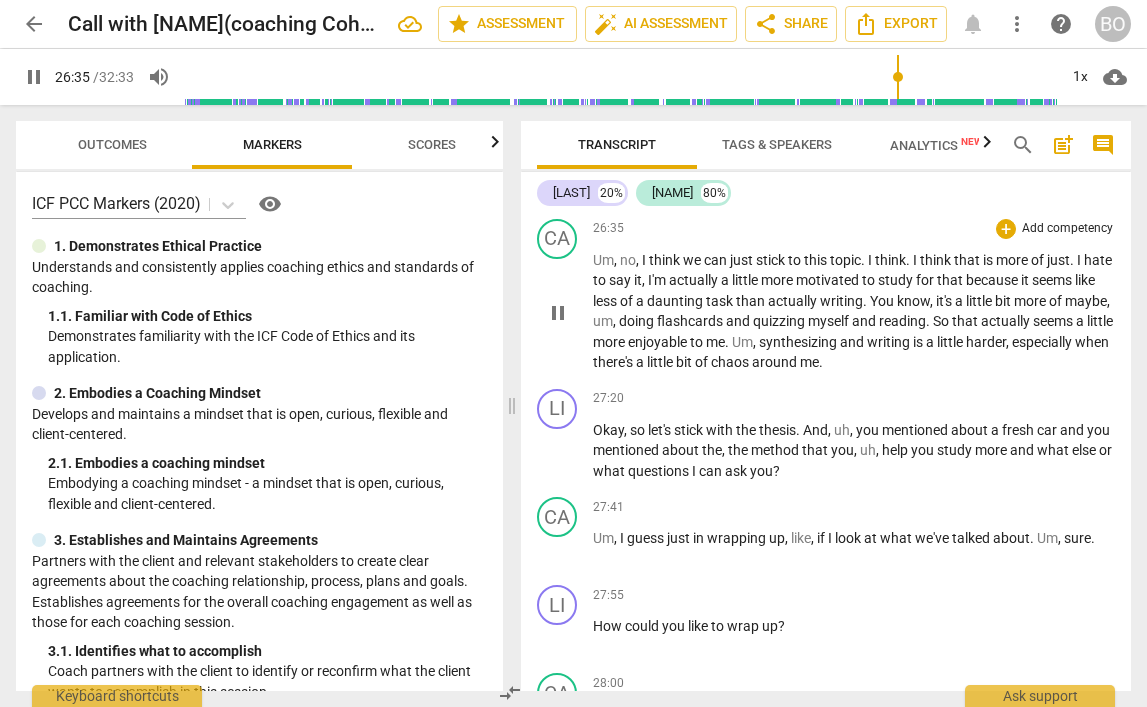click on "pause" at bounding box center [558, 313] 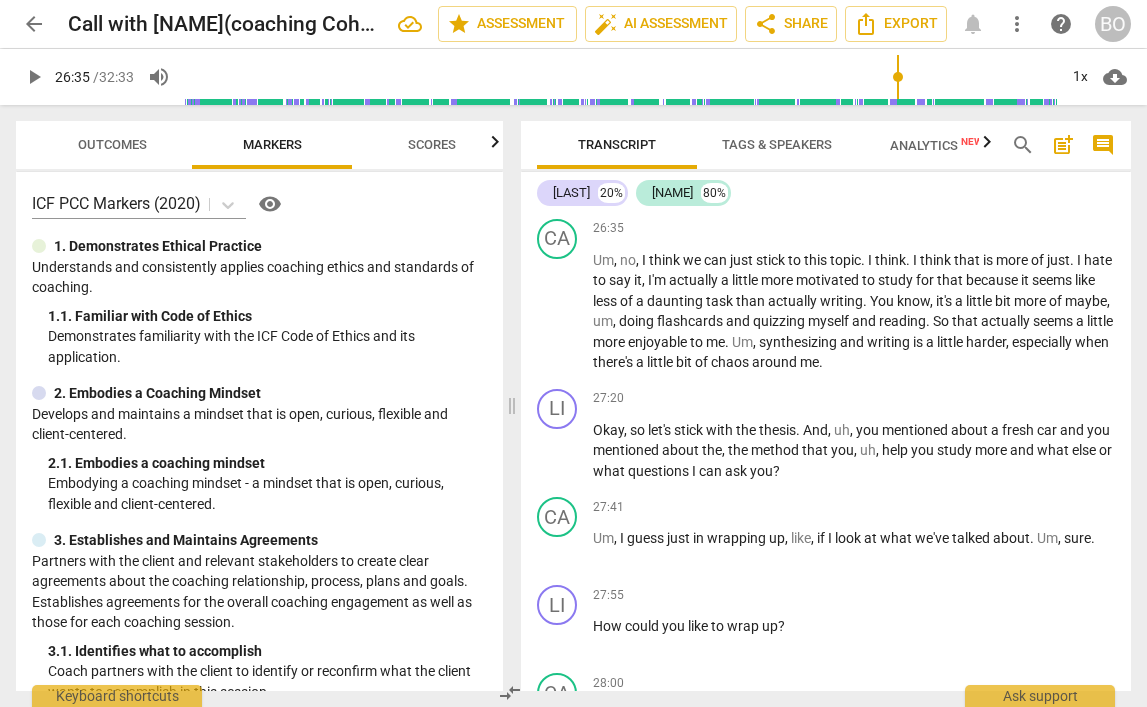 click on "Okay , we still , uh , have three or four minutes . Um , you want to continue on this , uh , topic or you want to move on to , um , the ICF exam ?" at bounding box center (854, 182) 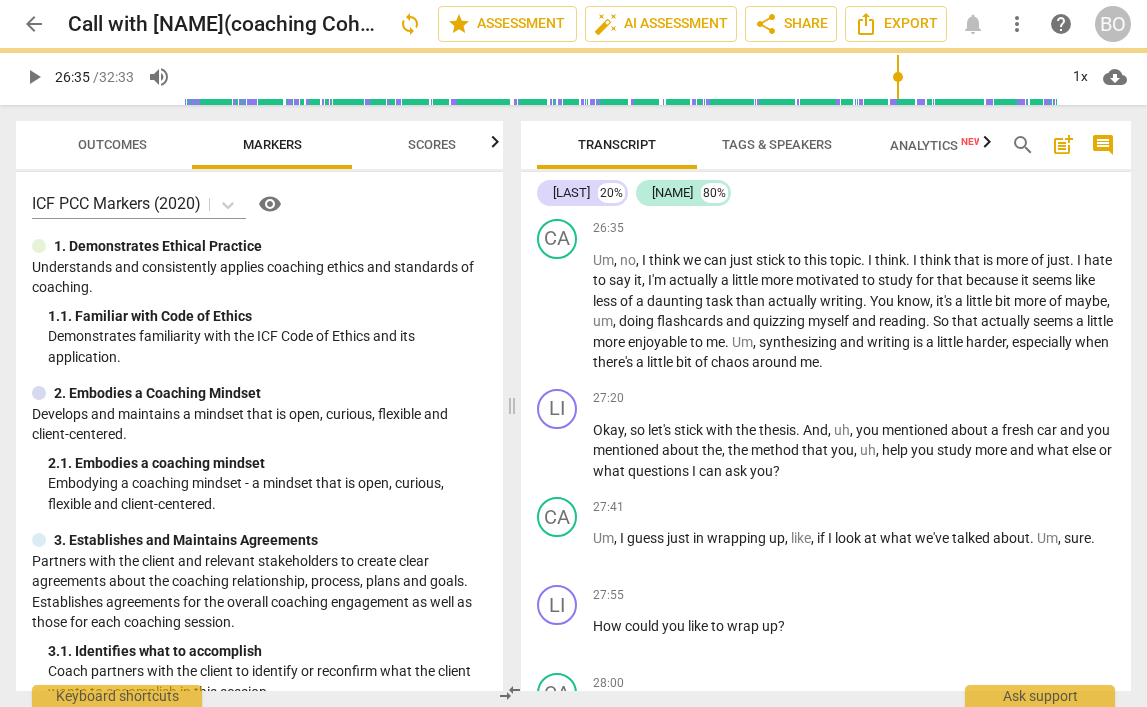 click on "? 8.9 maybe" at bounding box center (939, 192) 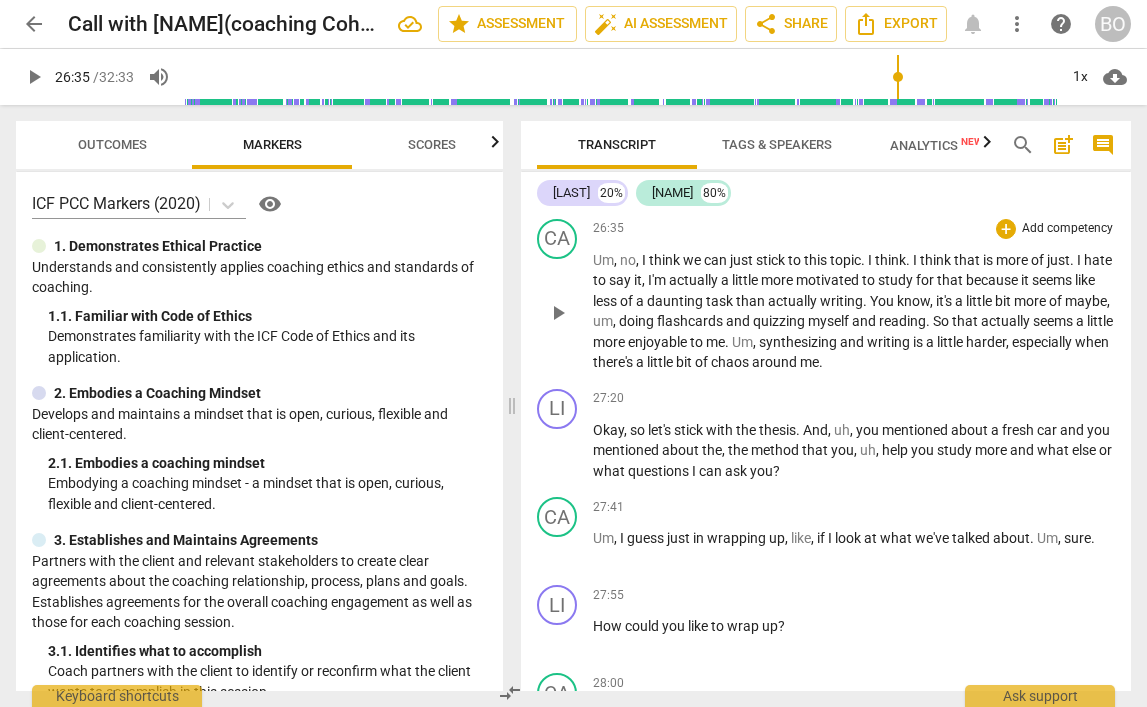 click on "play_arrow" at bounding box center [558, 313] 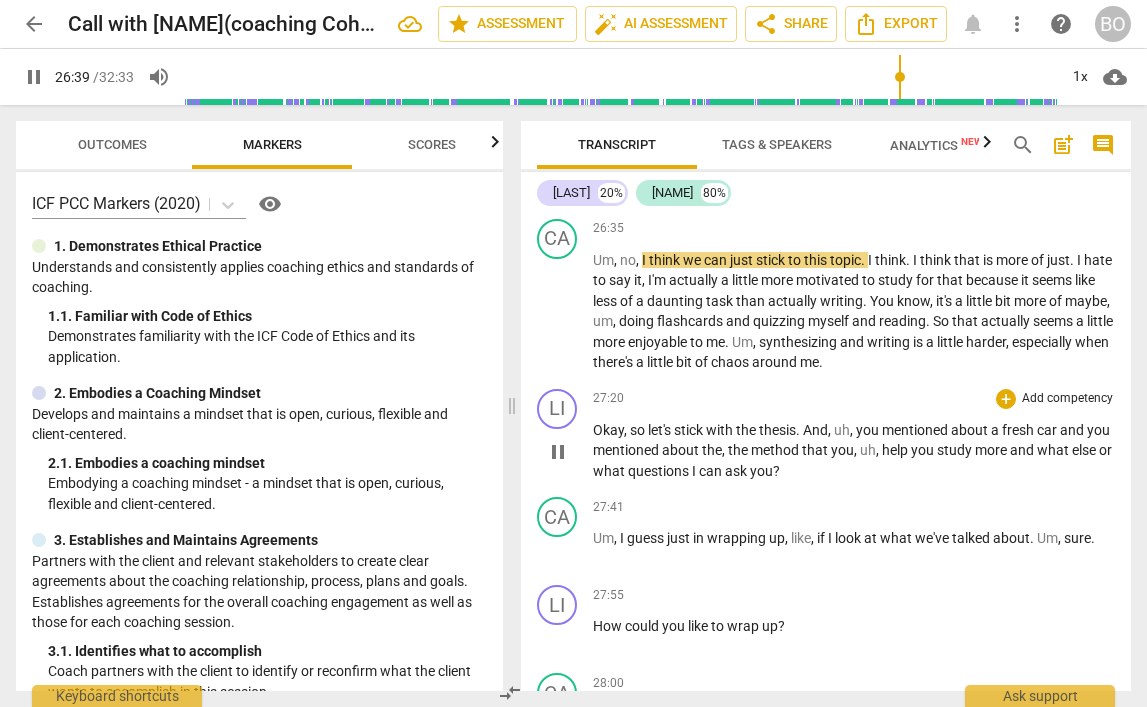 scroll, scrollTop: 9519, scrollLeft: 0, axis: vertical 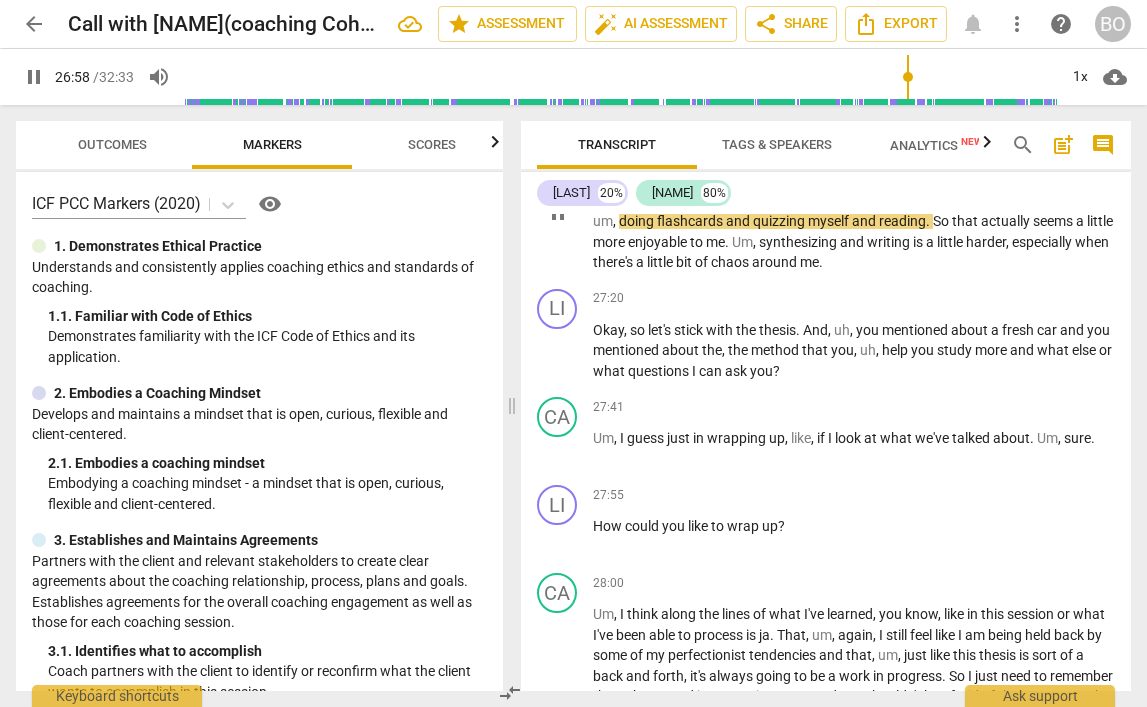click on "pause" at bounding box center (558, 213) 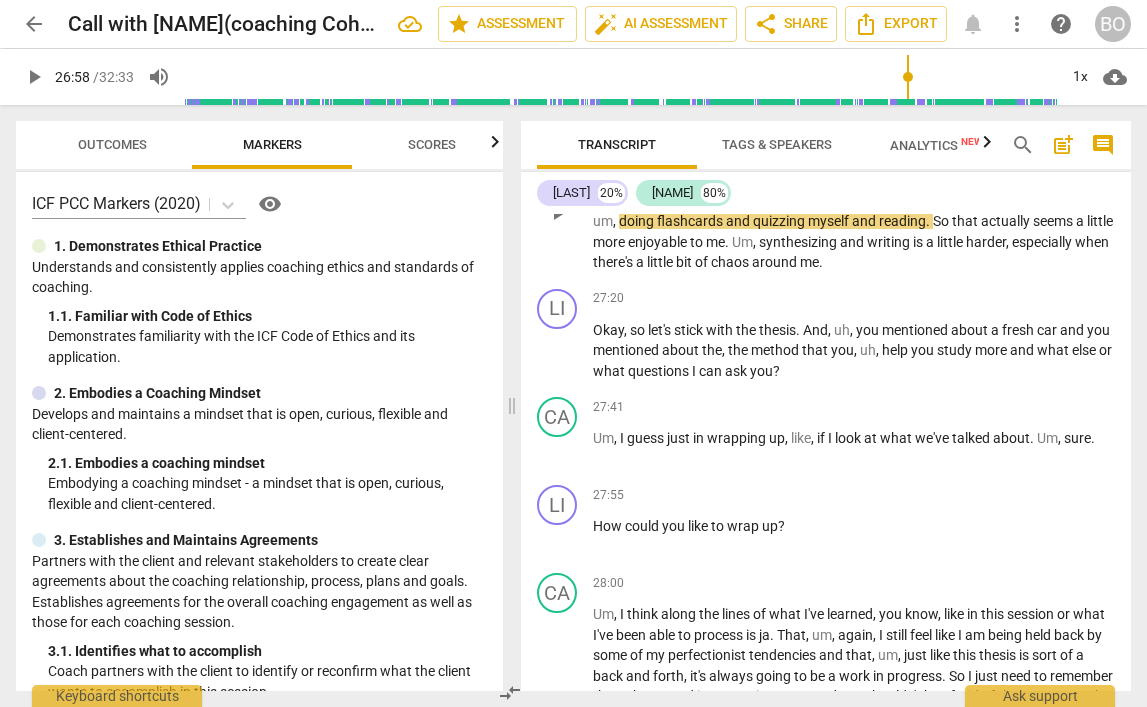 click on "play_arrow" at bounding box center [558, 213] 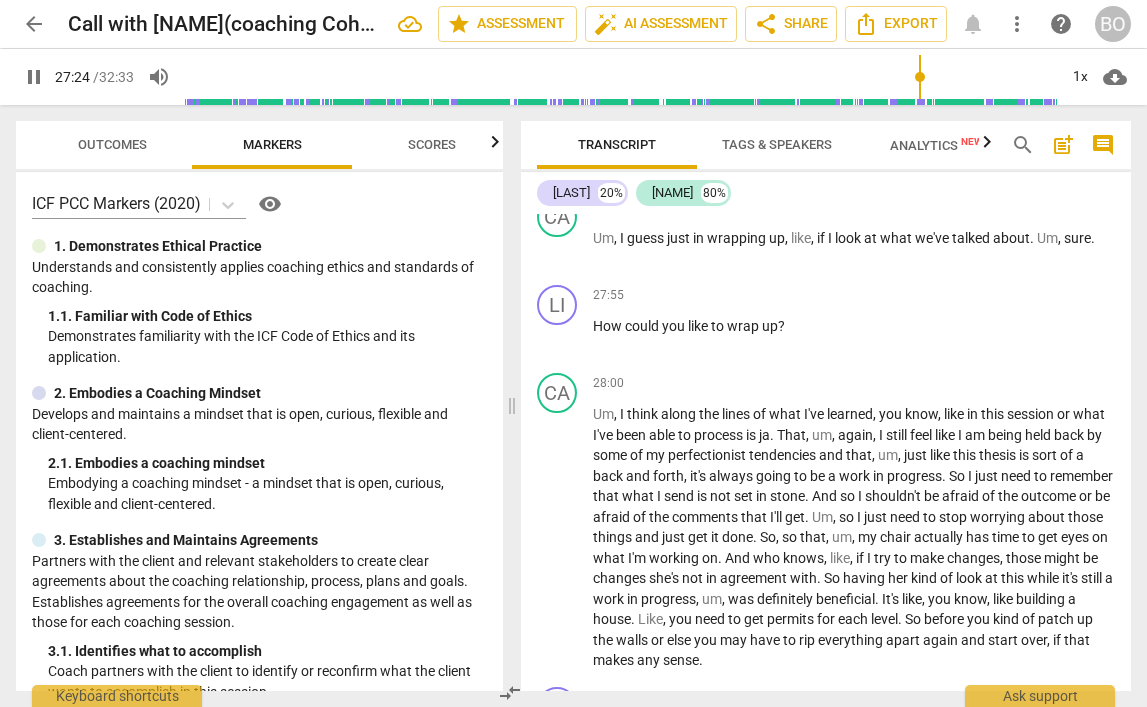 scroll, scrollTop: 9619, scrollLeft: 0, axis: vertical 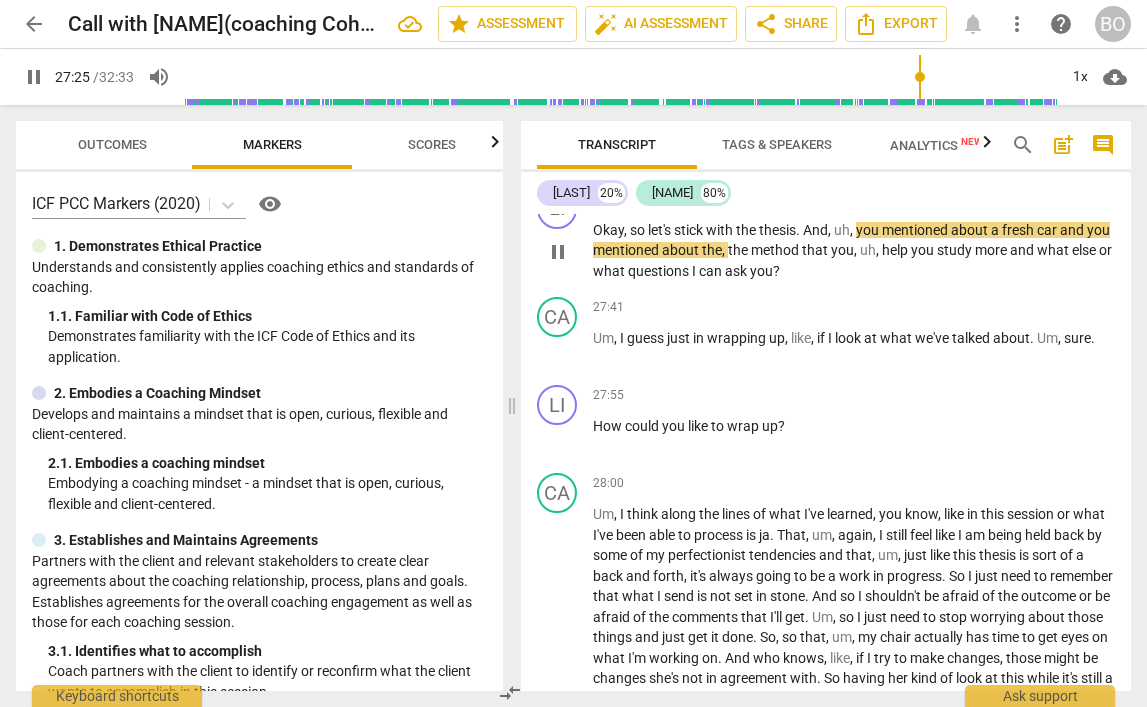 click on "Okay , so let's stick with the thesis . And , uh , you mentioned about a fresh car and you mentioned about the , the method that you , uh , help you study more and what else or what questions I can ask you ?" at bounding box center [854, 251] 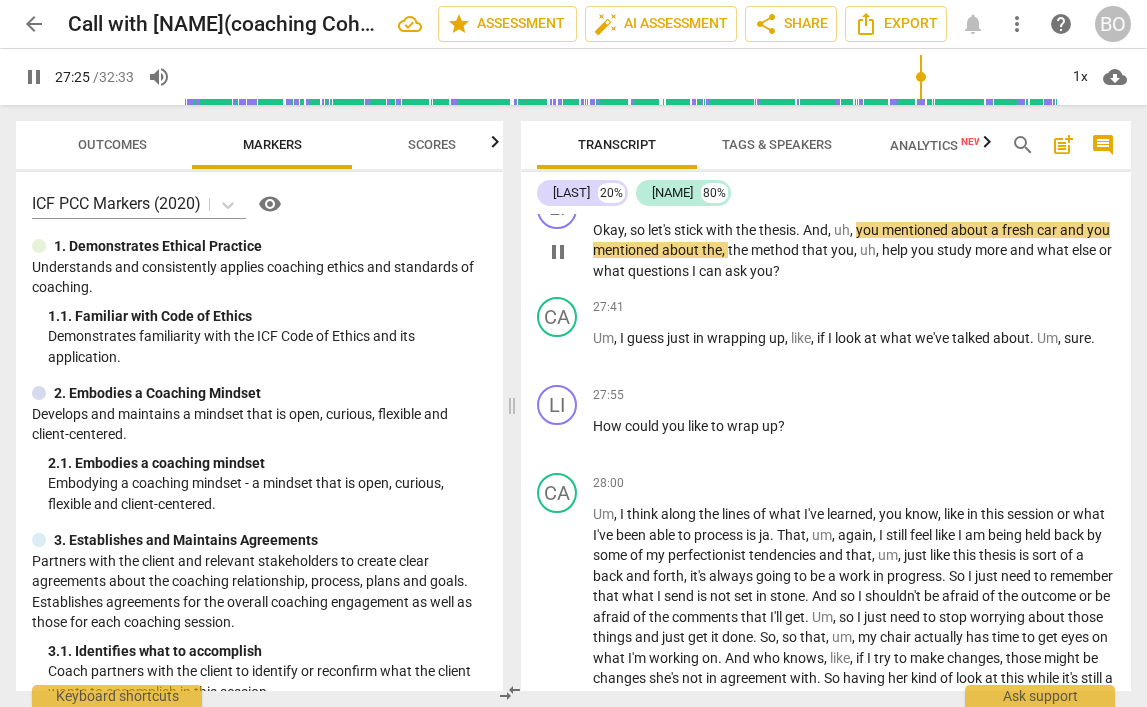 type on "1646" 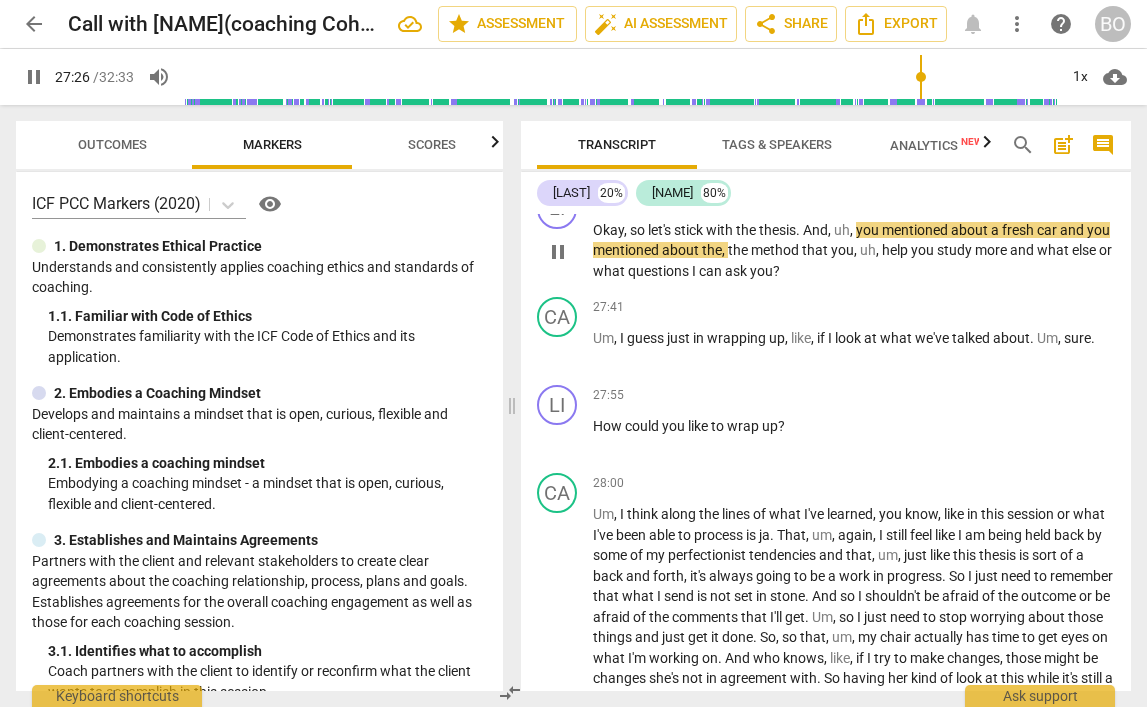 type 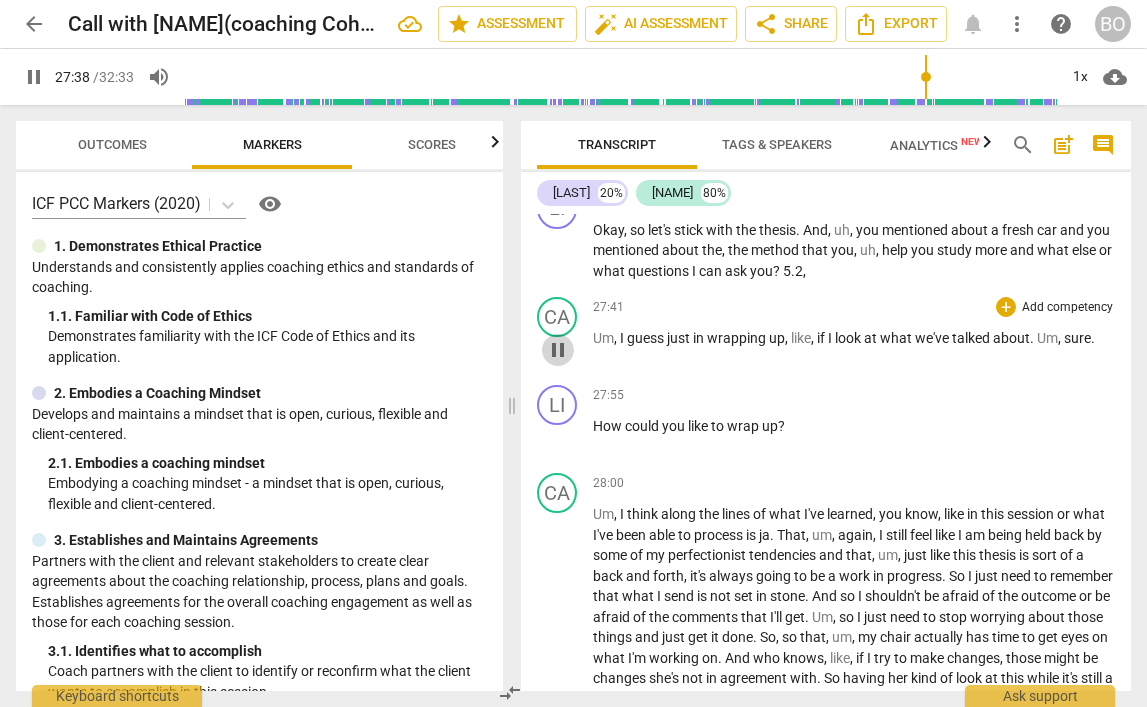 click on "pause" at bounding box center (558, 350) 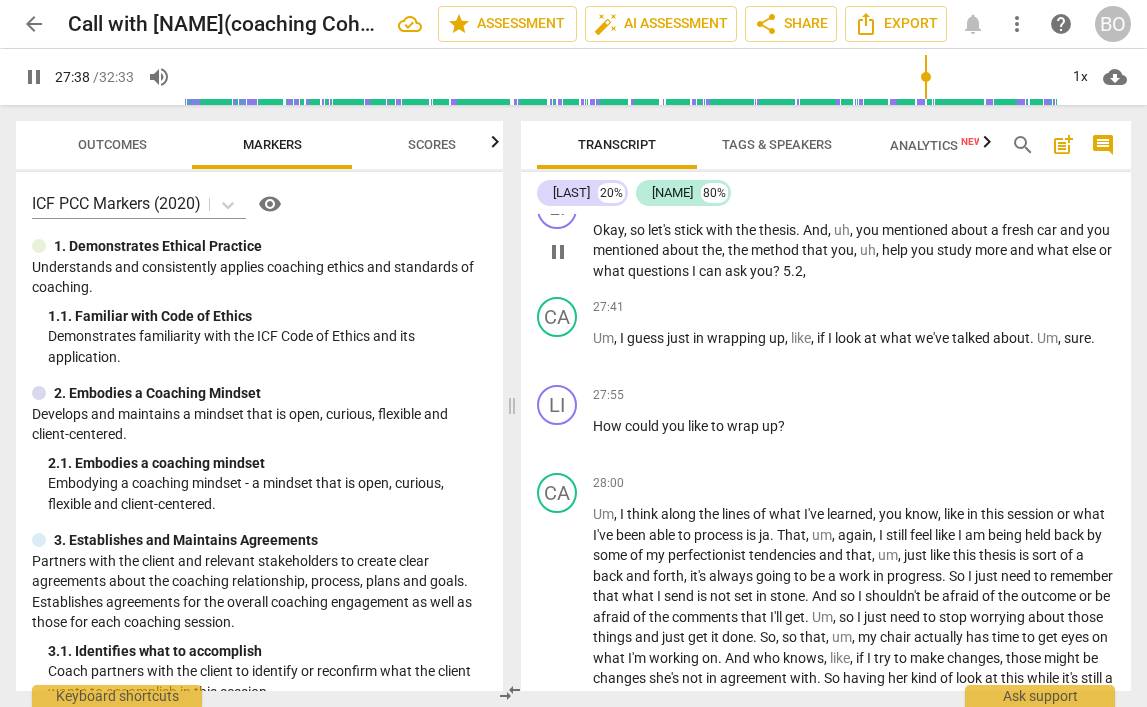 type on "1659" 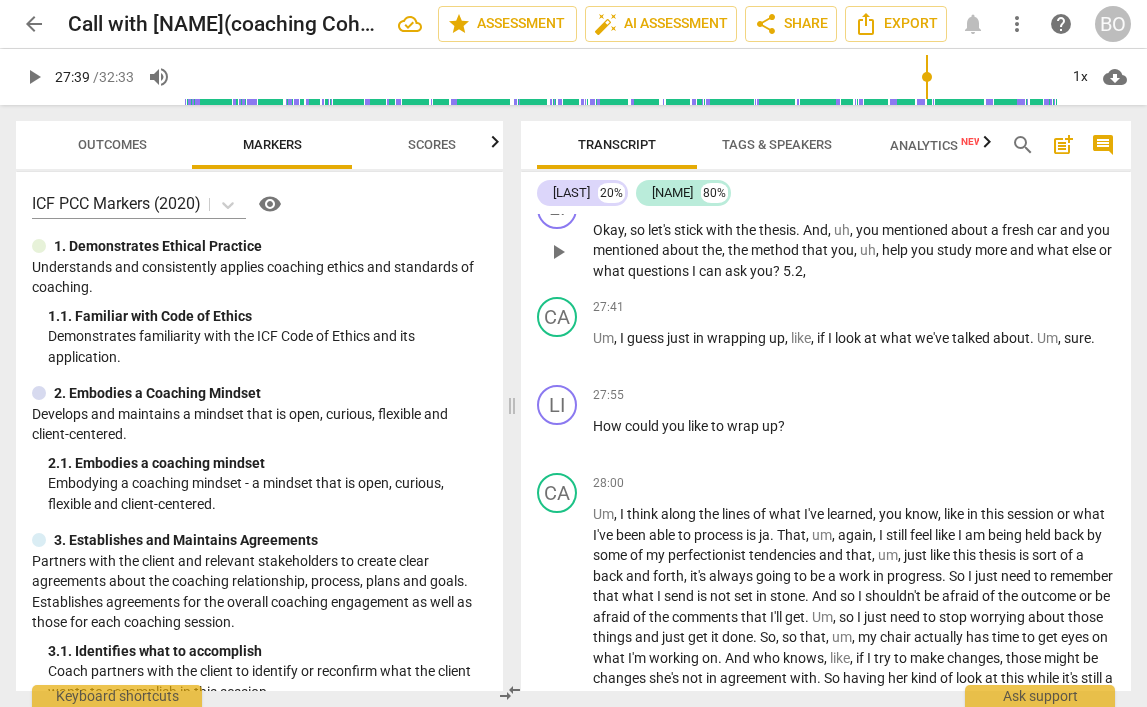click on "fresh" at bounding box center (1019, 230) 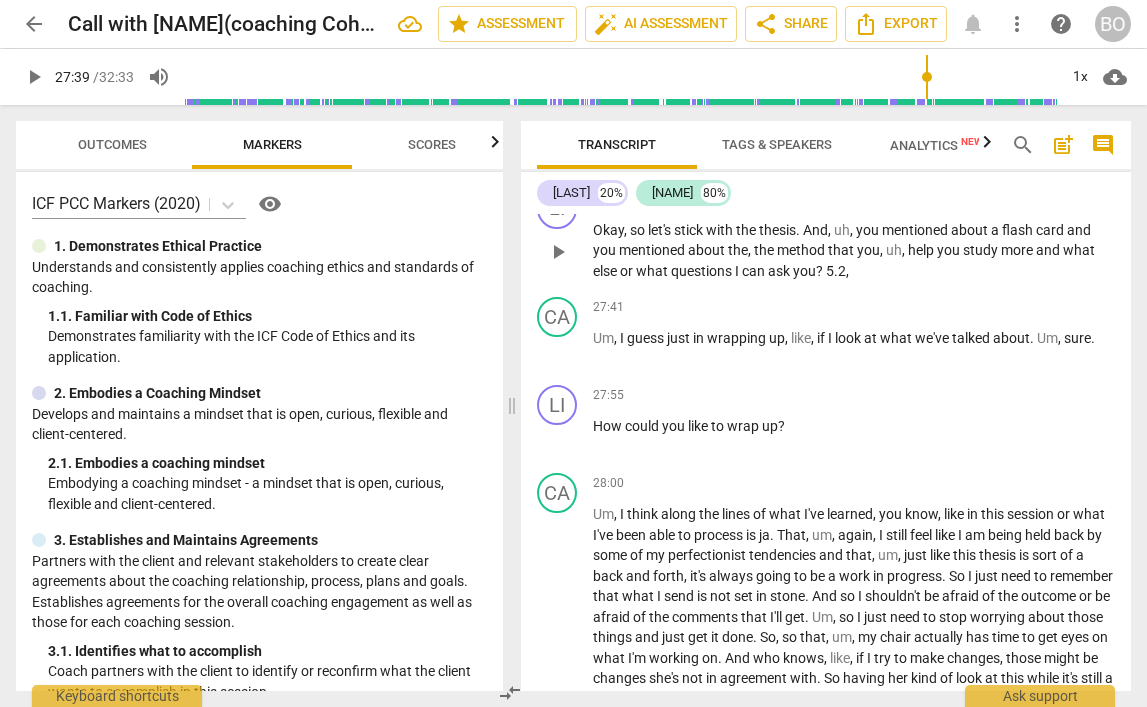 click on "Okay ,   so   let's   stick   with   the   thesis .   And ,   uh ,   you   mentioned   about   a   flash   card   and   you   mentioned   about   the ,   the   method   that   you ,   uh ,   help   you   study   more   and   what   else   or   what   questions   I   can   ask   you ?   5.2 ," at bounding box center [854, 251] 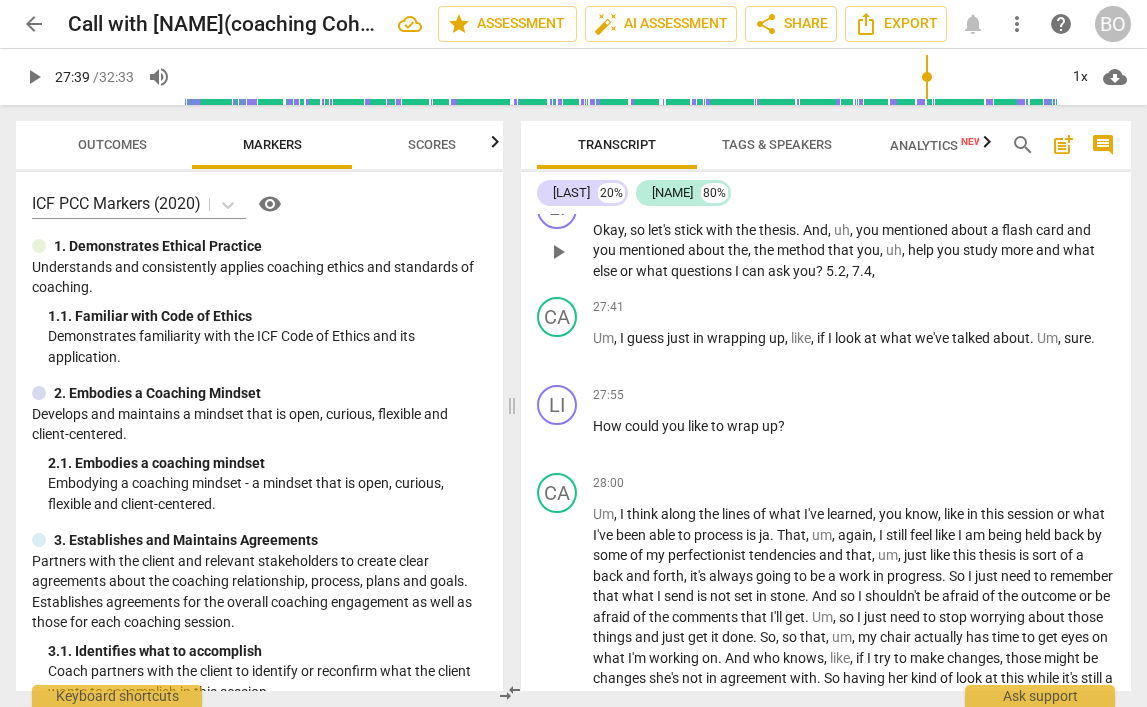 click on ", 7.4," at bounding box center (860, 271) 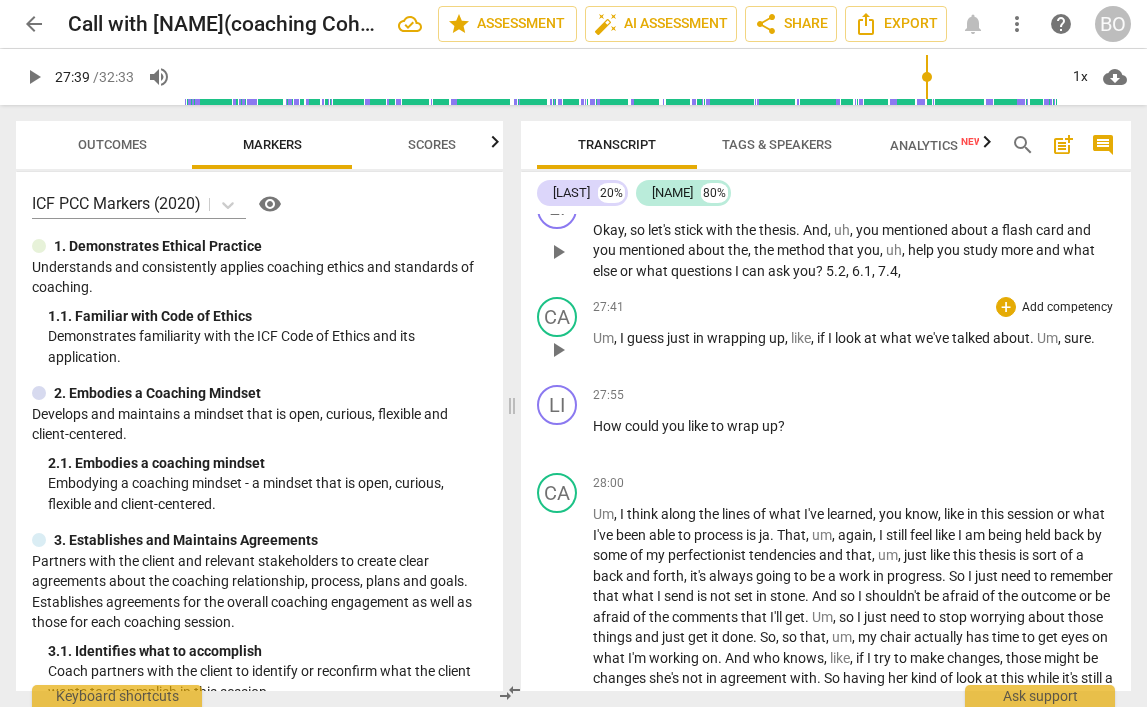click on "play_arrow" at bounding box center (558, 350) 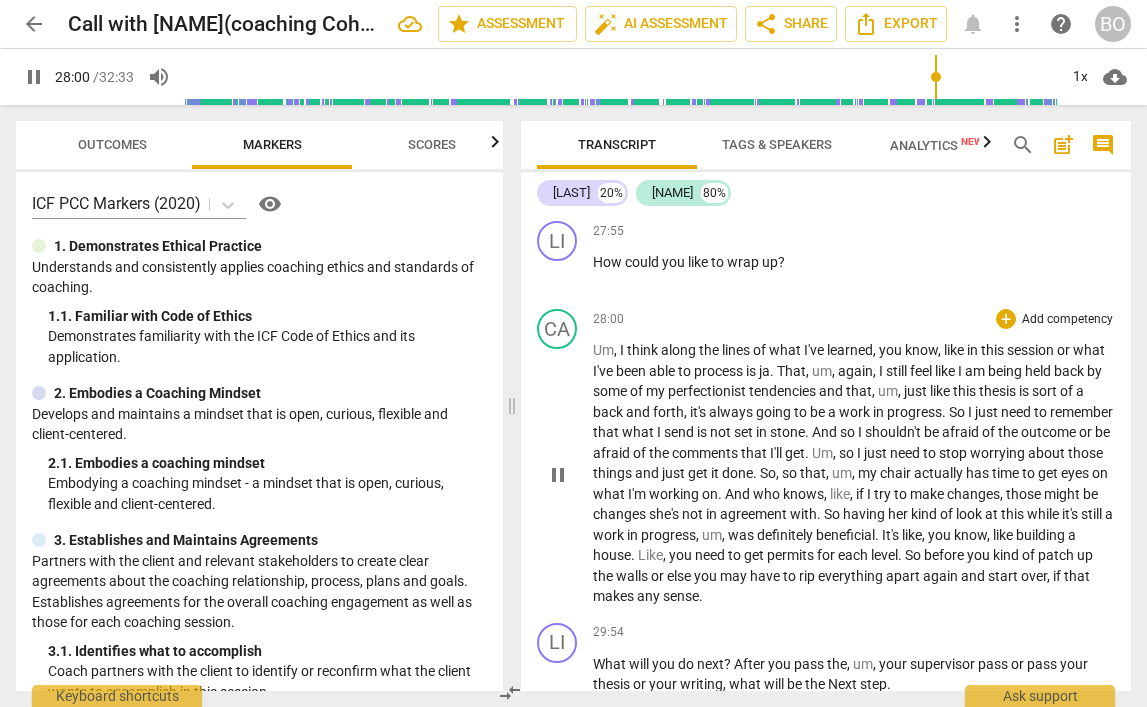 scroll, scrollTop: 9819, scrollLeft: 0, axis: vertical 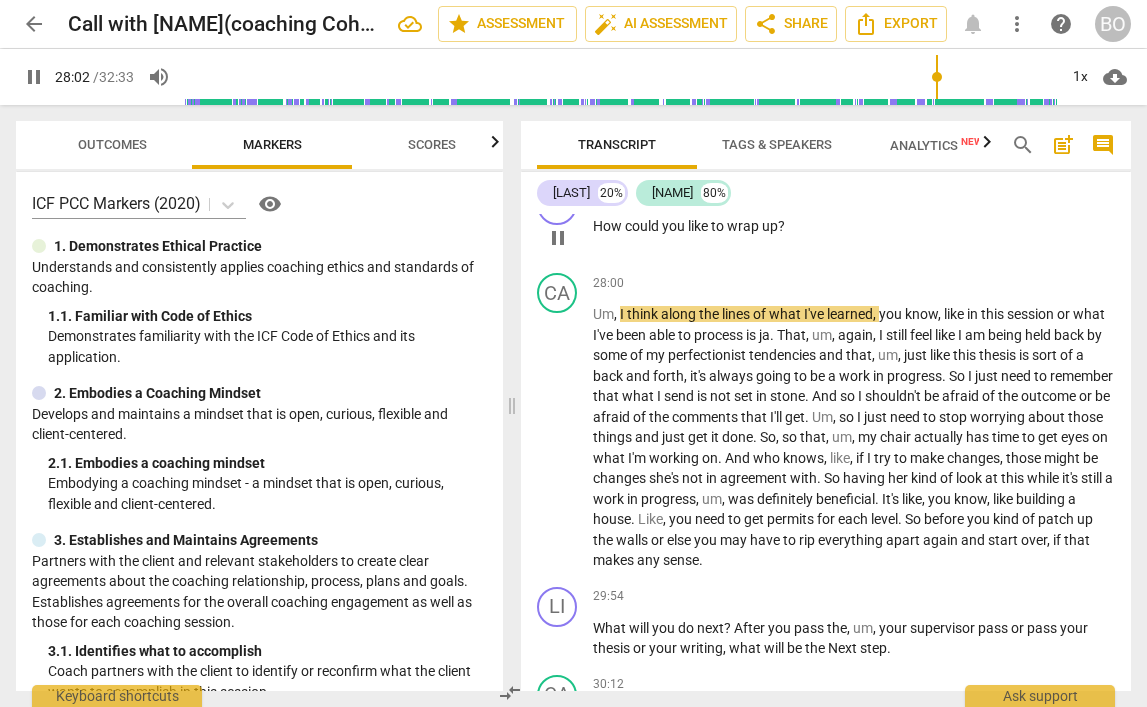 click on "How   could   you   like   to   wrap   up ?" at bounding box center [854, 226] 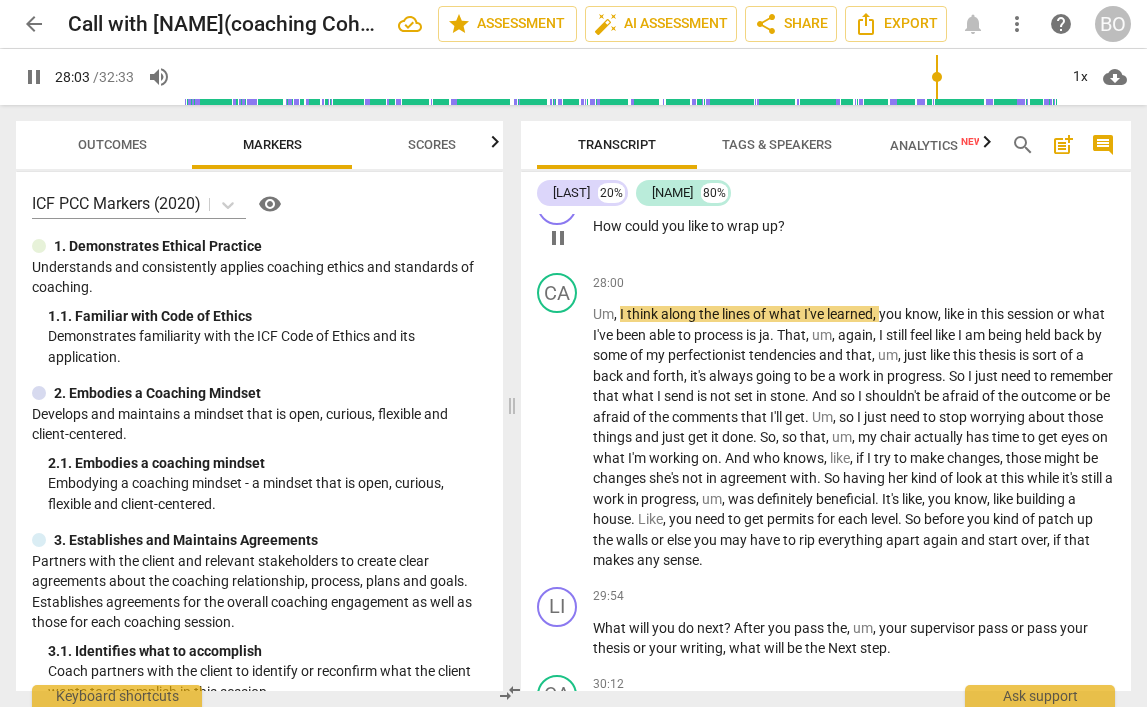 type 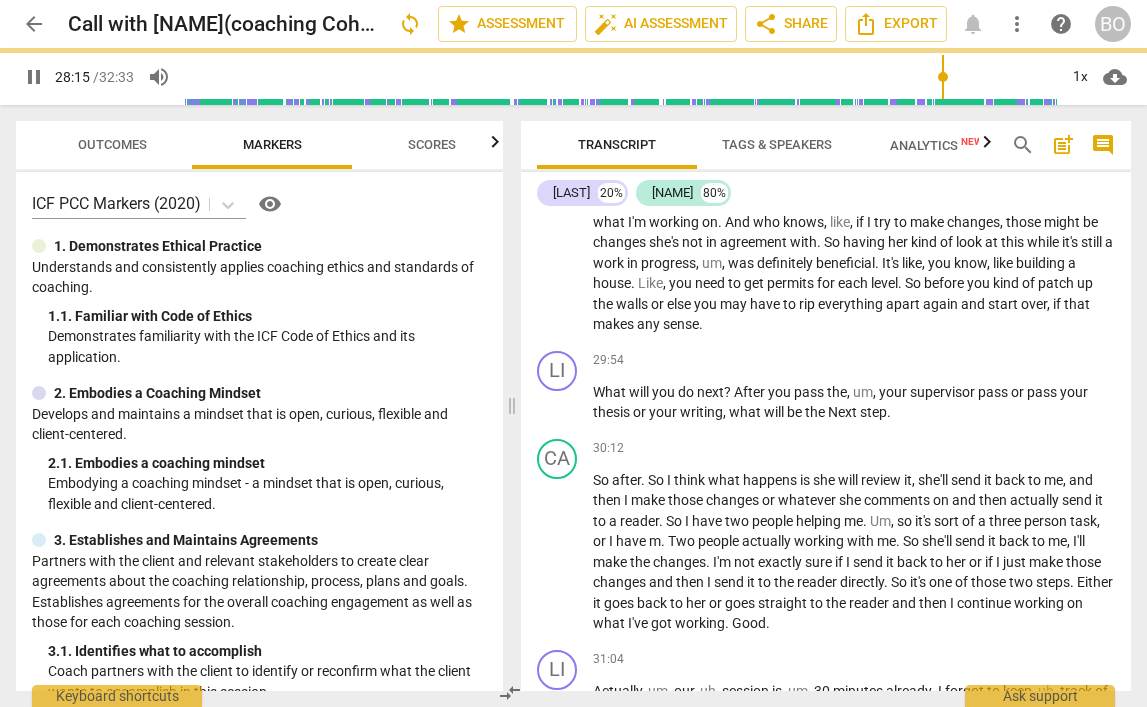 scroll, scrollTop: 10019, scrollLeft: 0, axis: vertical 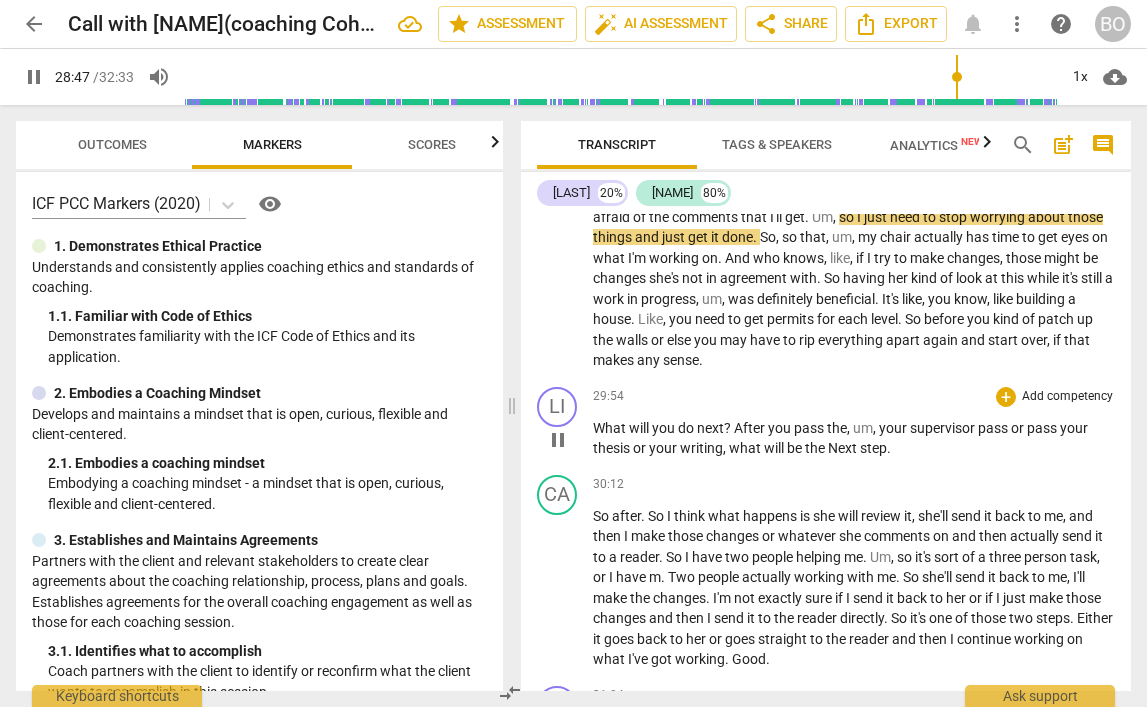 click on "What   will   you   do   next ?   After   you   pass   the ,   um ,   your   supervisor   pass   or   pass   your   thesis   or   your   writing ,   what   will   be   the   Next   step ." at bounding box center (854, 438) 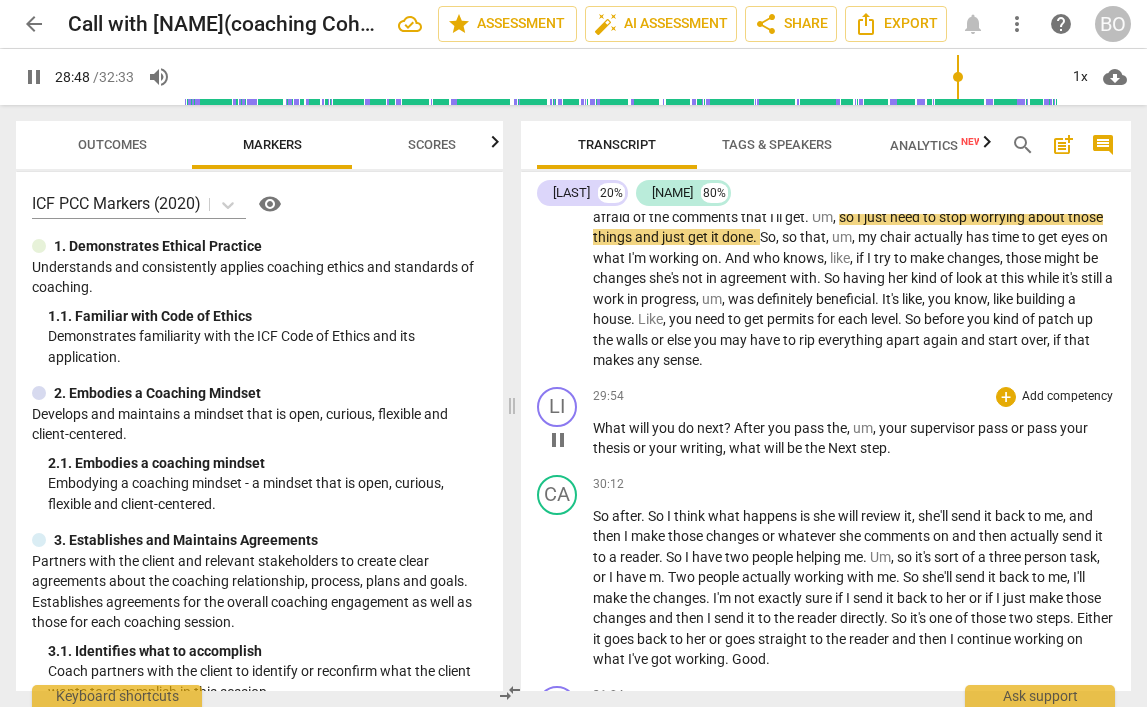 type on "1729" 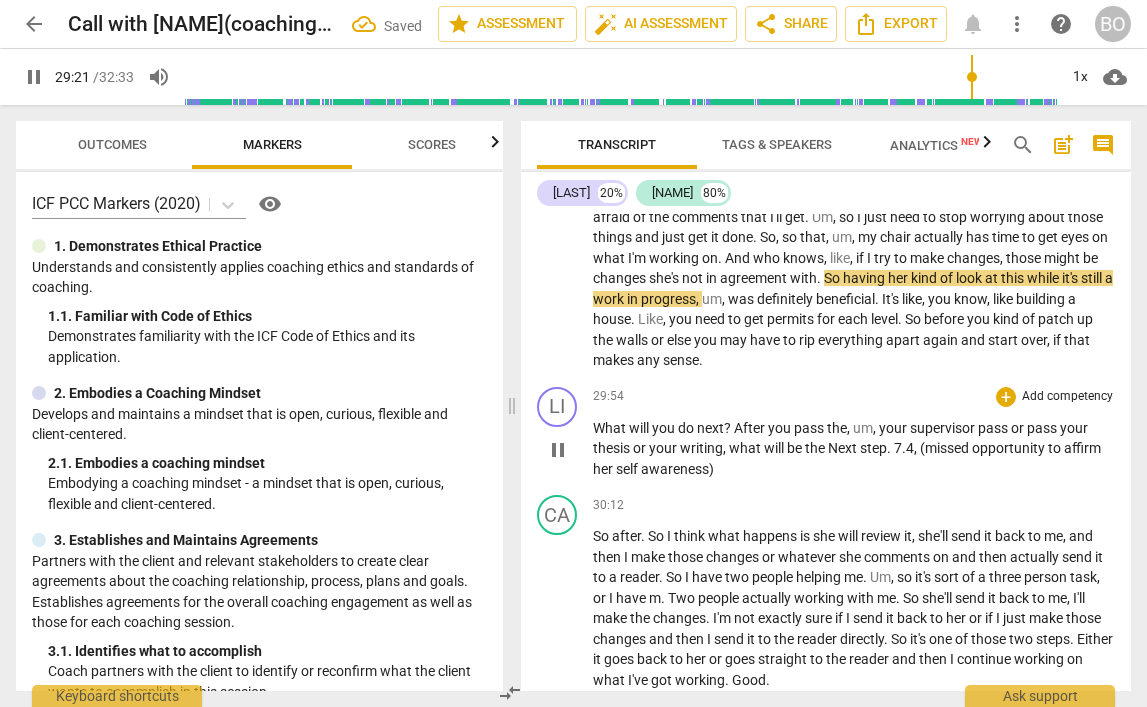 click on ". 7.4, (missed opportunity to affirm her self awareness)" at bounding box center [847, 458] 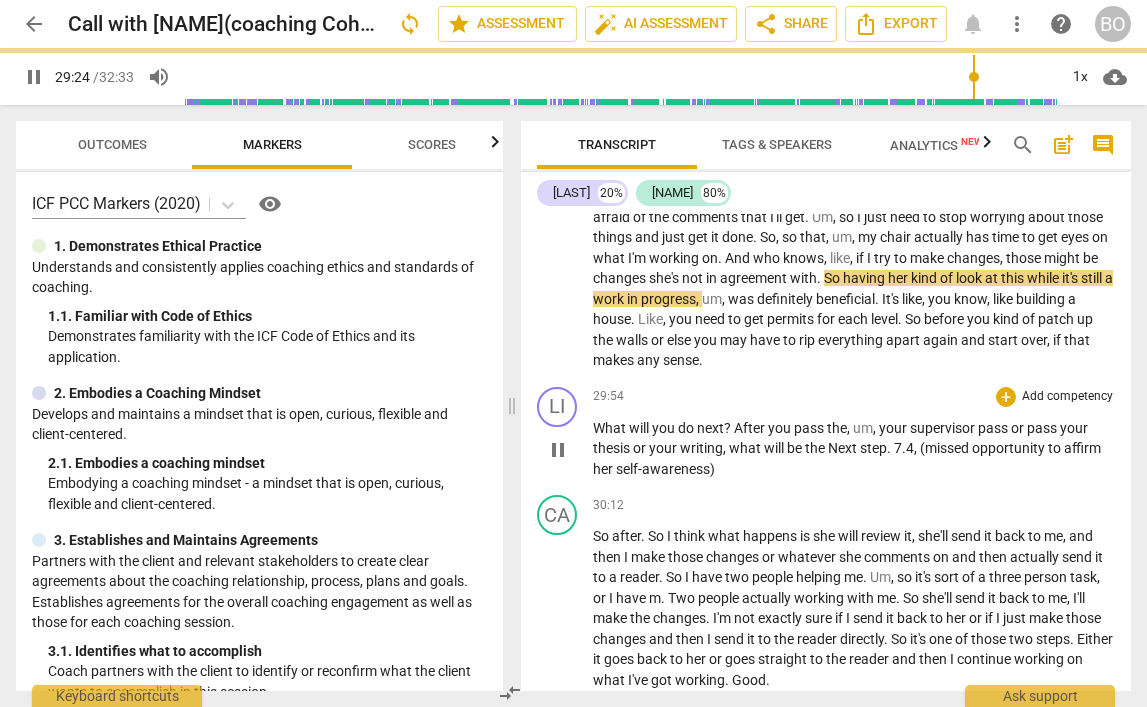 click on ". 7.4, (missed opportunity to affirm her self-awareness)" at bounding box center (847, 458) 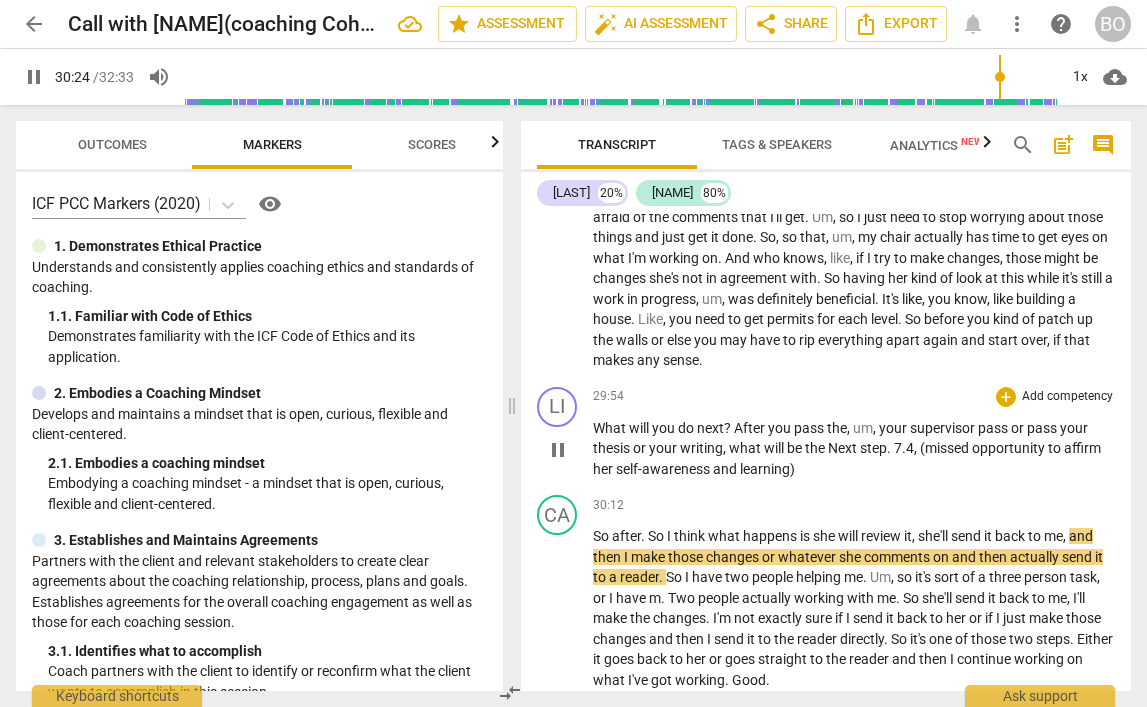 click on ". 7.4, (missed opportunity to affirm her self-awareness and learning)" at bounding box center (847, 458) 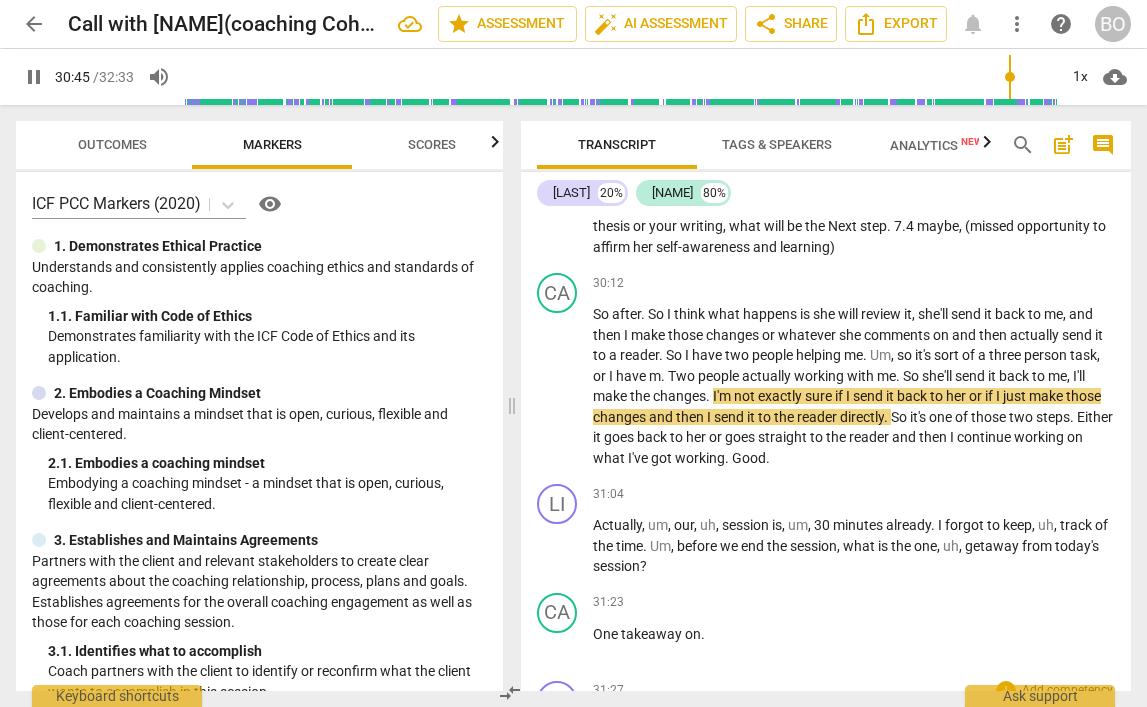 scroll, scrollTop: 10196, scrollLeft: 0, axis: vertical 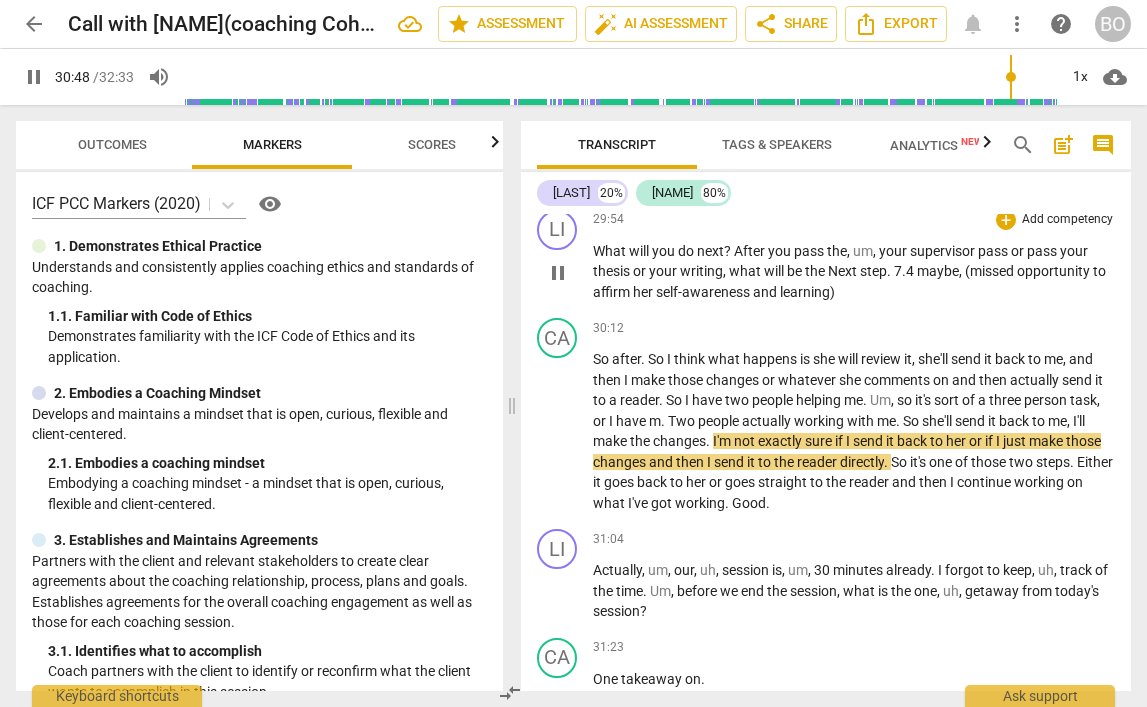 click on ". 7.4 maybe, (missed opportunity to affirm her self-awareness and learning)" at bounding box center (849, 281) 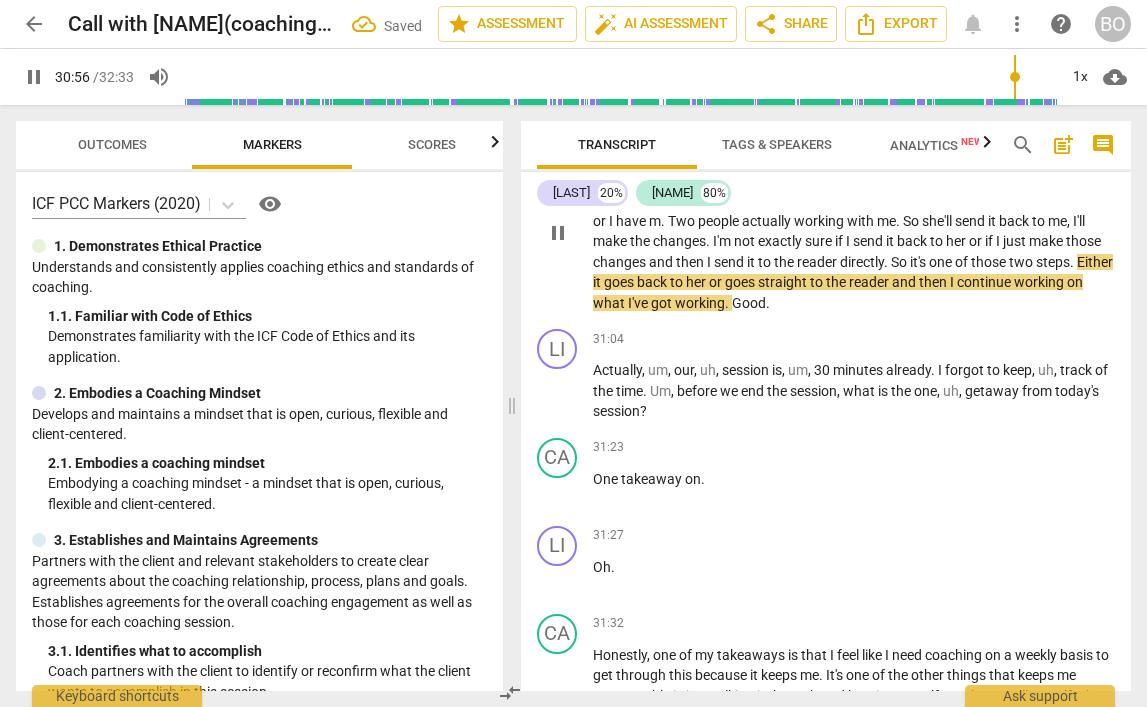 scroll, scrollTop: 10496, scrollLeft: 0, axis: vertical 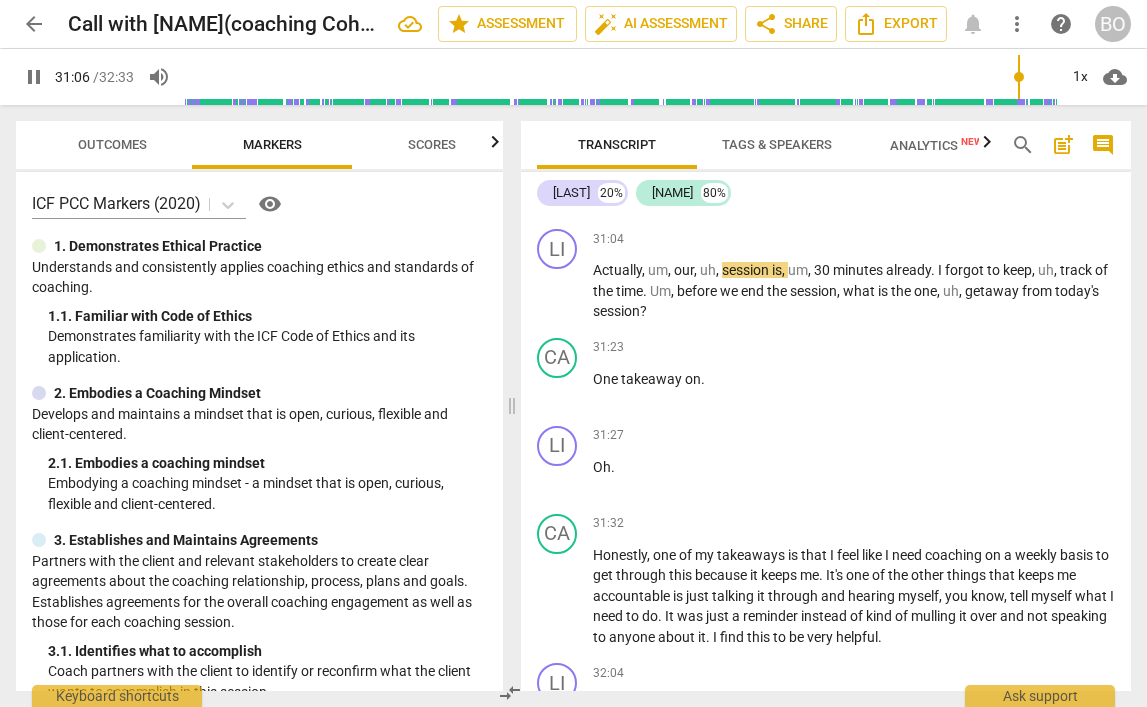 click on "Good" at bounding box center [749, 203] 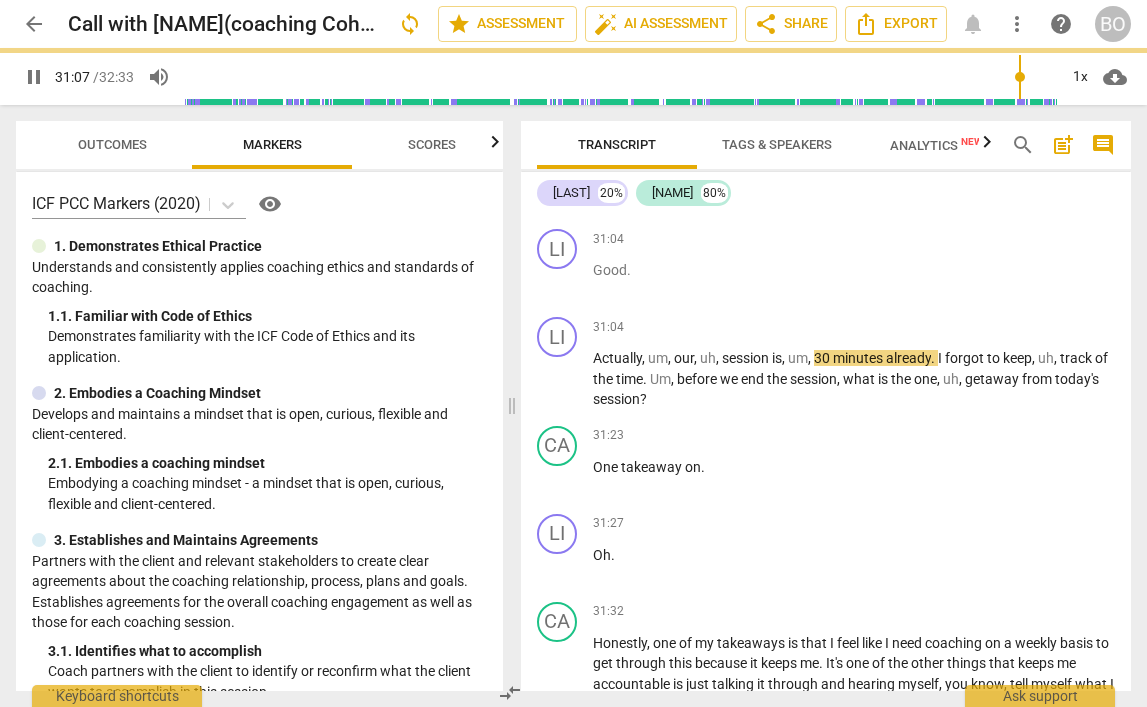 scroll, scrollTop: 10584, scrollLeft: 0, axis: vertical 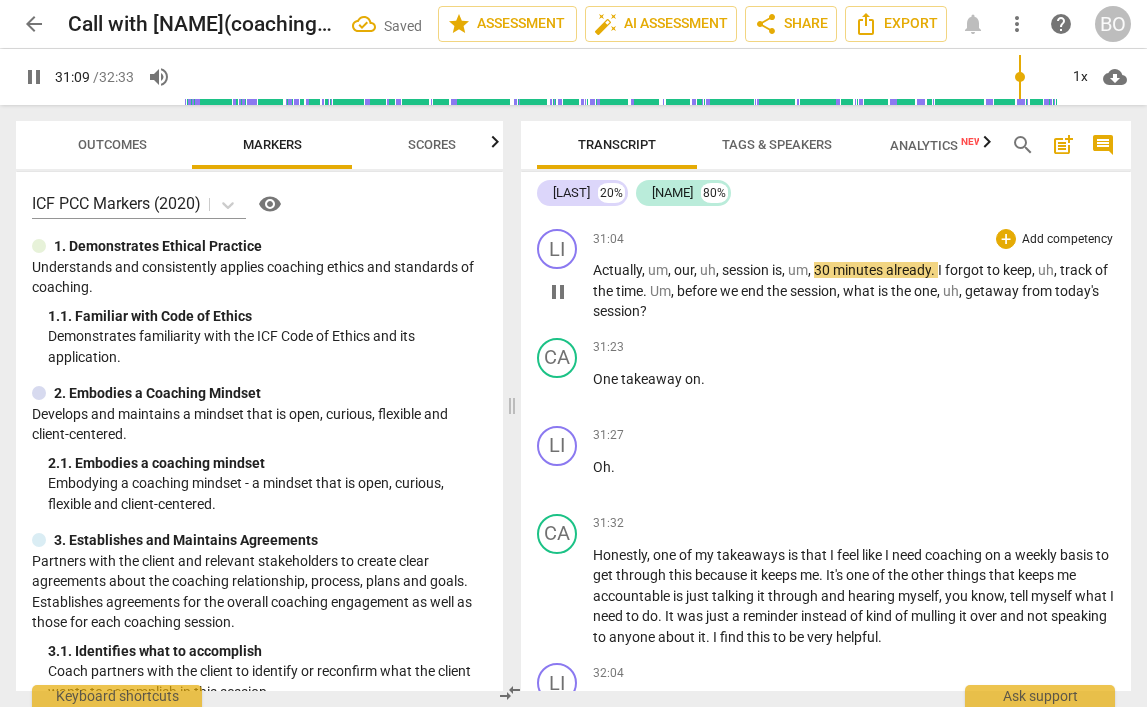 click on "Actually" at bounding box center (617, 270) 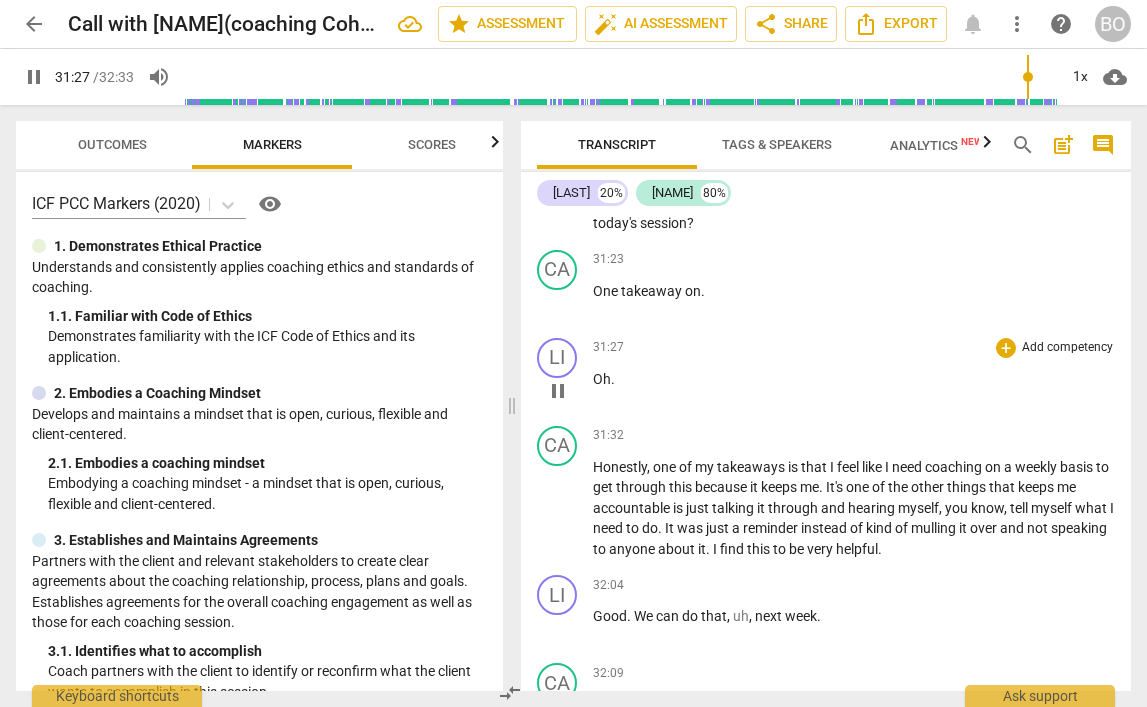click on "Oh" at bounding box center [602, 379] 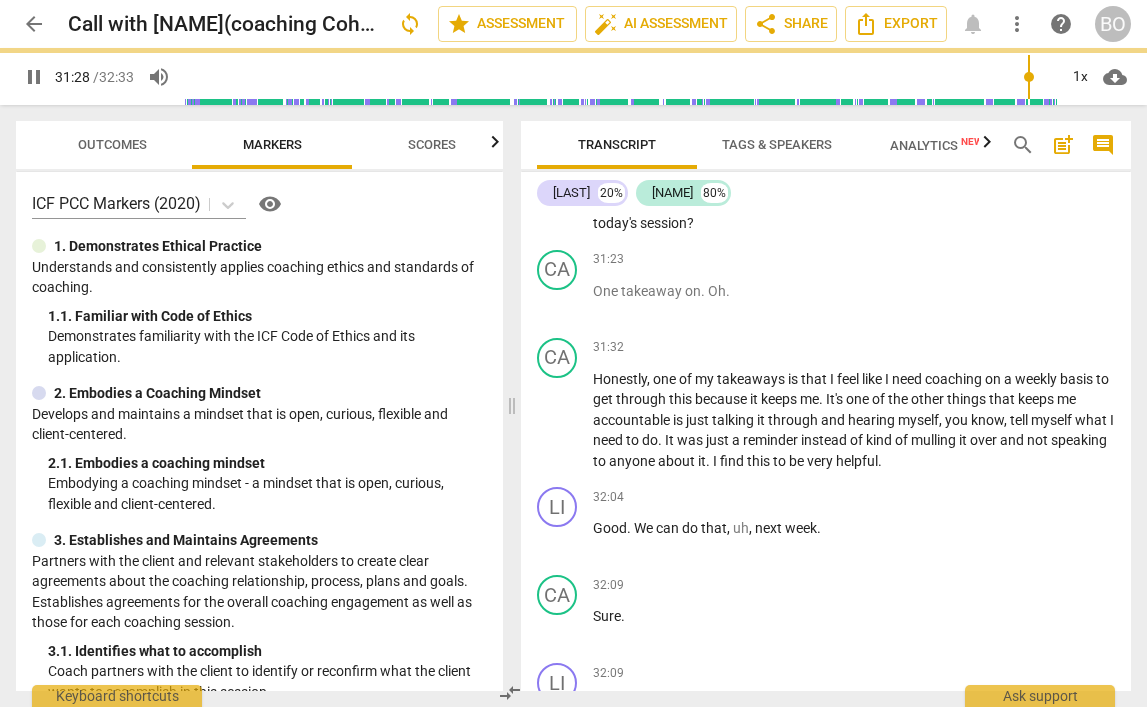 click on "Honestly" at bounding box center [620, 379] 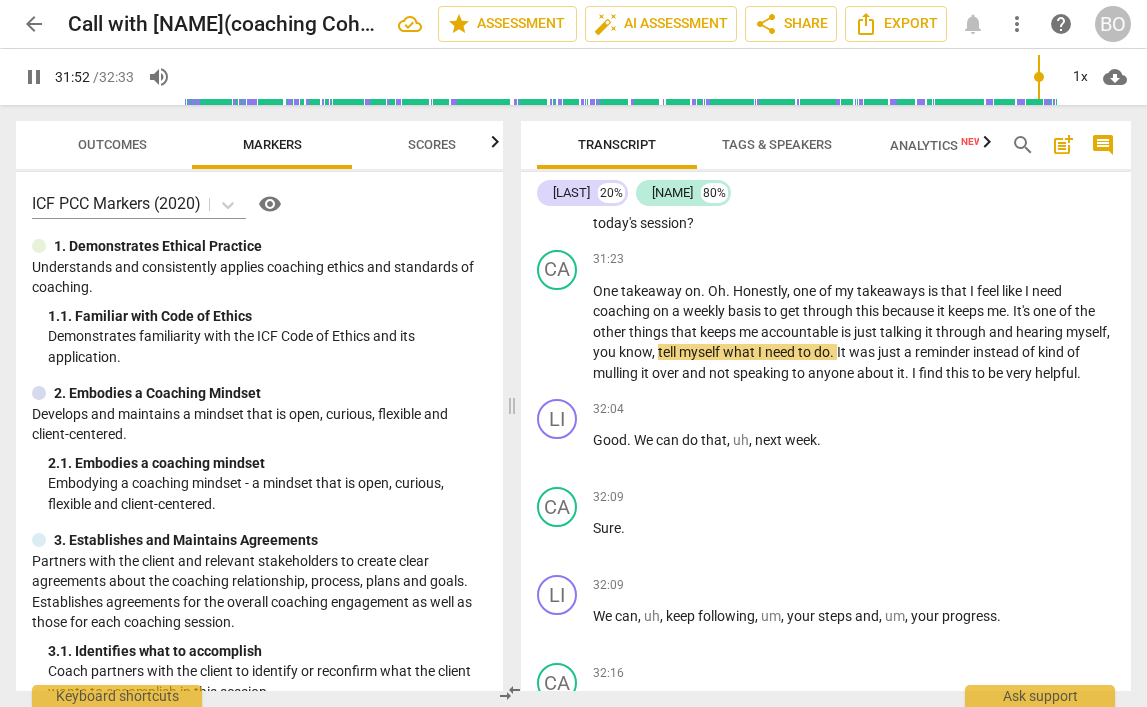 click on "Good .   Actually ,   um ,   our ,   uh ,   session   is ,   um ,   30   minutes   already .   I   forgot   to   keep ,   uh ,   track   of   the   time .   Um ,   before   we   end   the   session ,   what   is   the   one ,   uh ,   getaway   from   today's   session ?" at bounding box center (854, 203) 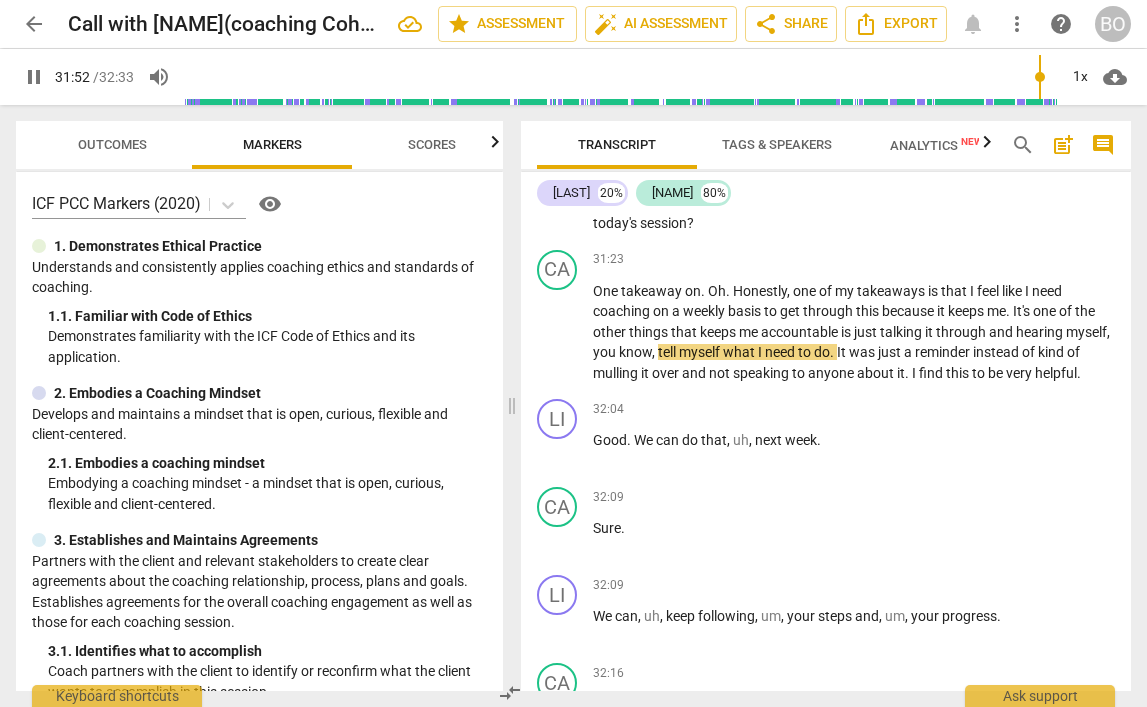 type on "1913" 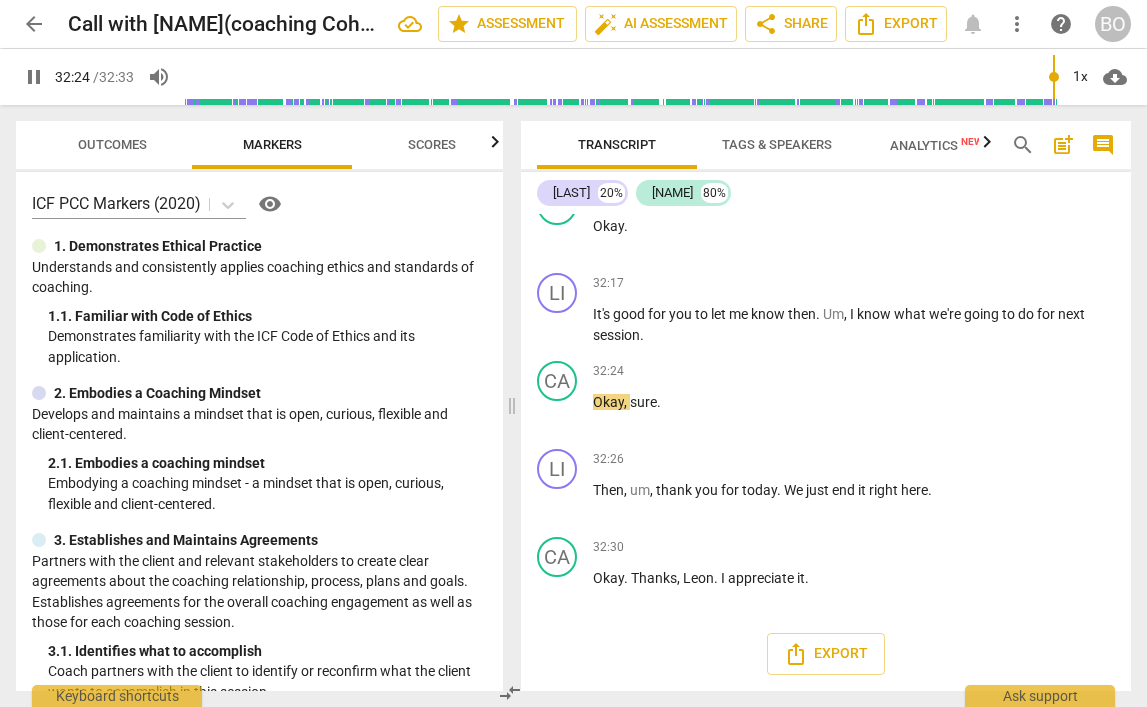 scroll, scrollTop: 11165, scrollLeft: 0, axis: vertical 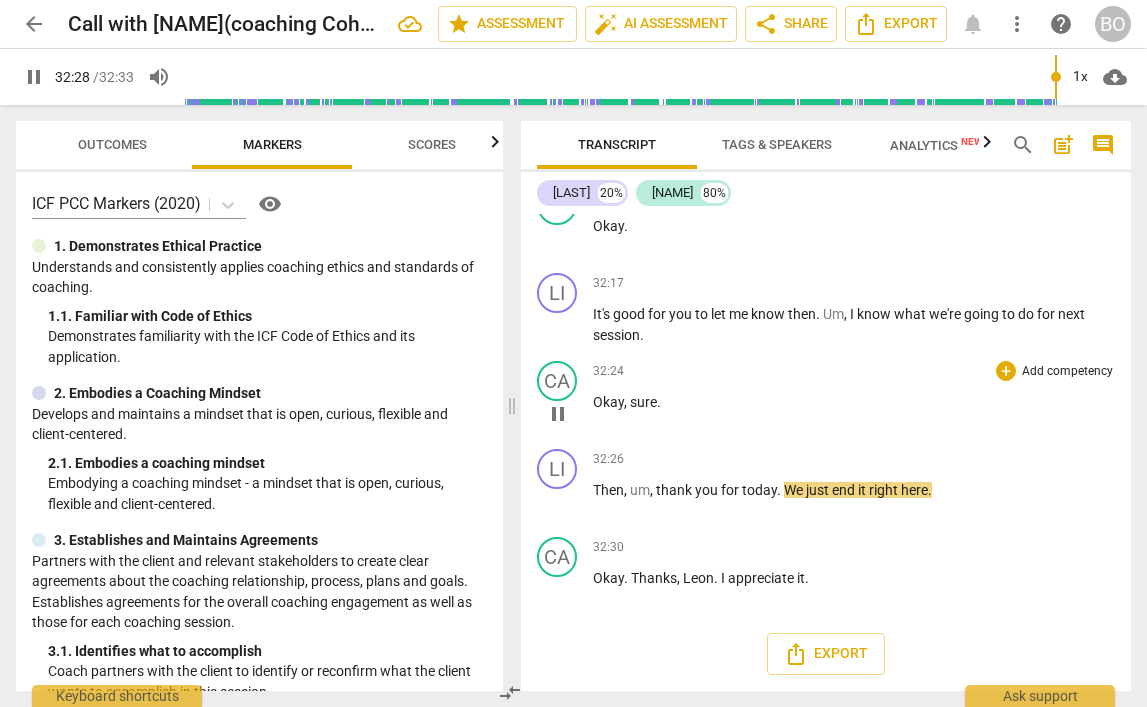 click on "sure" at bounding box center (643, 402) 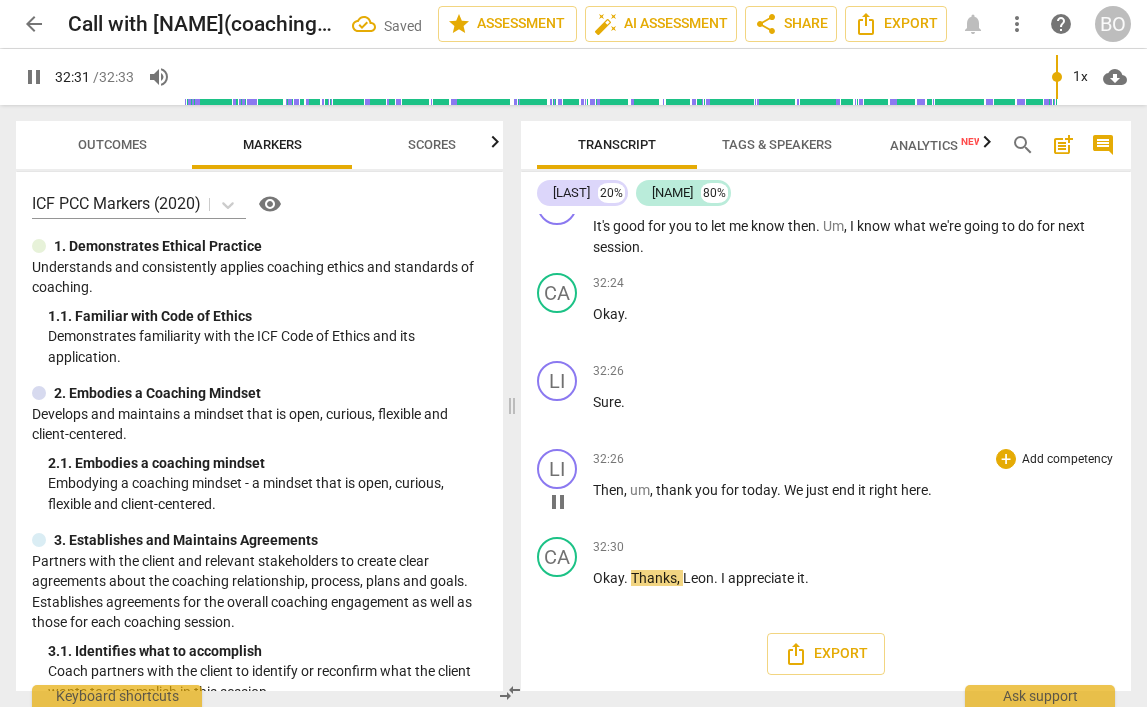 click on "Then" at bounding box center [608, 490] 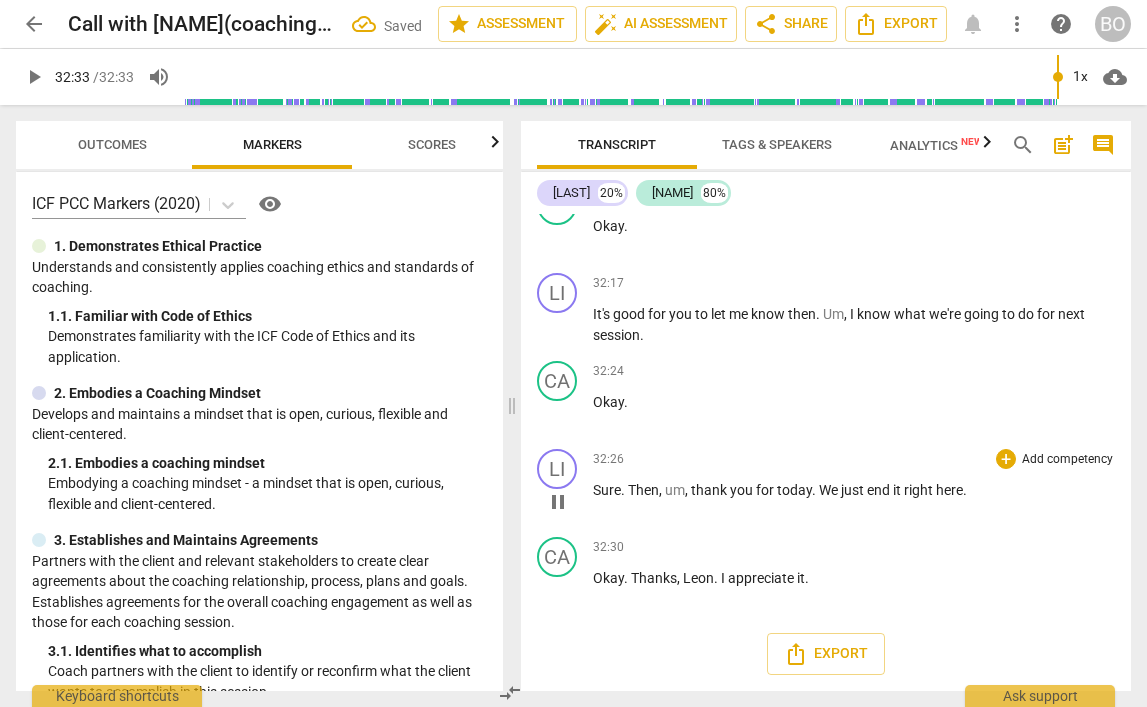 type on "1953" 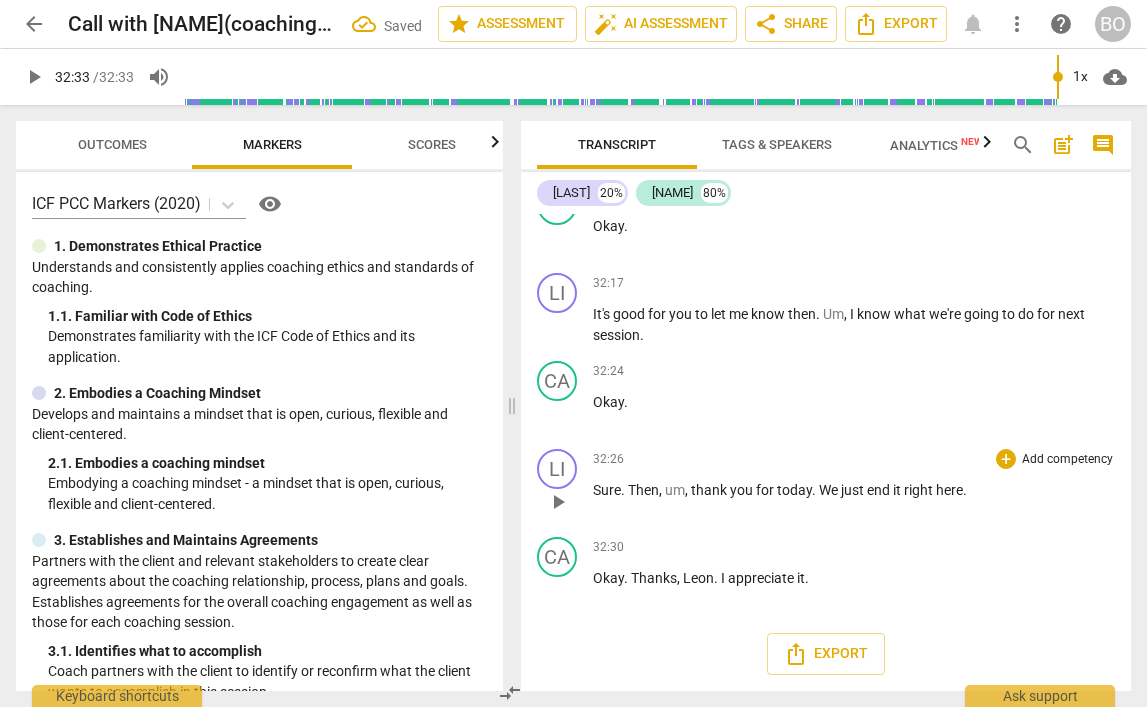click on "Then" at bounding box center [643, 490] 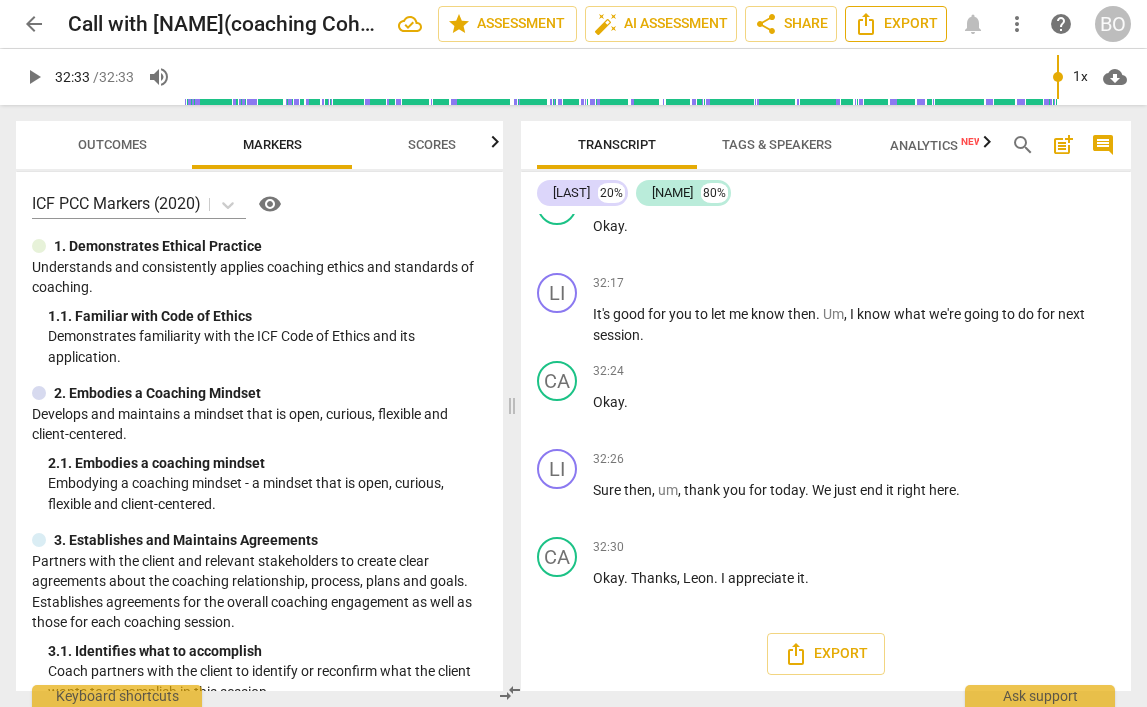 click on "Export" at bounding box center (896, 24) 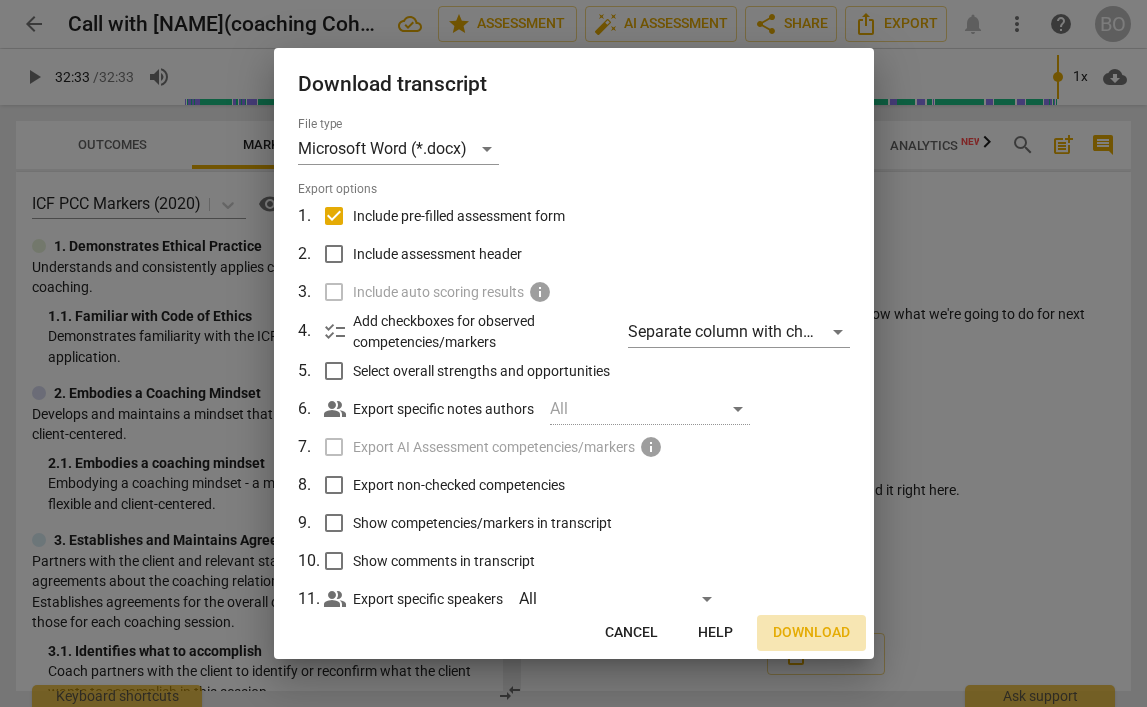 click on "Download" at bounding box center (811, 633) 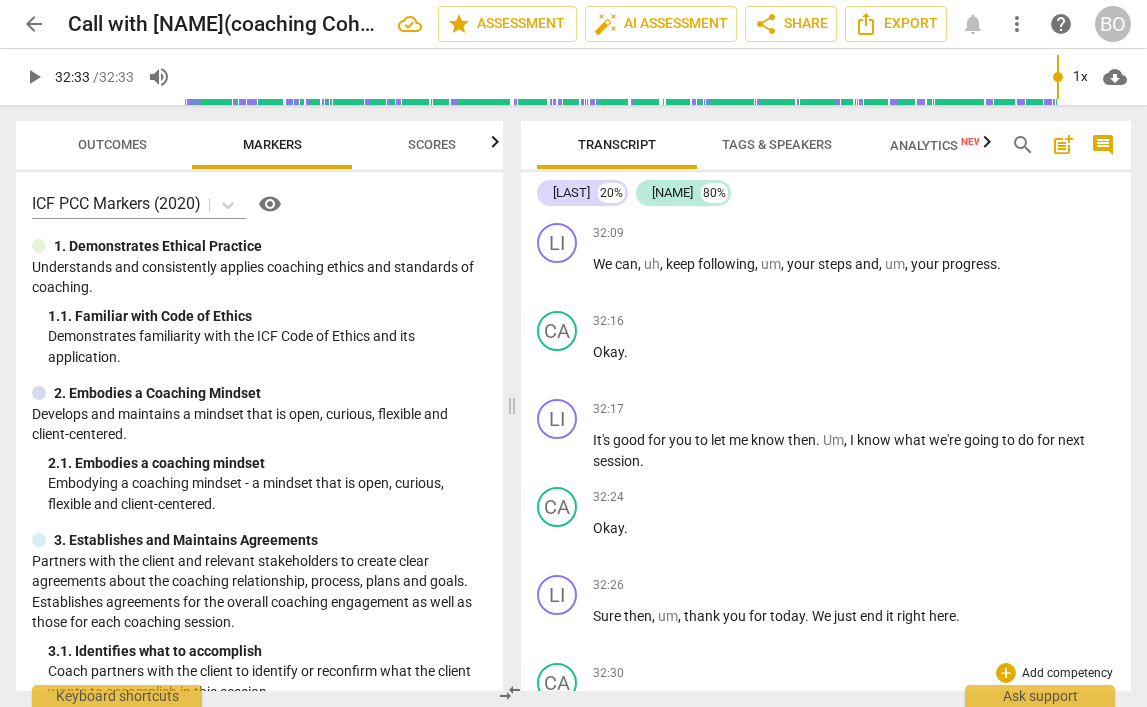 scroll, scrollTop: 10565, scrollLeft: 0, axis: vertical 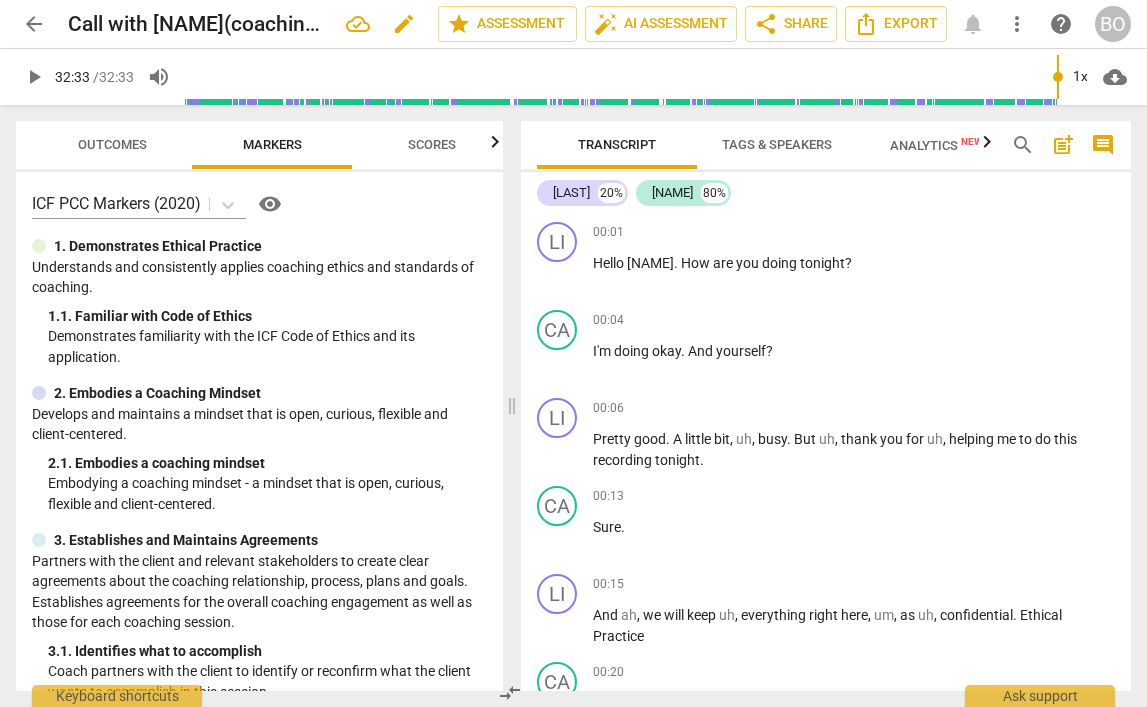click on "edit" at bounding box center [404, 24] 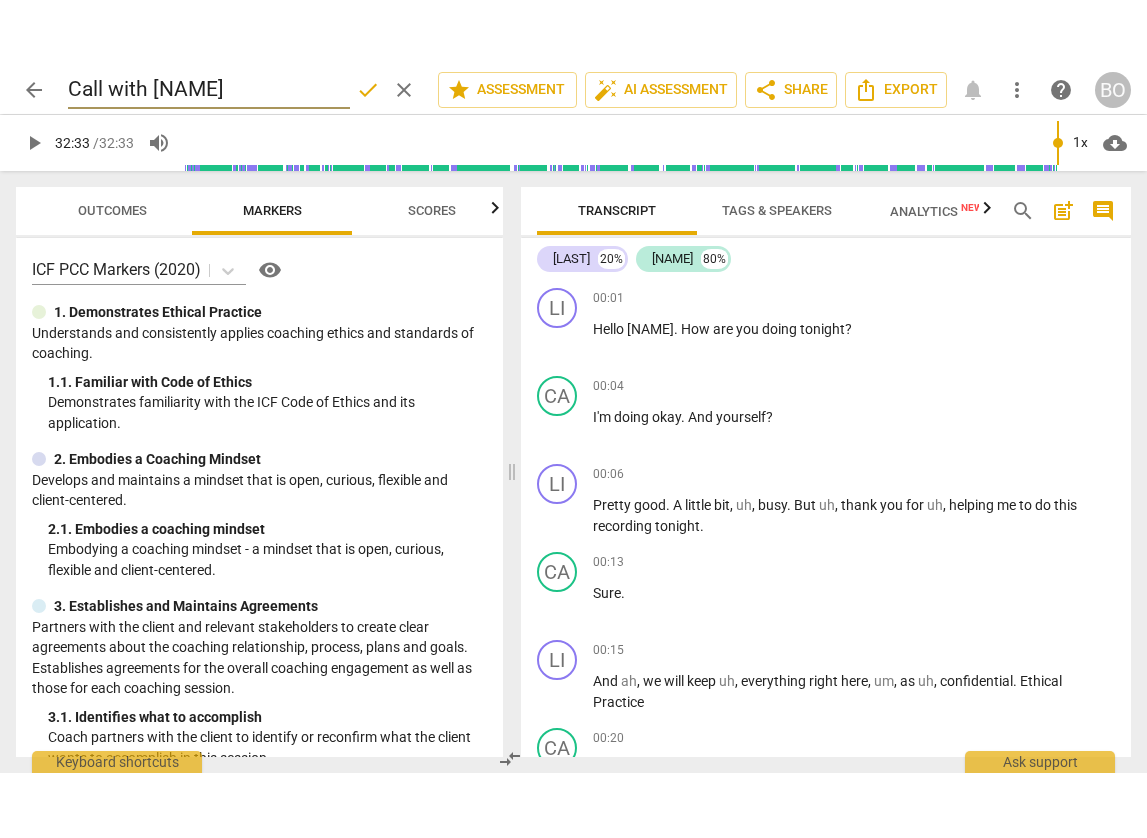 scroll, scrollTop: 0, scrollLeft: 0, axis: both 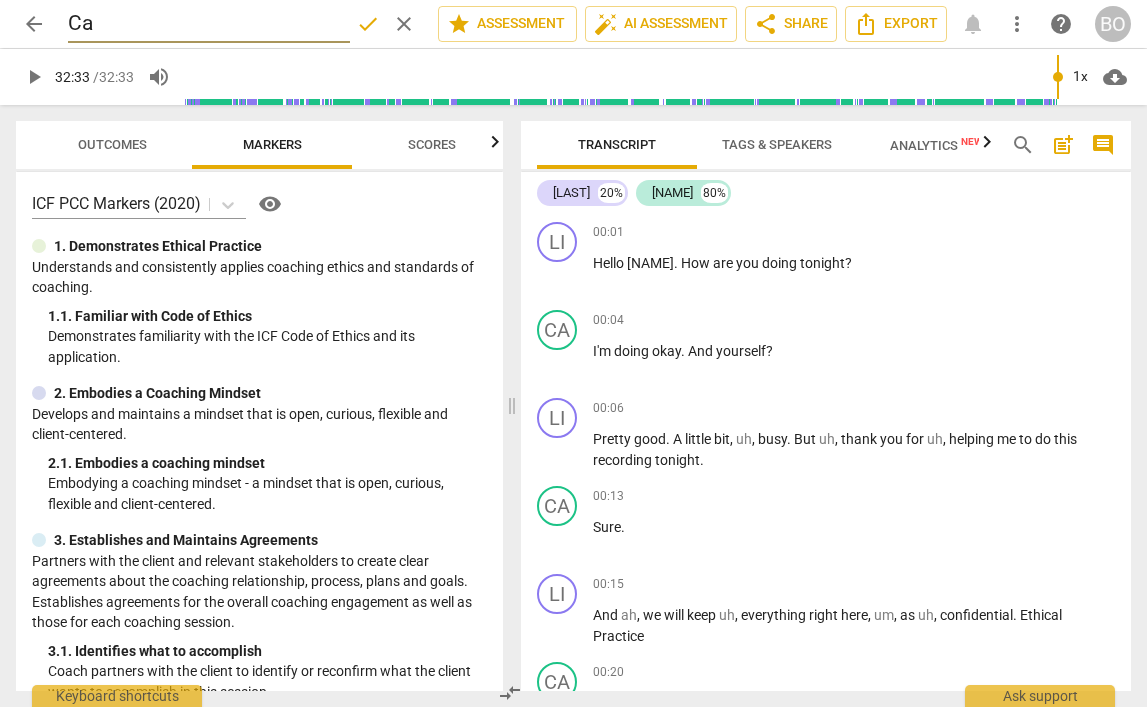 type on "C" 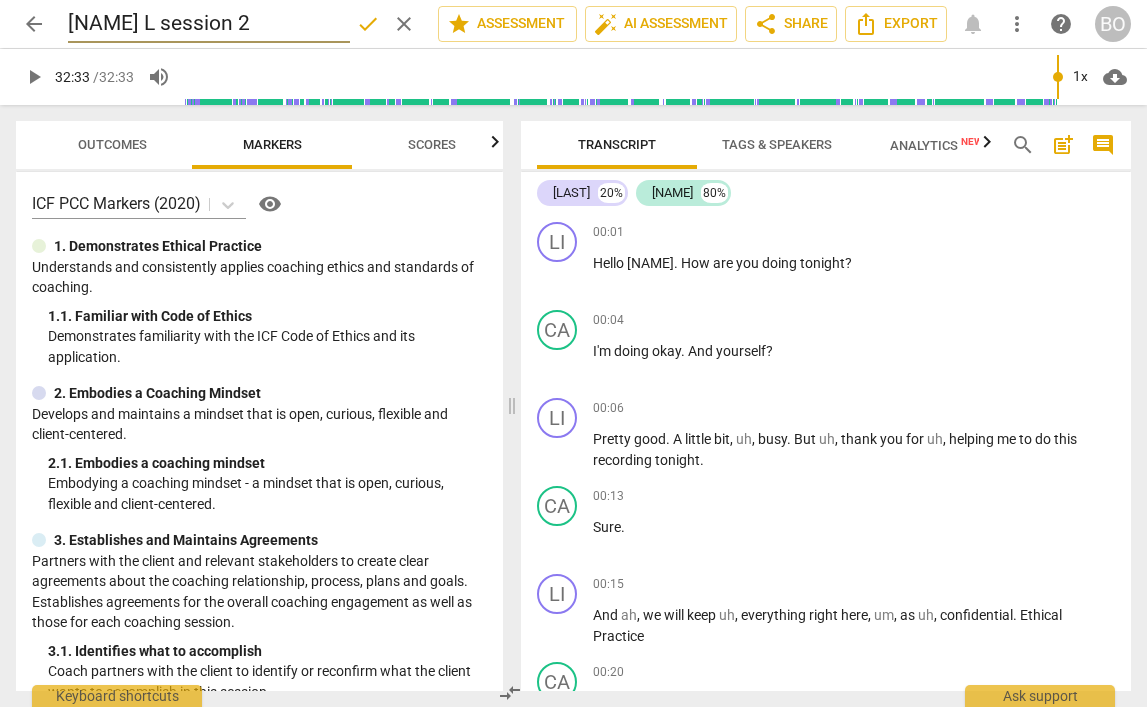 type on "[NAME] L session 2" 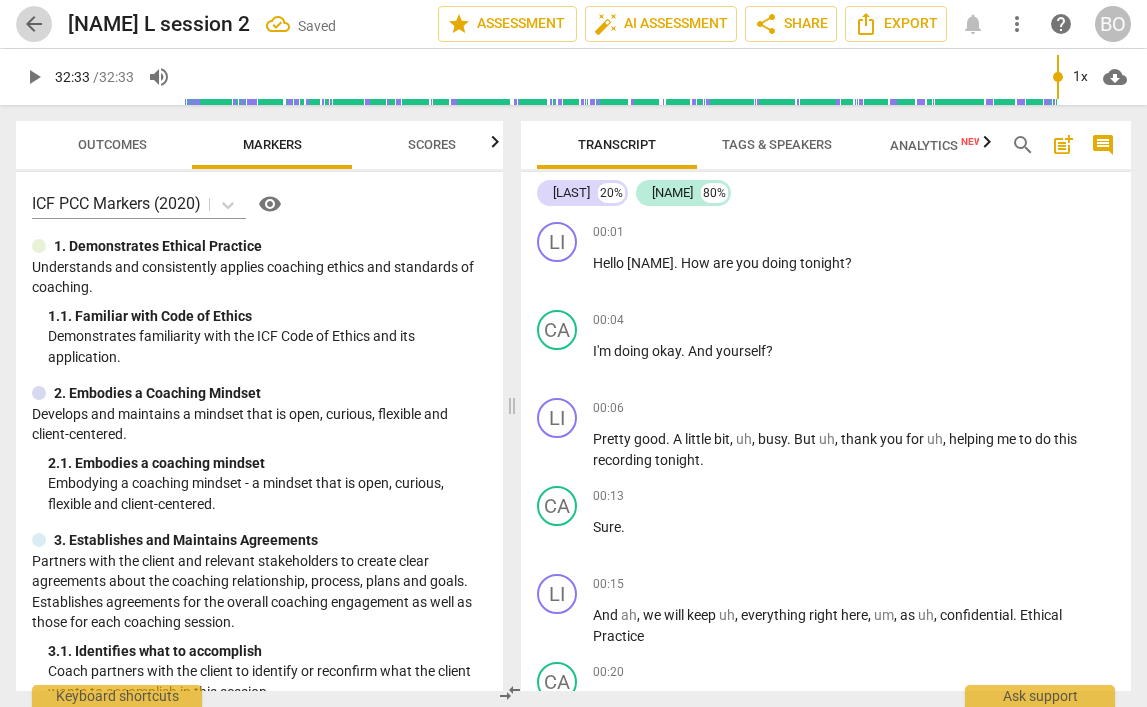 click on "arrow_back" at bounding box center (34, 24) 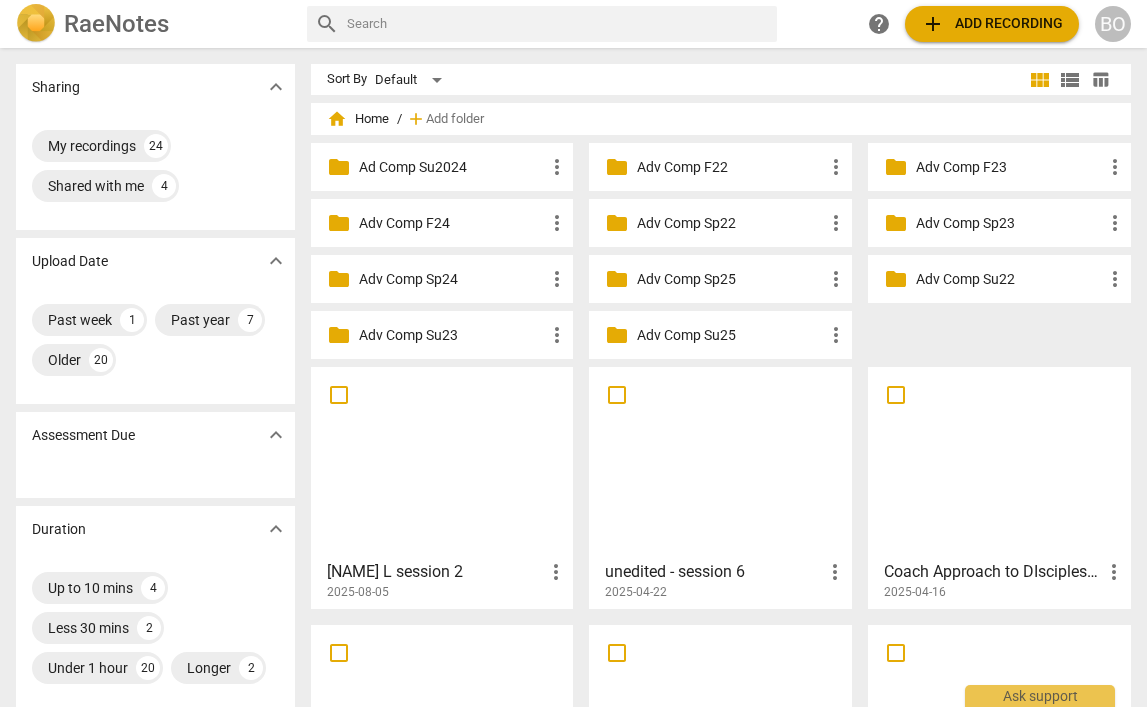 click at bounding box center [442, 462] 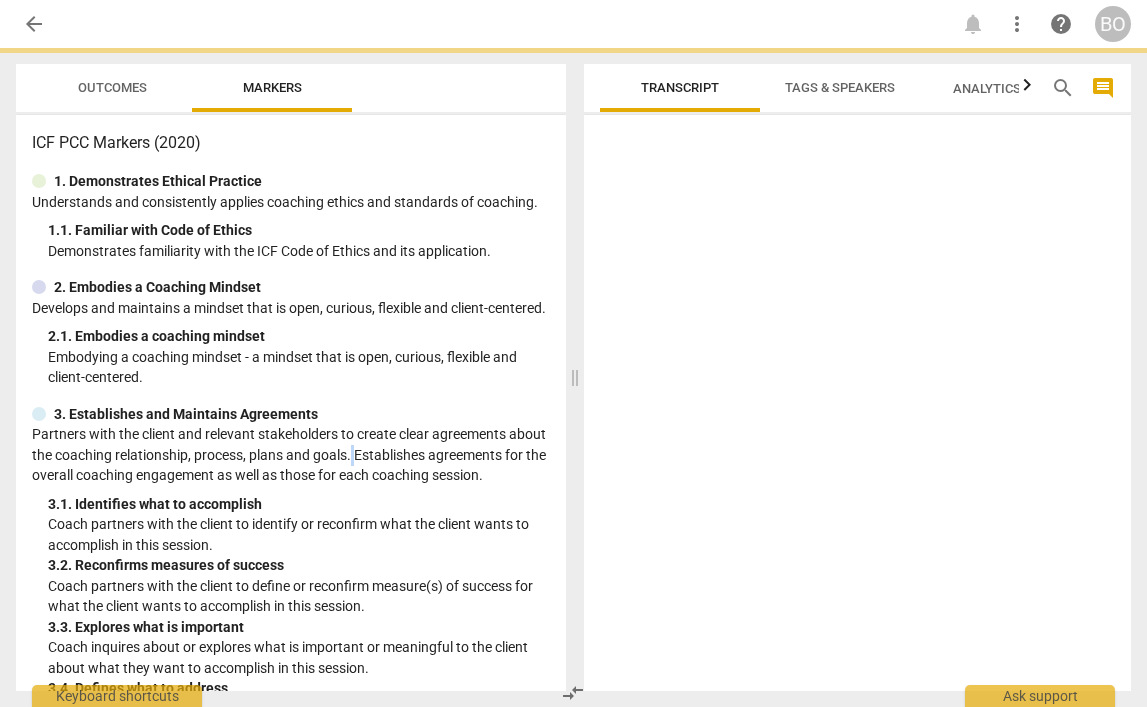 click on "Partners with the client and relevant stakeholders to create clear agreements about the coaching relationship, process, plans and goals. Establishes agreements for the overall coaching engagement as well as those for each coaching session." at bounding box center [291, 455] 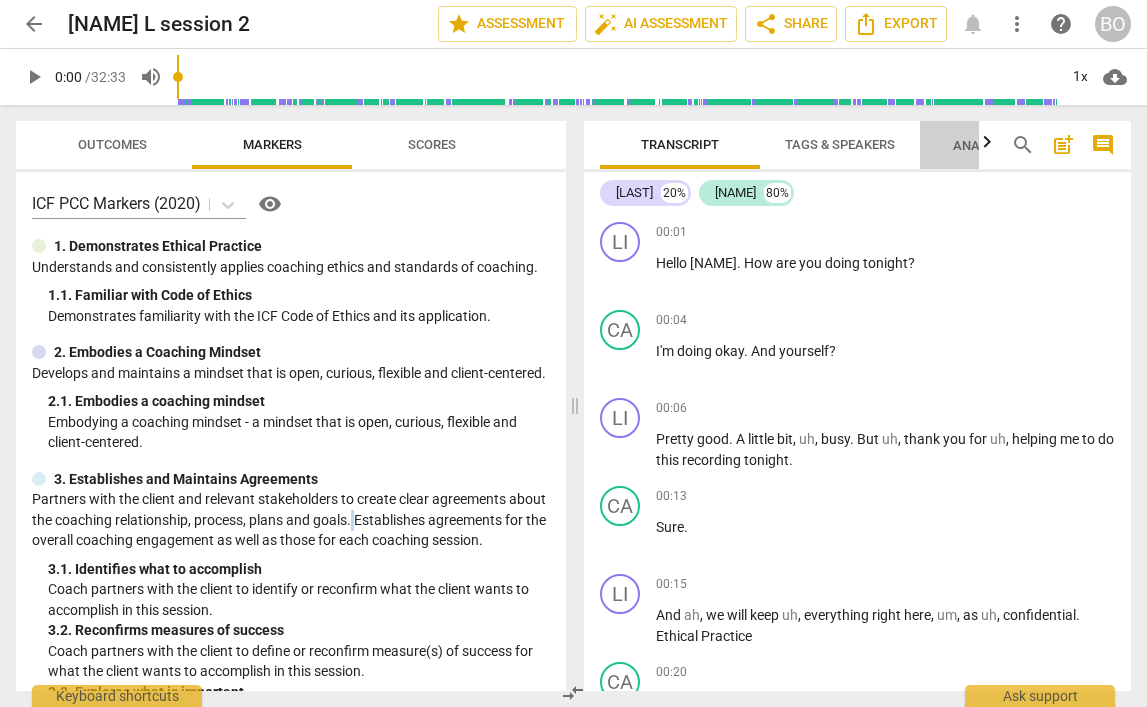 click on "Analytics   New" at bounding box center [999, 145] 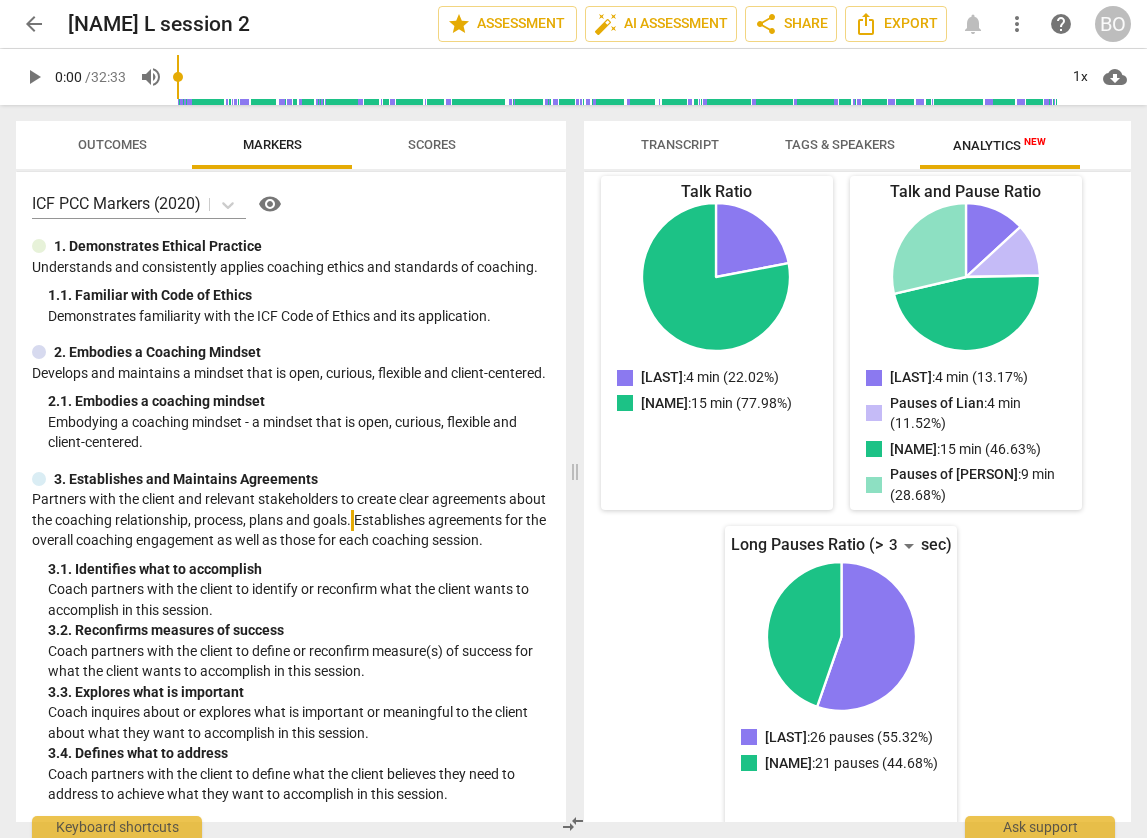 scroll, scrollTop: 250, scrollLeft: 0, axis: vertical 